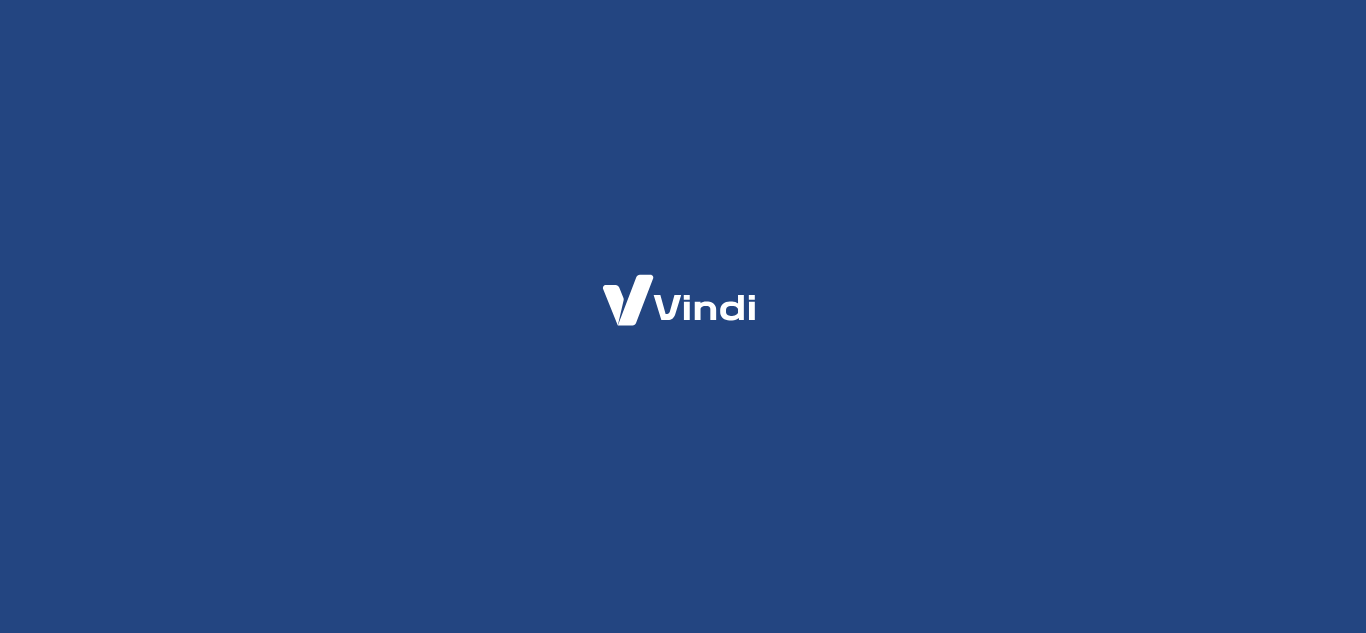 scroll, scrollTop: 0, scrollLeft: 0, axis: both 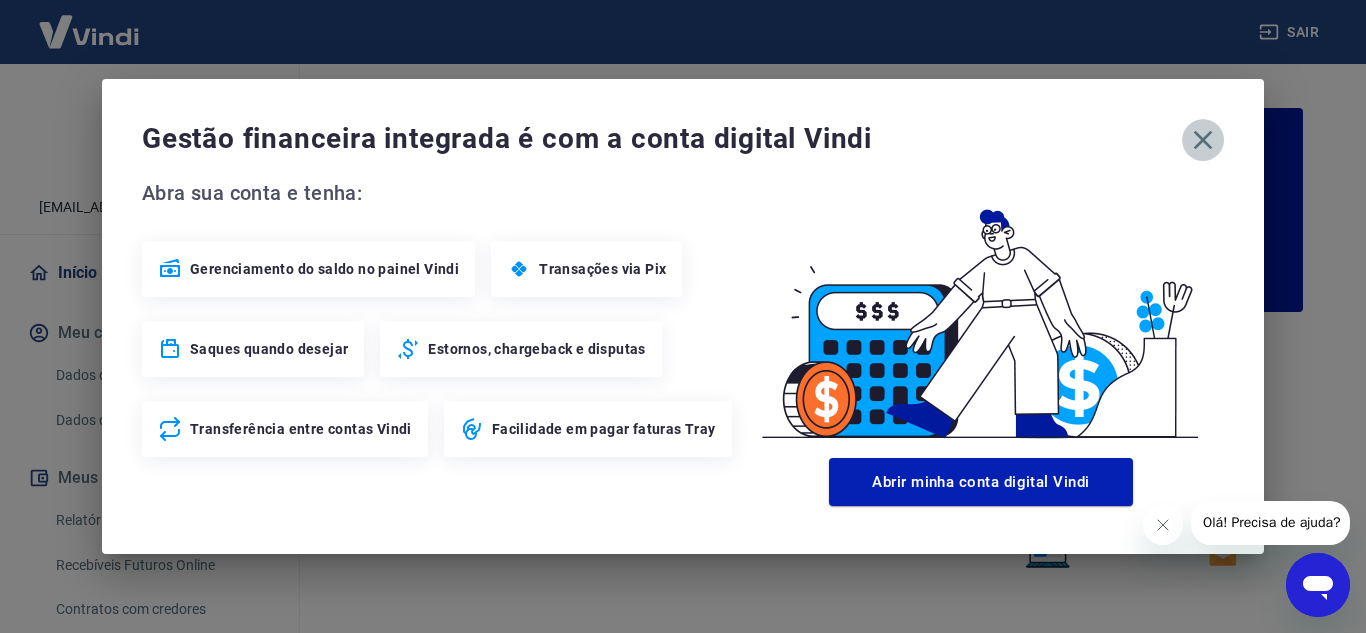 click 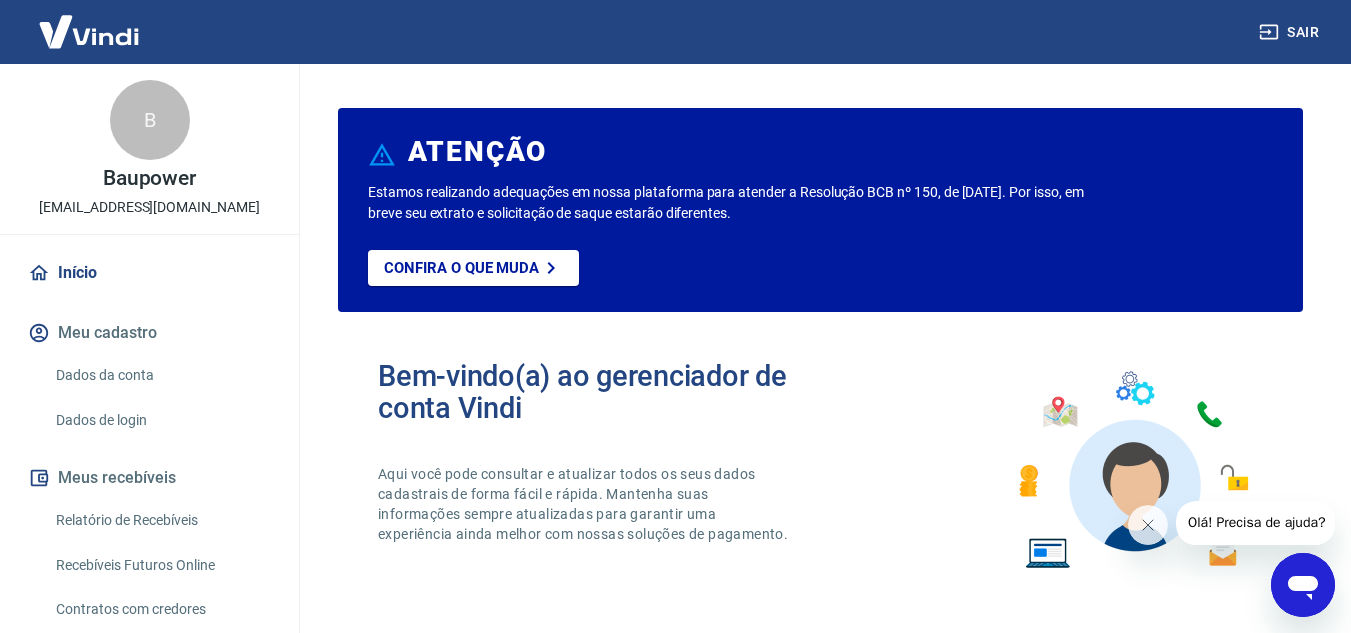 click at bounding box center [1303, 585] 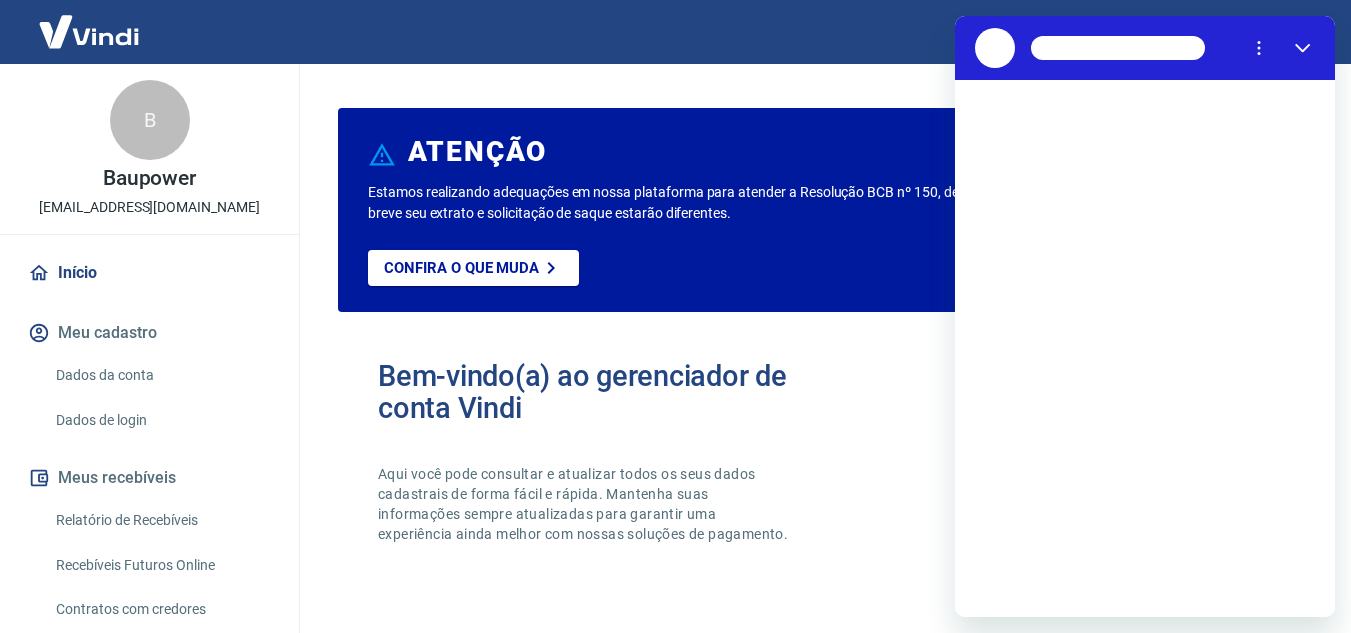 scroll, scrollTop: 0, scrollLeft: 0, axis: both 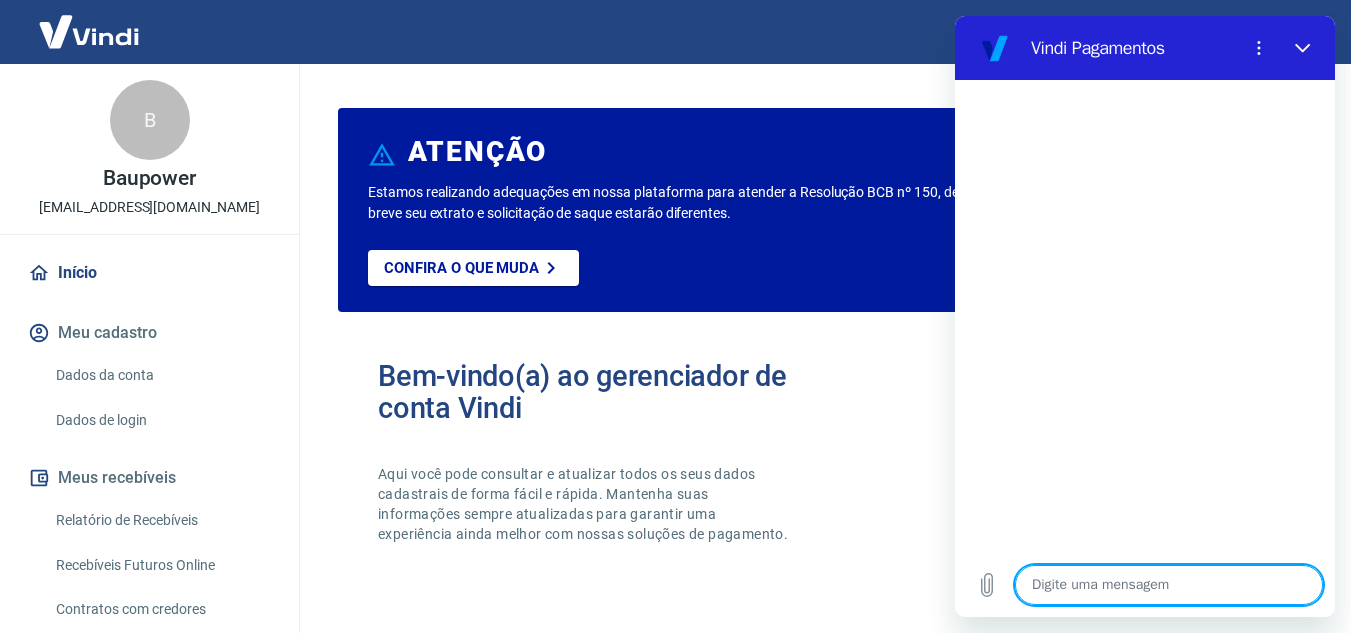 type on "B" 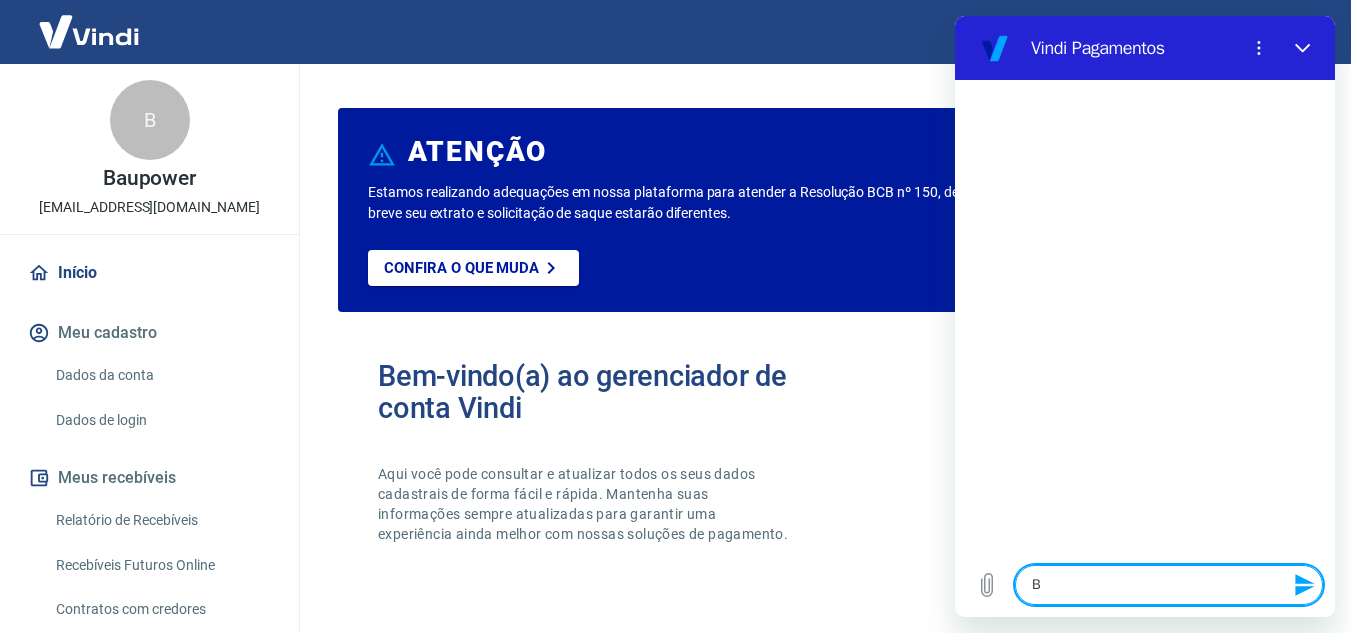 type on "Bo" 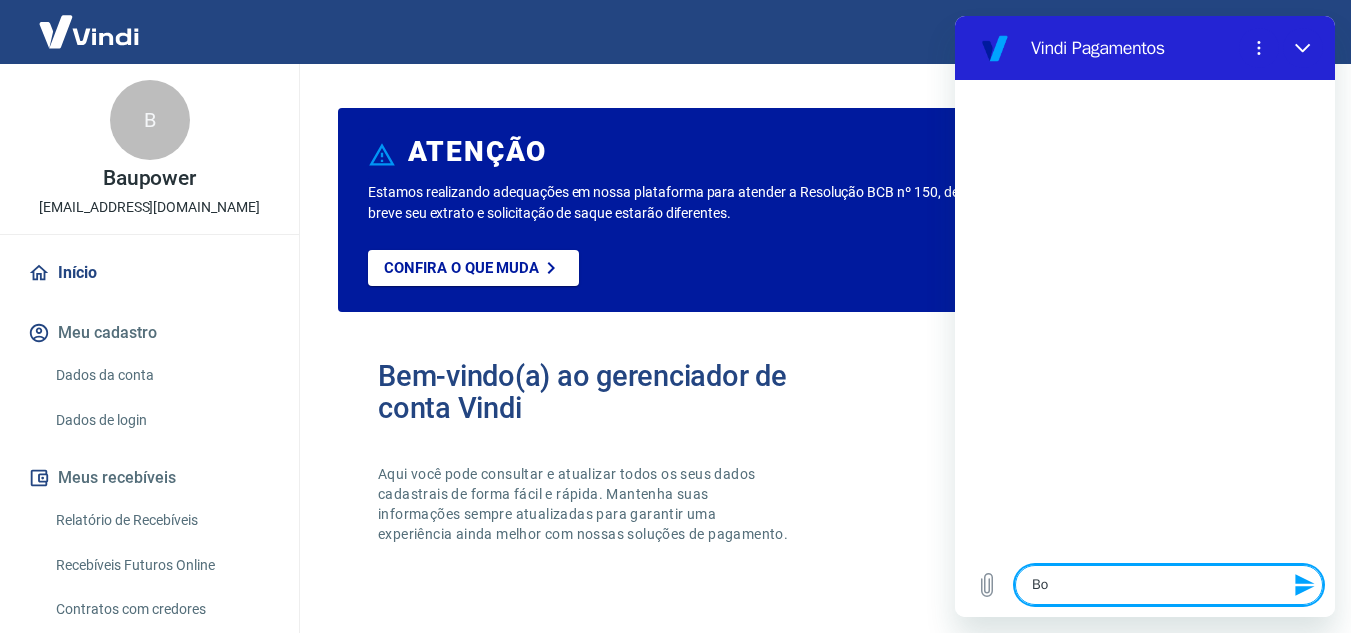 type on "Boa" 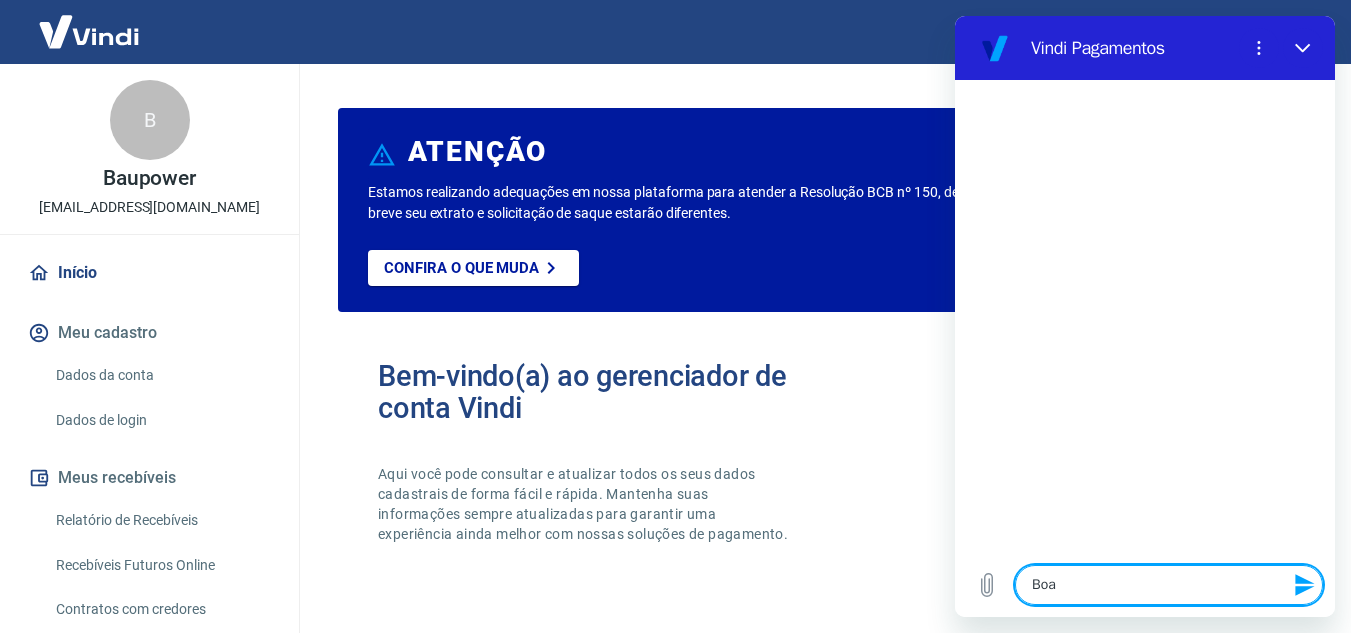 type on "Boa" 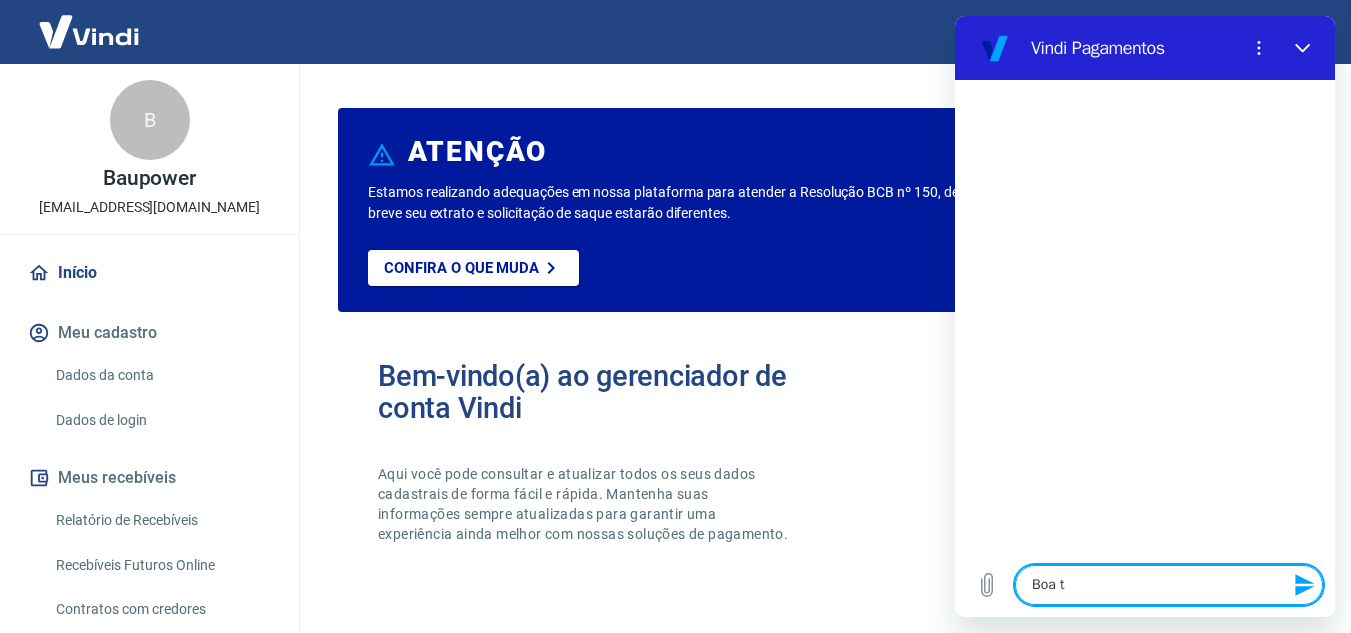 type on "Boa ta" 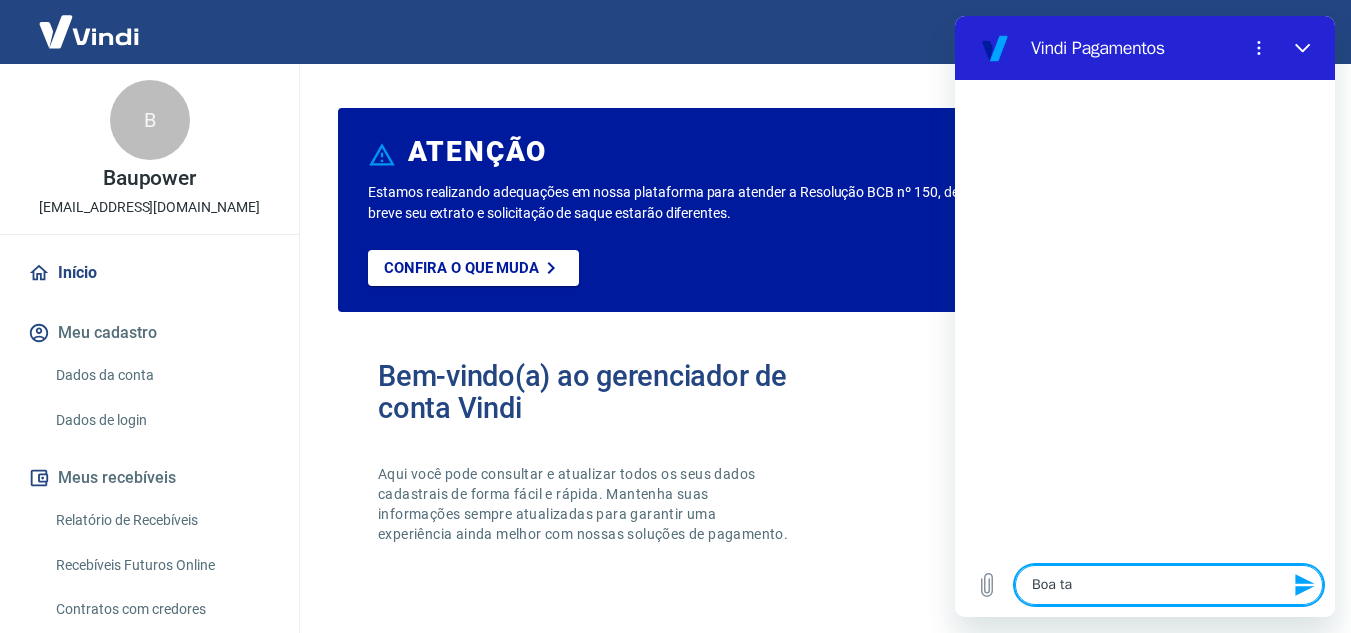 type on "Boa tar" 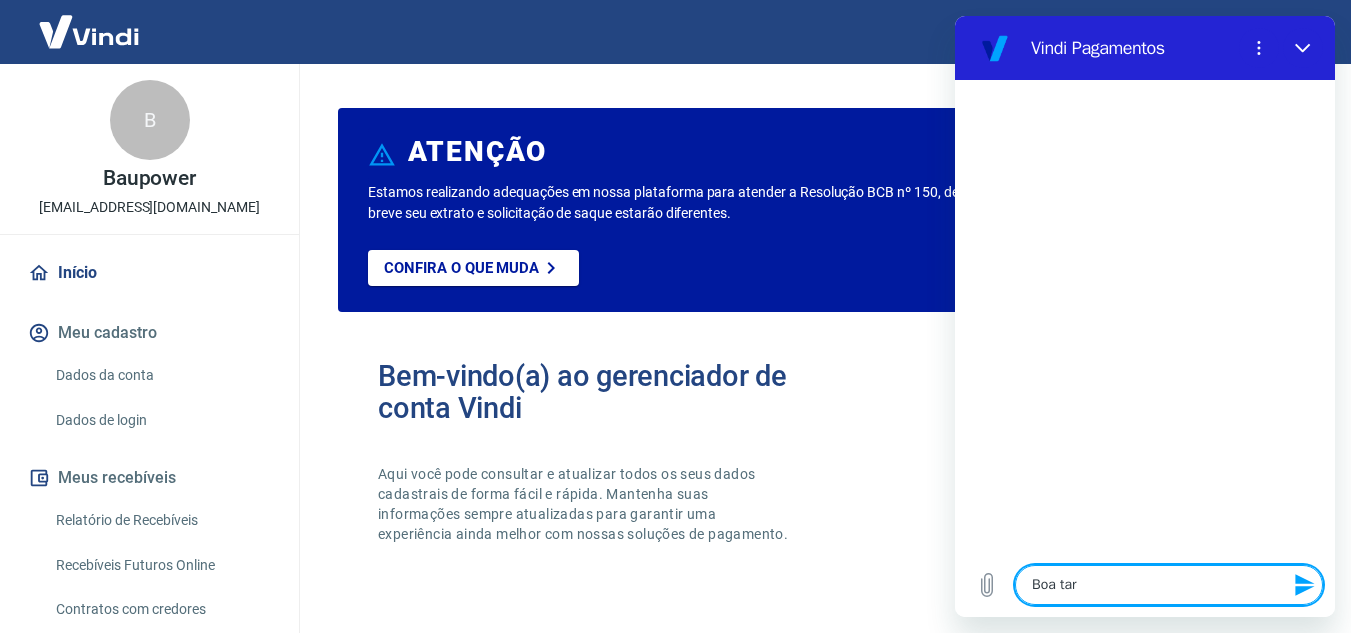 type on "Boa tard" 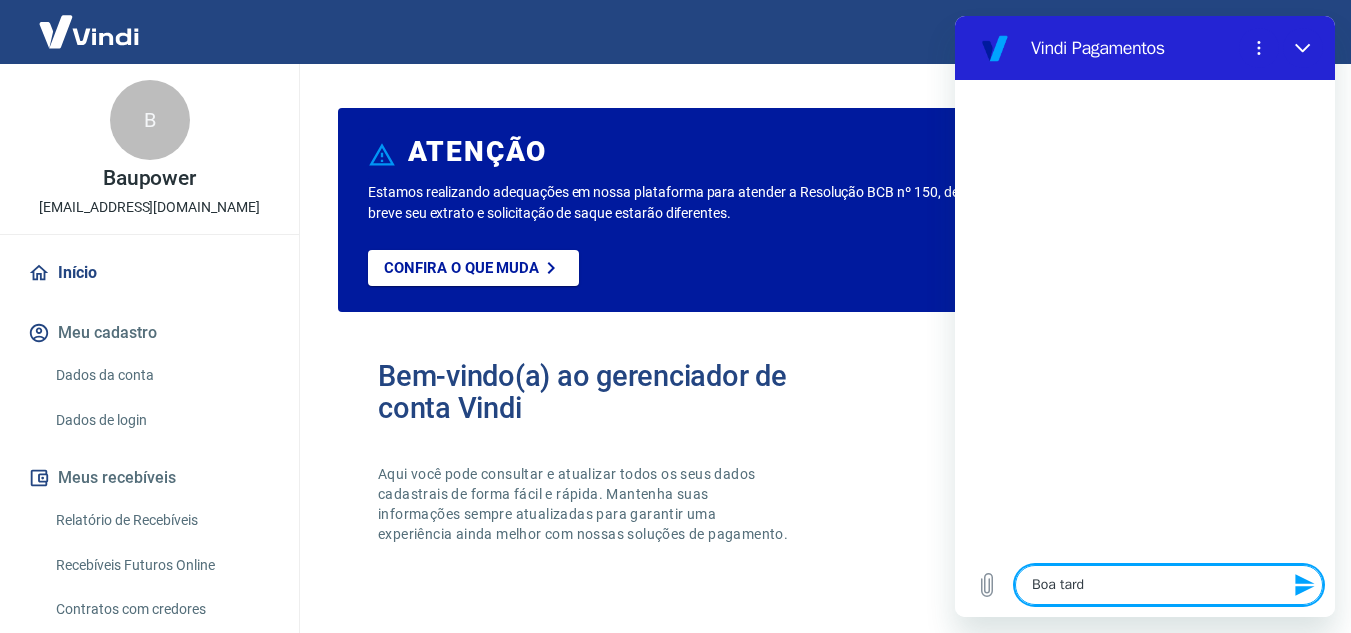 type on "Boa tarde" 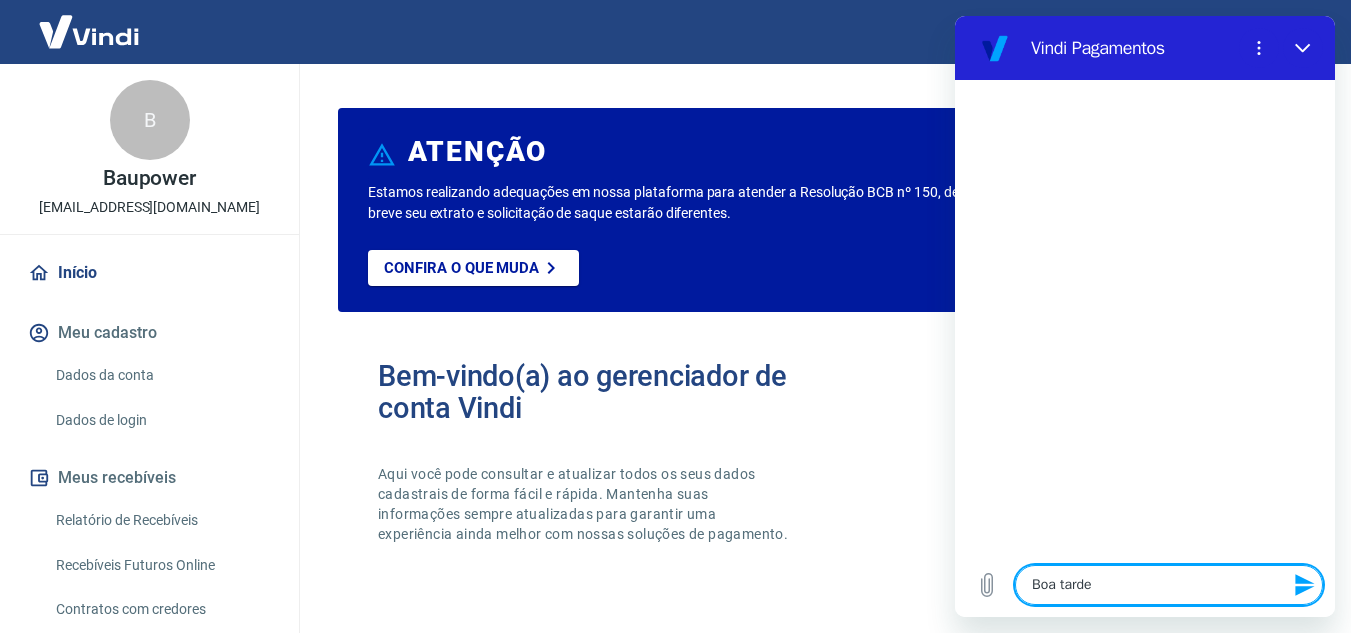 type 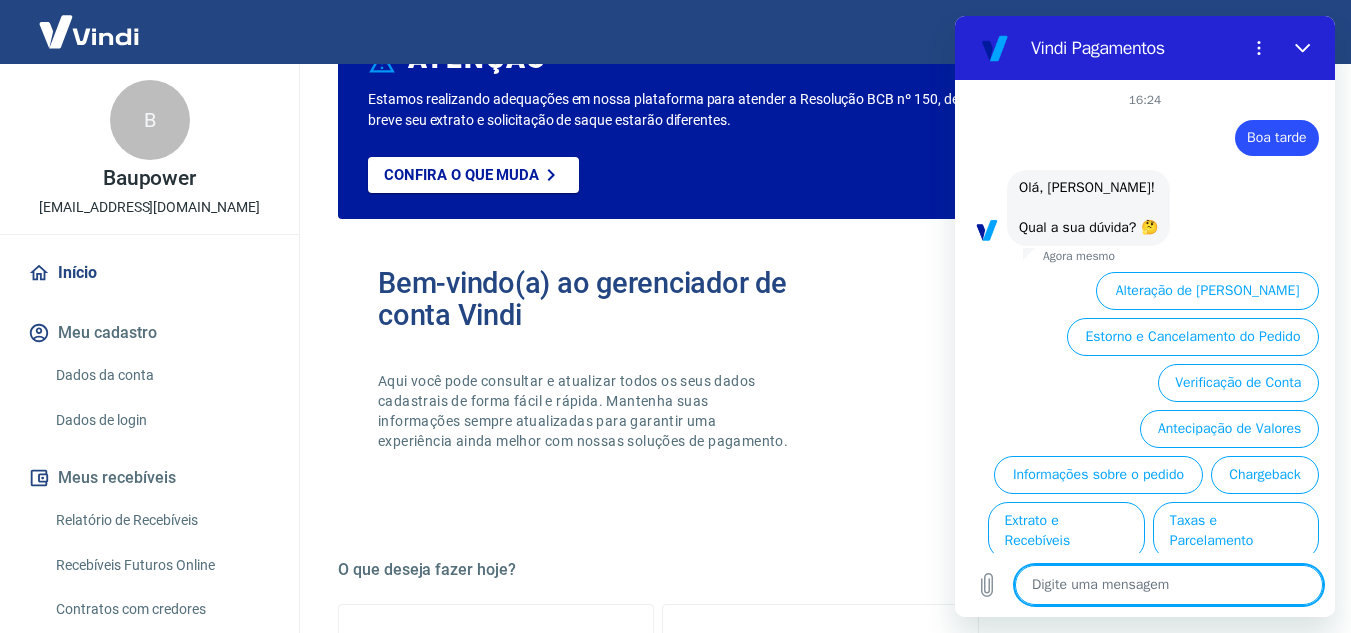 scroll, scrollTop: 0, scrollLeft: 0, axis: both 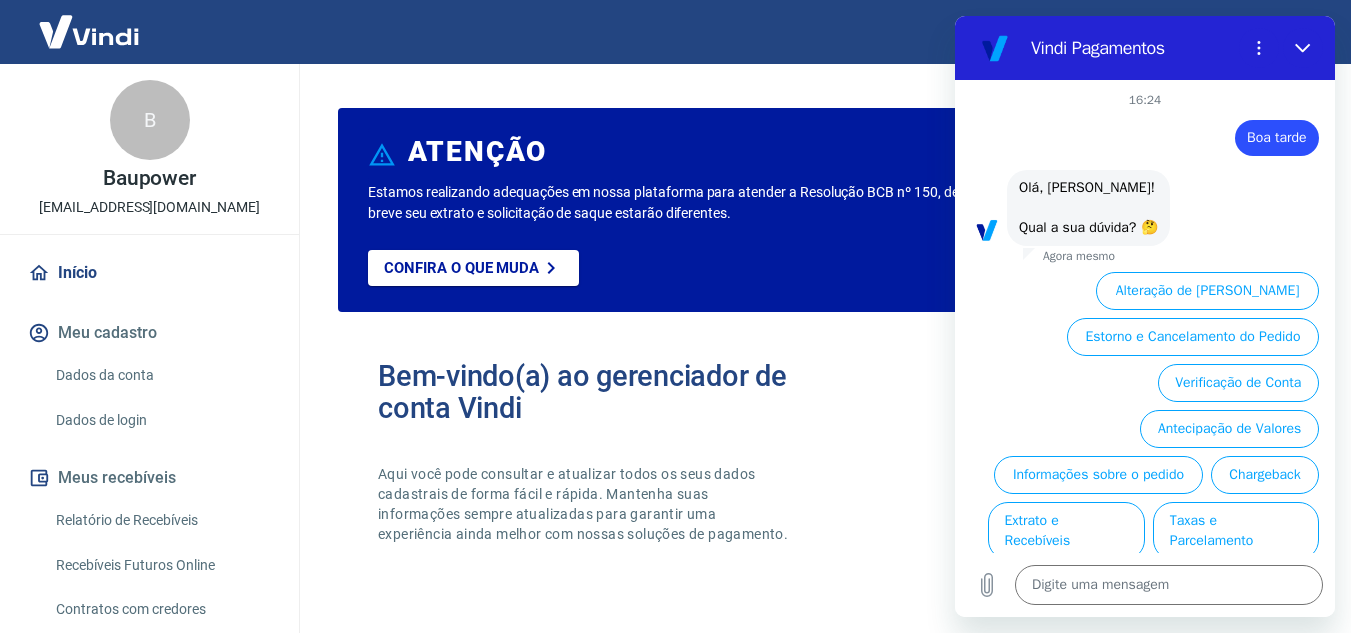 drag, startPoint x: 1342, startPoint y: 272, endPoint x: 1342, endPoint y: 357, distance: 85 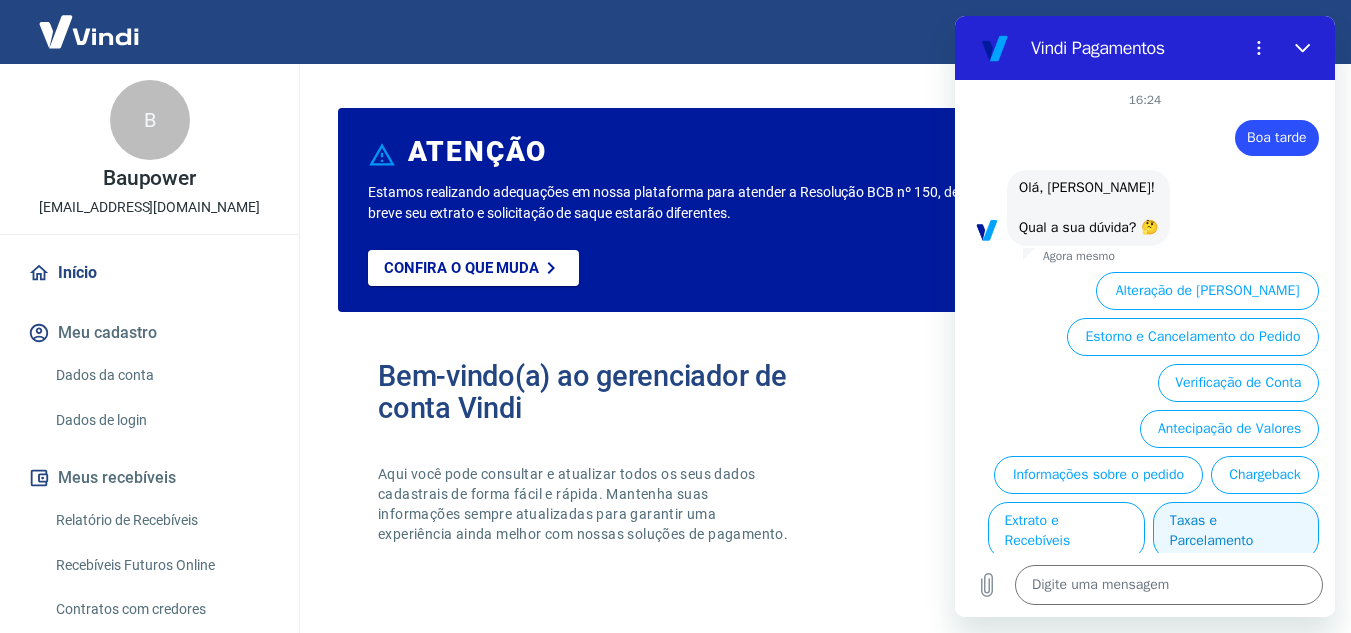 click on "Taxas e Parcelamento" at bounding box center (1236, 531) 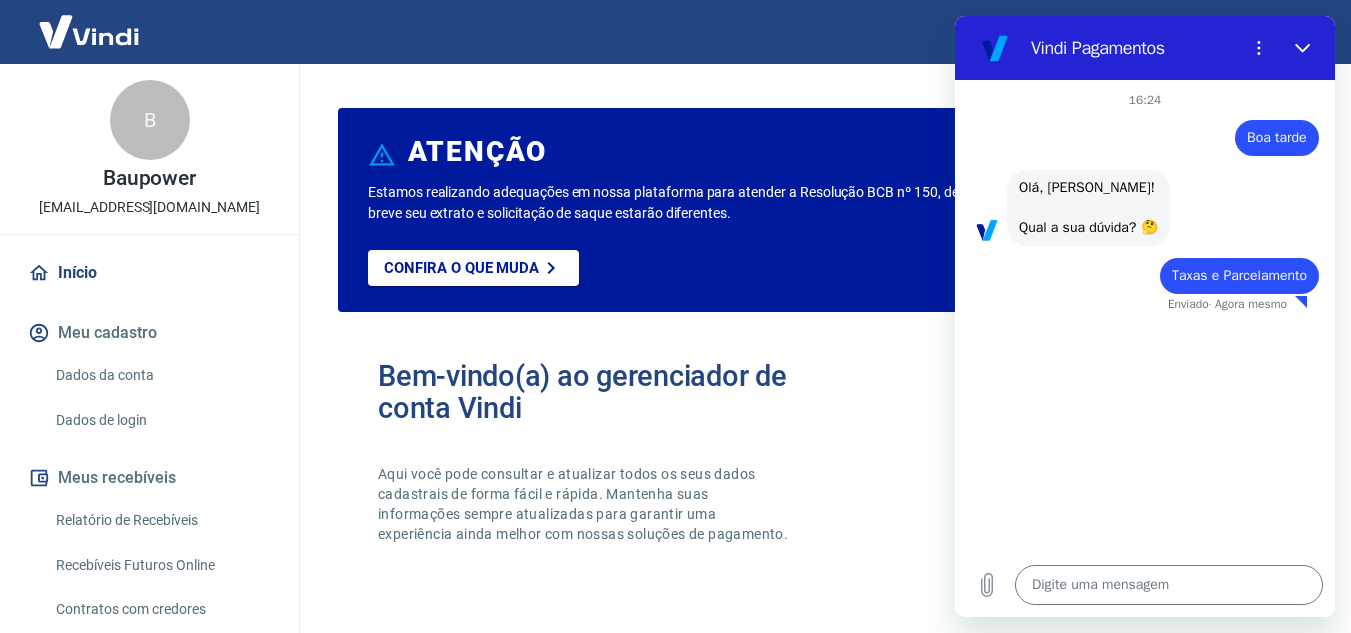 click at bounding box center (1145, 314) 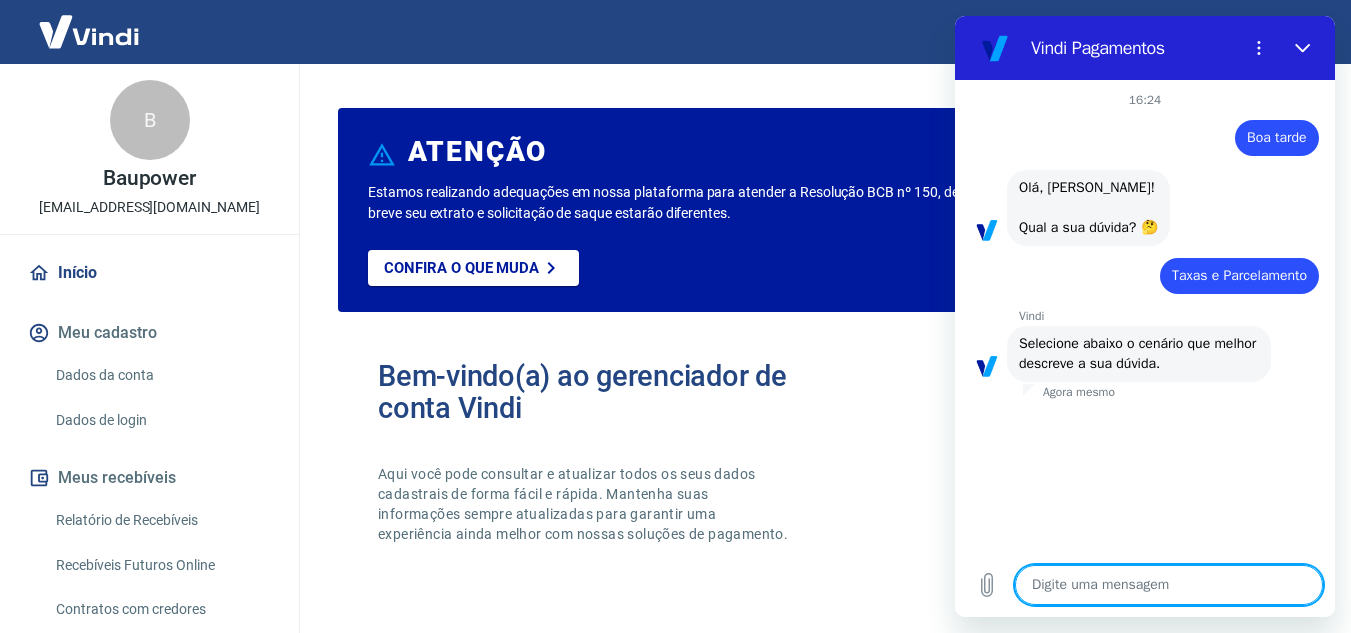 click on "ATENÇÃO Estamos realizando adequações em nossa plataforma para atender a Resolução BCB nº 150, de 6/10/2021. Por isso, em breve seu extrato e solicitação de saque estarão diferentes. Confira o que muda Bem-vindo(a) ao gerenciador de conta Vindi Aqui você pode consultar e atualizar todos os seus dados cadastrais de forma fácil e rápida. Mantenha suas informações sempre atualizadas para garantir uma experiência ainda melhor com nossas soluções de pagamento. O que deseja fazer hoje? Informações pessoais Gestão de dados cadastrais, envio de documentos, alteração de telefone e endereços. Segurança Alteração de senha, autenticação em duas etapas, histórico de logins, gerenciamento de dispositivos. Fácil de acessar Para acessar este gerenciador, basta clicar em “Gerenciar conta” no menu lateral do portal de vendas. Retorne para o portal de vendas Você poderá retornar para o portal de vendas através das seguintes maneiras: - parte inferior do menu lateral - rodapé desta página" at bounding box center (820, 921) 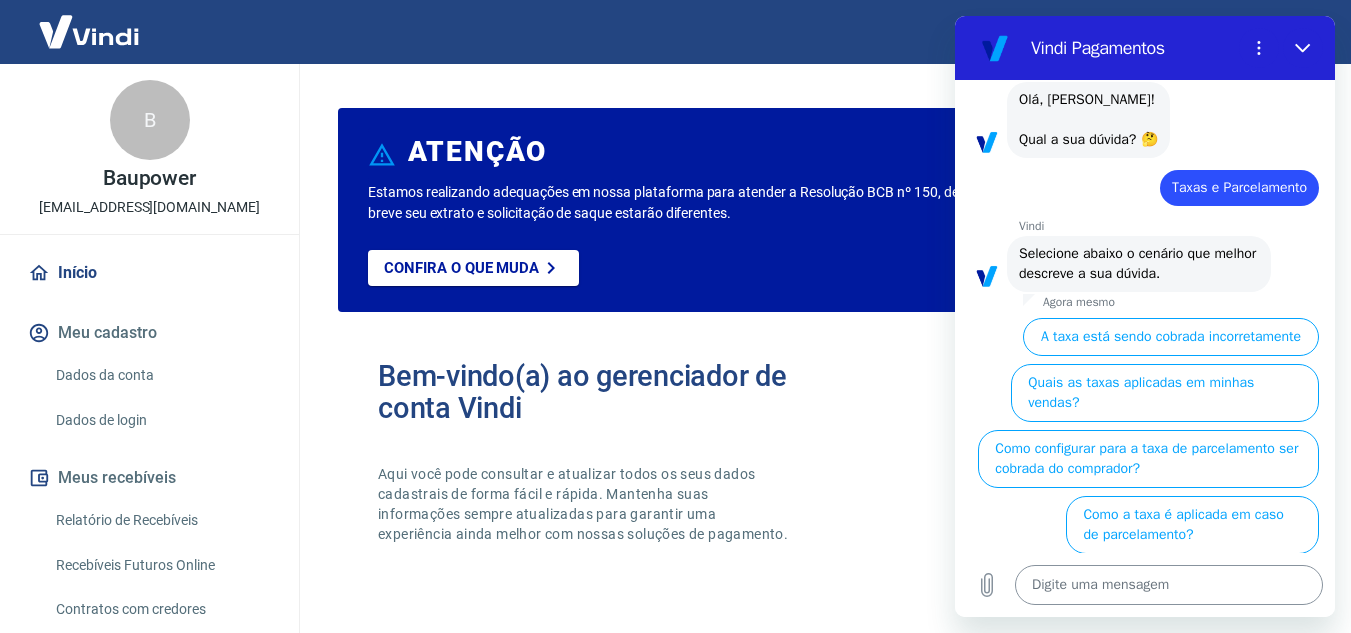 scroll, scrollTop: 120, scrollLeft: 0, axis: vertical 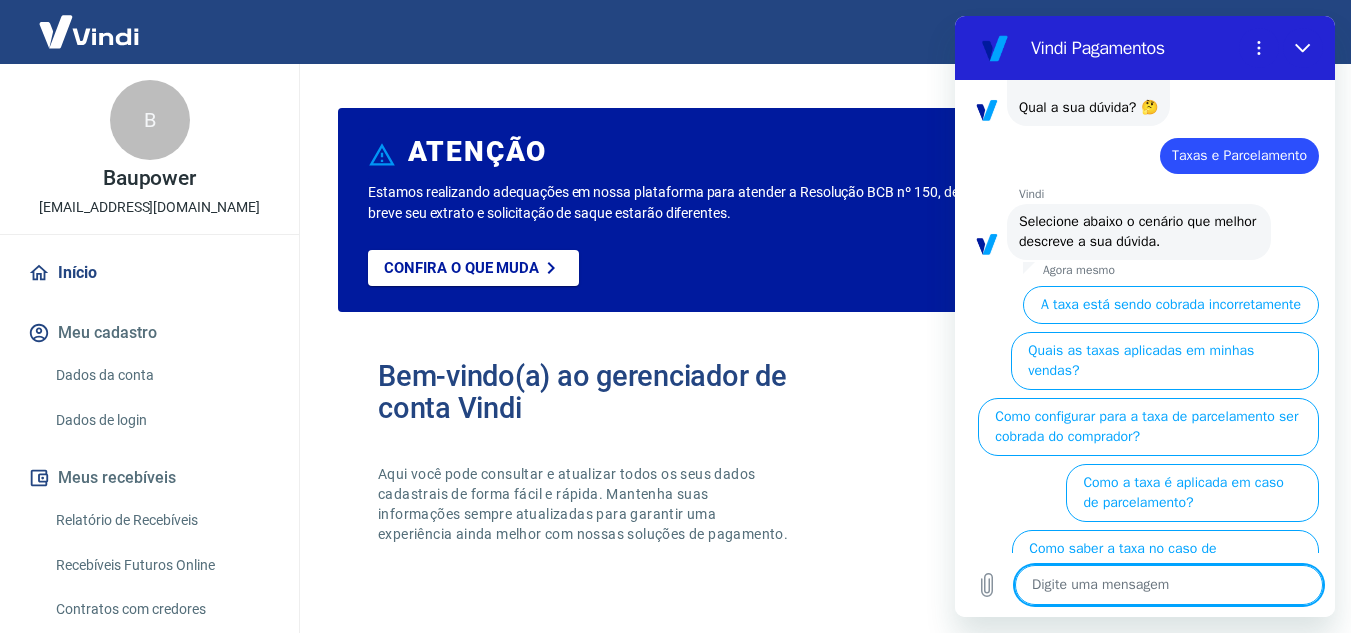 click at bounding box center (1169, 585) 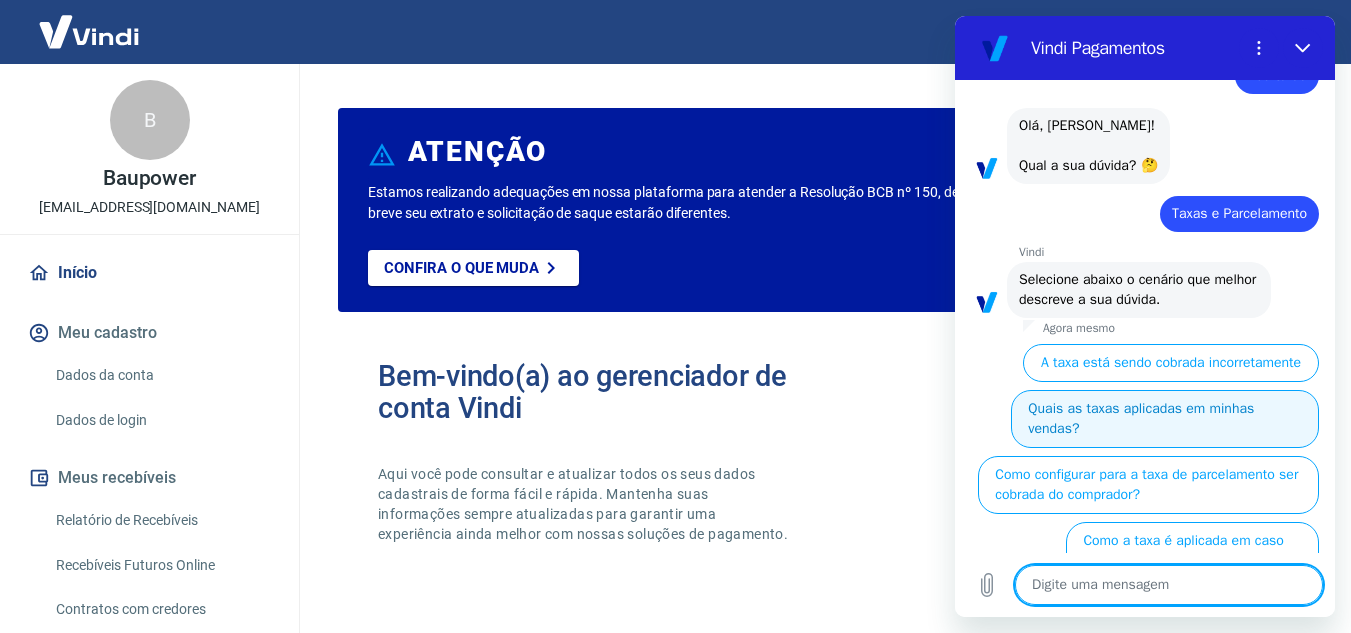 scroll, scrollTop: 120, scrollLeft: 0, axis: vertical 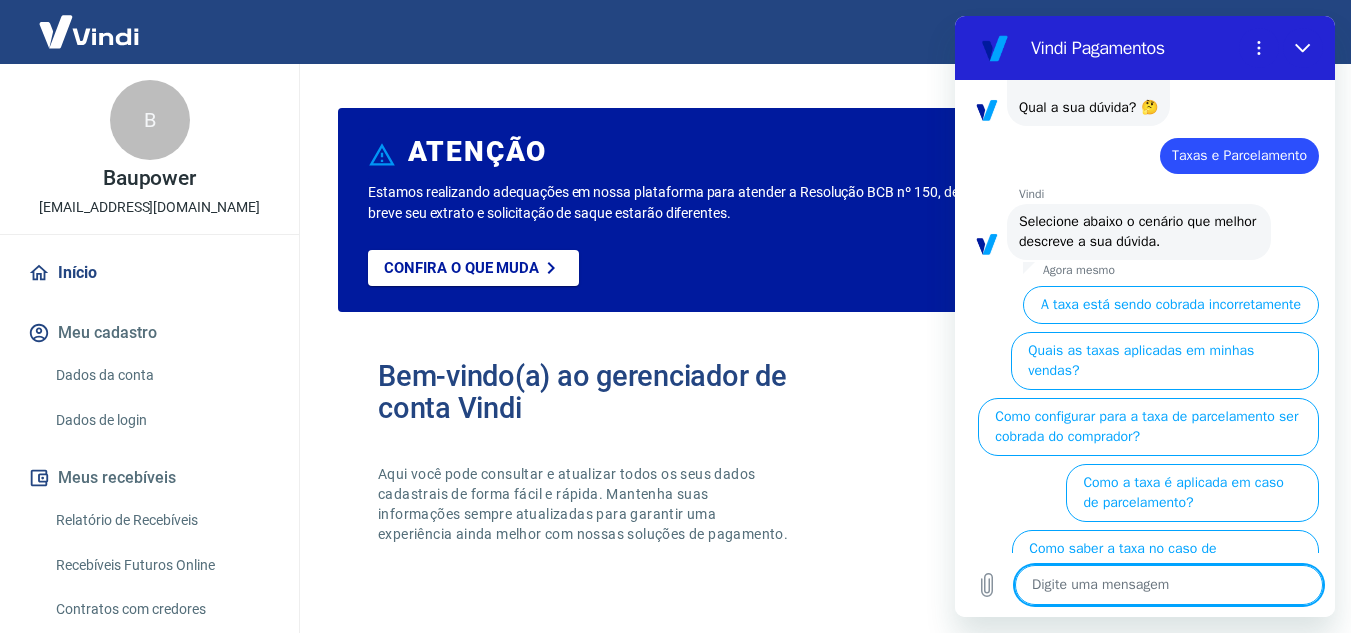 click at bounding box center (1277, 48) 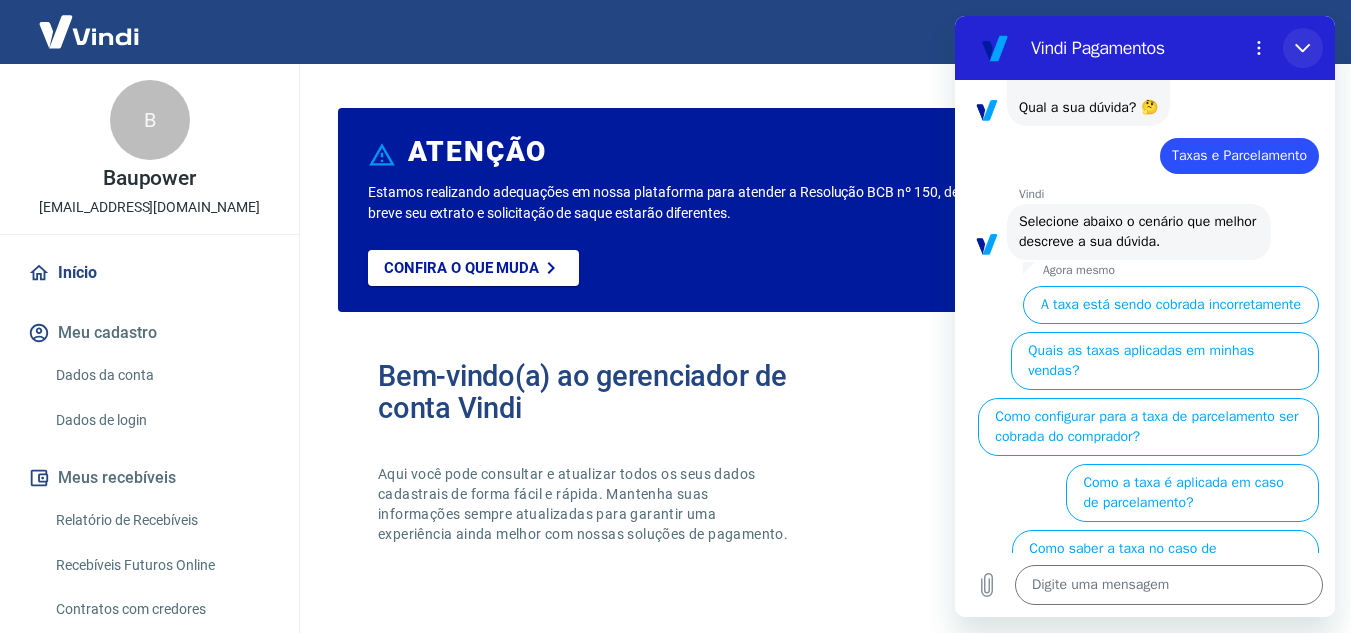 drag, startPoint x: 1303, startPoint y: 47, endPoint x: 2254, endPoint y: 66, distance: 951.18976 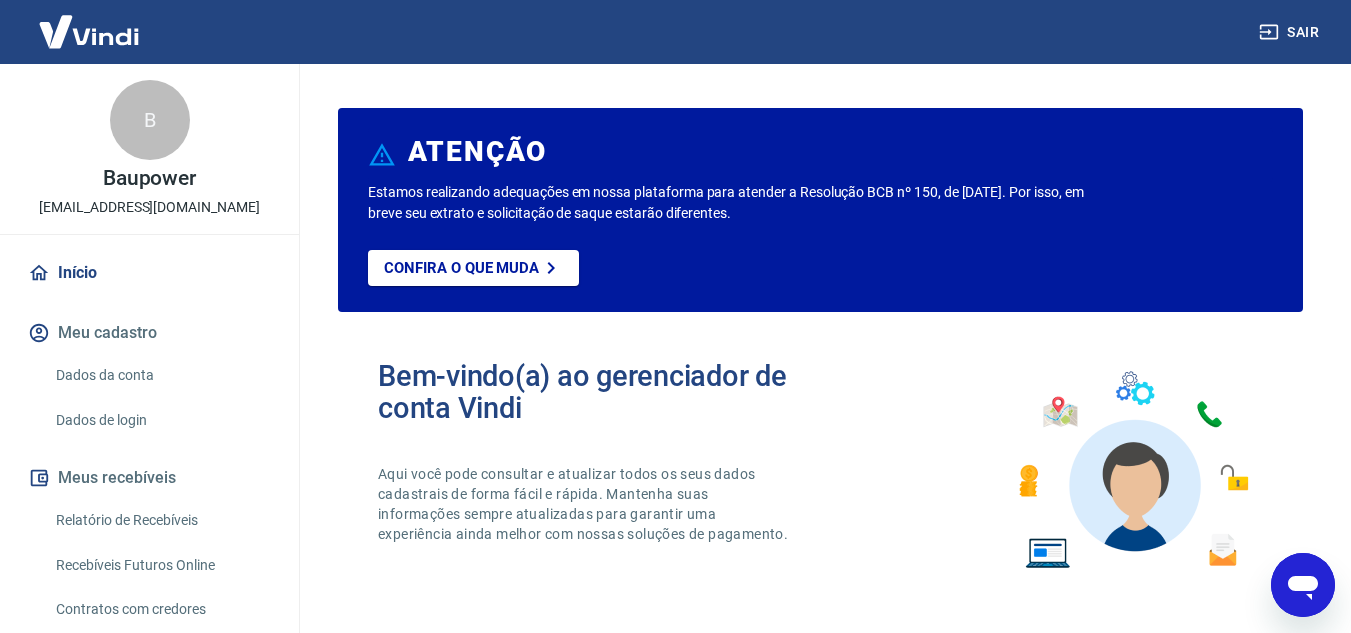 click at bounding box center (1303, 585) 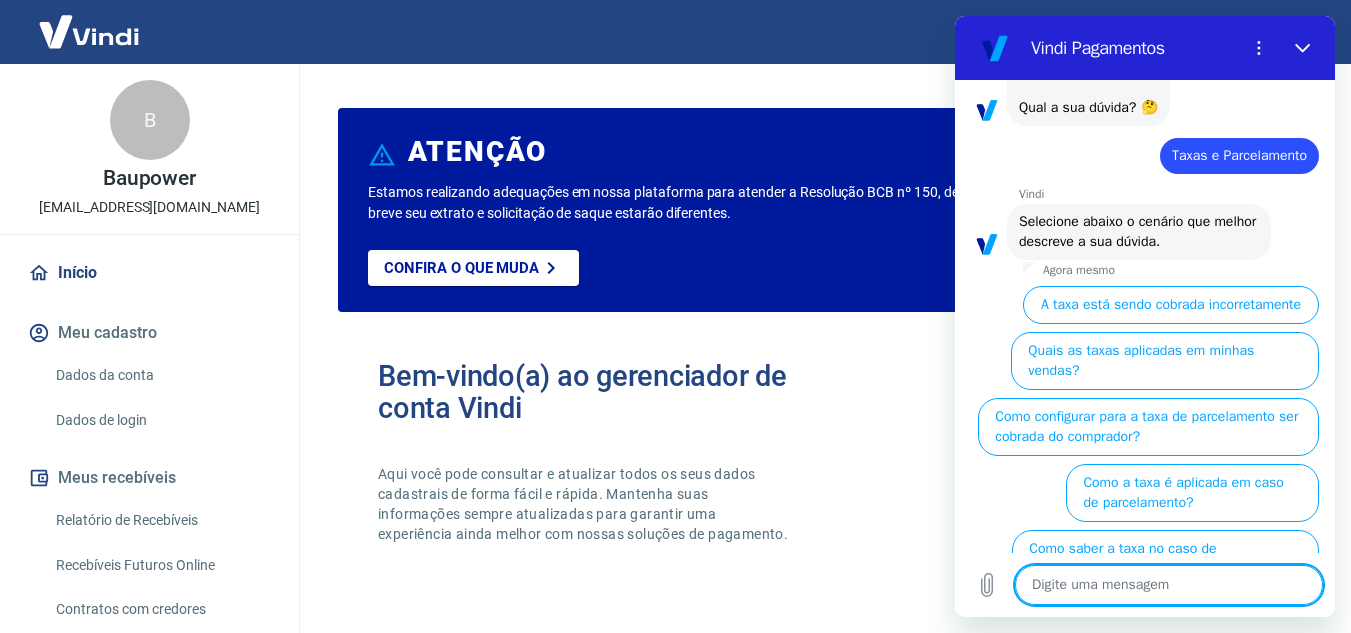 type on "s" 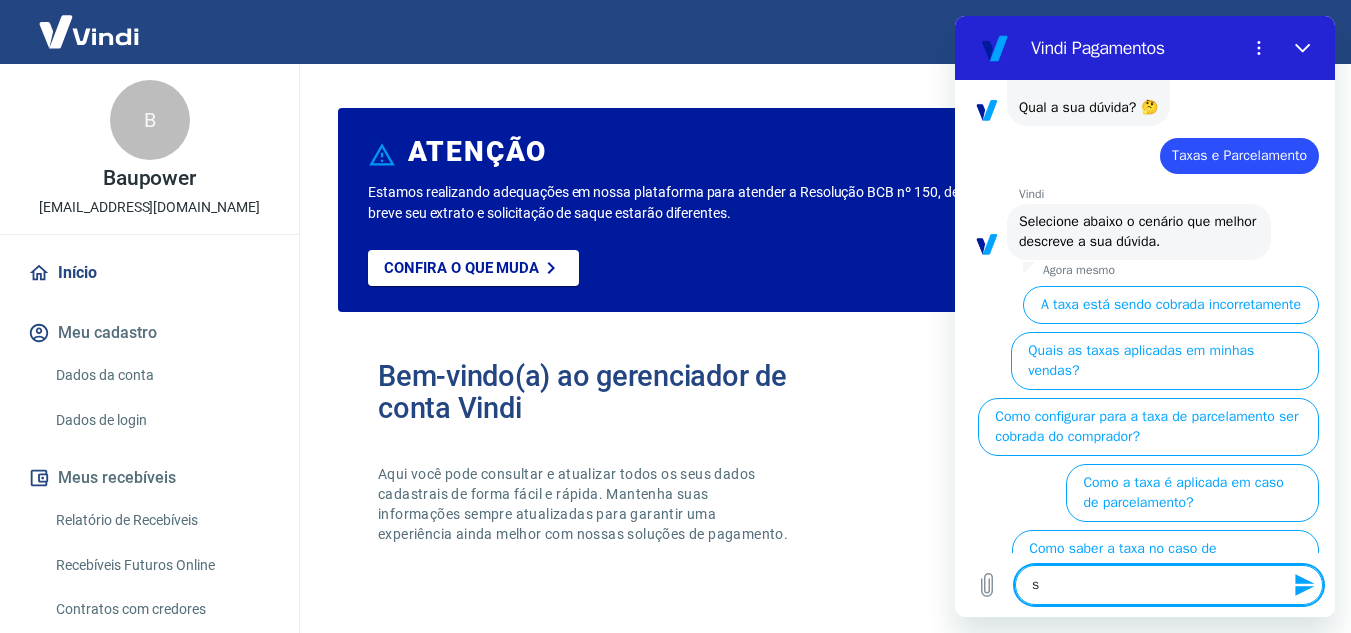 type on "sa" 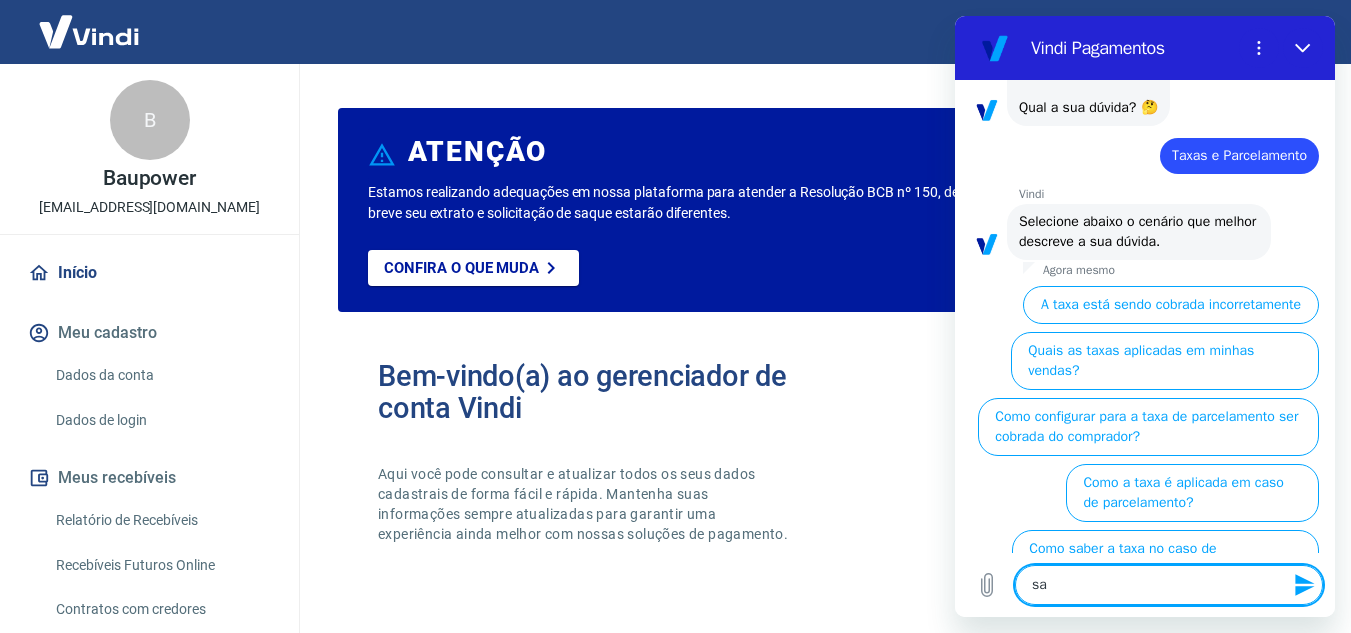 type on "sai" 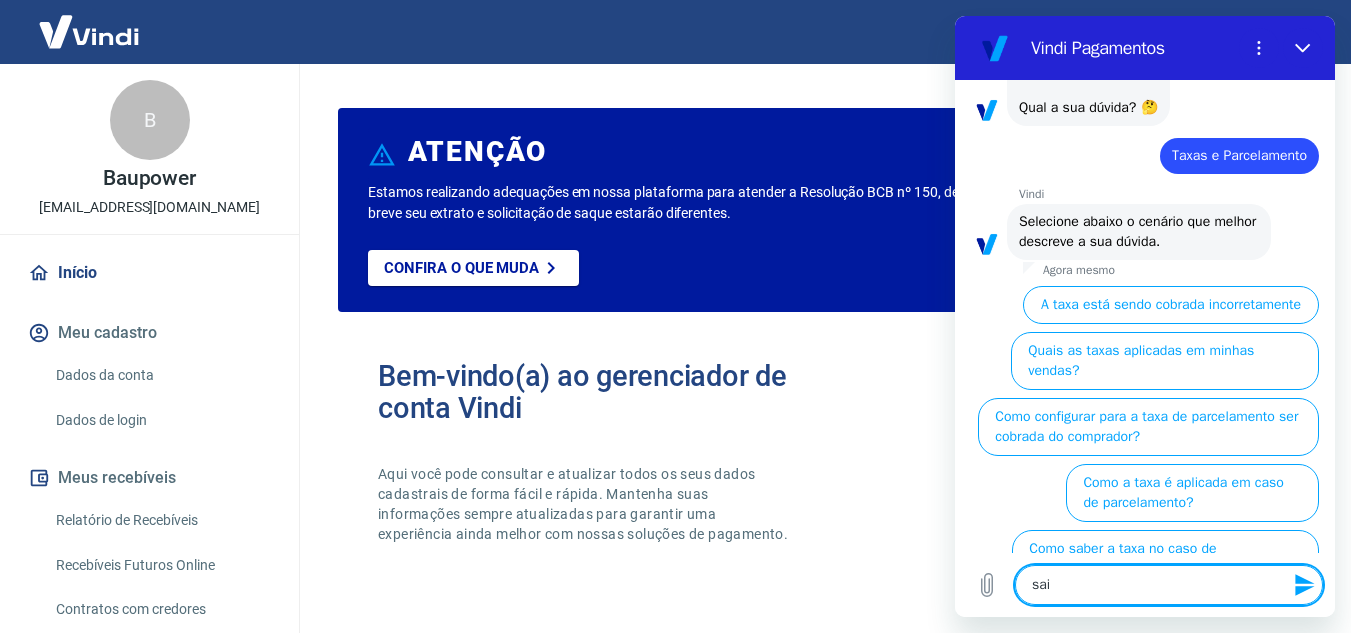 type on "sa" 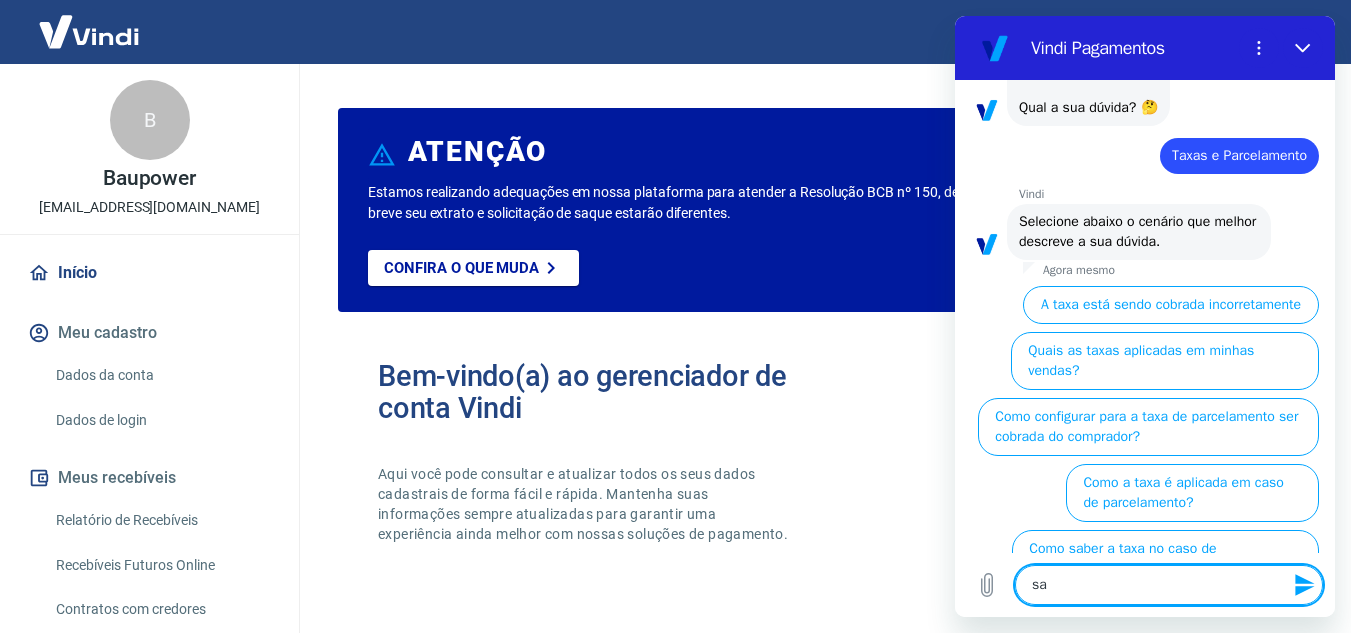 type on "s" 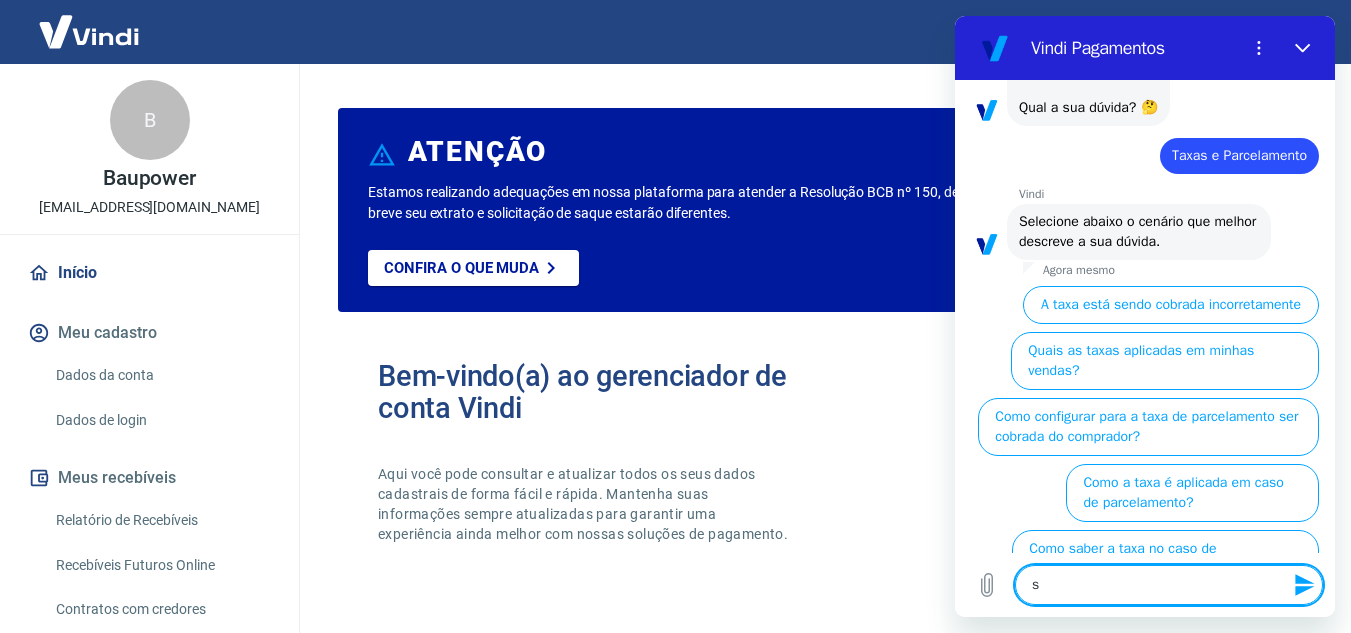 type on "x" 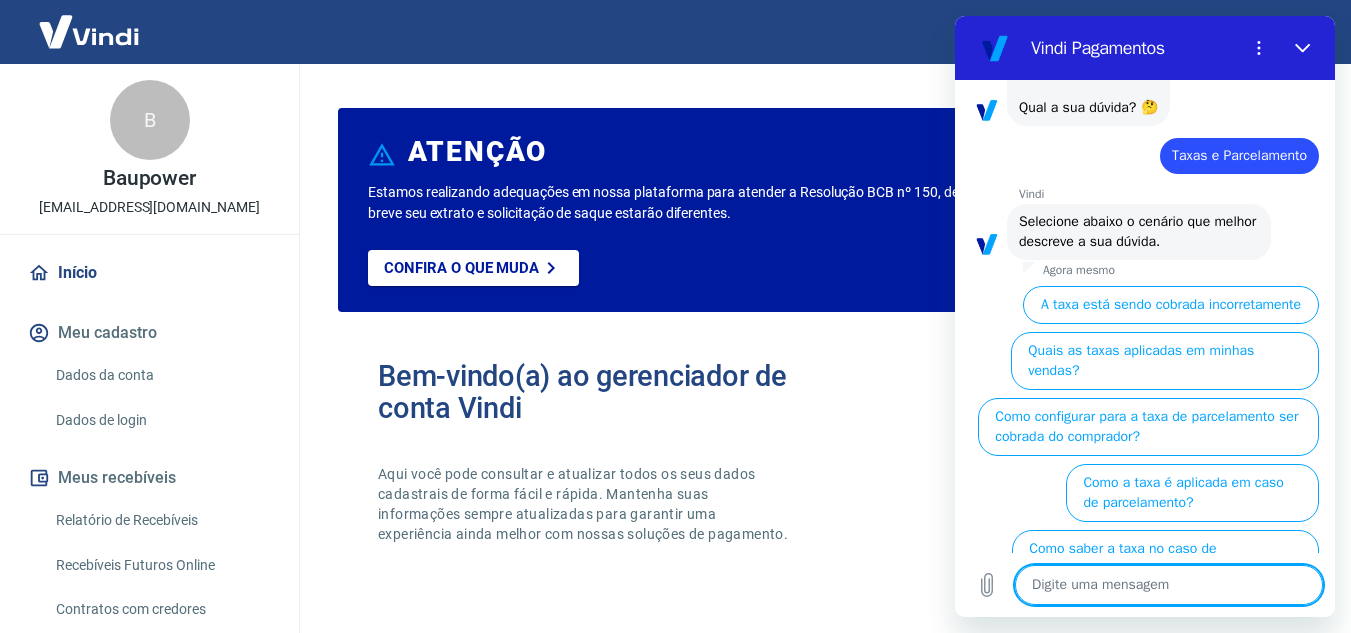 type on "o" 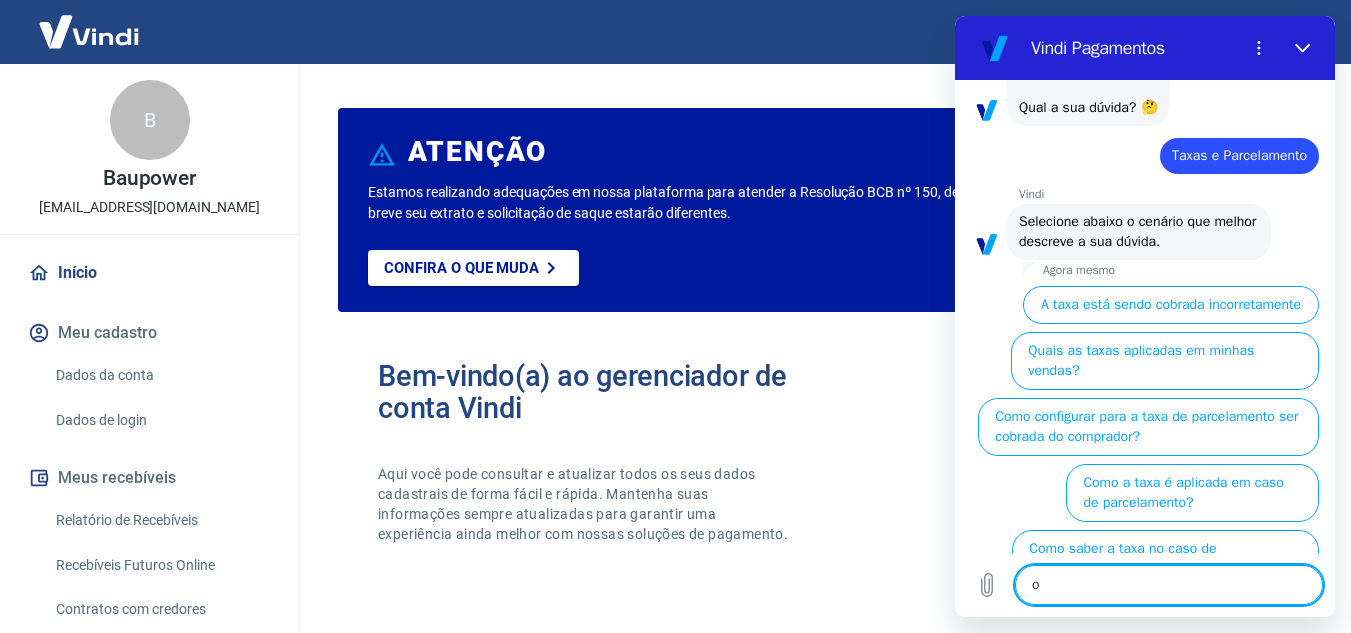 type on "x" 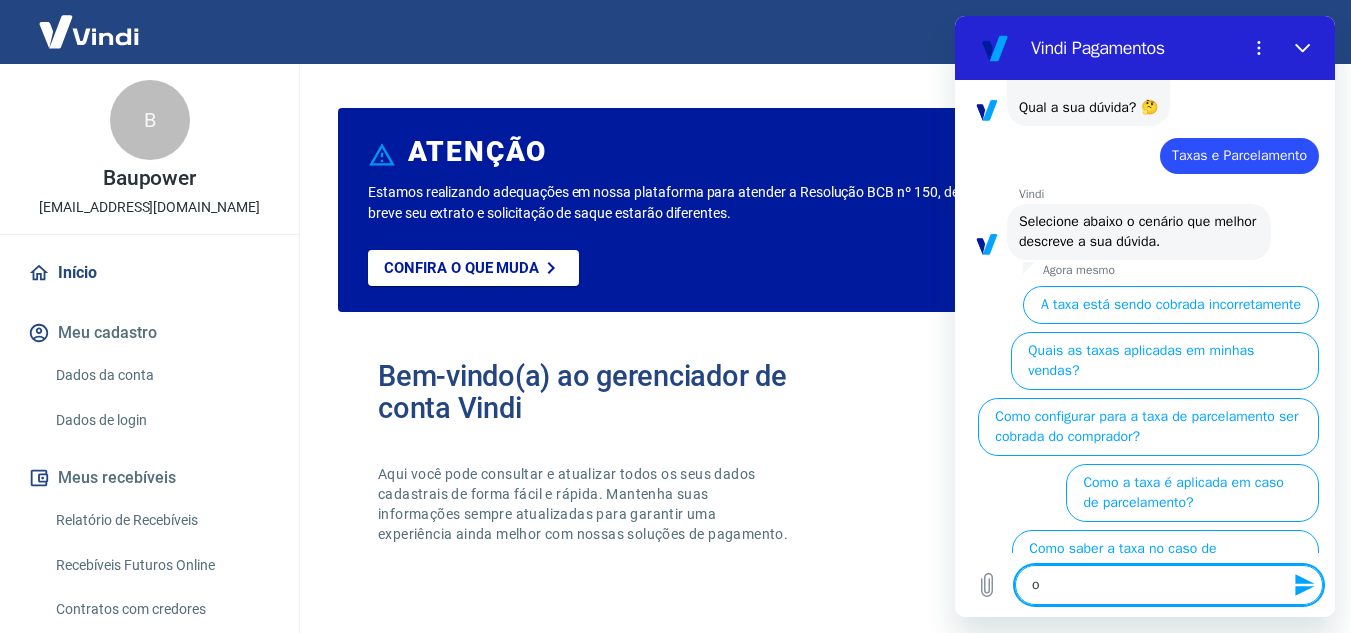 type on "ou" 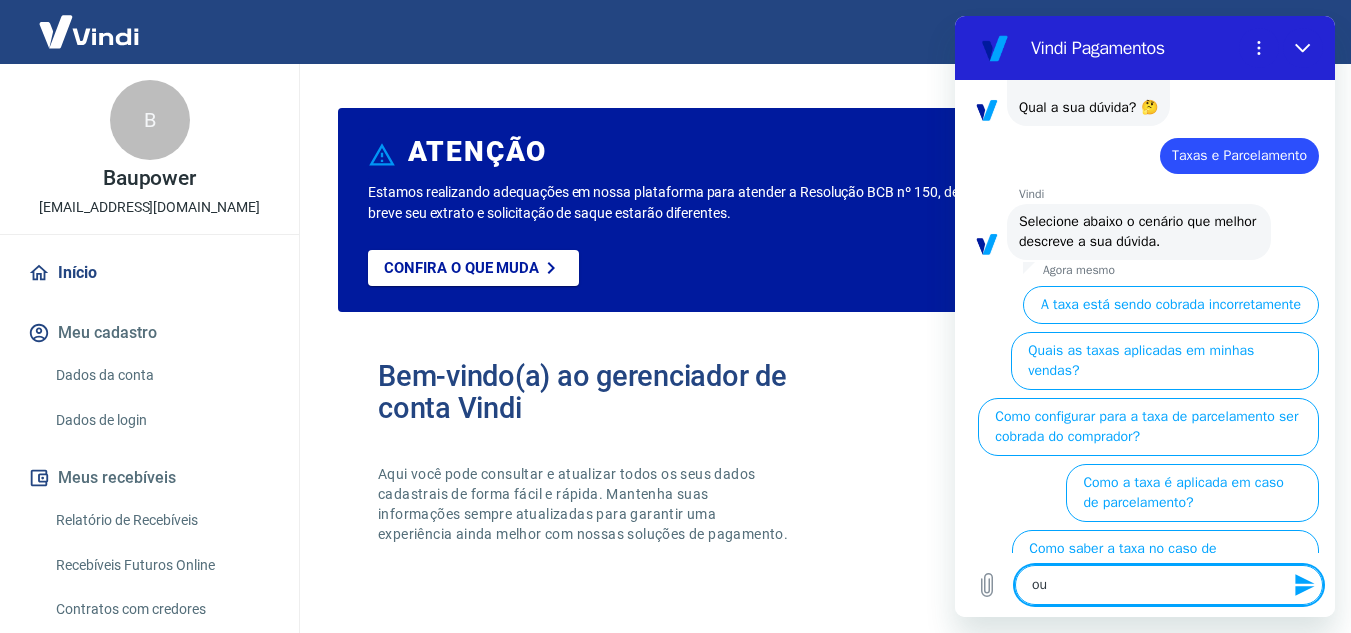 type on "out" 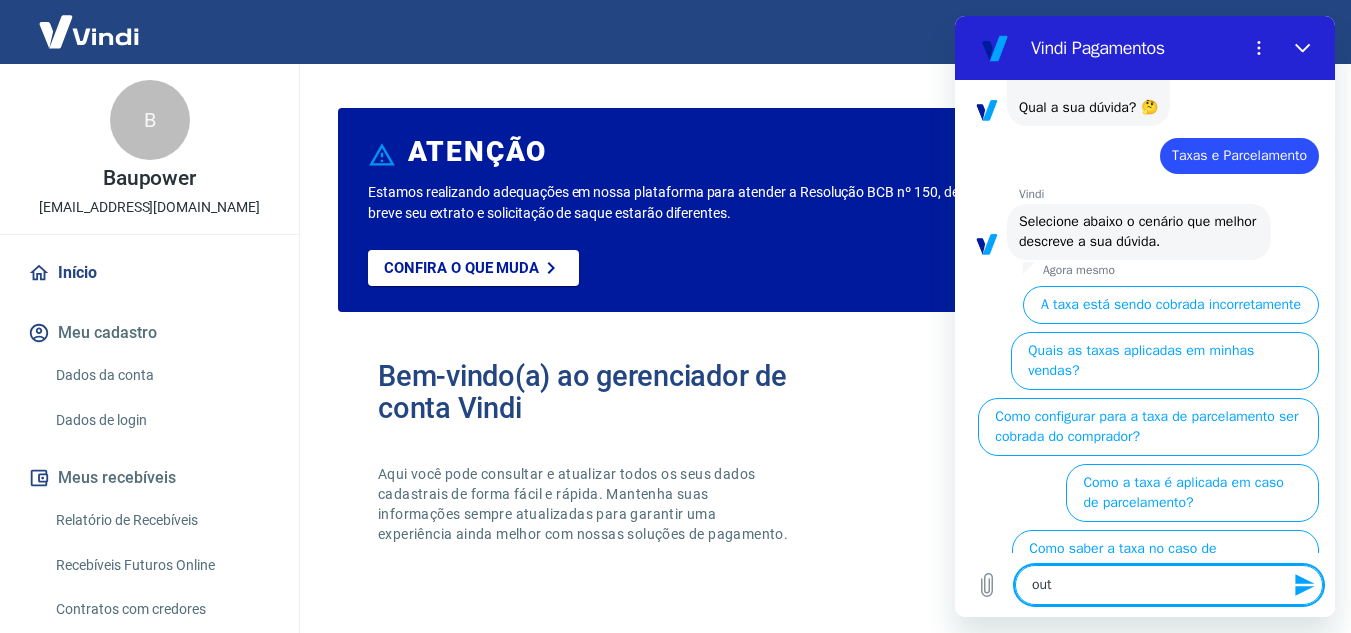 type on "outr" 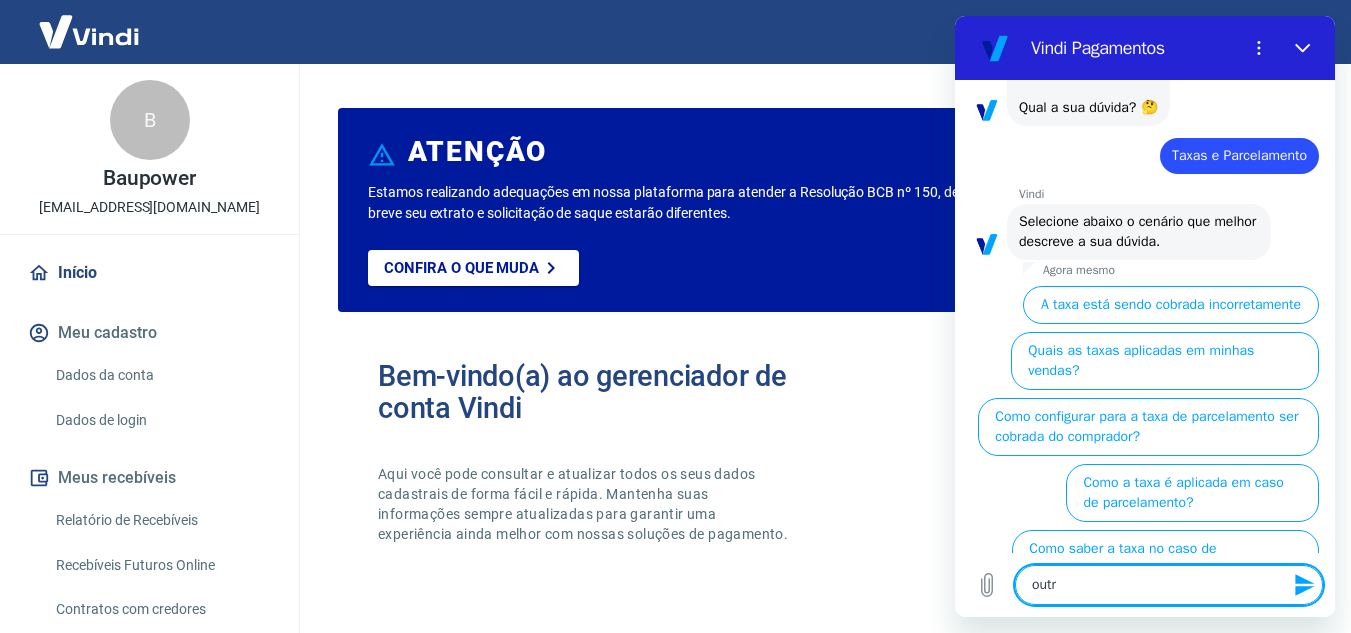 type on "outro" 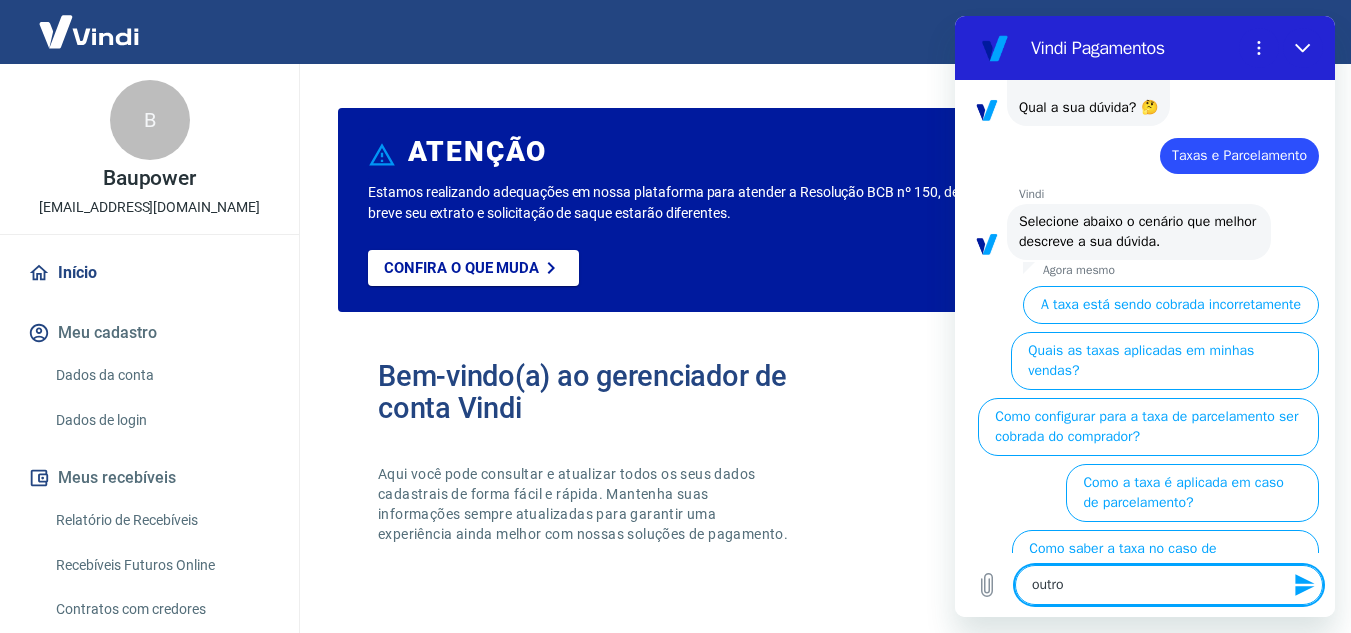 type on "outros" 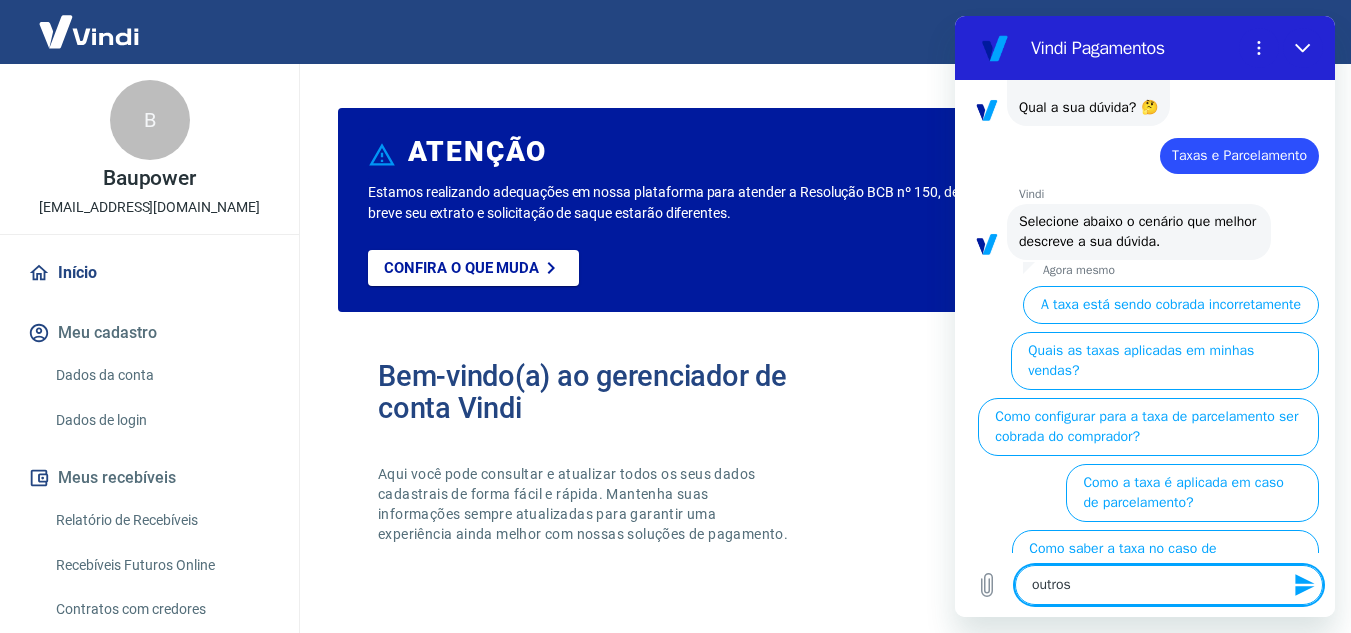 type 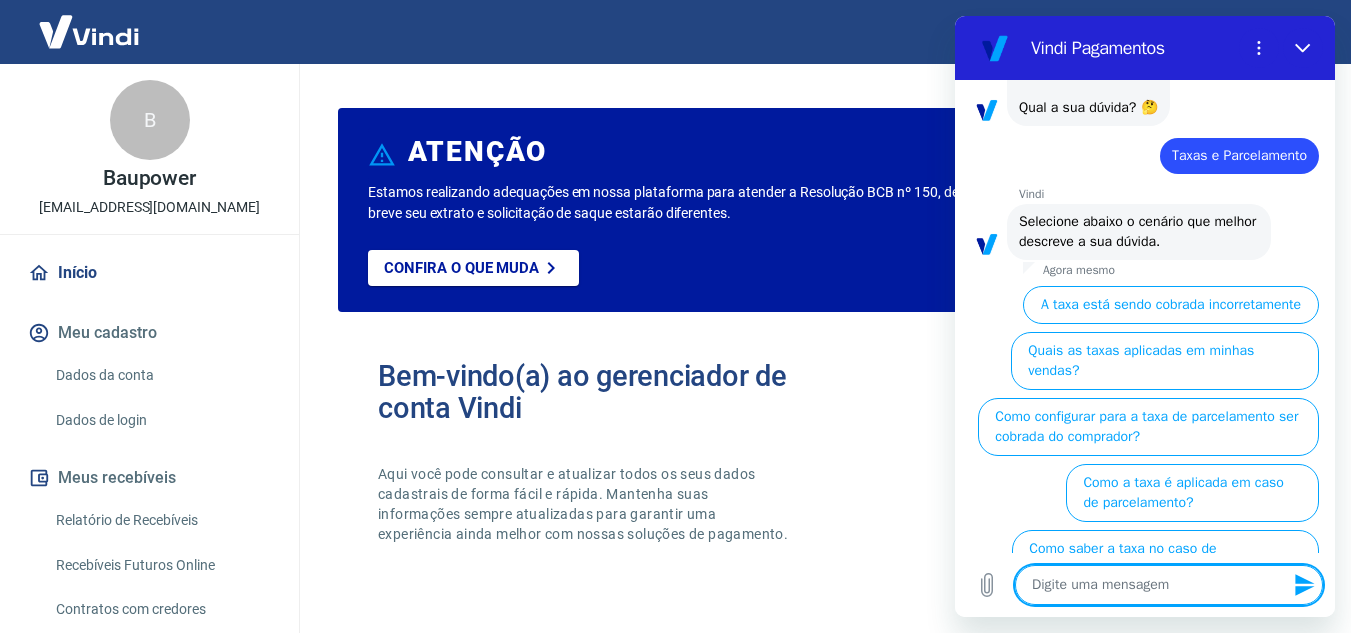 scroll, scrollTop: 0, scrollLeft: 0, axis: both 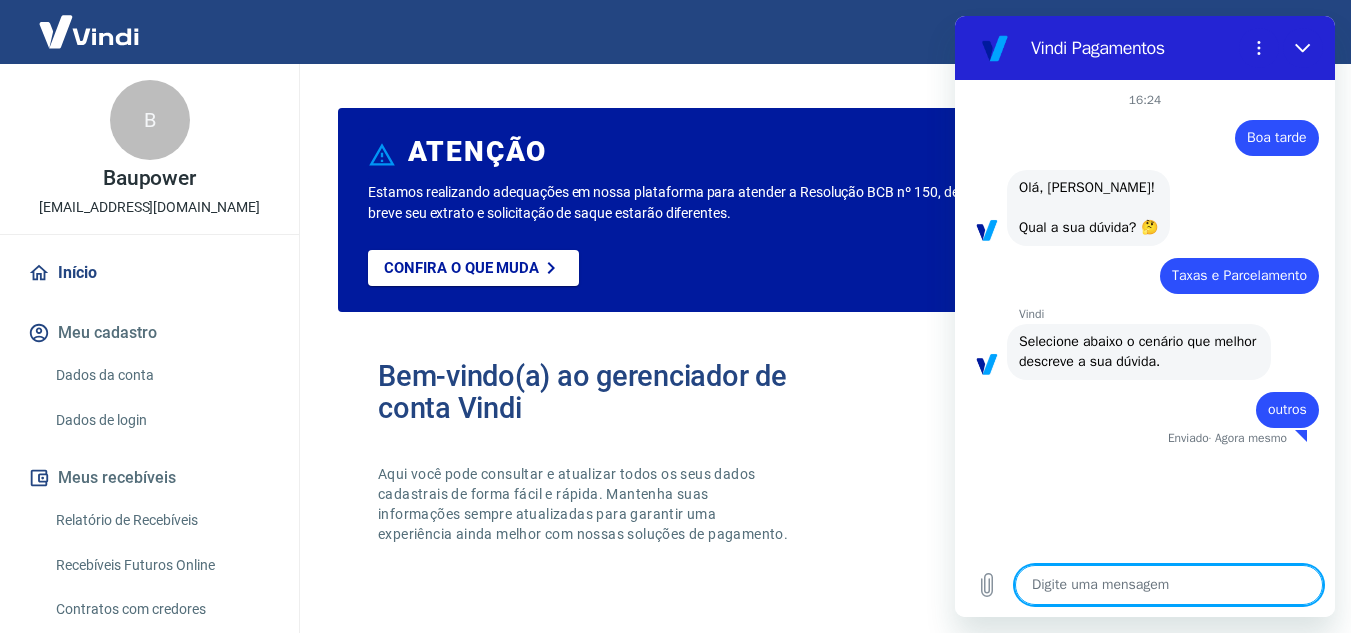 type on "x" 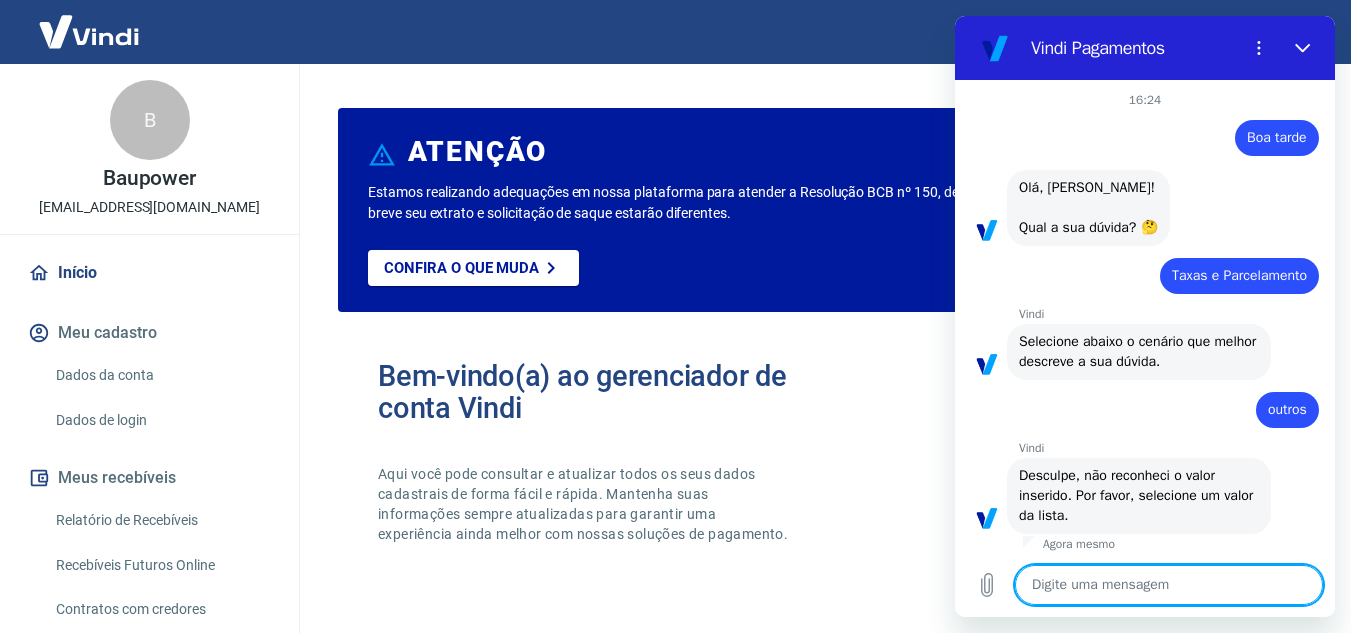 scroll, scrollTop: 4, scrollLeft: 0, axis: vertical 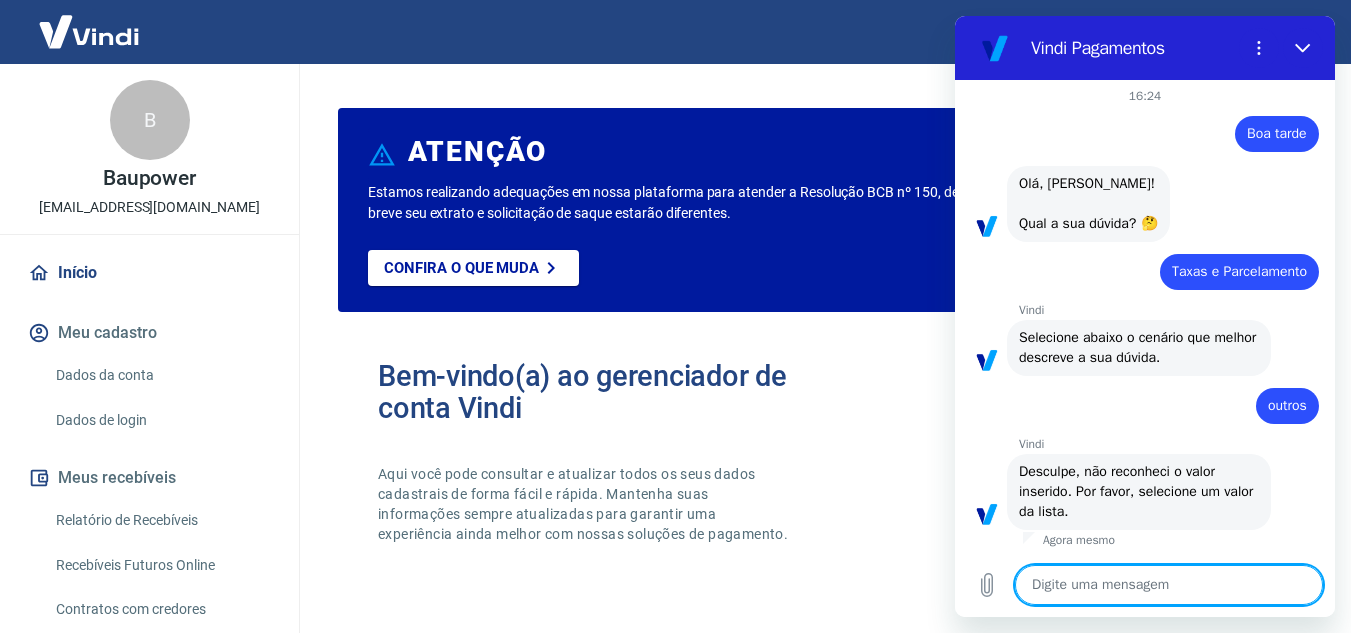 click at bounding box center [1169, 585] 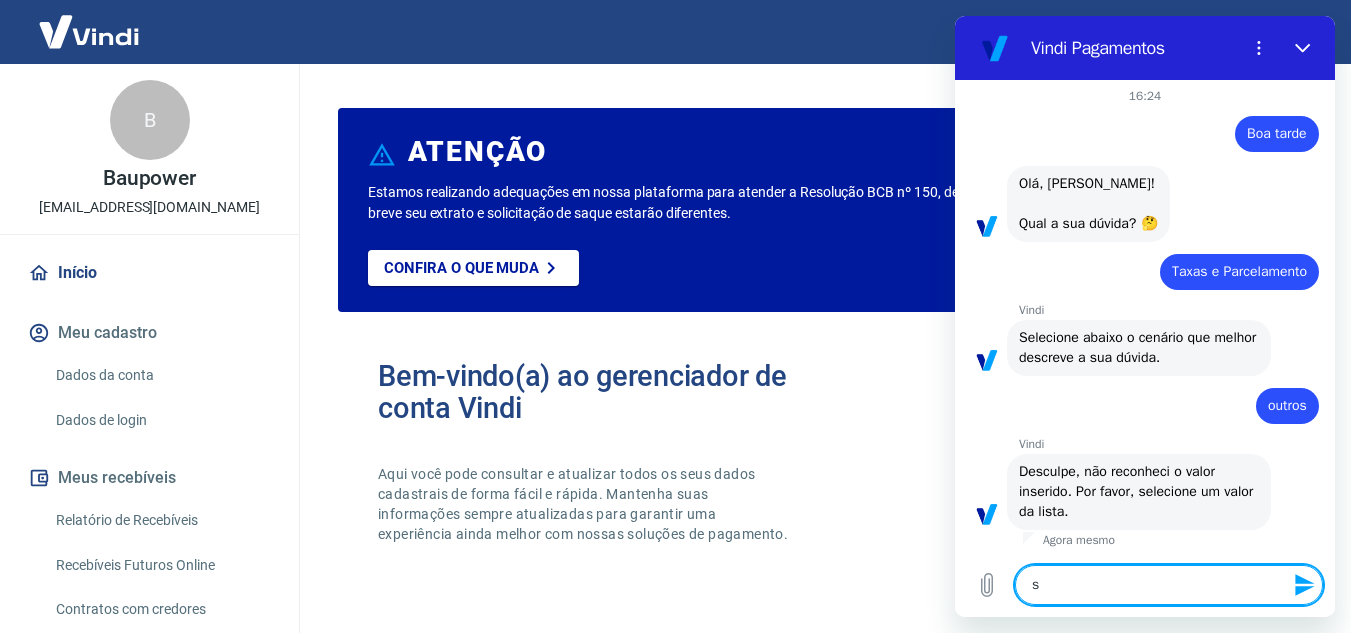 type on "sa" 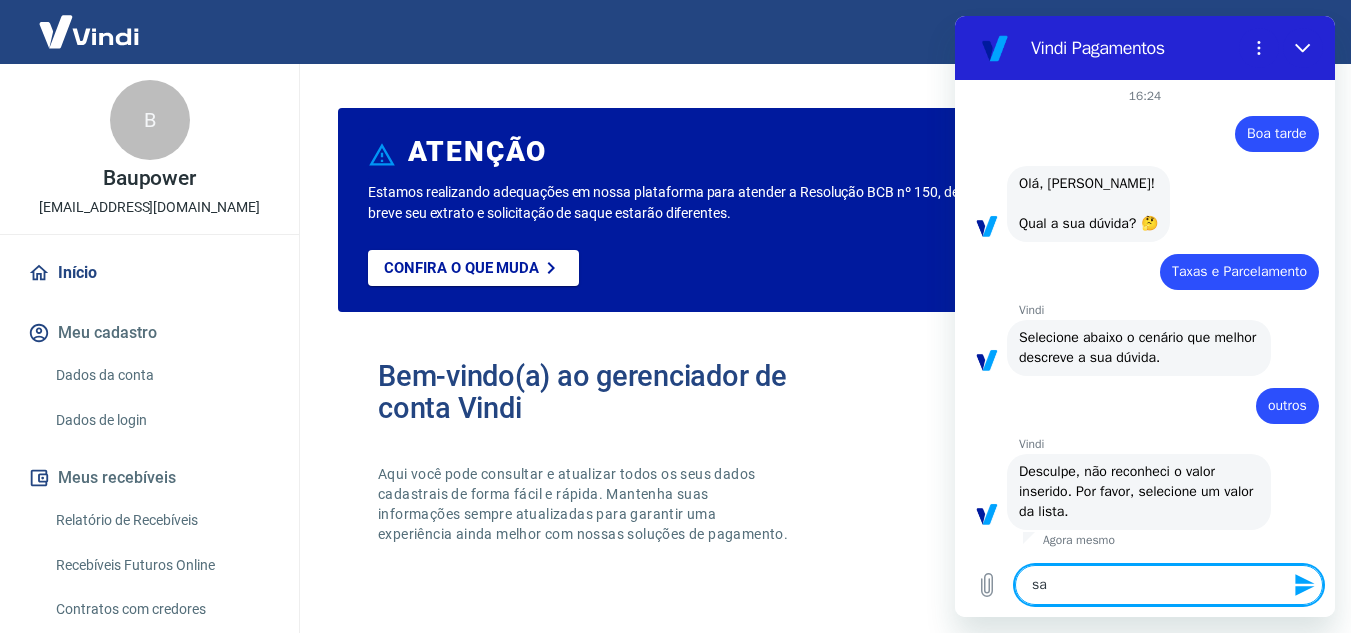 type on "sai" 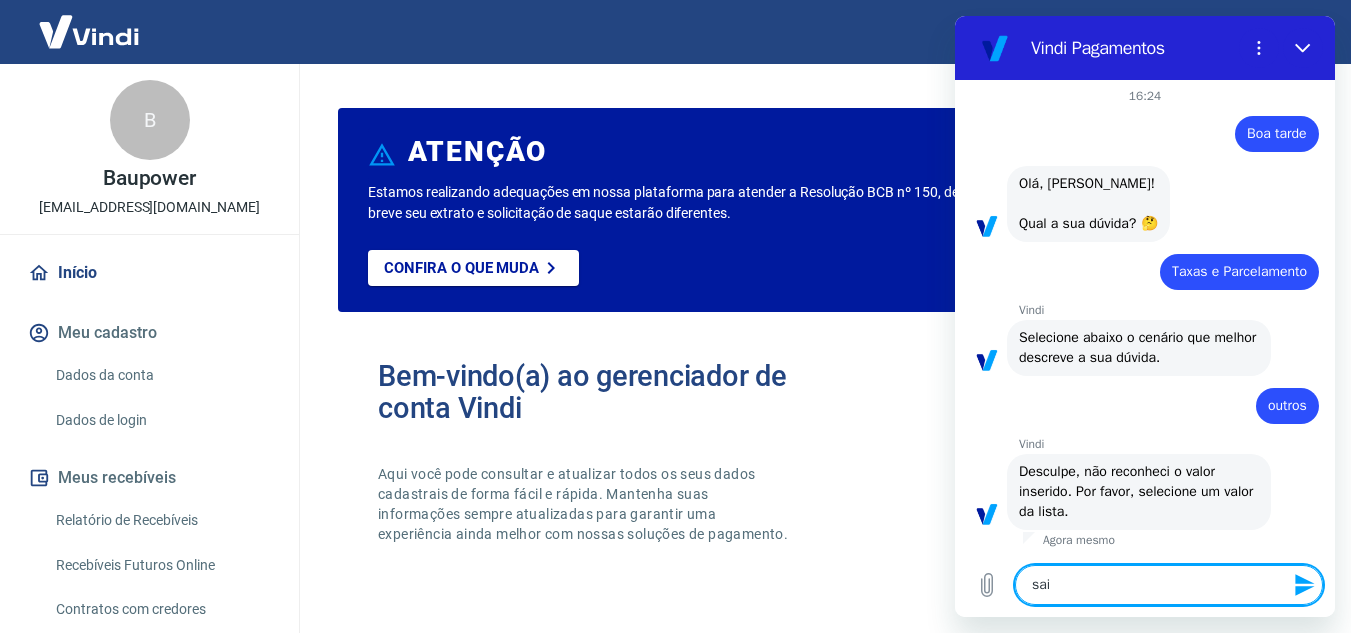 type on "sair" 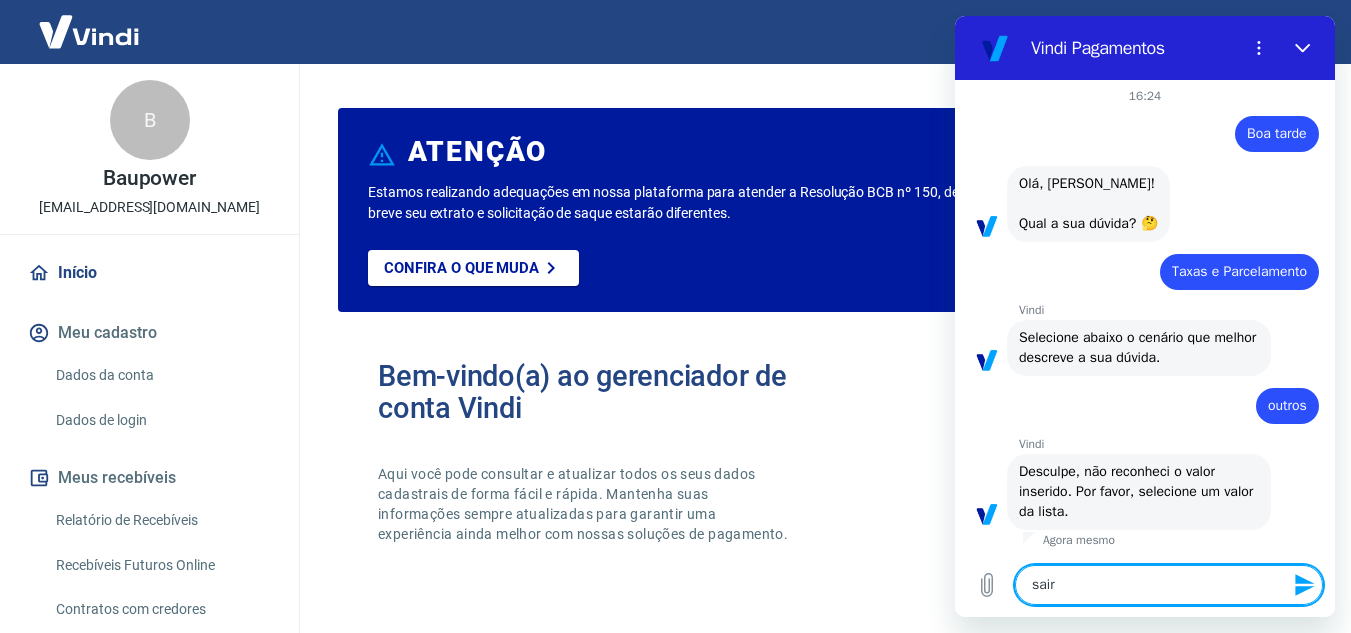 type on "sair," 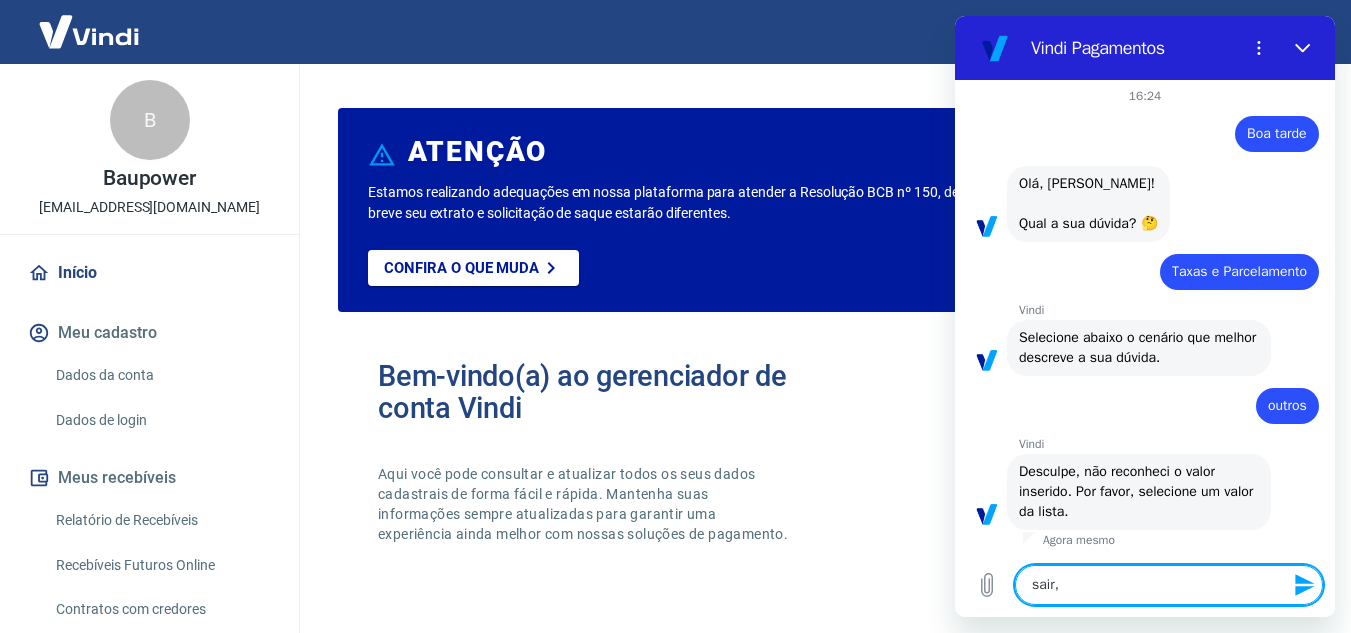 type on "sair" 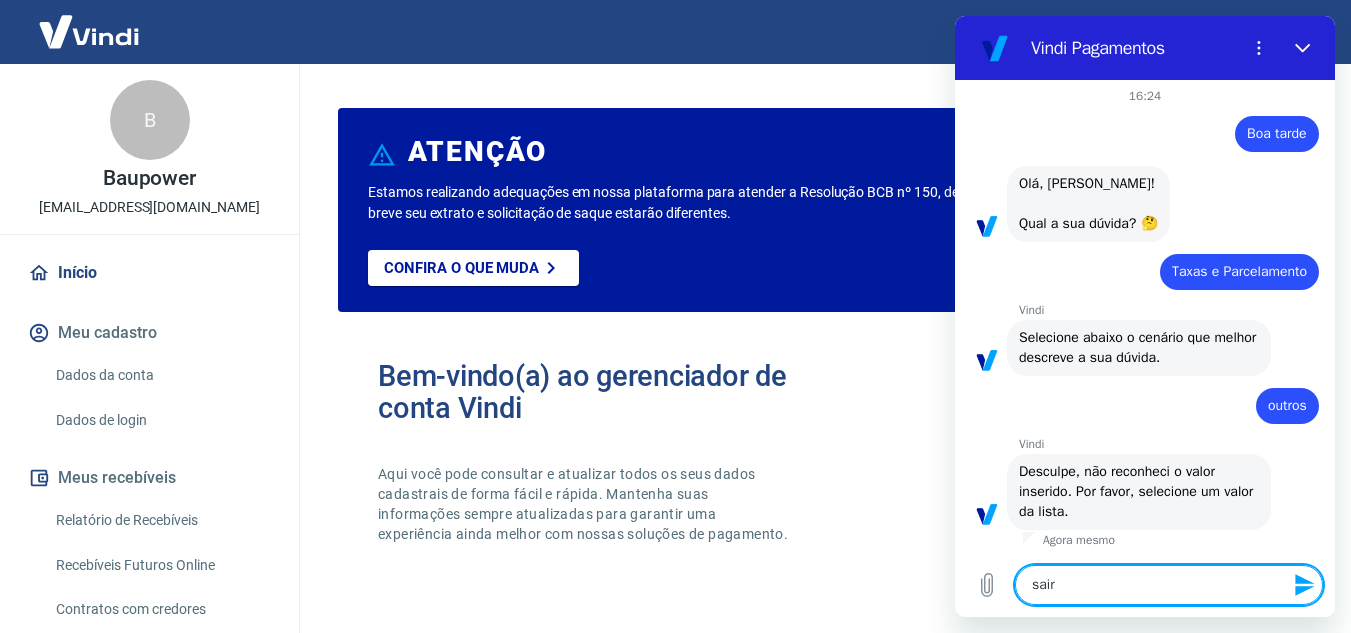 type 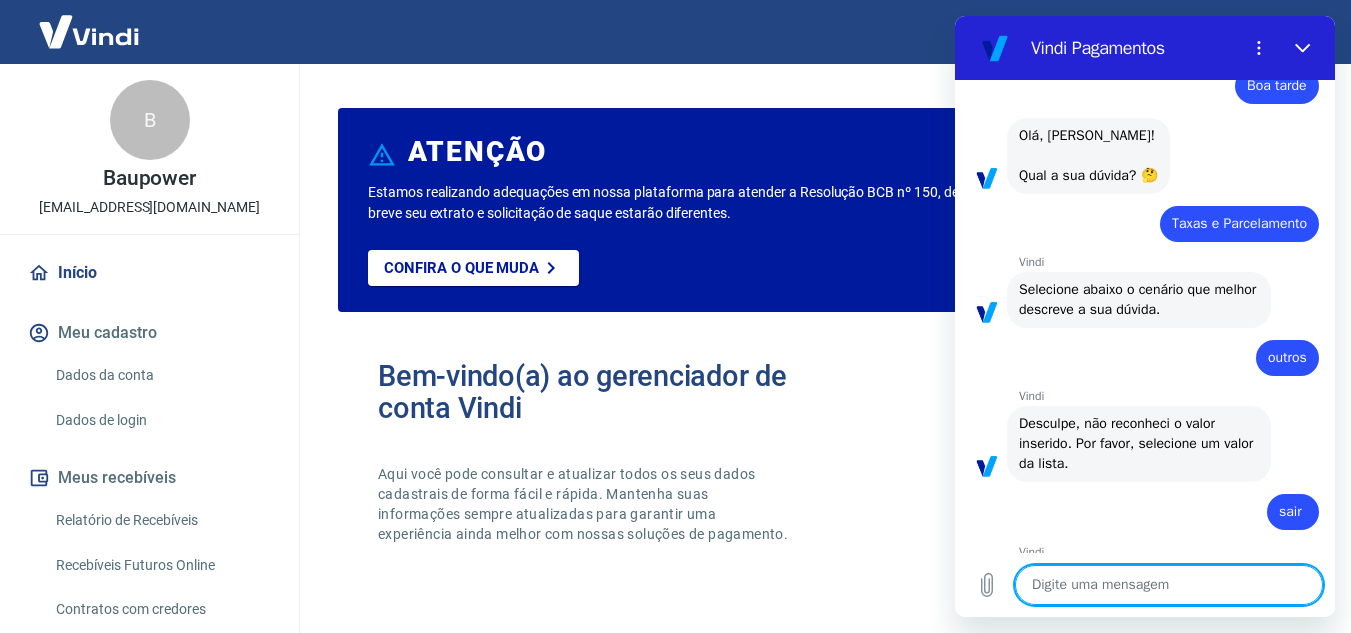 type on "x" 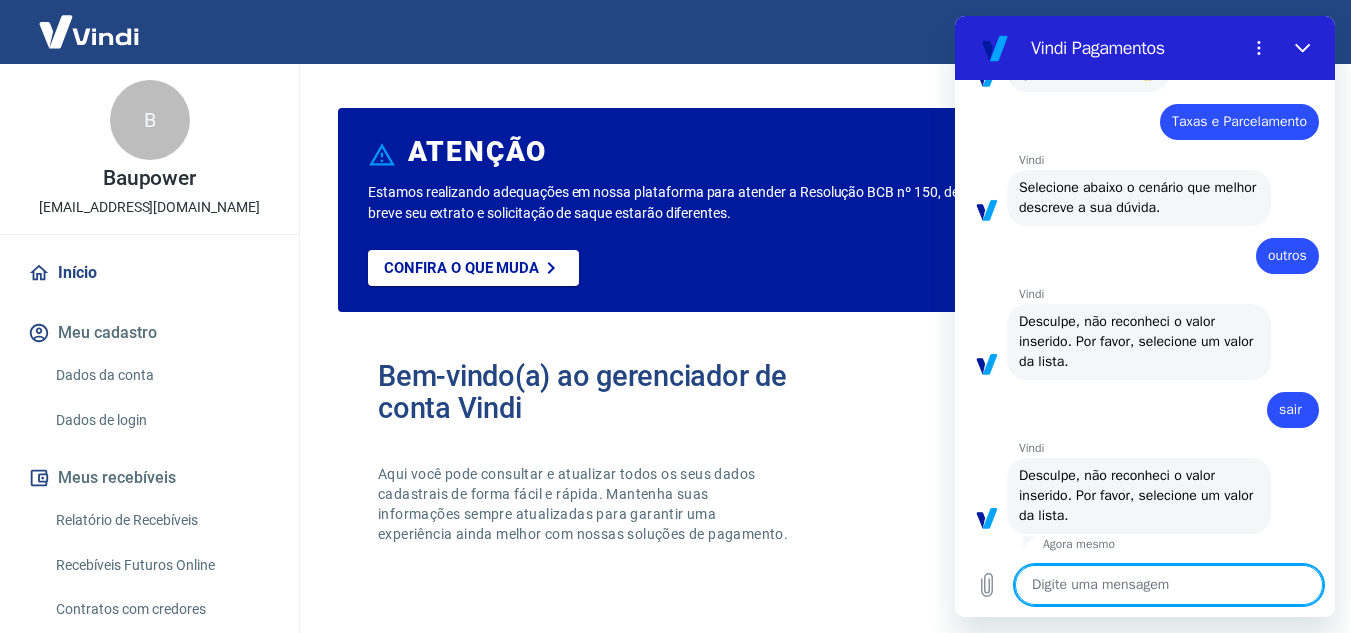 scroll, scrollTop: 158, scrollLeft: 0, axis: vertical 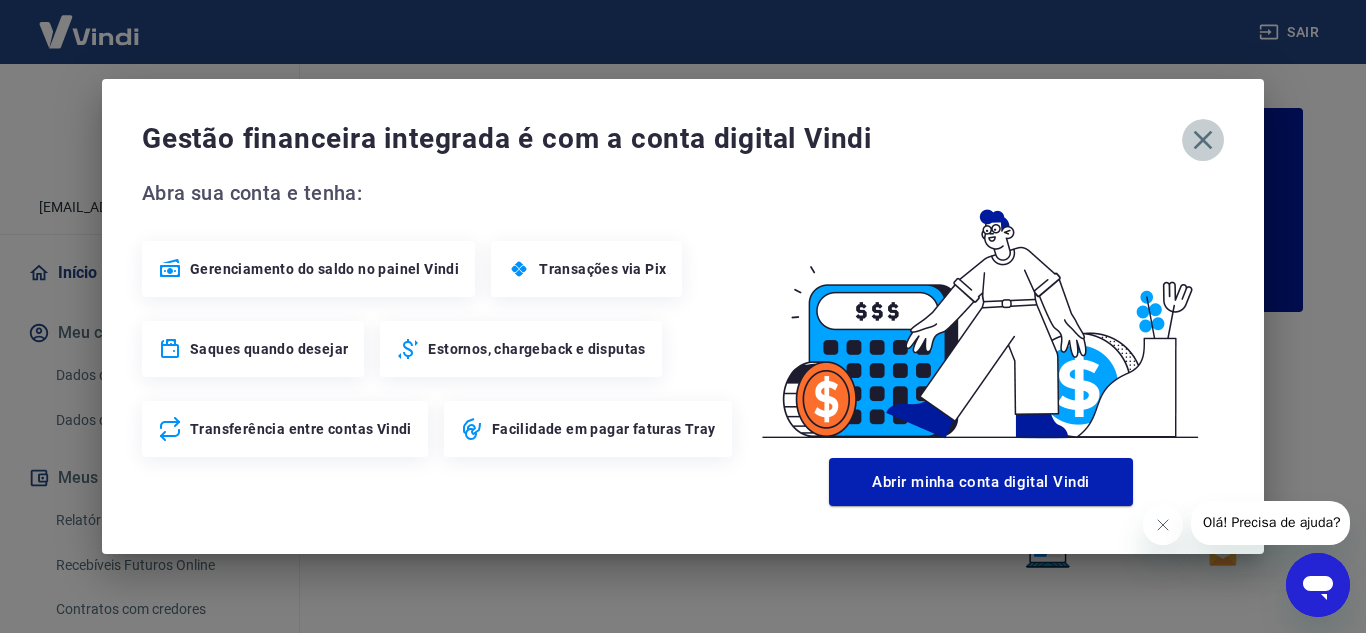 click 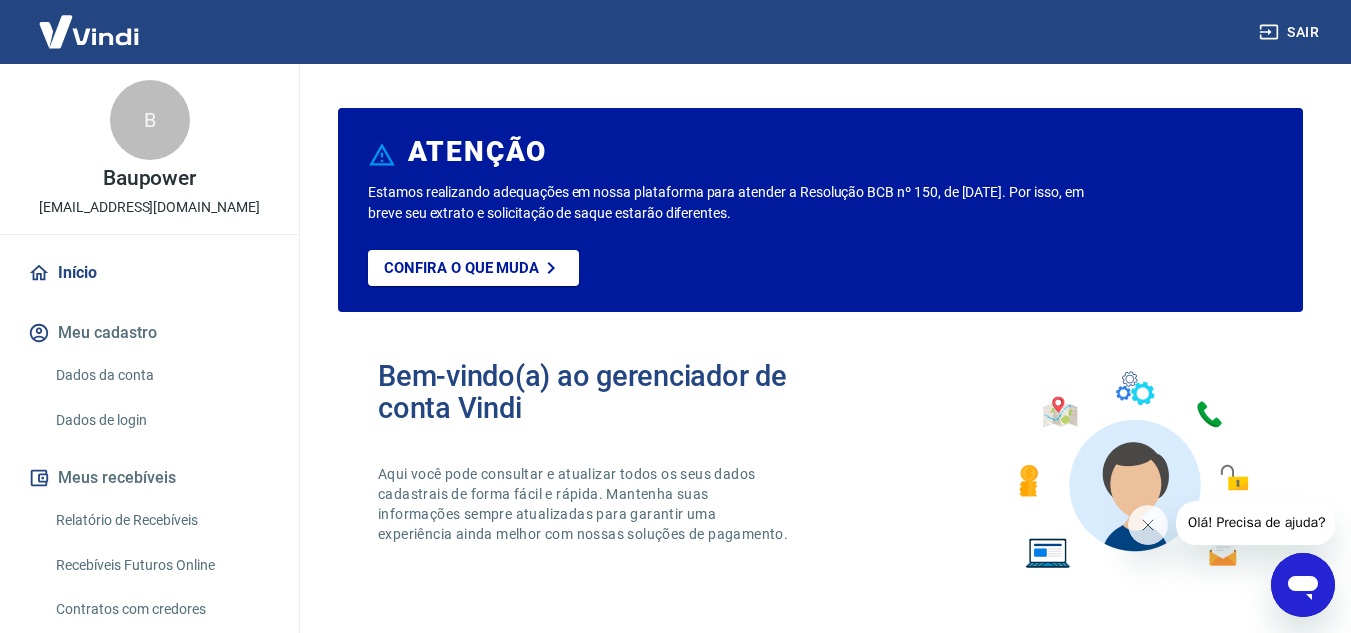 click 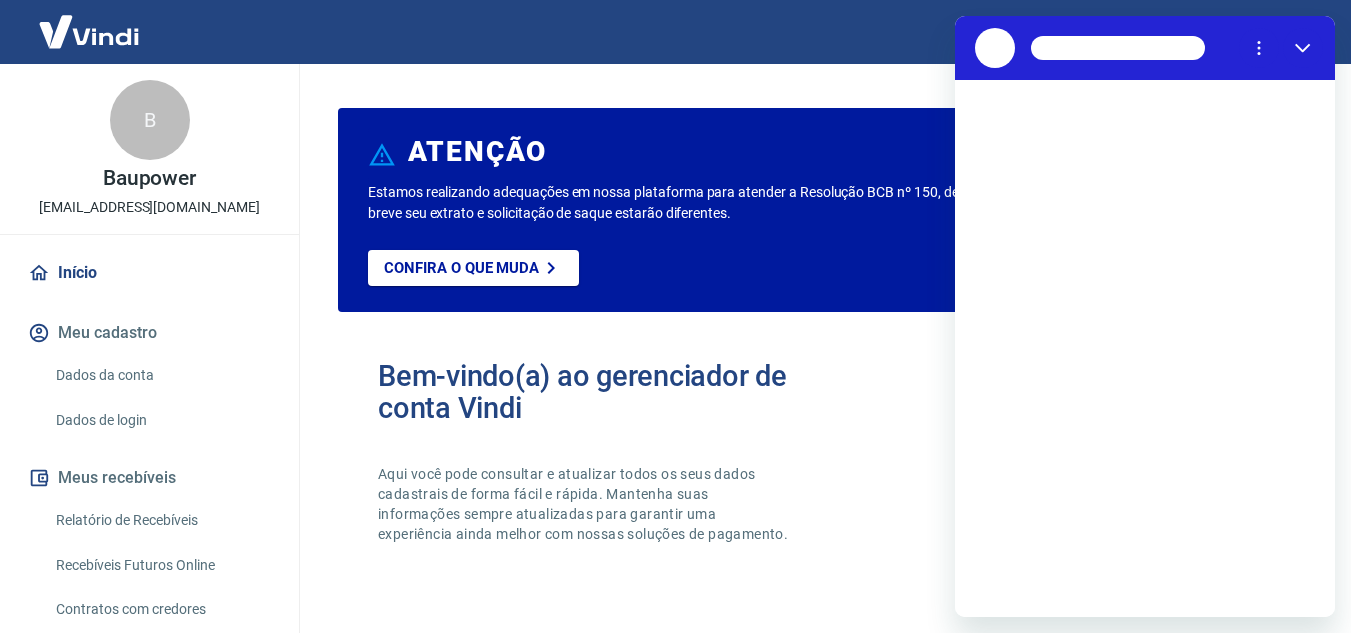 scroll, scrollTop: 0, scrollLeft: 0, axis: both 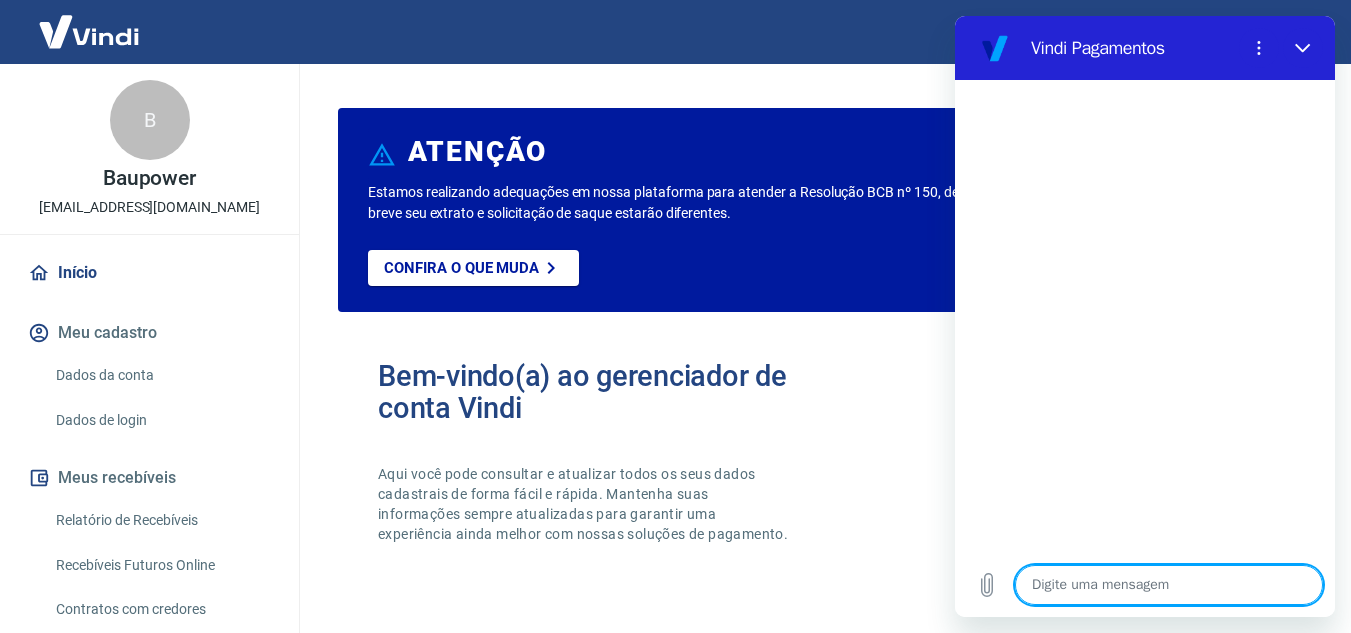 type on "o" 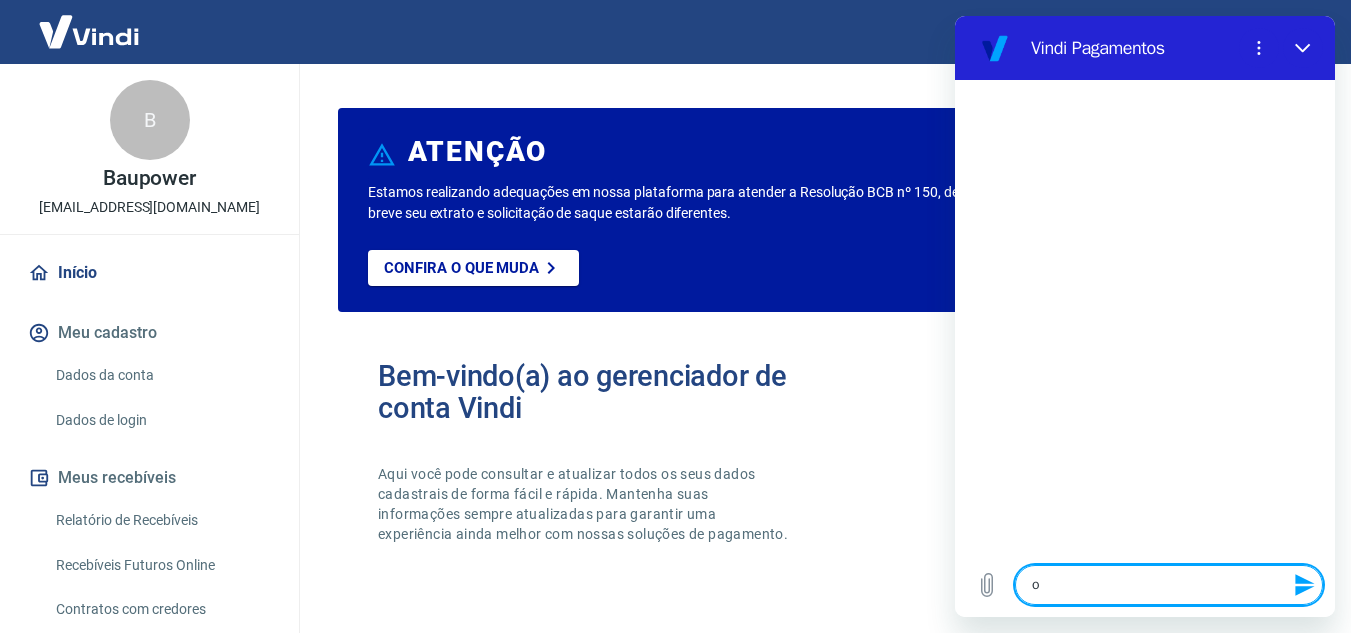 type on "oi" 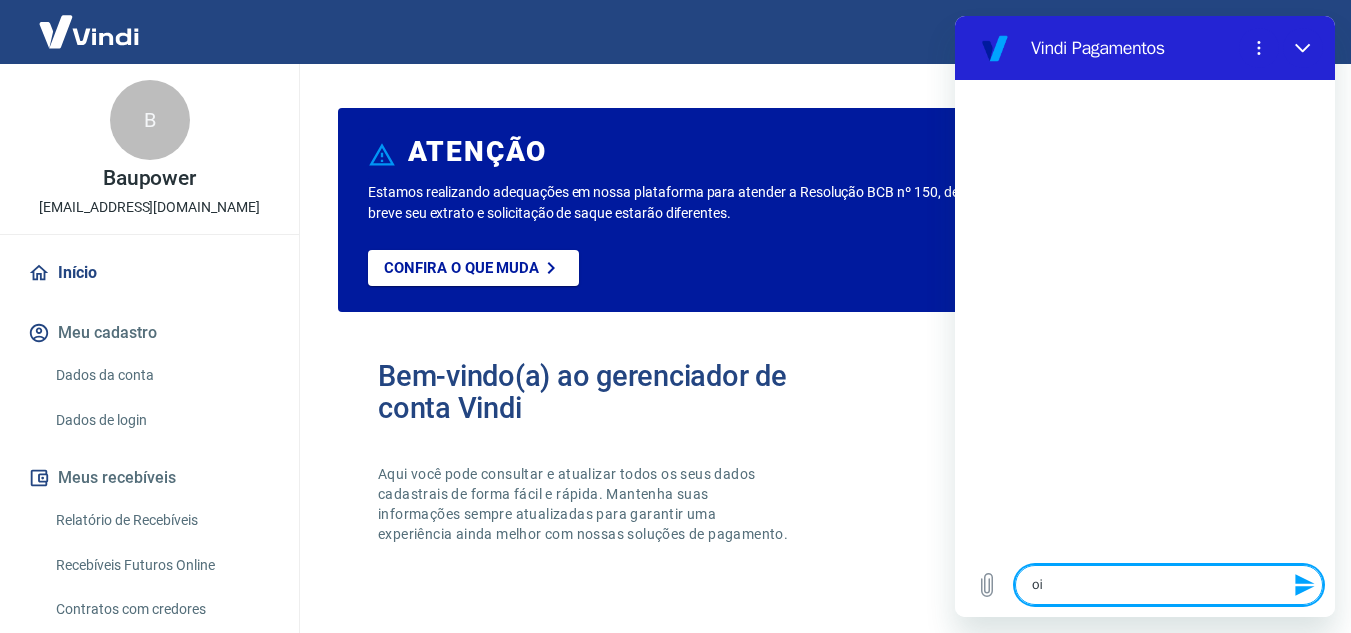 type on "oii" 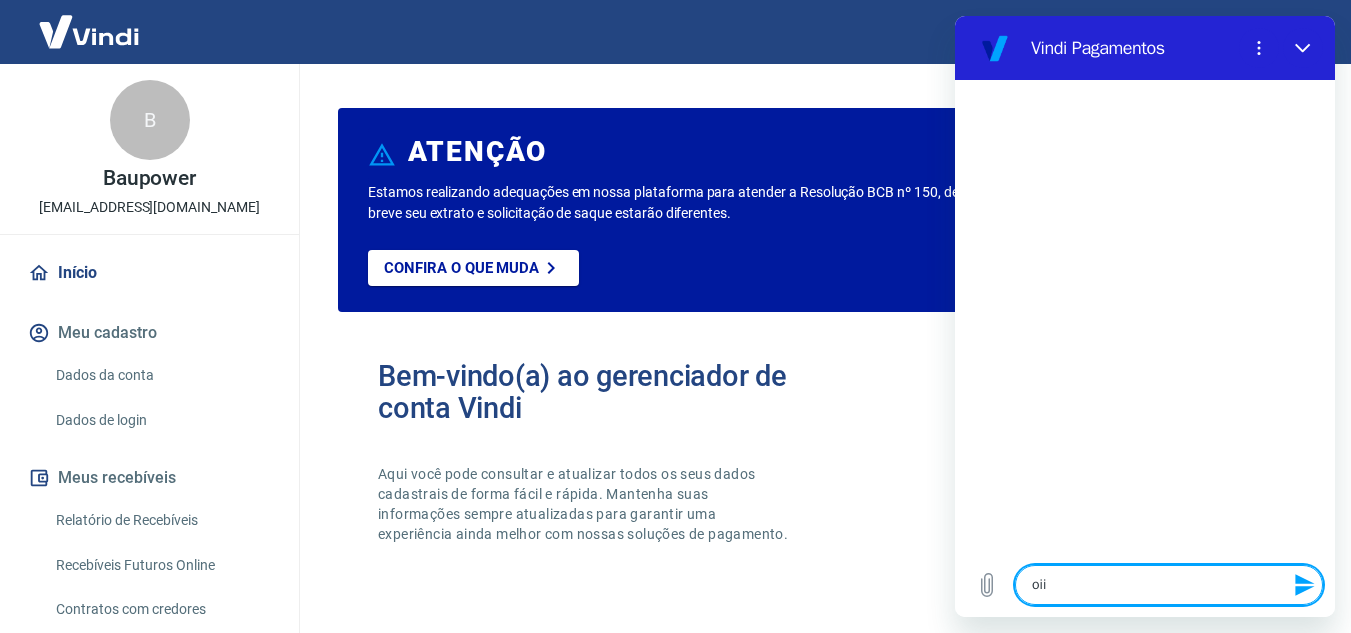 type 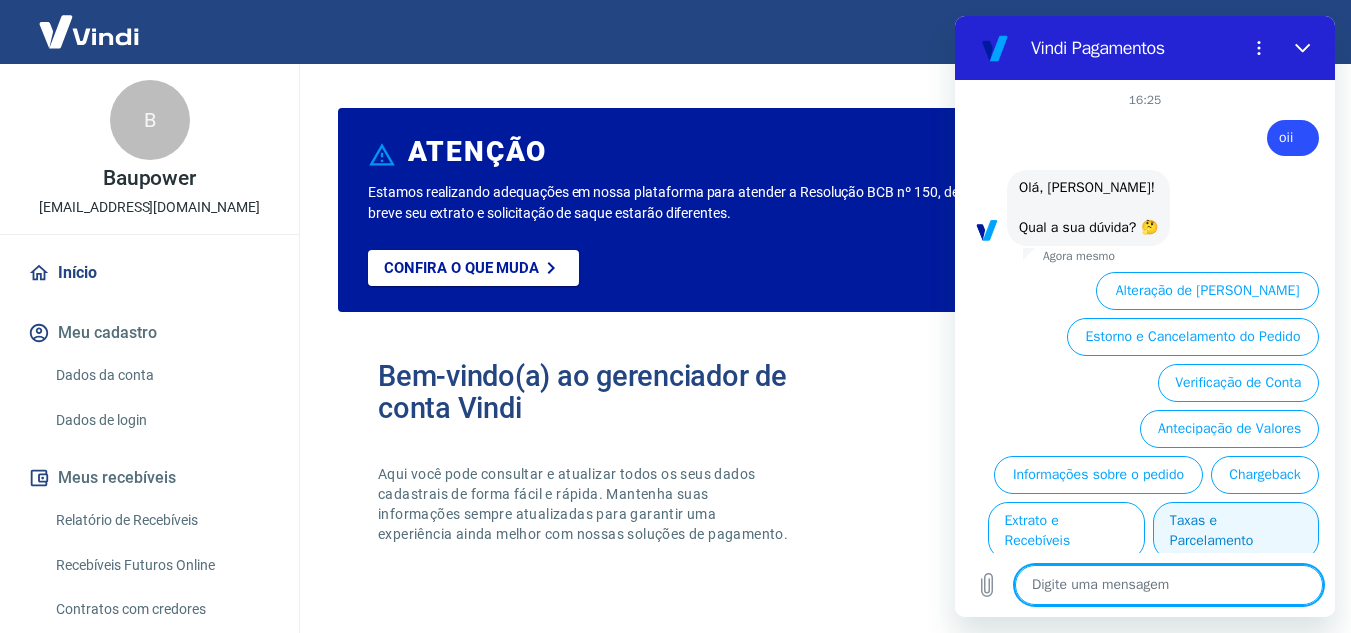 click on "Taxas e Parcelamento" at bounding box center [1236, 531] 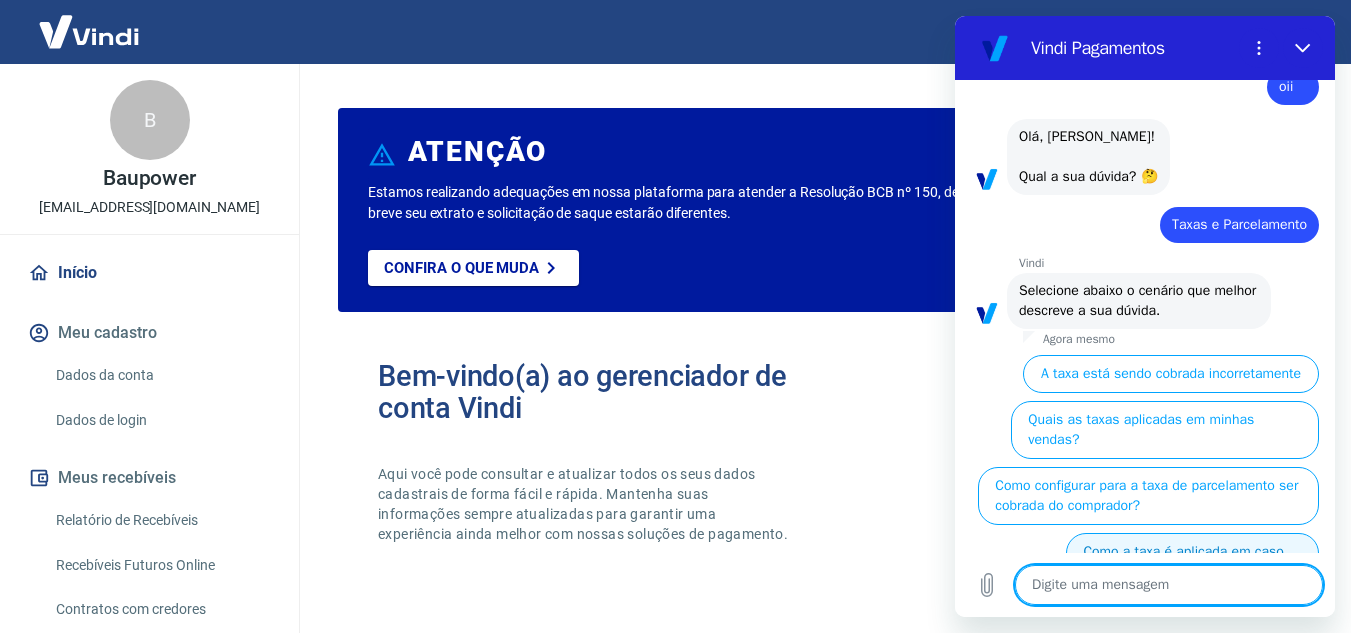 scroll, scrollTop: 120, scrollLeft: 0, axis: vertical 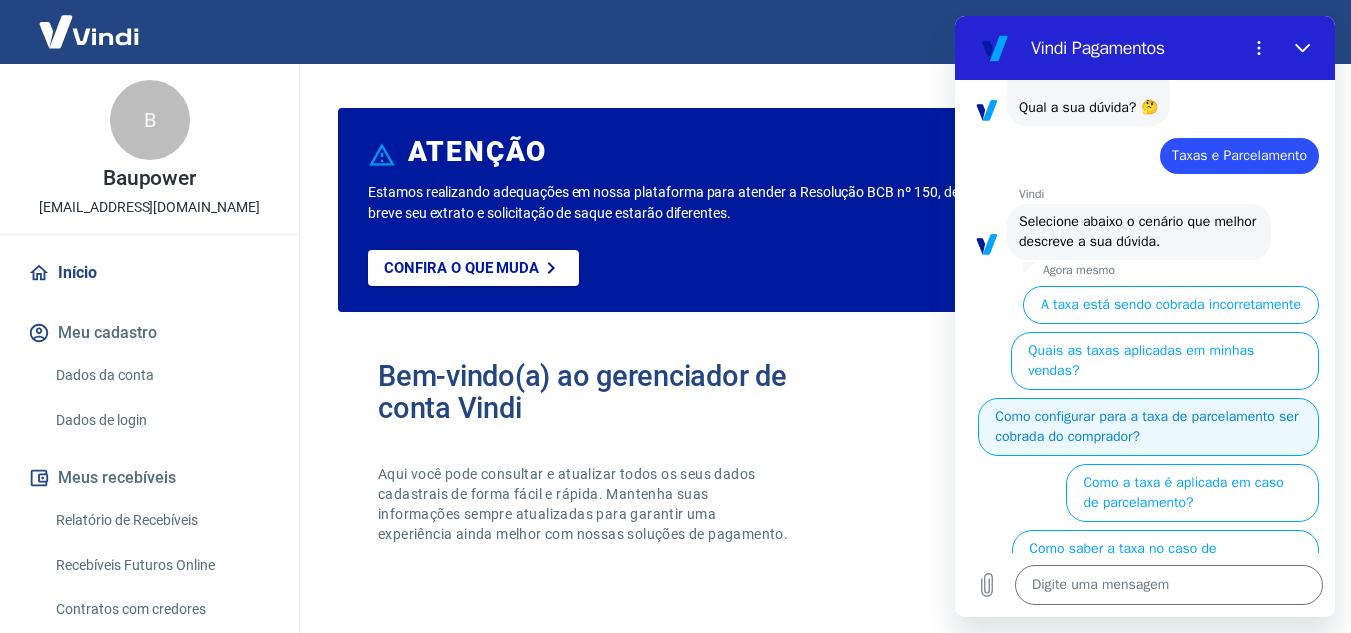click on "Como configurar para a taxa de parcelamento ser cobrada do comprador?" at bounding box center [1148, 427] 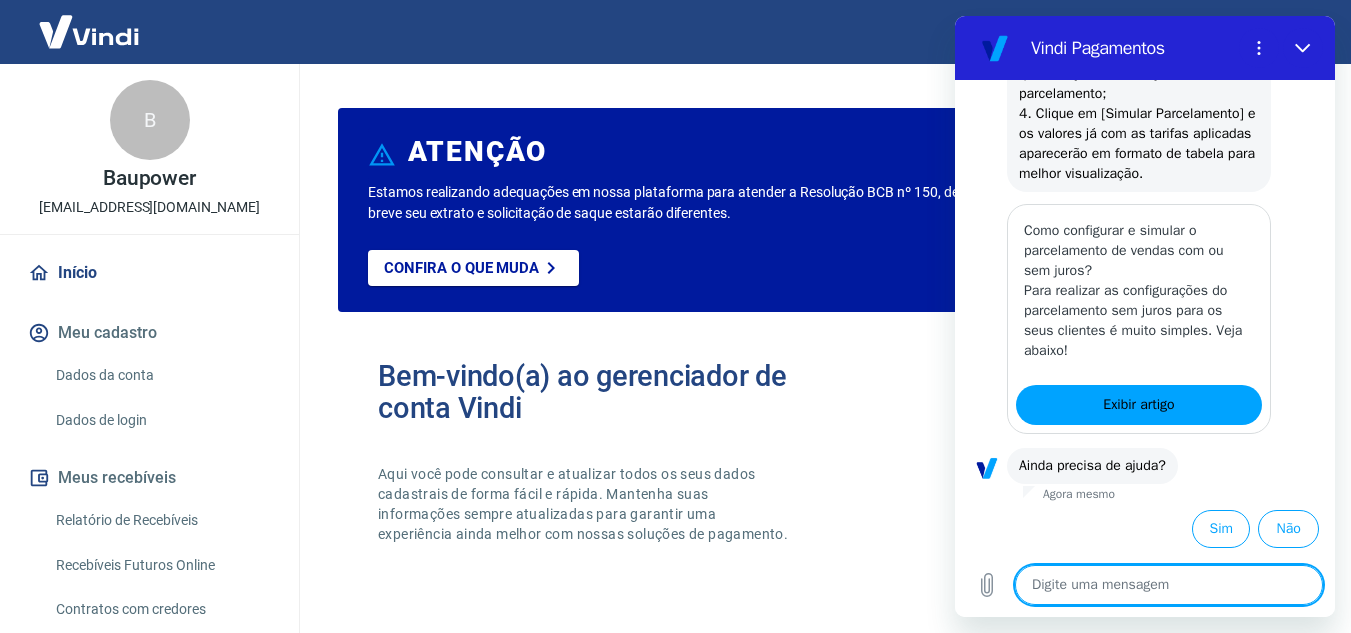 scroll, scrollTop: 1182, scrollLeft: 0, axis: vertical 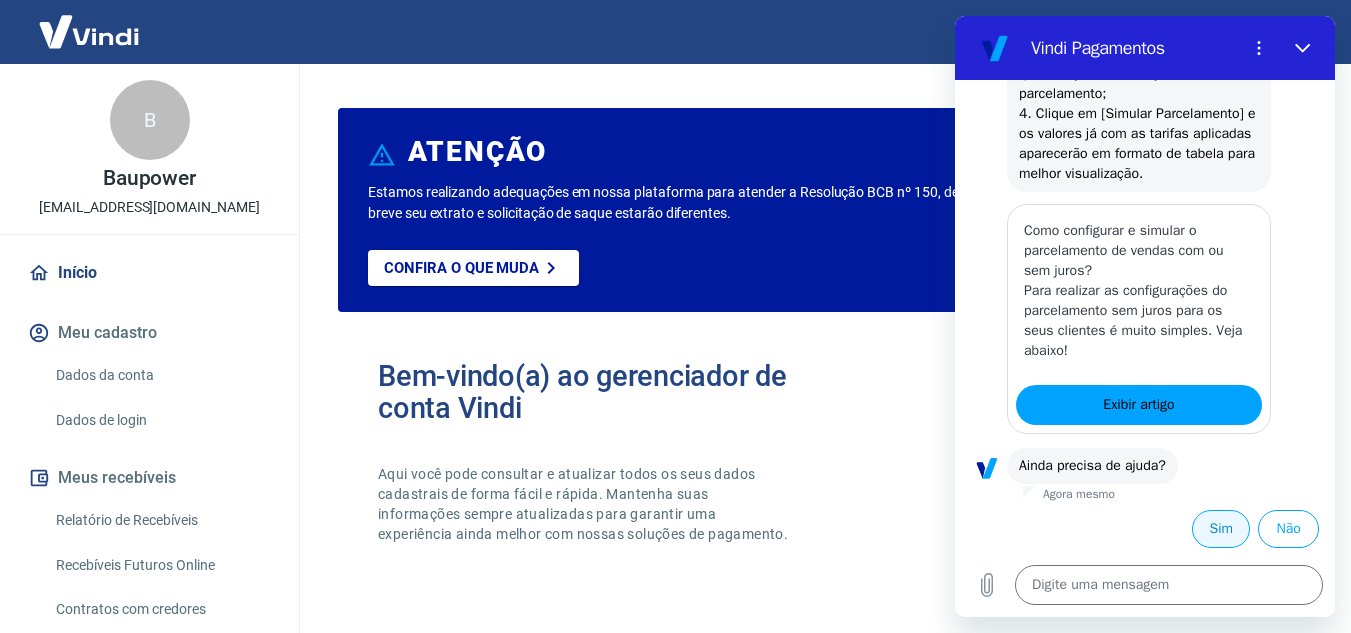 click on "Sim" at bounding box center [1221, 529] 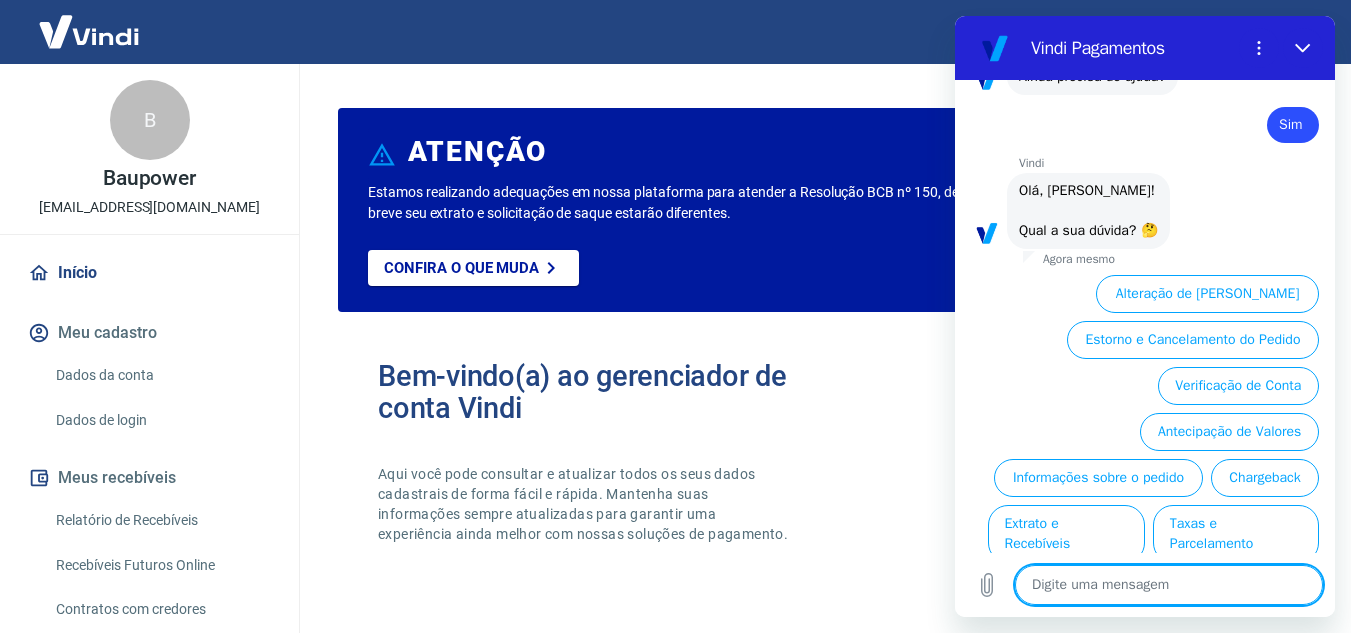 scroll, scrollTop: 1612, scrollLeft: 0, axis: vertical 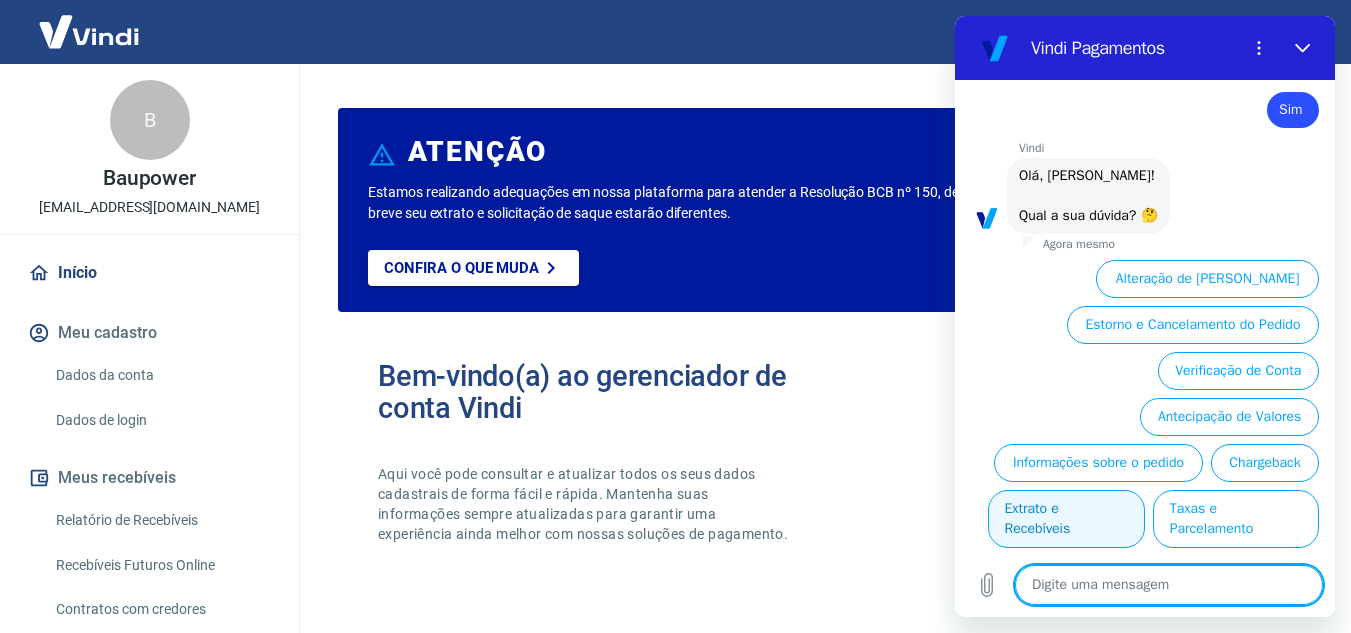 click on "Extrato e Recebíveis" at bounding box center [1066, 519] 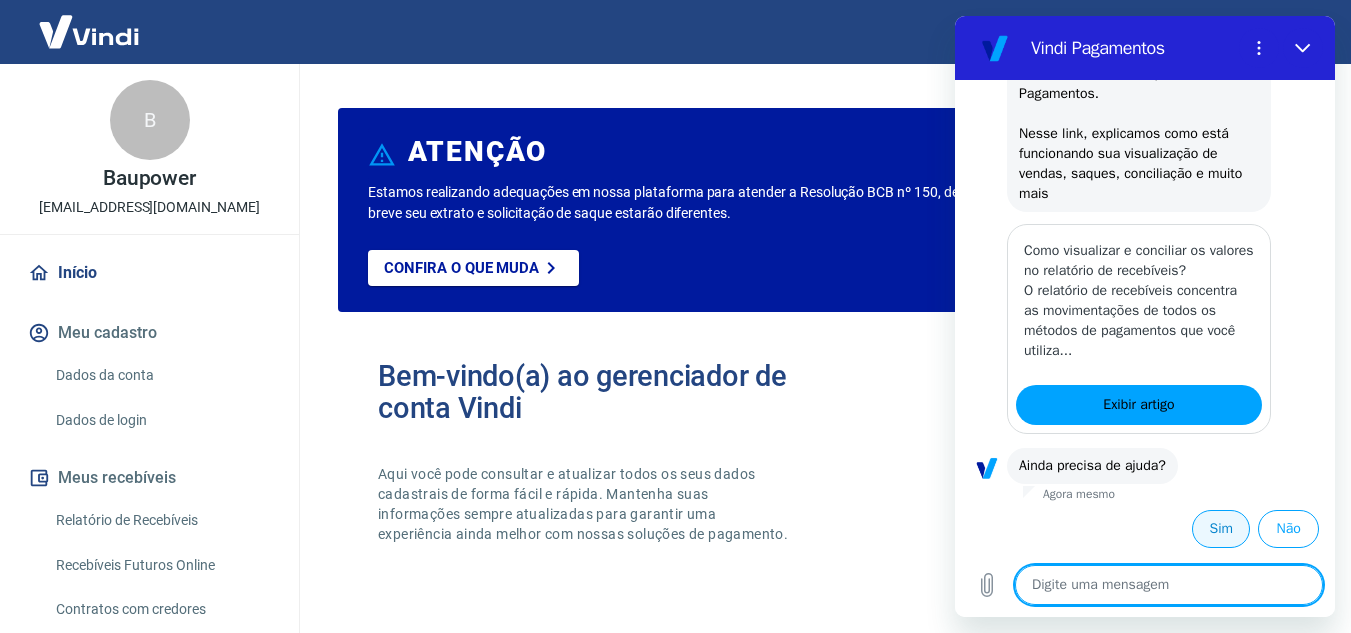 scroll, scrollTop: 1882, scrollLeft: 0, axis: vertical 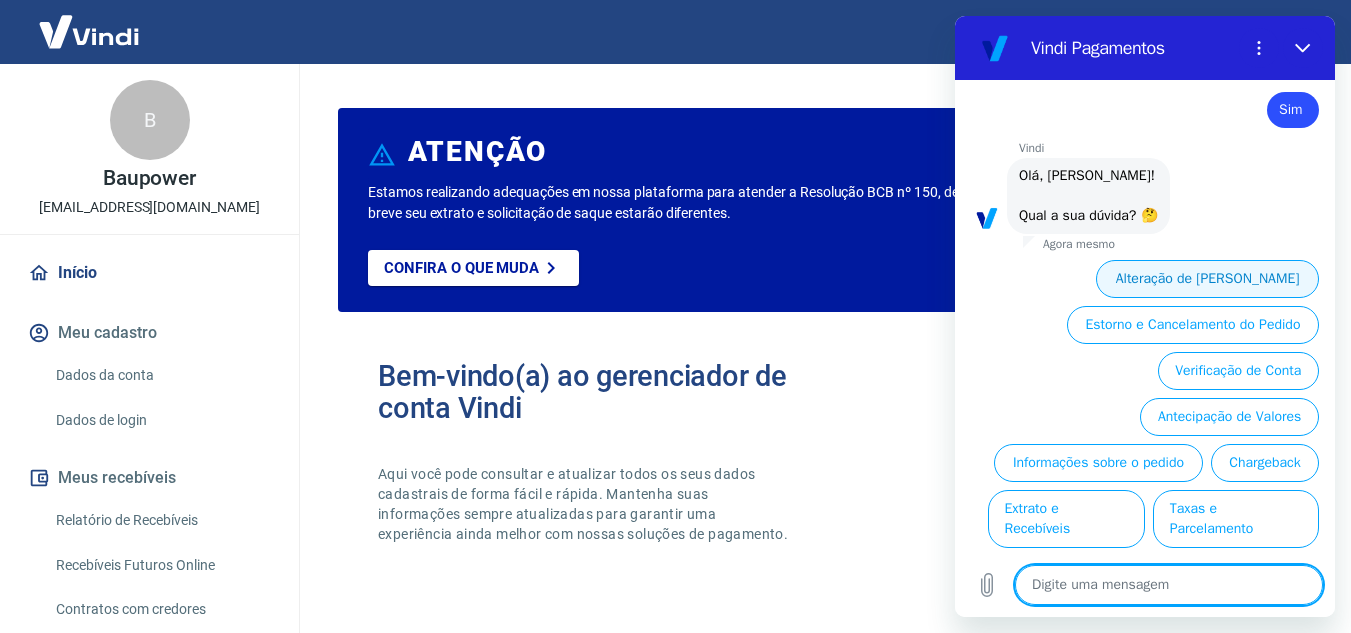 click on "Alteração de [PERSON_NAME]" at bounding box center [1207, 279] 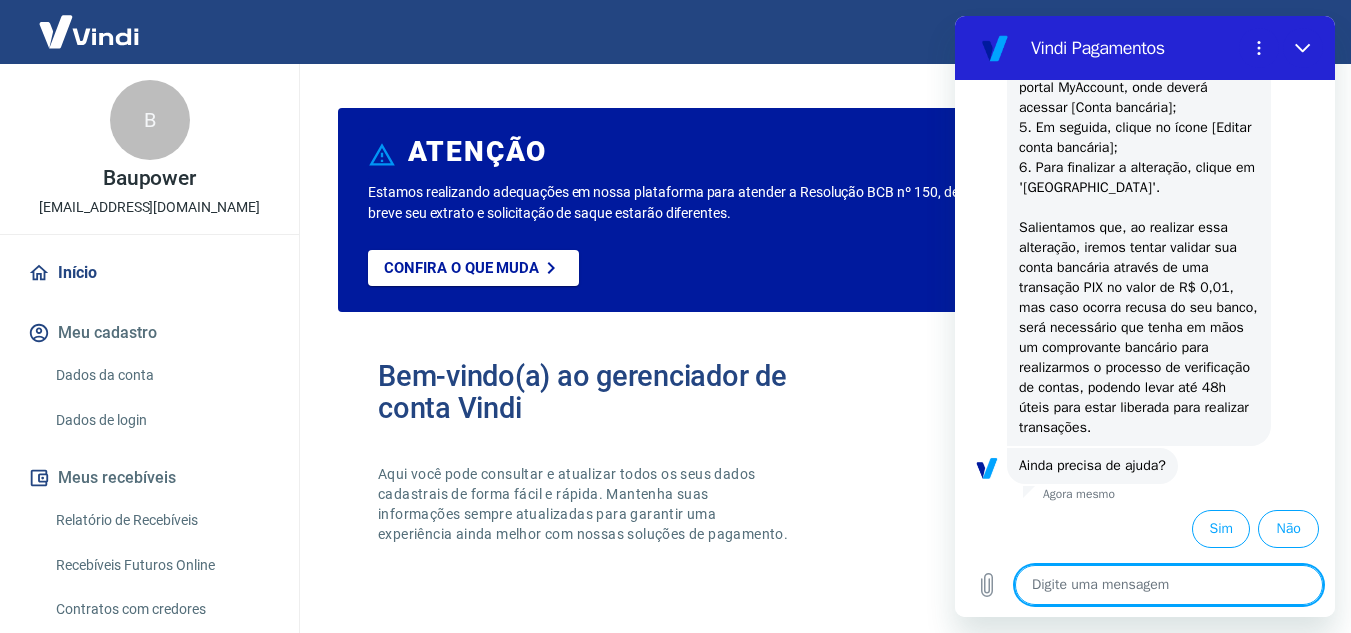 scroll, scrollTop: 2728, scrollLeft: 0, axis: vertical 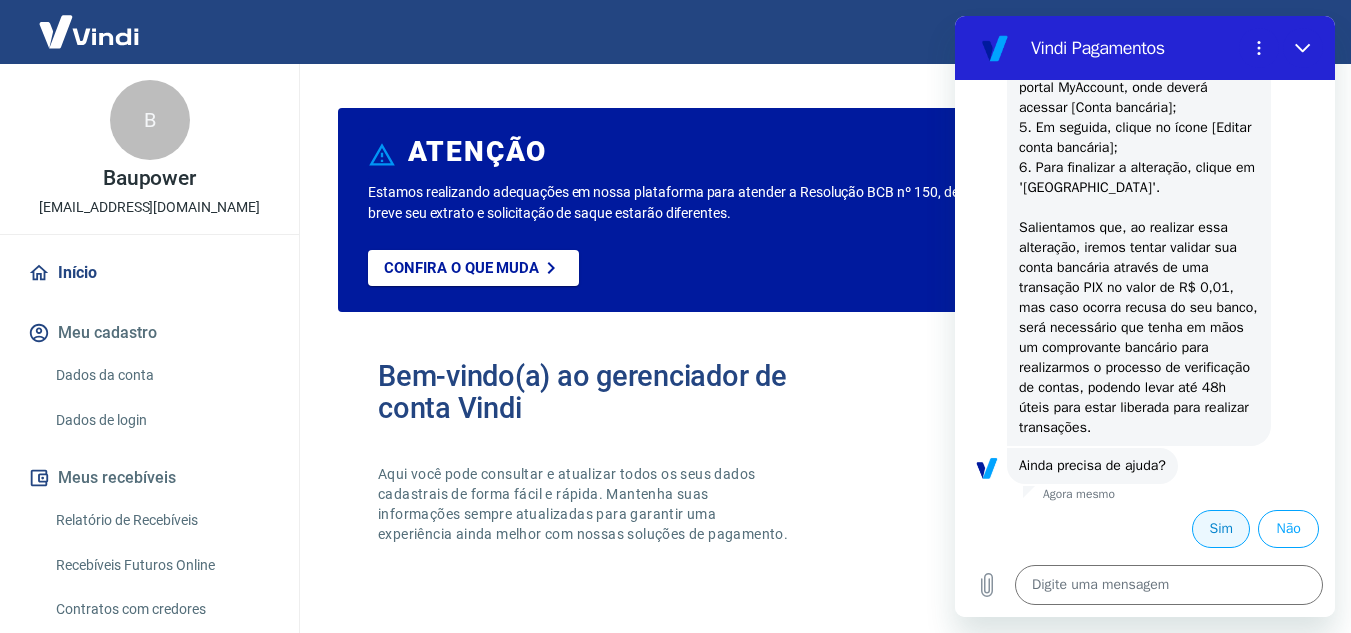 click on "Sim" at bounding box center [1221, 529] 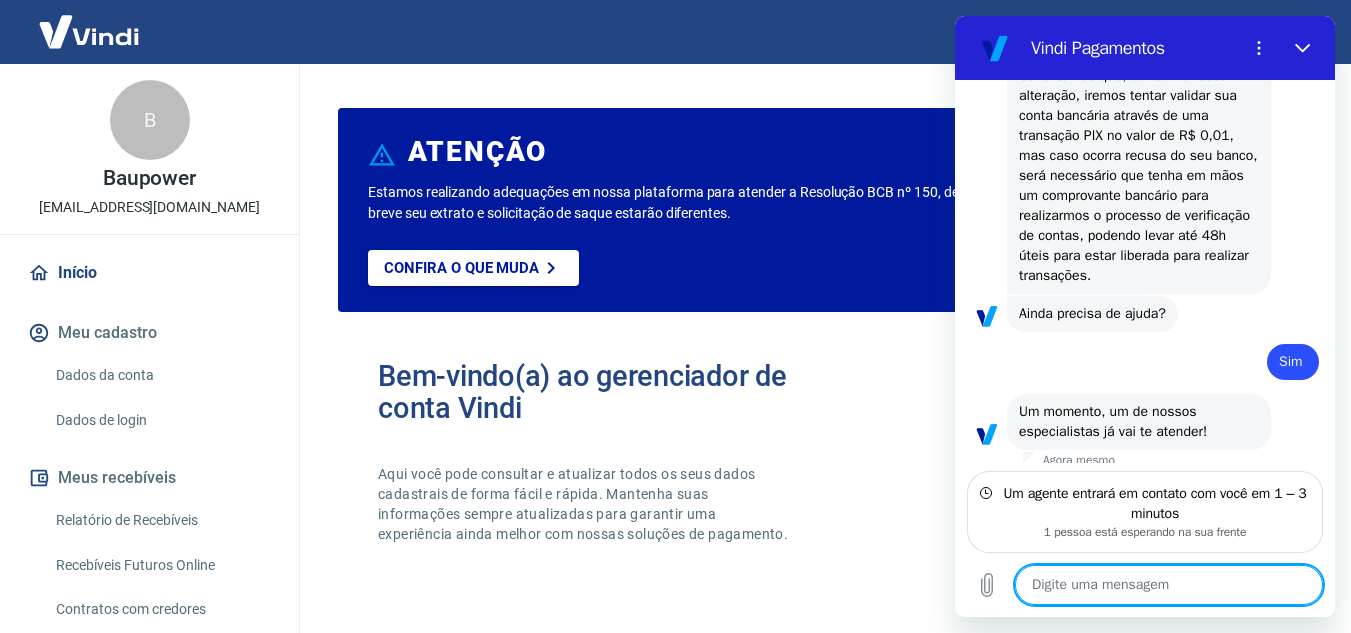 scroll, scrollTop: 2890, scrollLeft: 0, axis: vertical 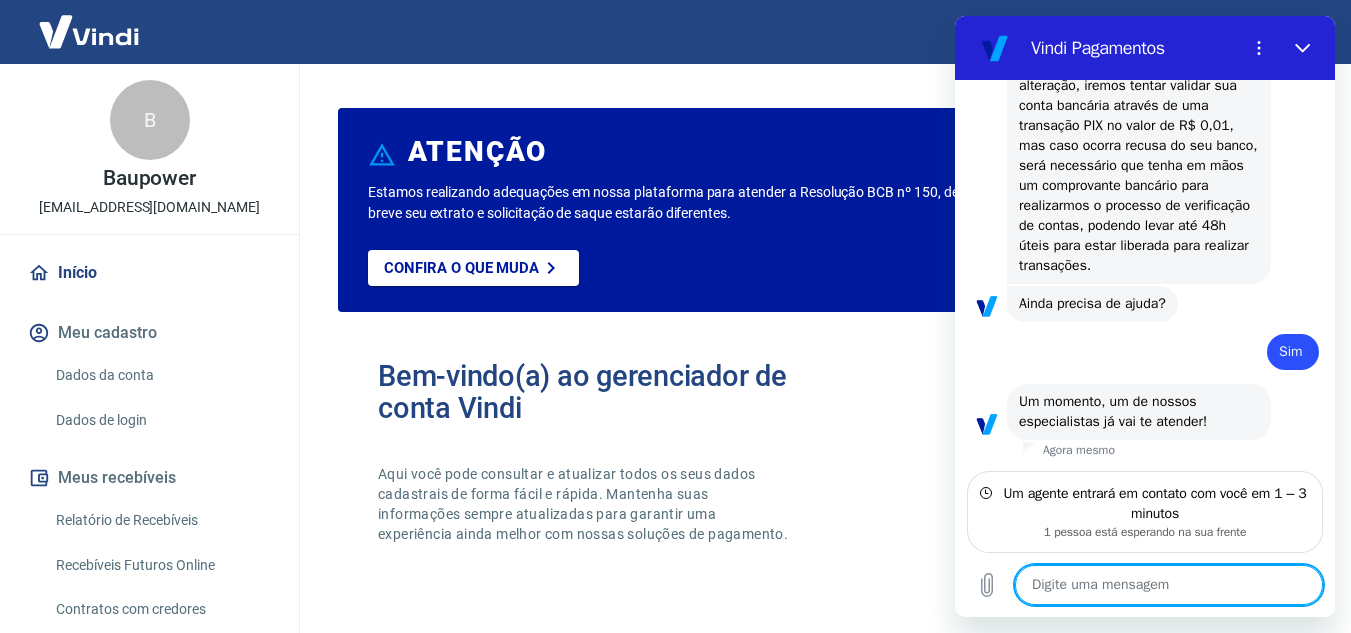 click at bounding box center (1169, 585) 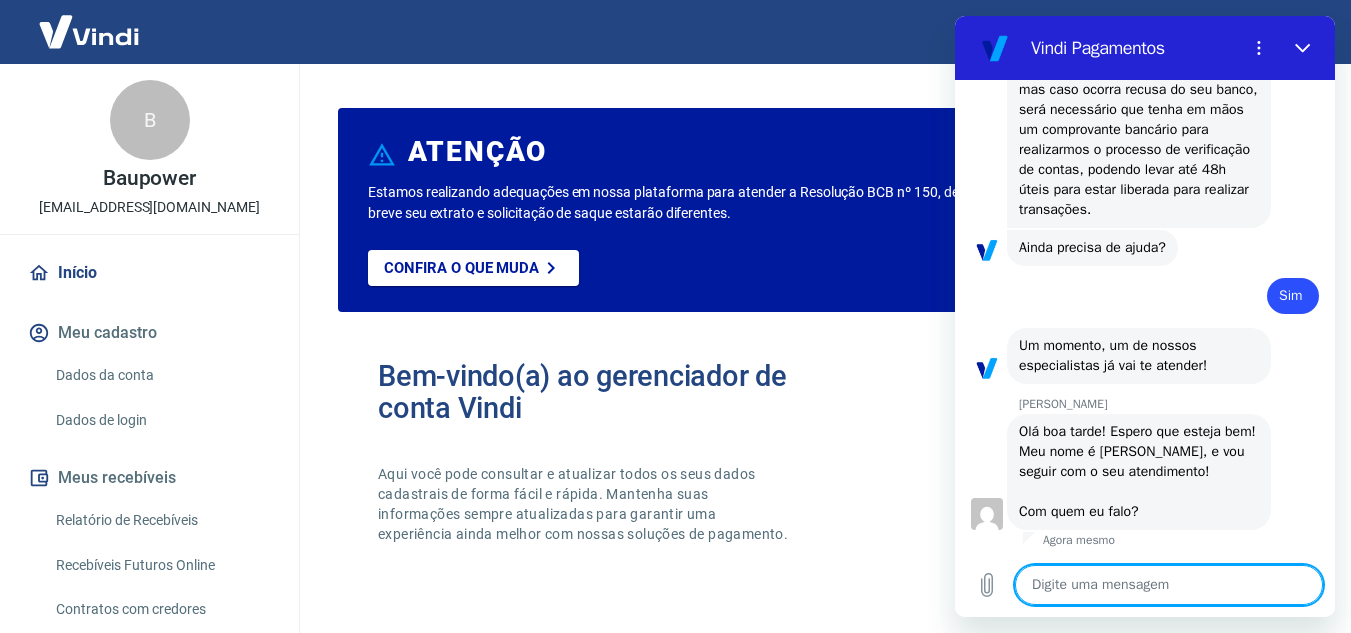 scroll, scrollTop: 2966, scrollLeft: 0, axis: vertical 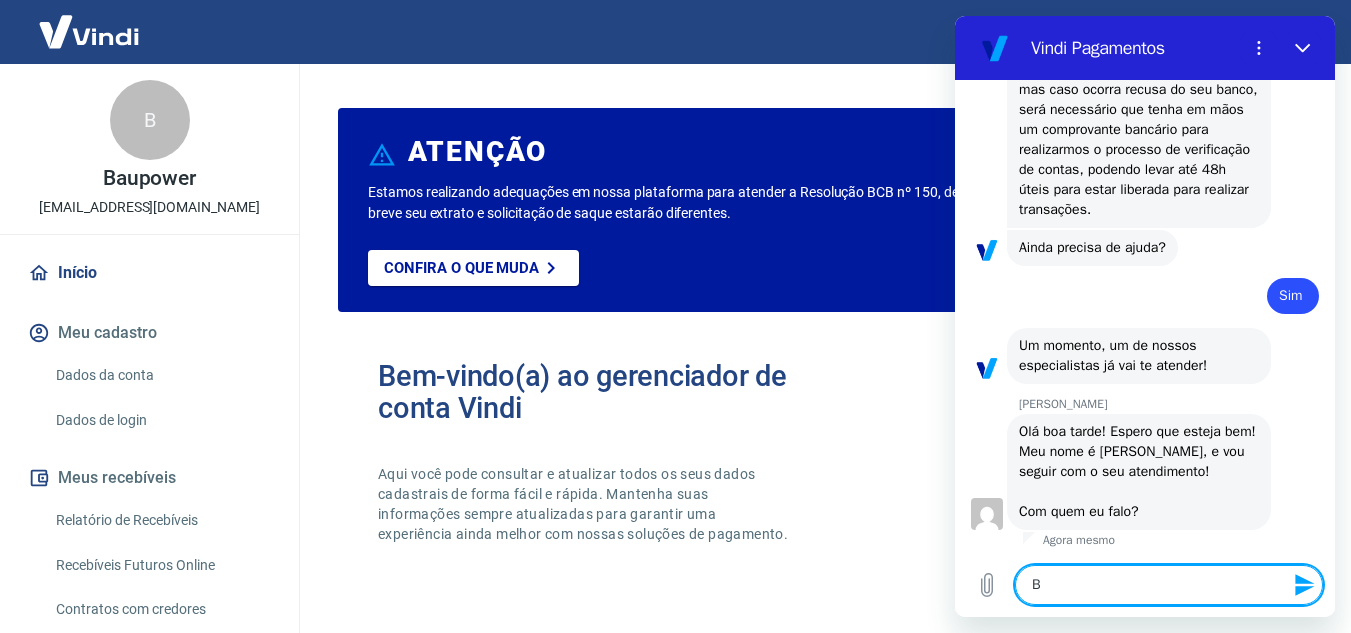 type on "Bo" 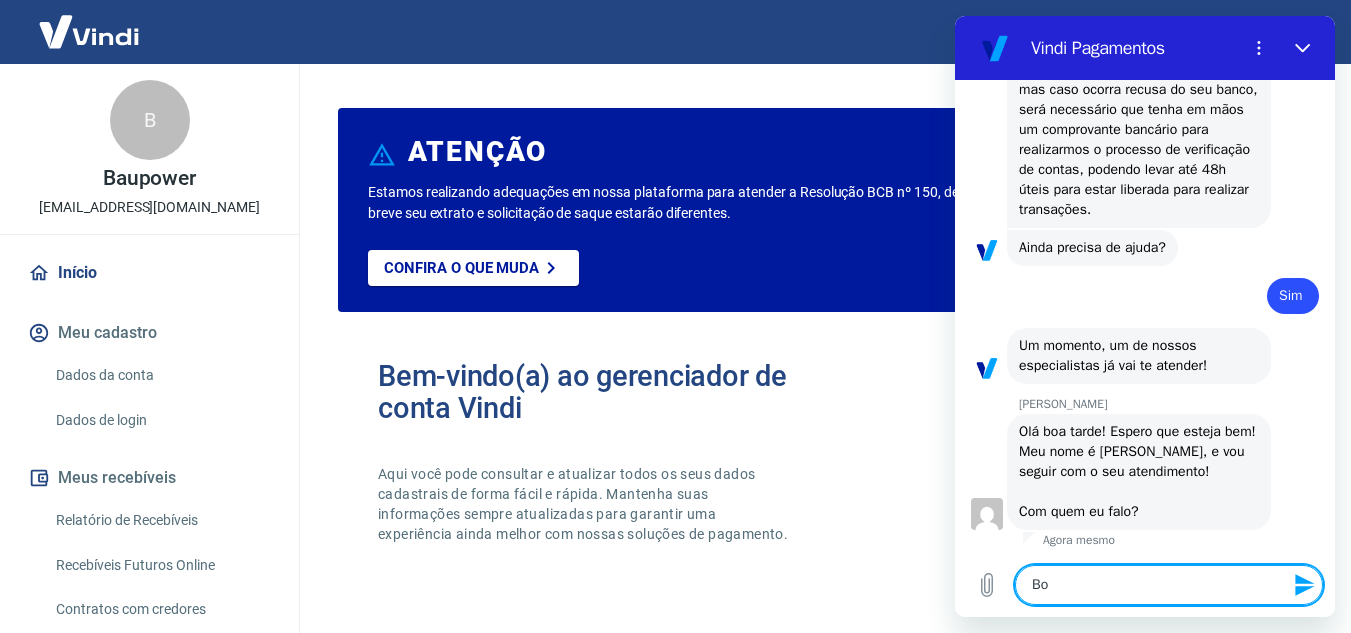 type on "Boa" 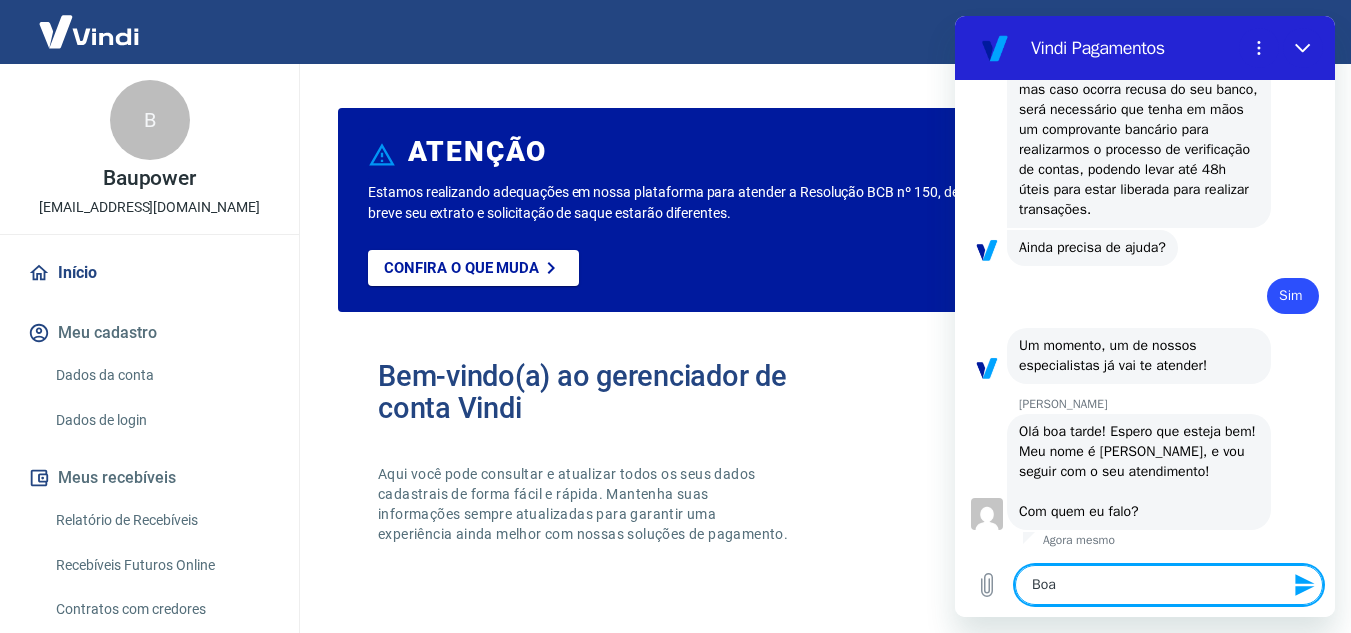 type on "x" 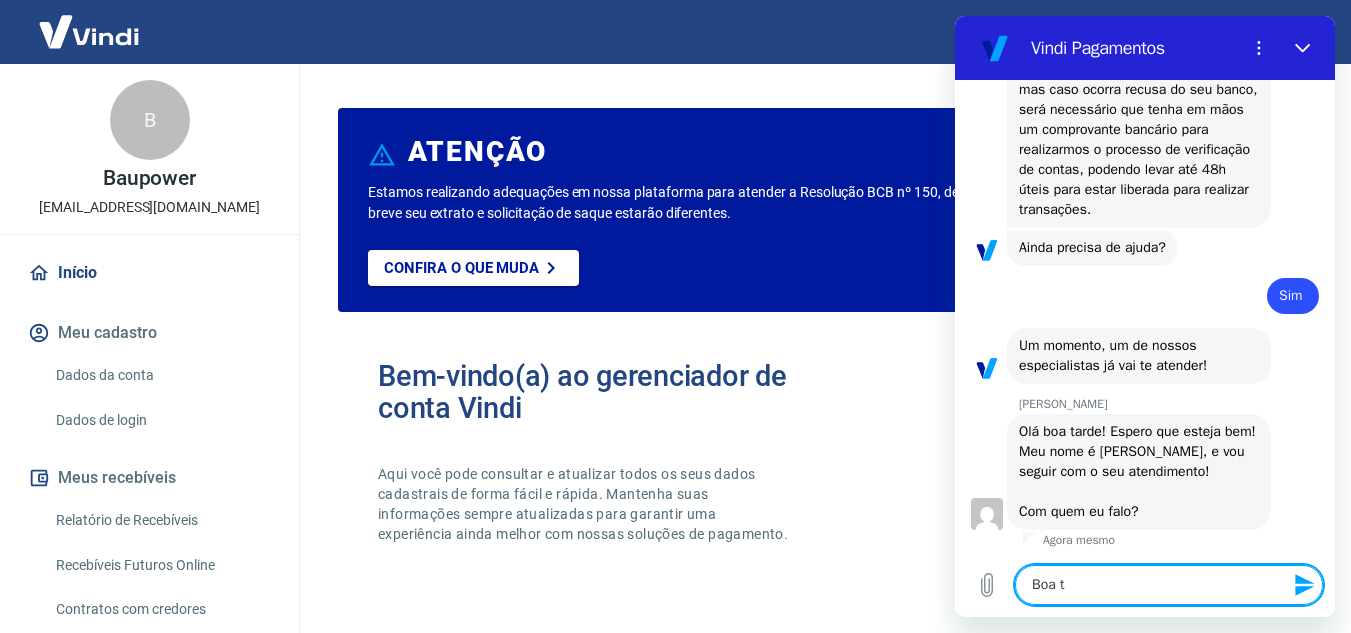 type on "Boa ta" 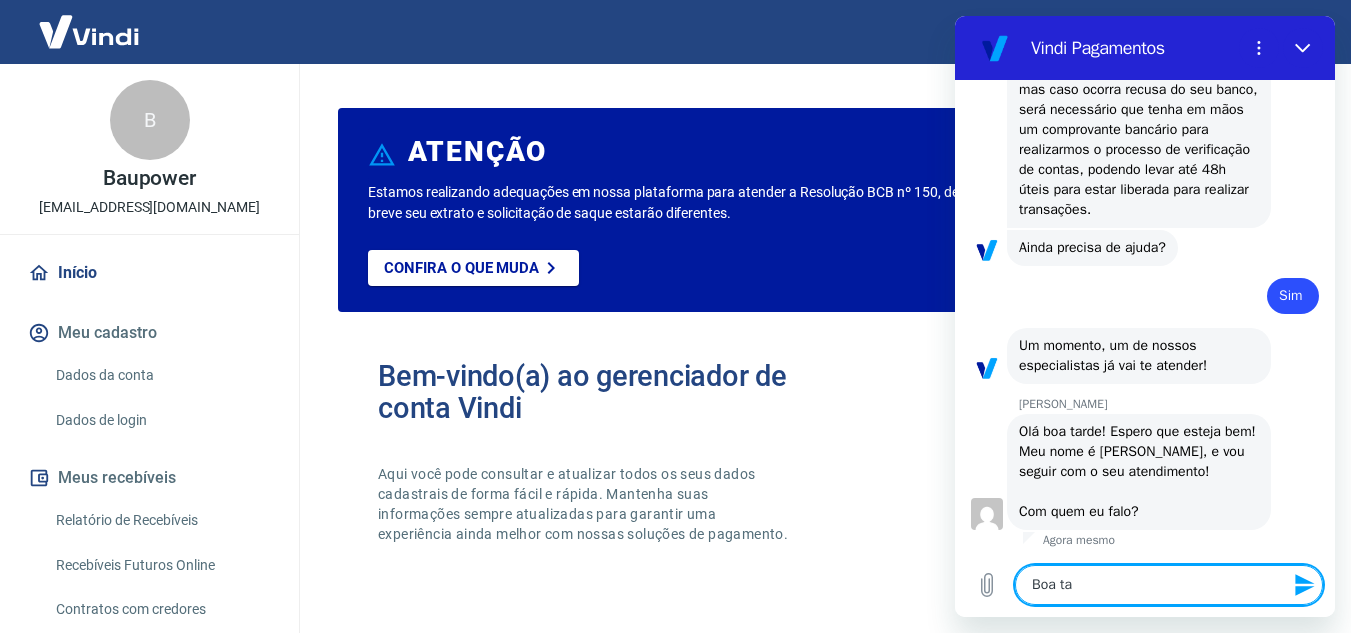 type on "Boa tar" 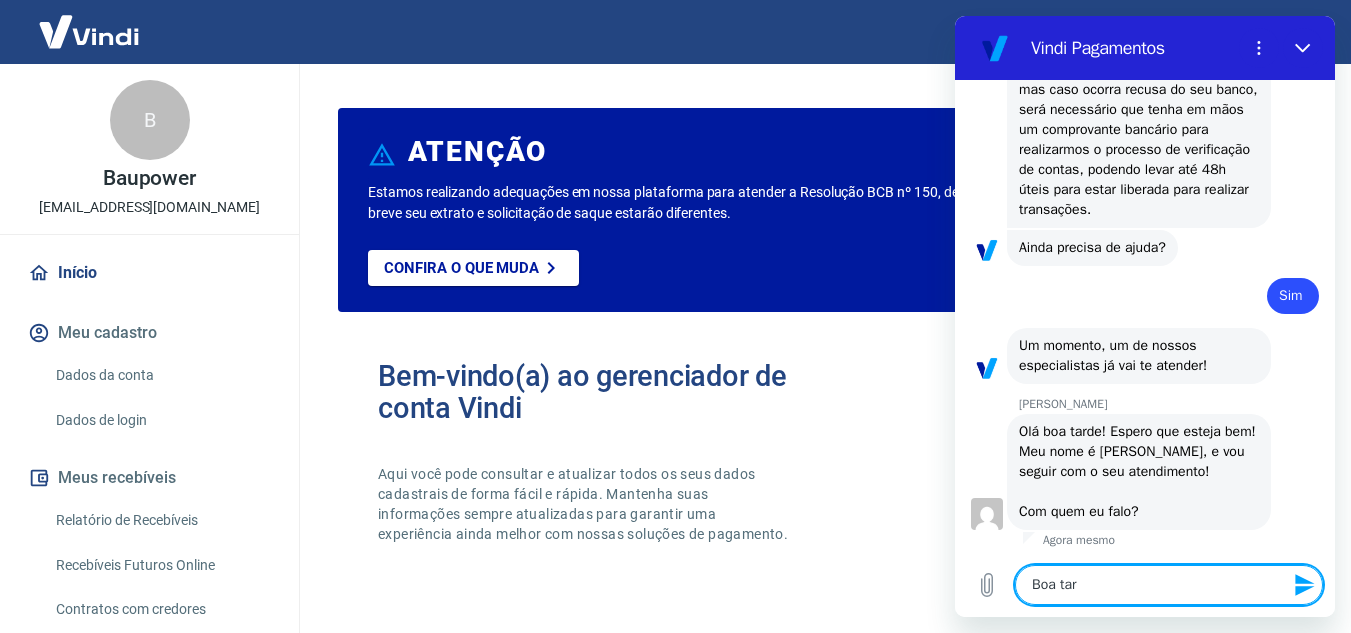 type on "Boa tard" 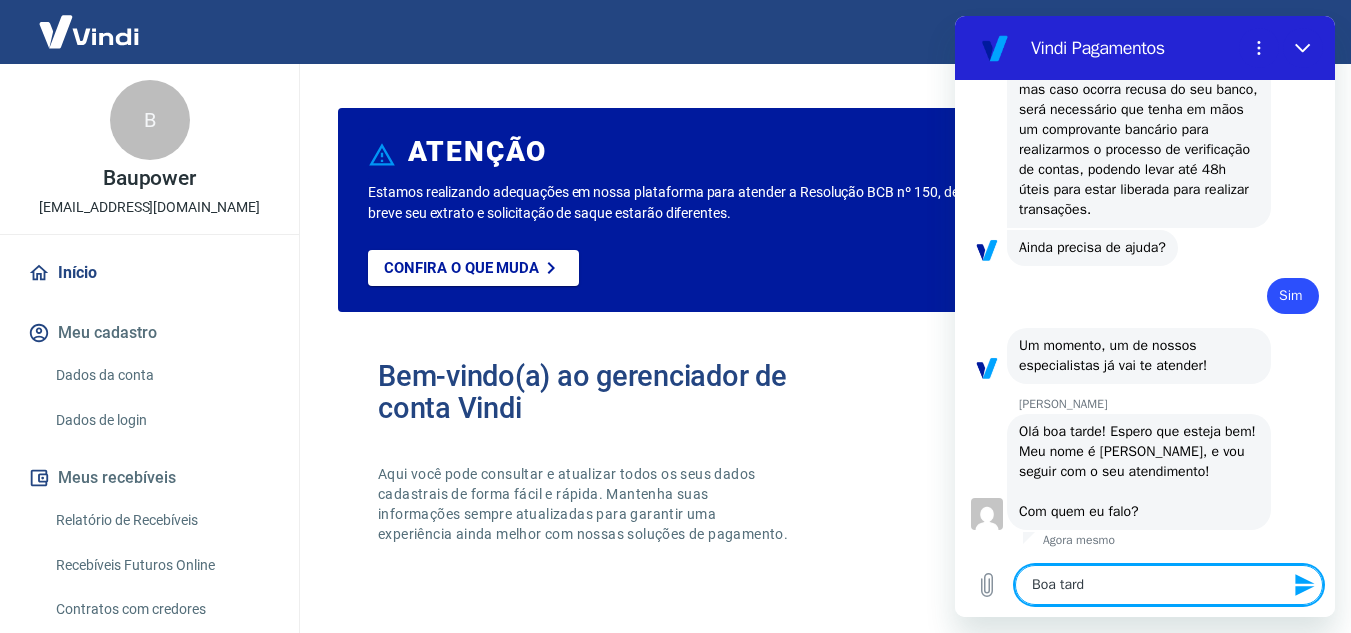 type on "Boa tarde" 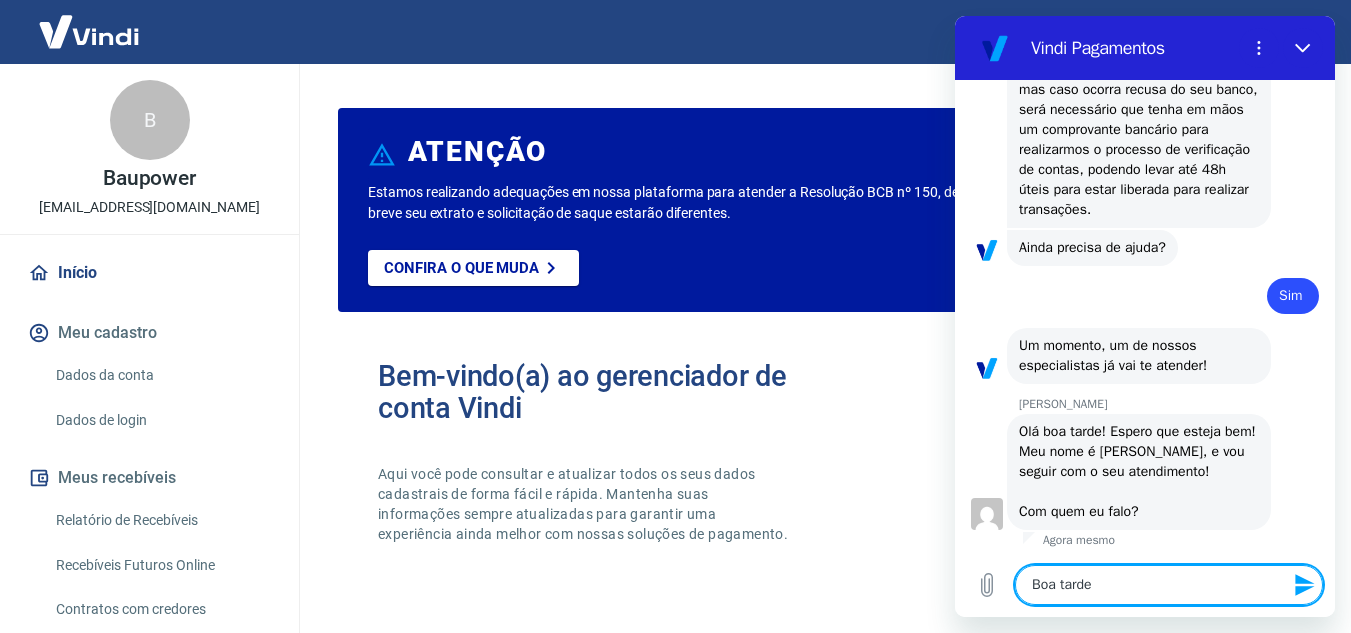 type on "Boa tarde," 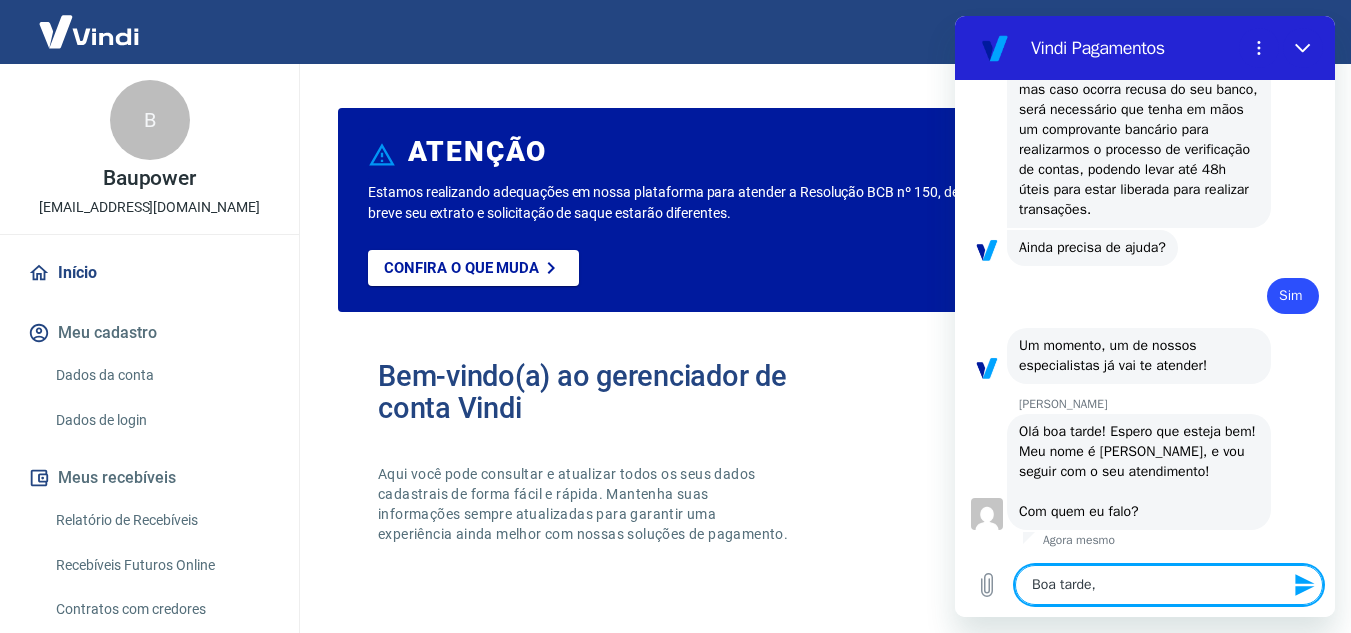type on "Boa tarde," 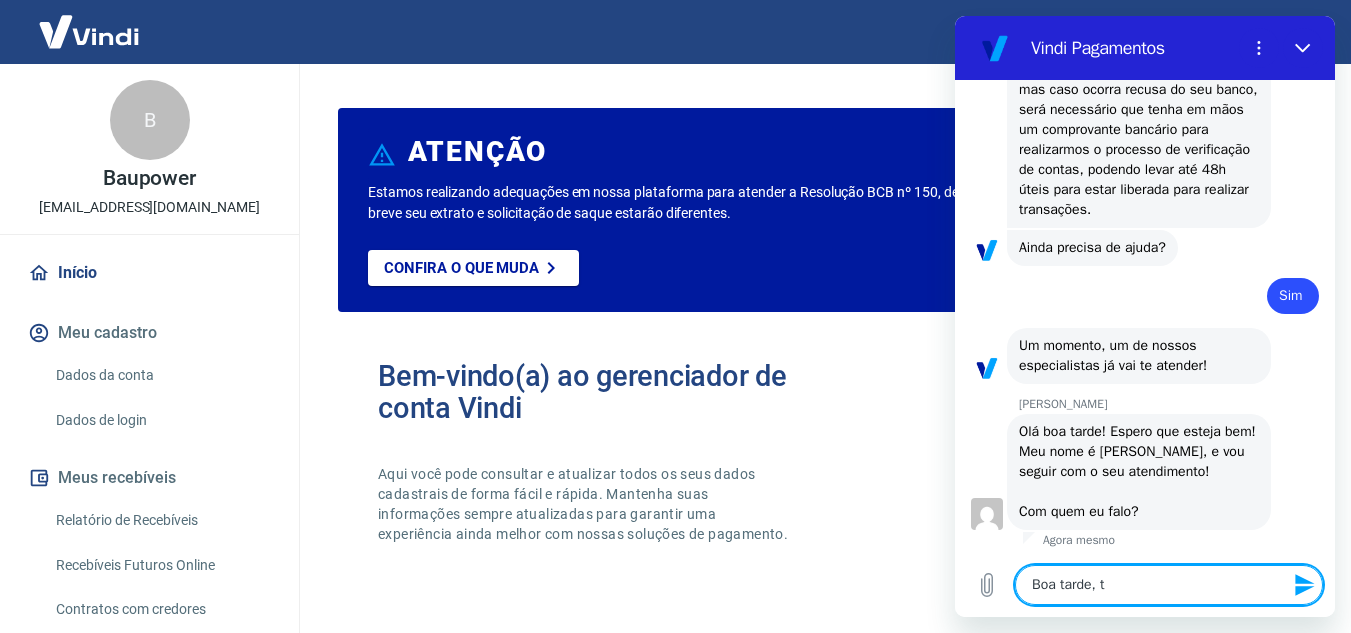 type on "Boa tarde, tu" 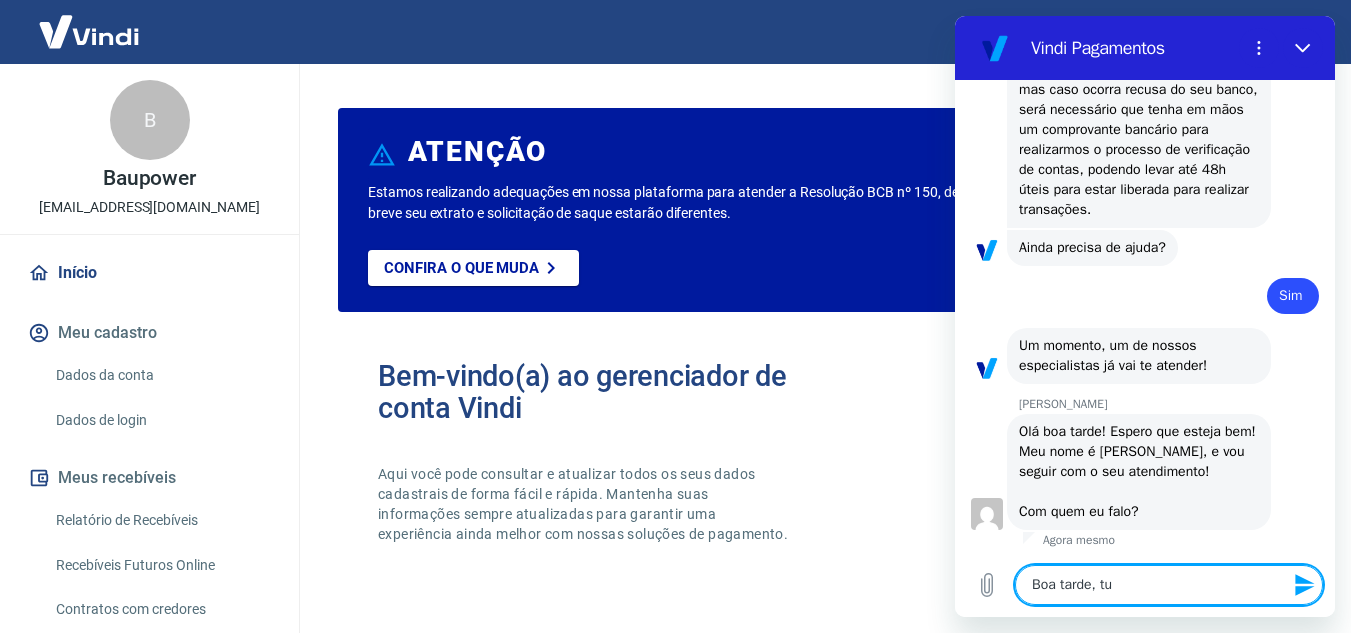type on "Boa tarde, tud" 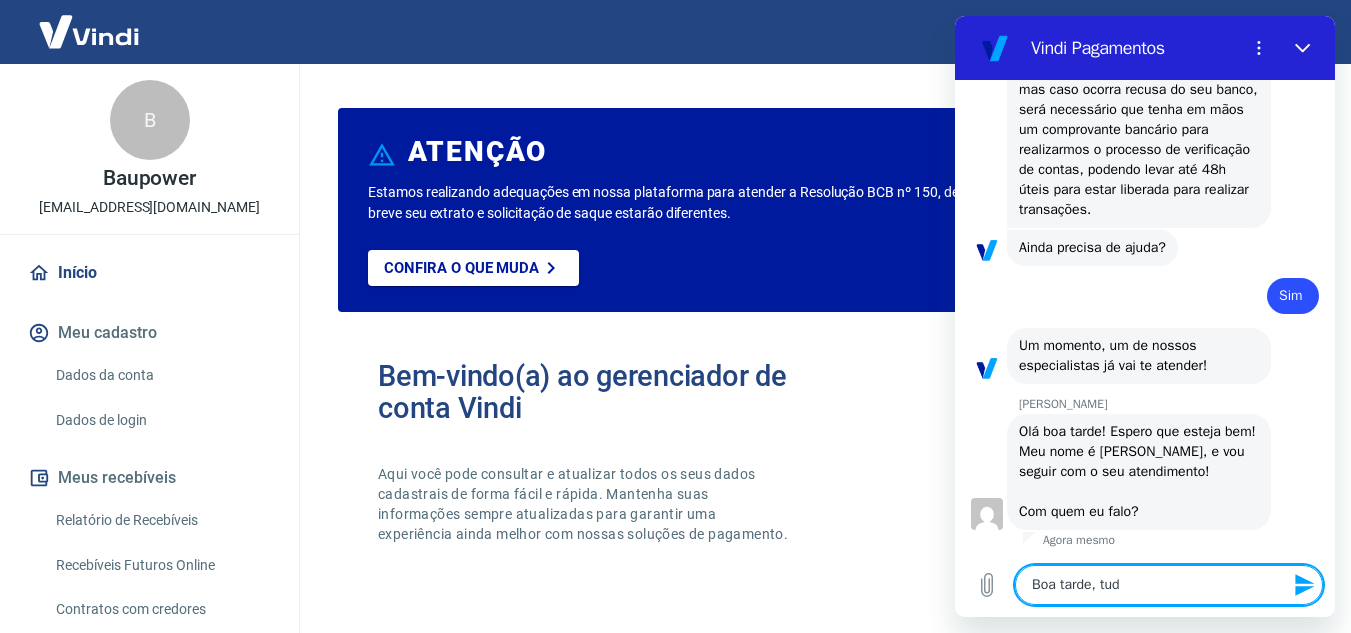 type on "x" 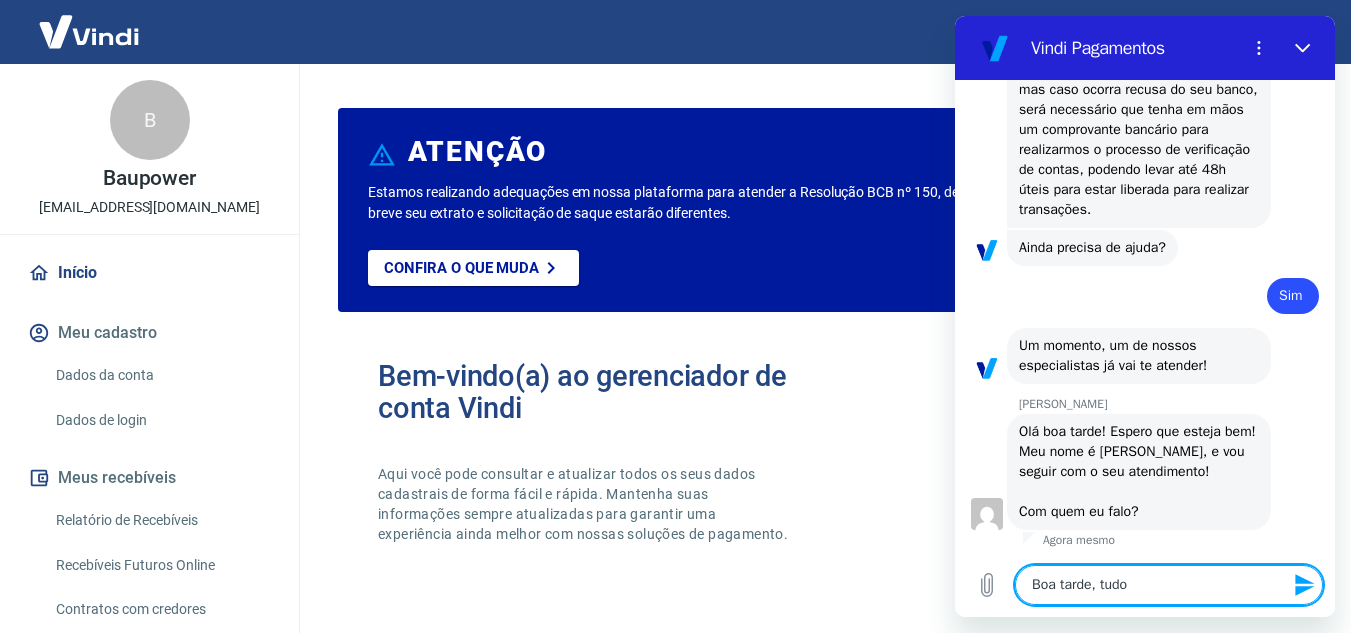type on "Boa tarde, tudo" 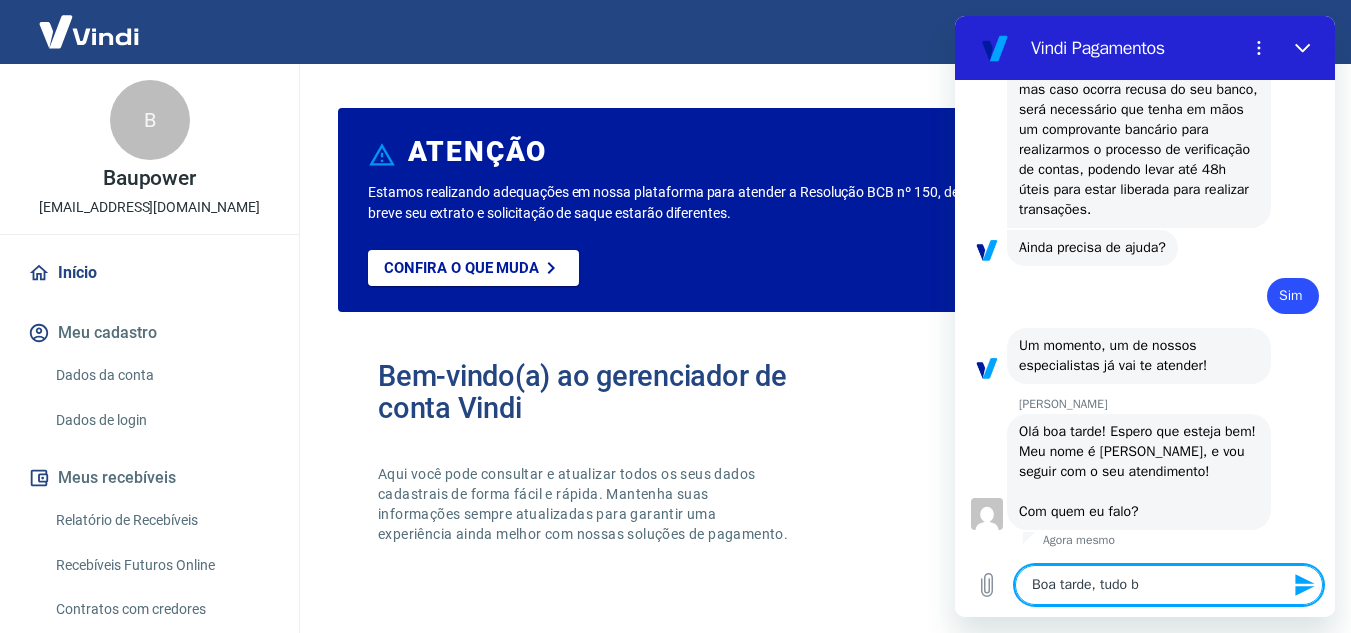 type on "Boa tarde, tudo be" 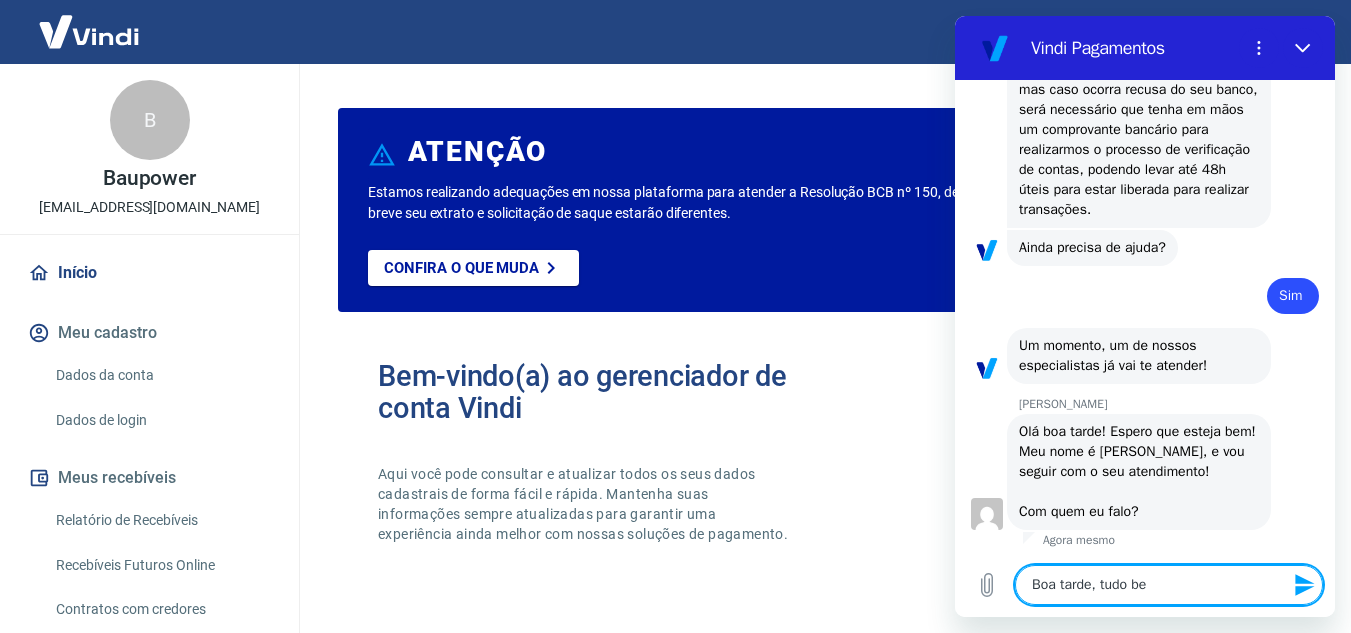 type on "Boa tarde, tudo bem" 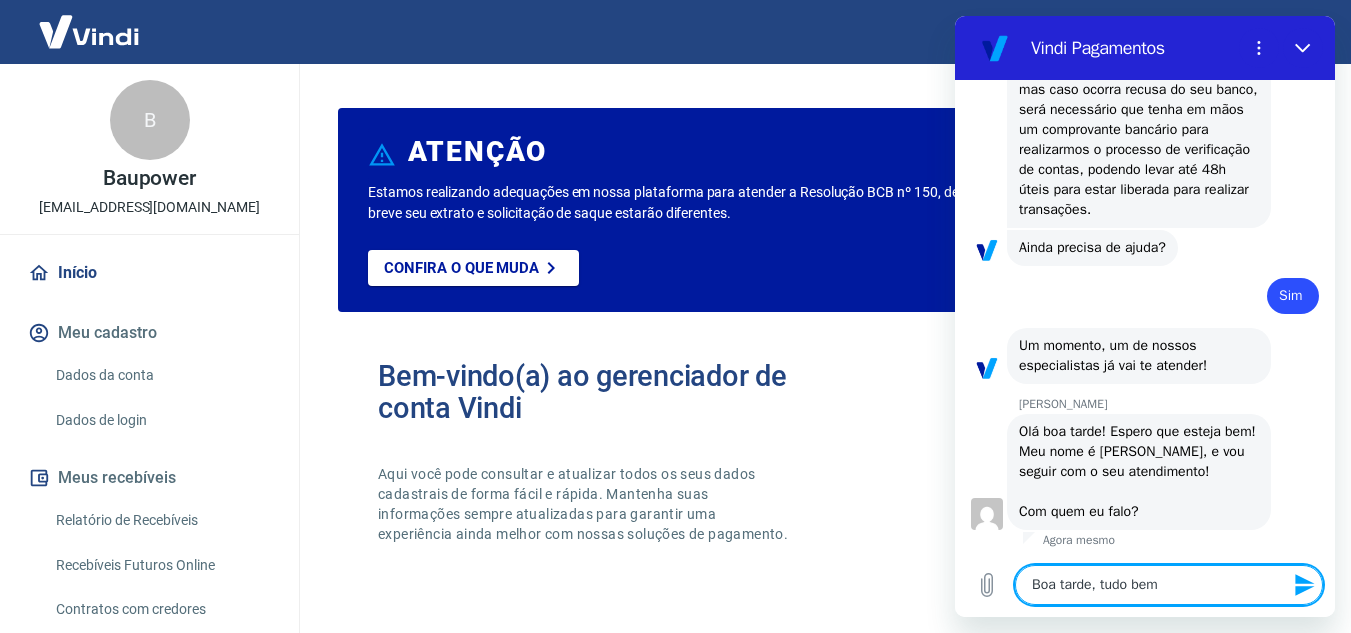 type on "Boa tarde, tudo bem?" 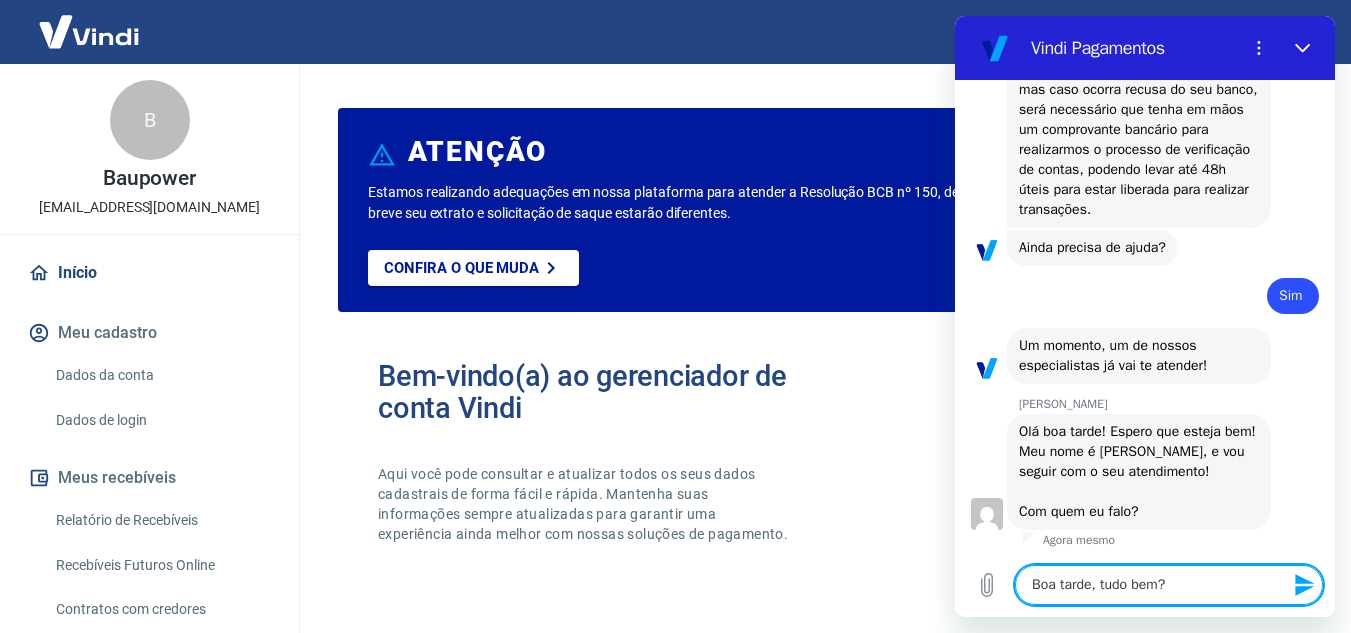 type 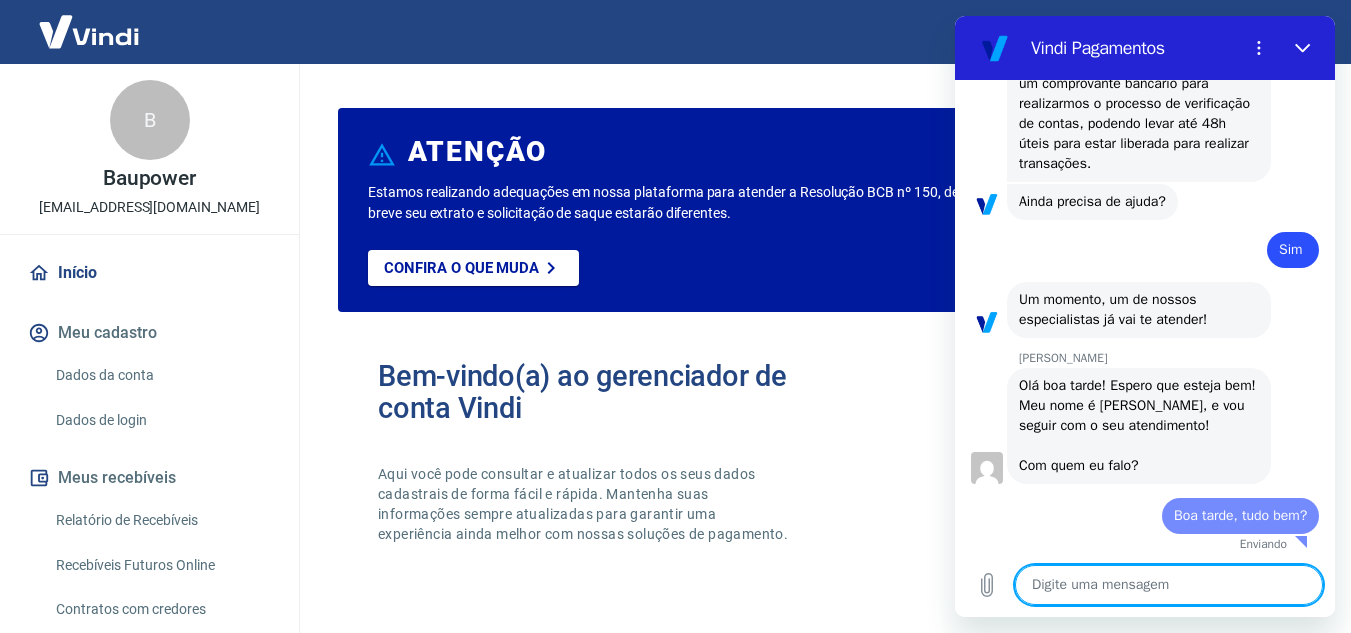 type on "x" 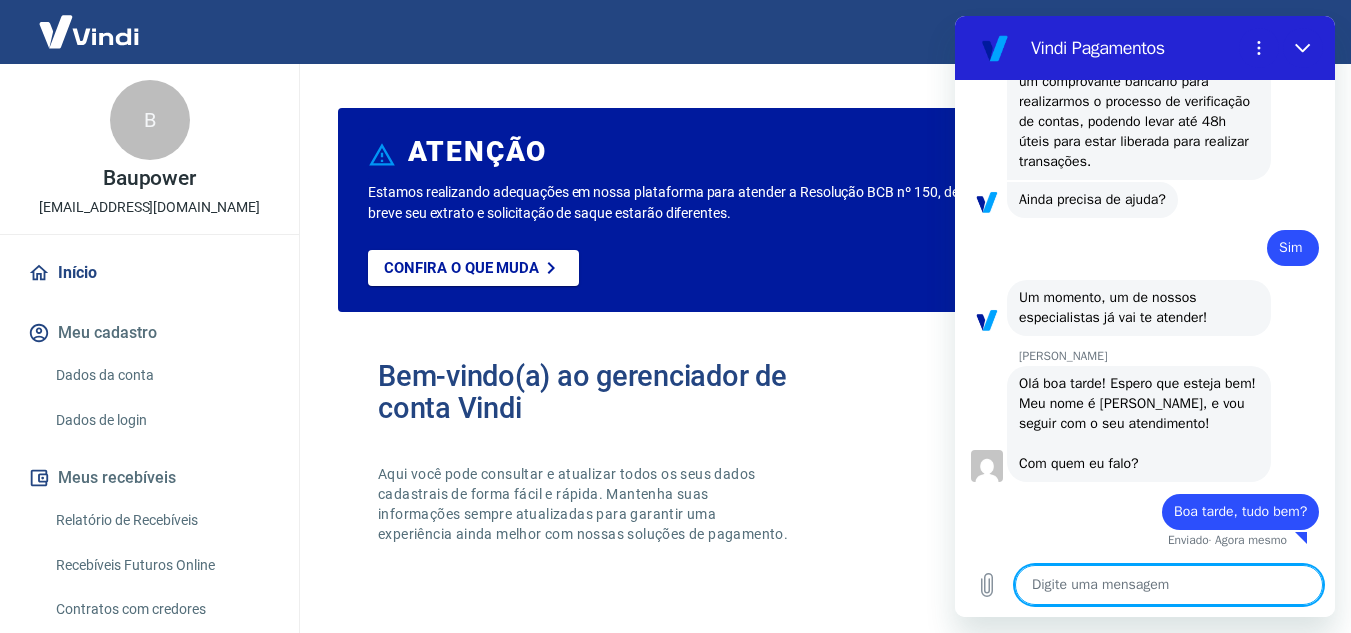 scroll, scrollTop: 3014, scrollLeft: 0, axis: vertical 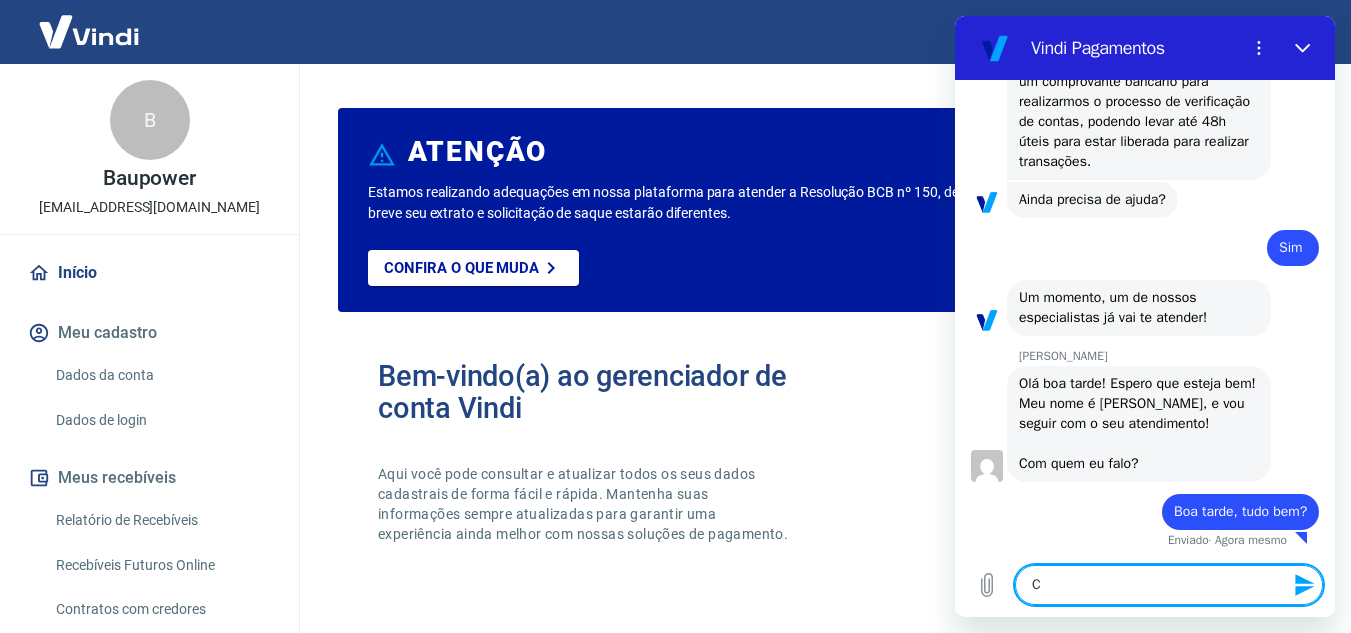 type on "Co" 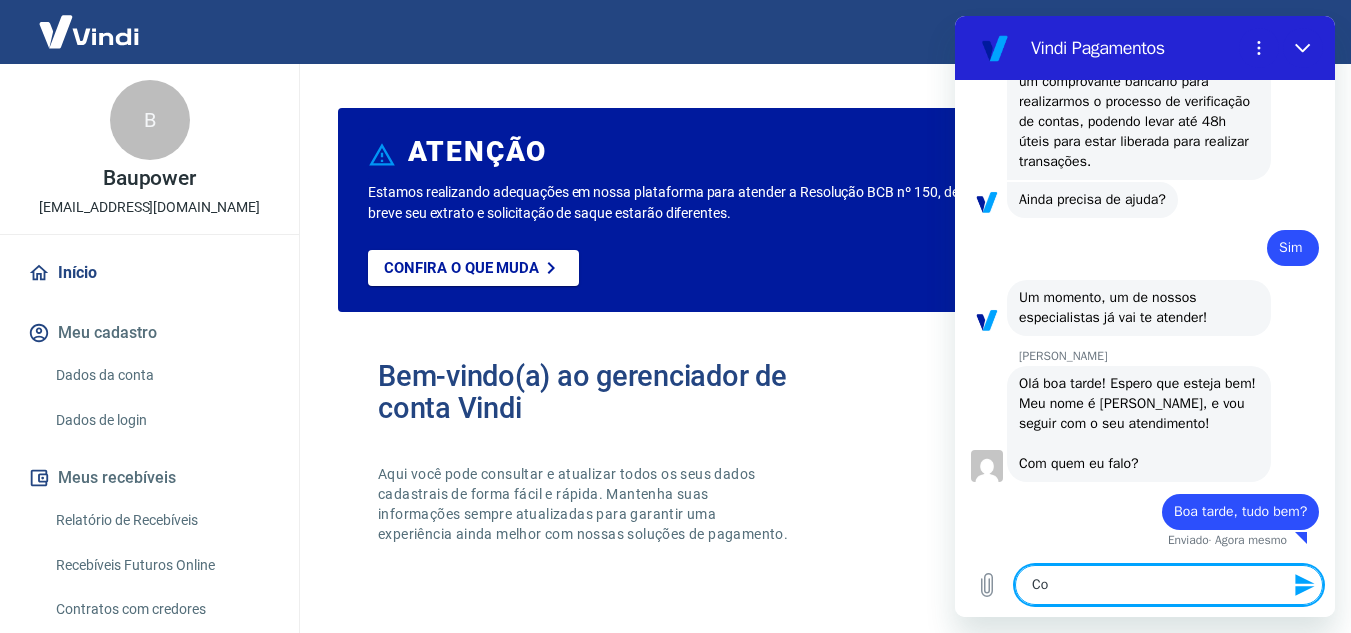 type on "Com" 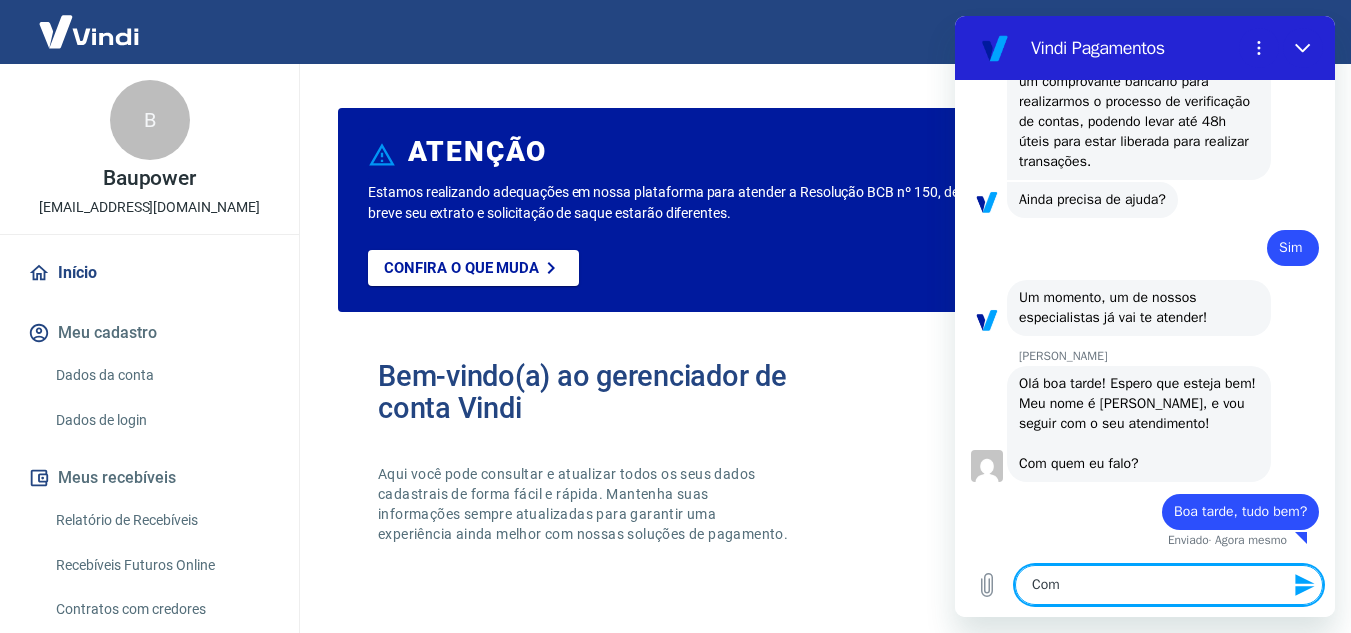 type on "Com" 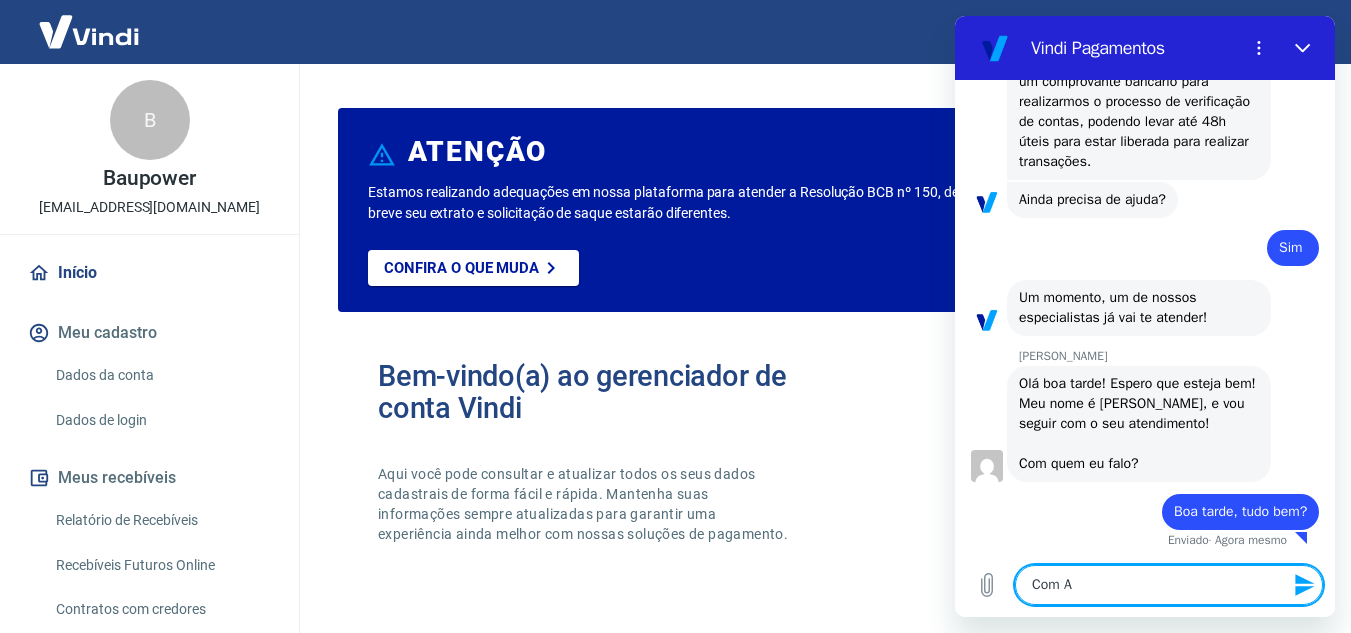 type on "Com Am" 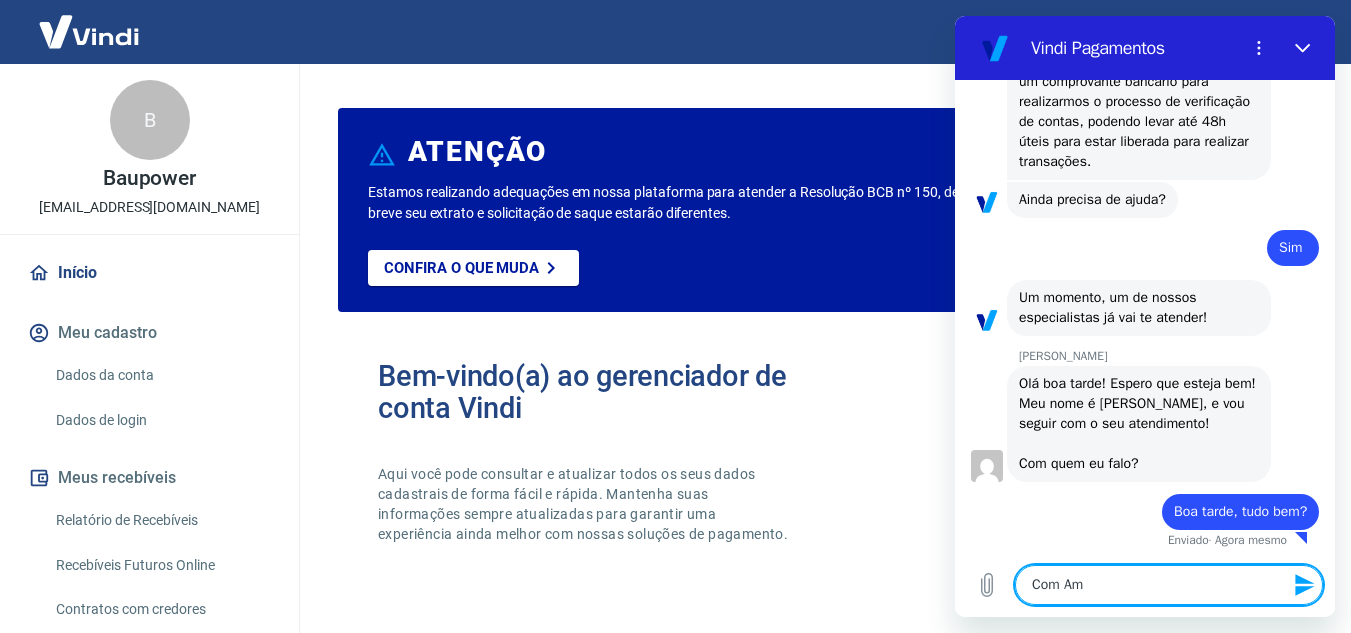 type on "Com Ama" 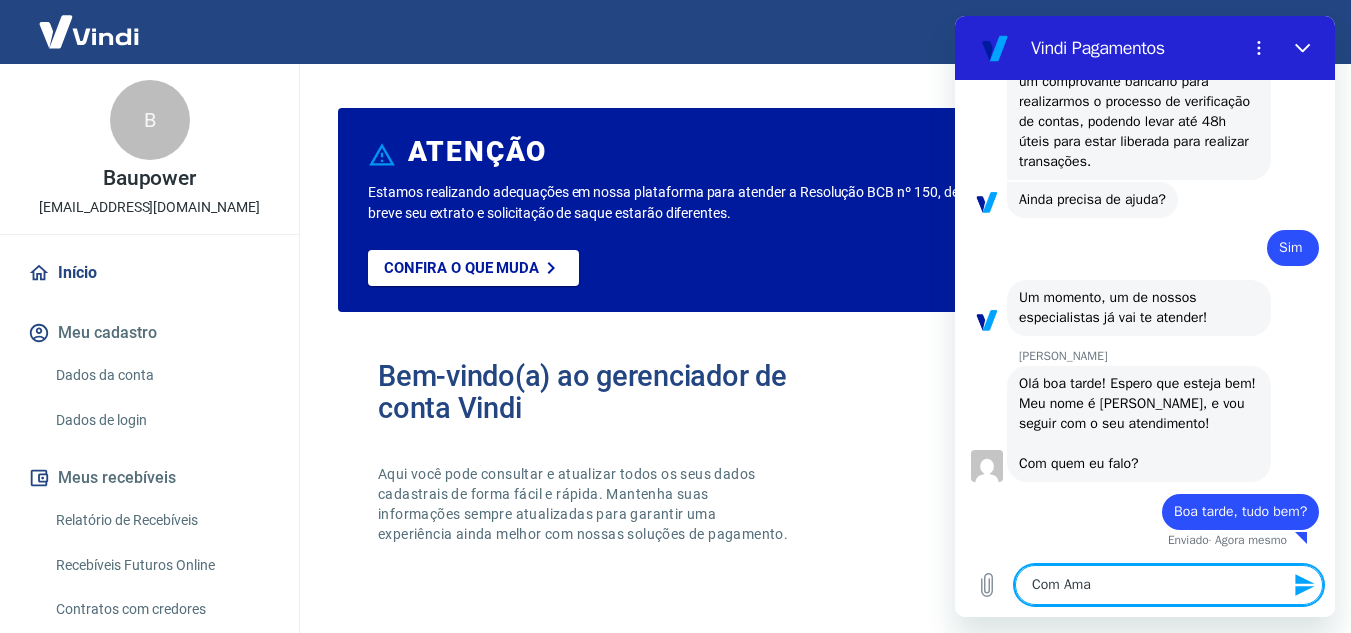 type on "Com Aman" 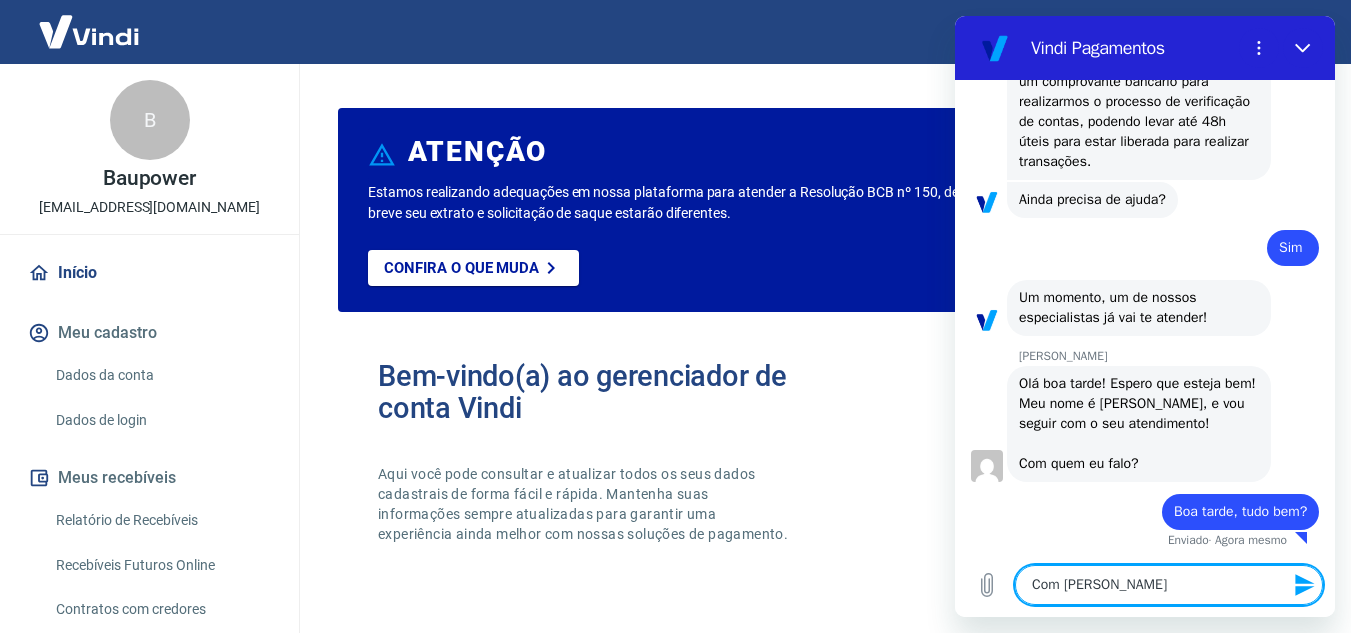 type on "Com Amand" 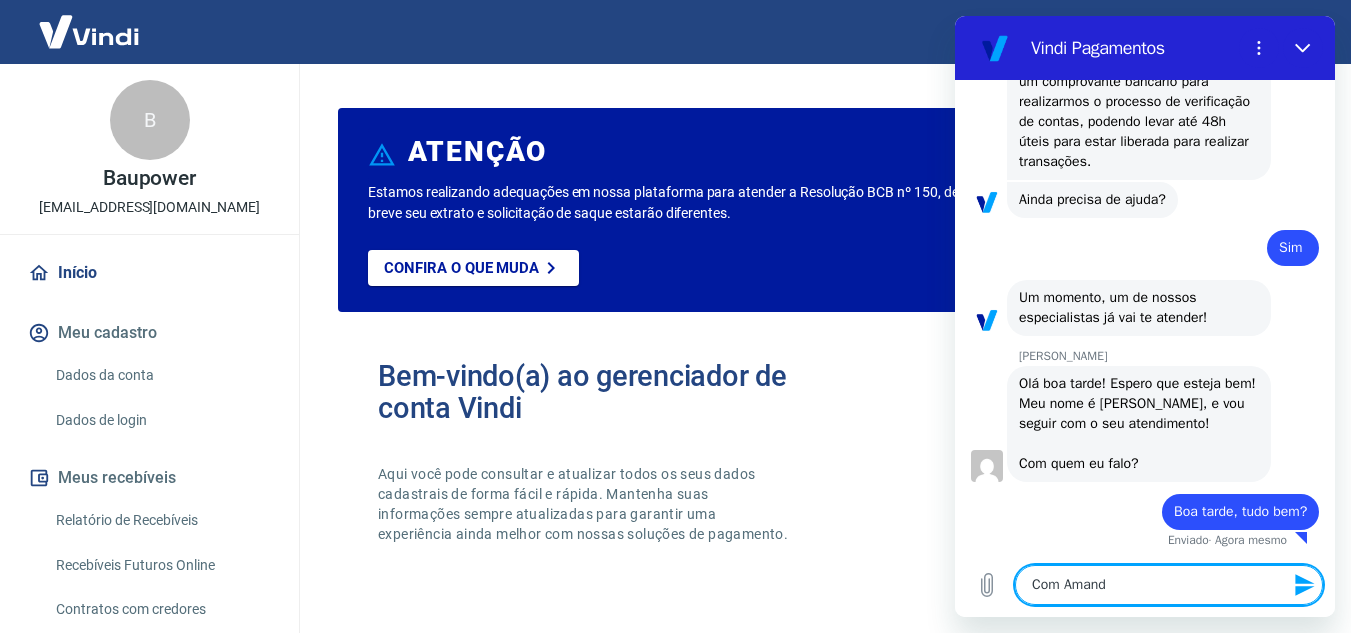 type on "Com Amanda" 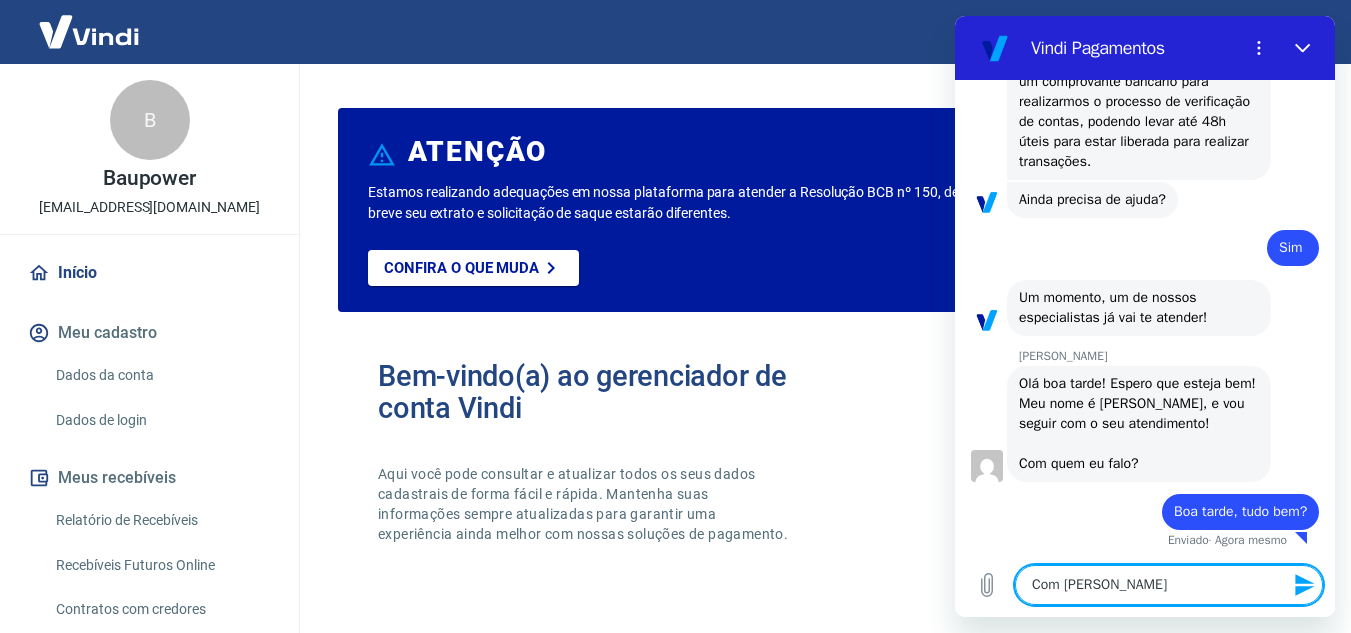 type on "Com Amanda," 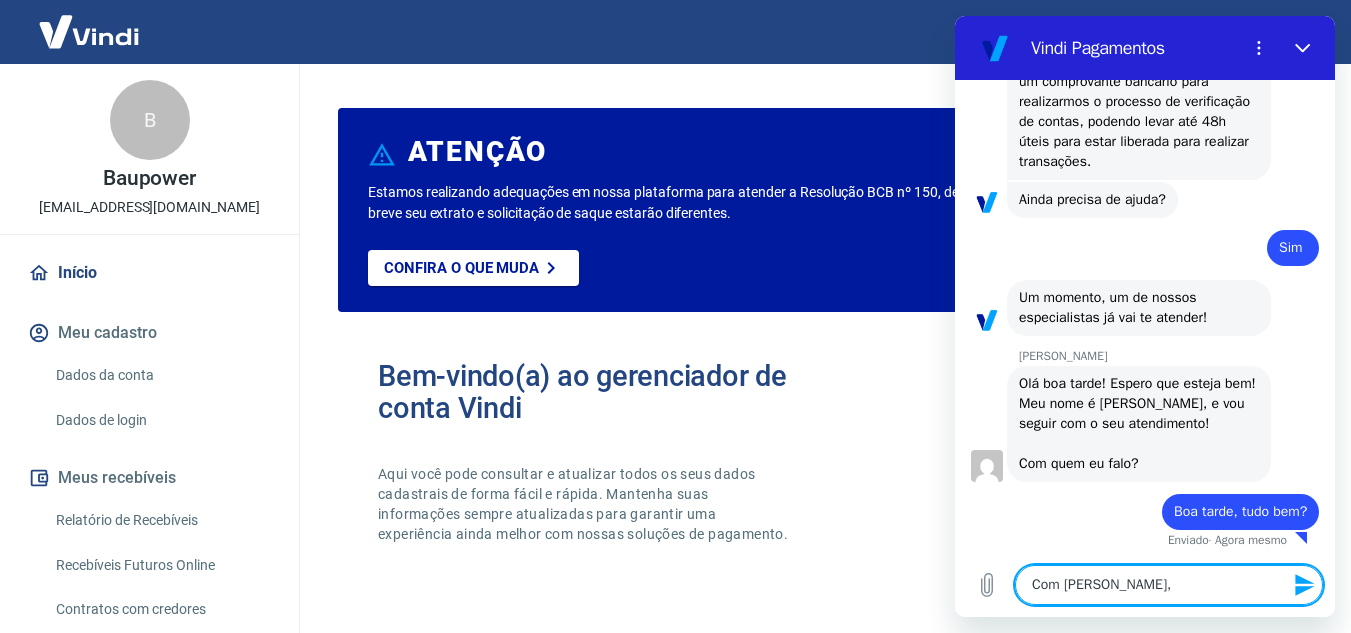 type on "Com Amanda," 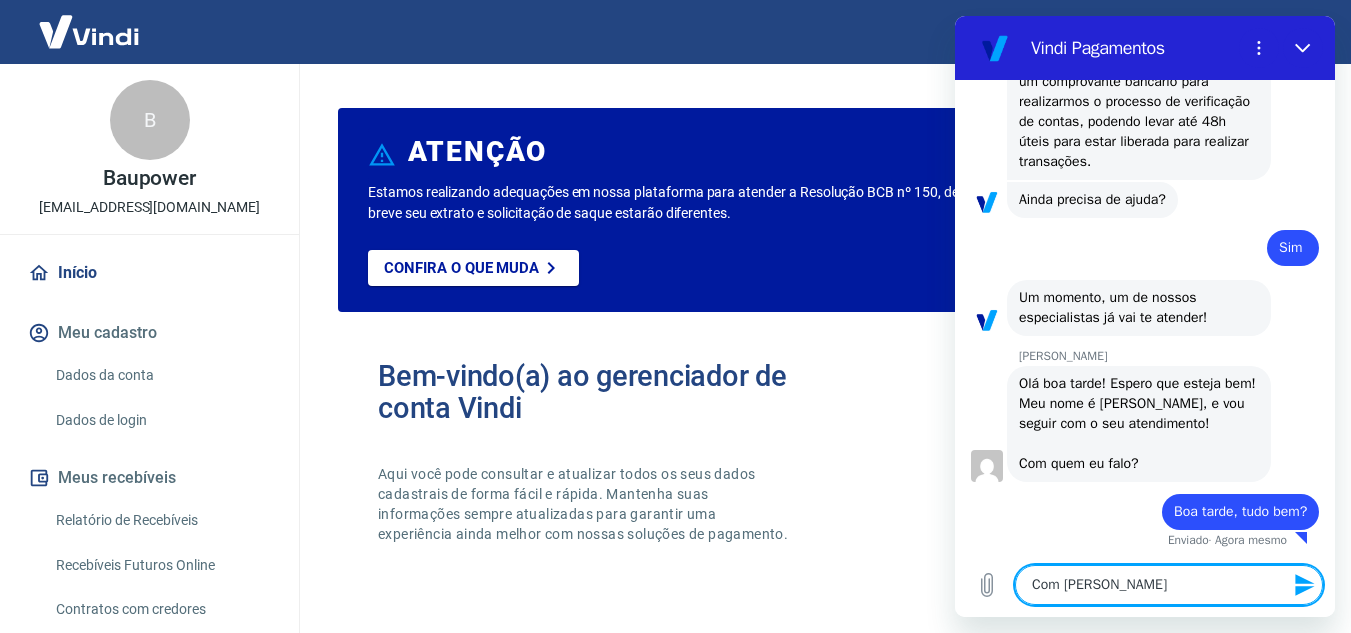 type on "Com Amanda." 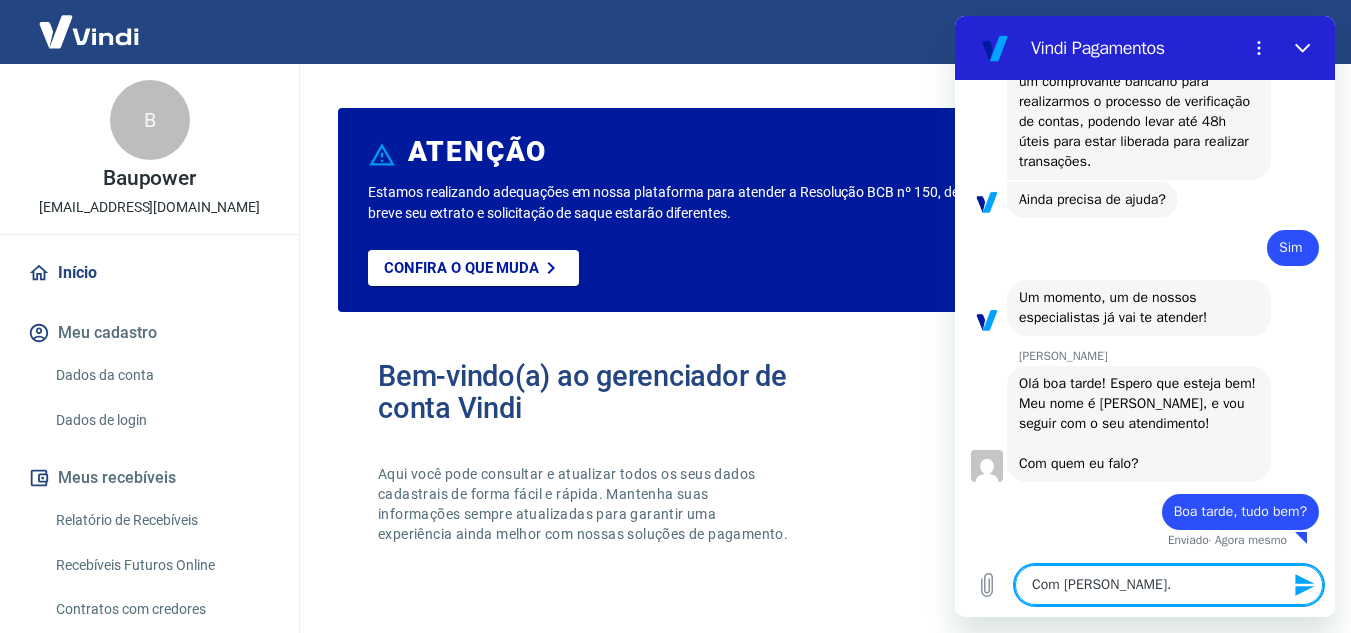 type 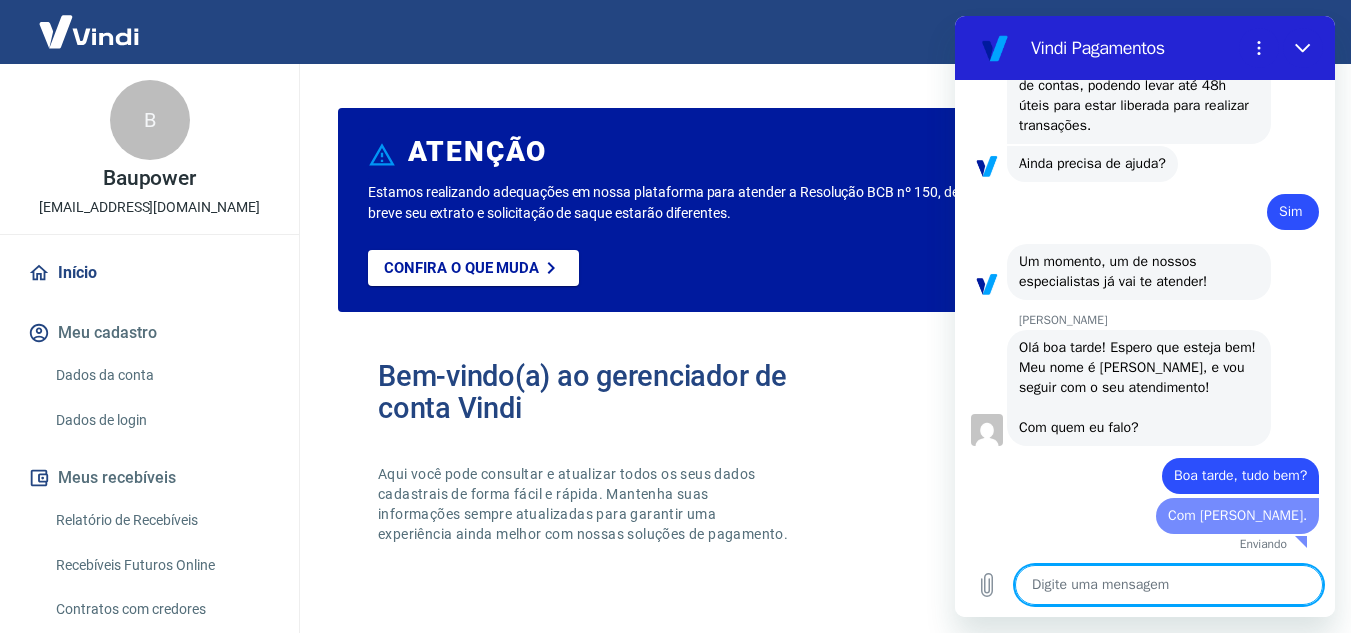 type on "x" 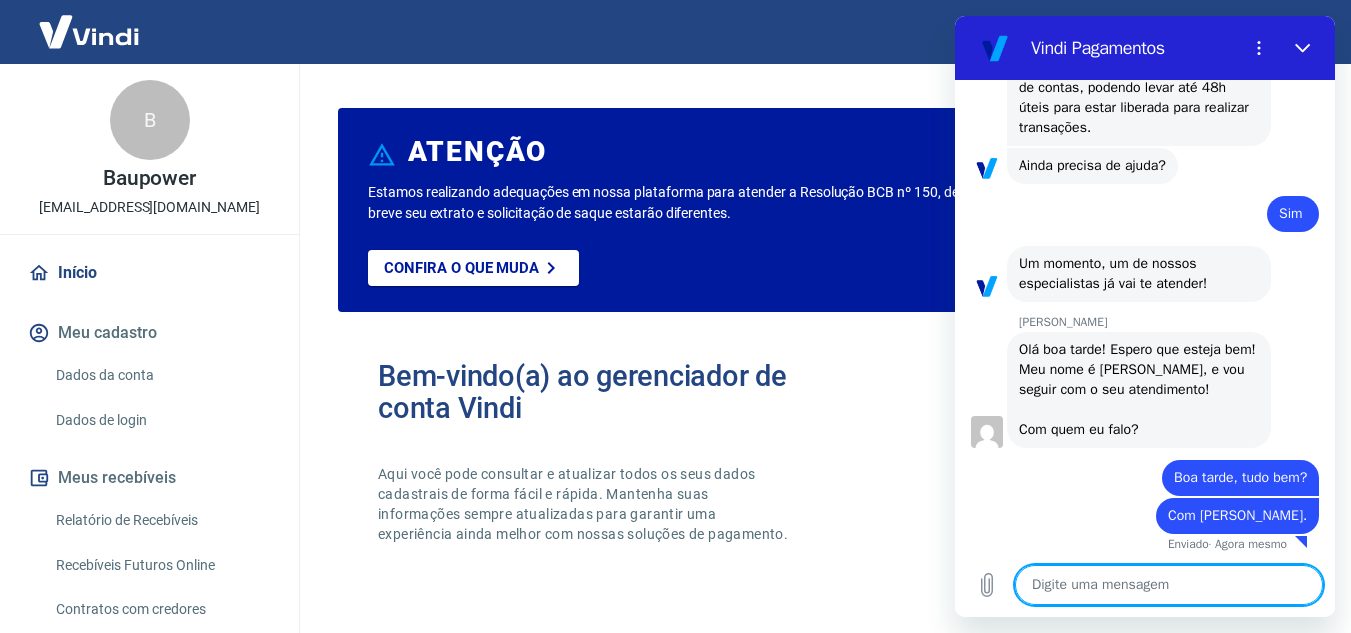 scroll, scrollTop: 3052, scrollLeft: 0, axis: vertical 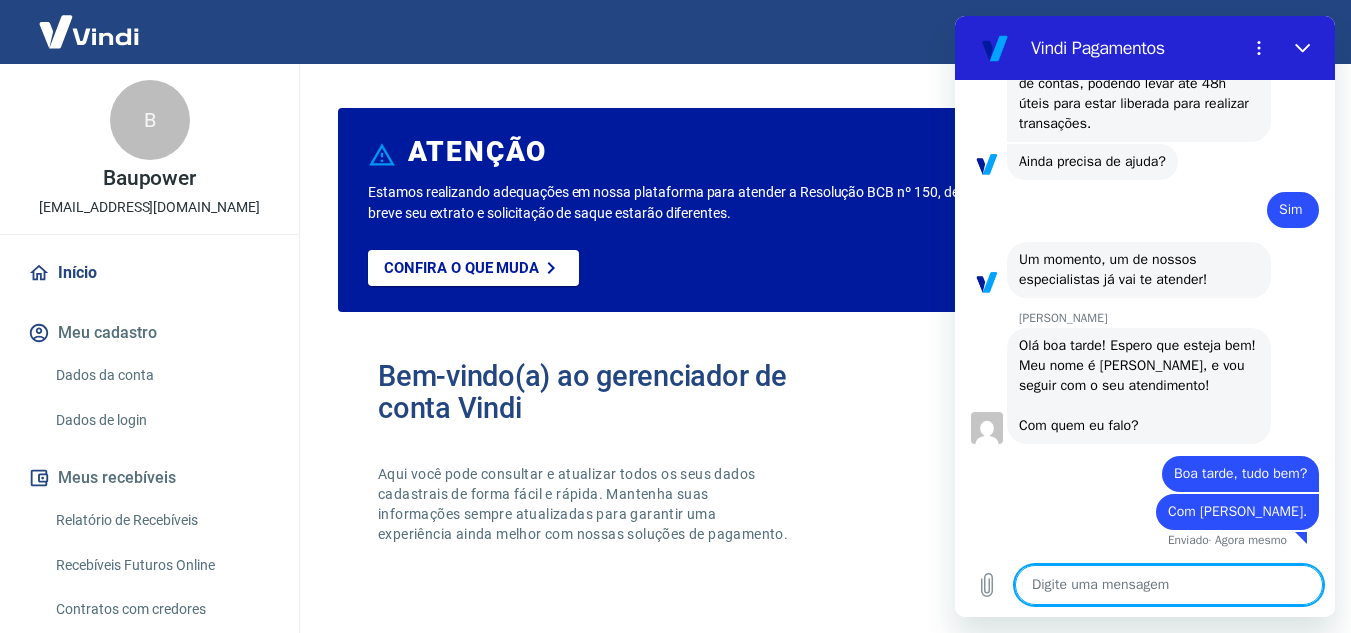type on "R" 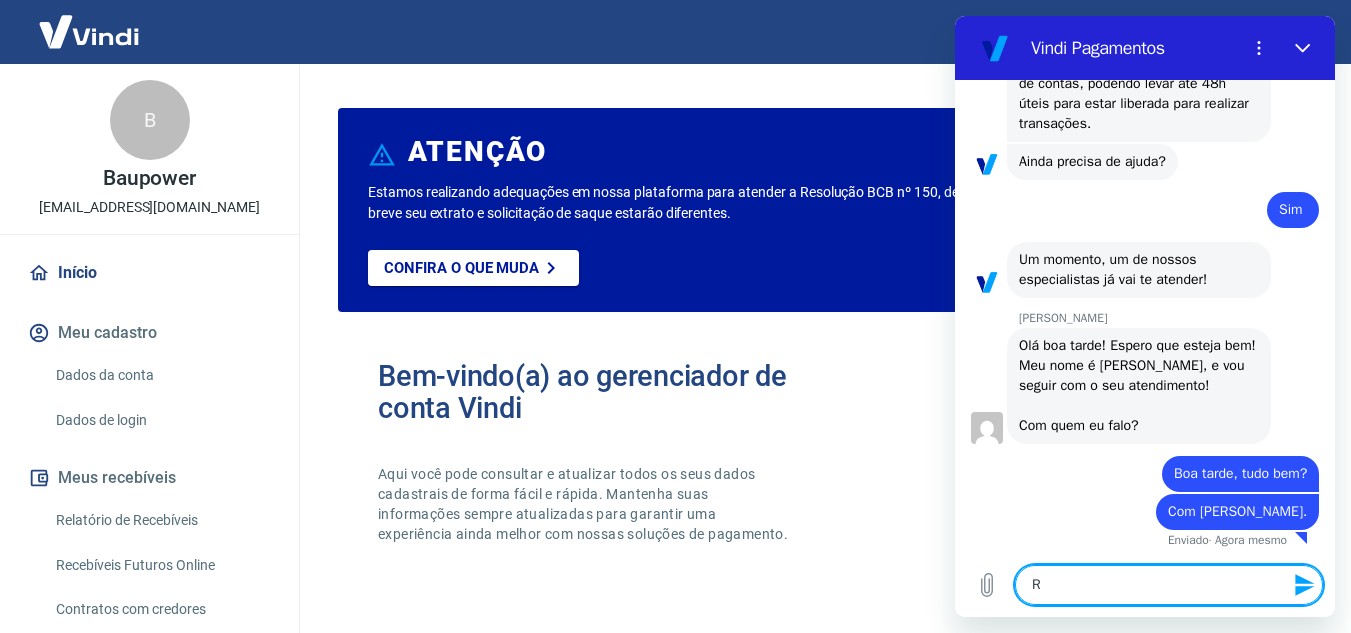 type on "Re" 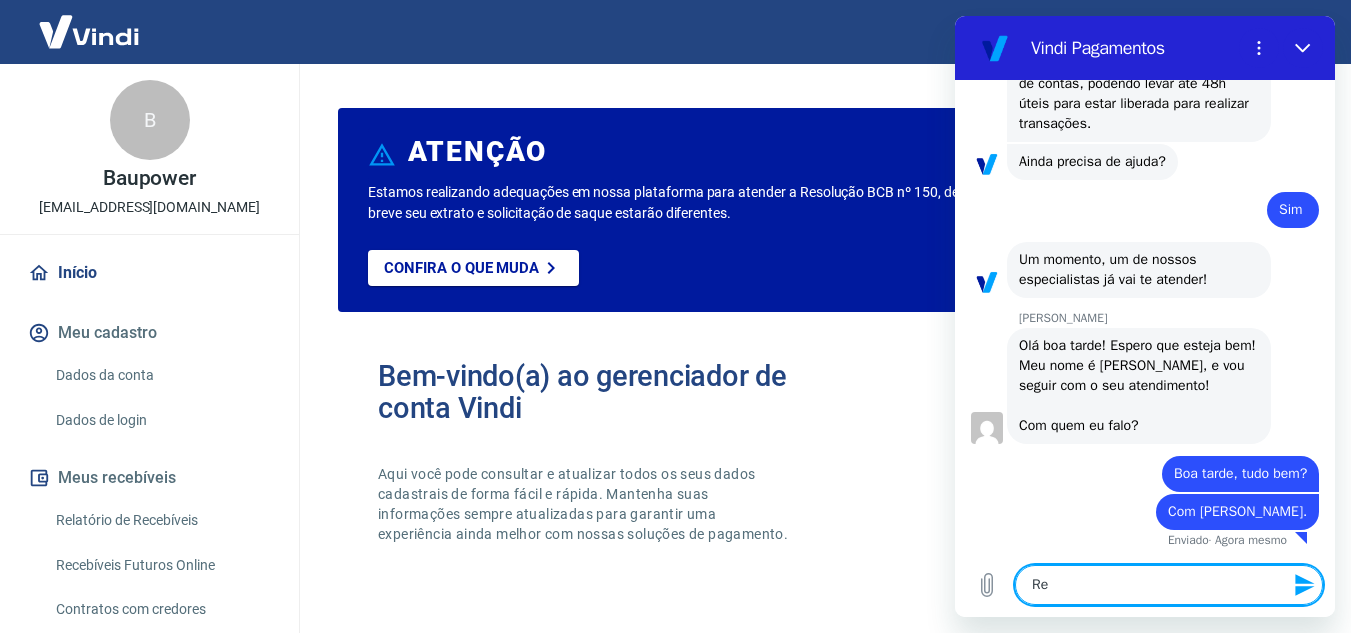 type on "Res" 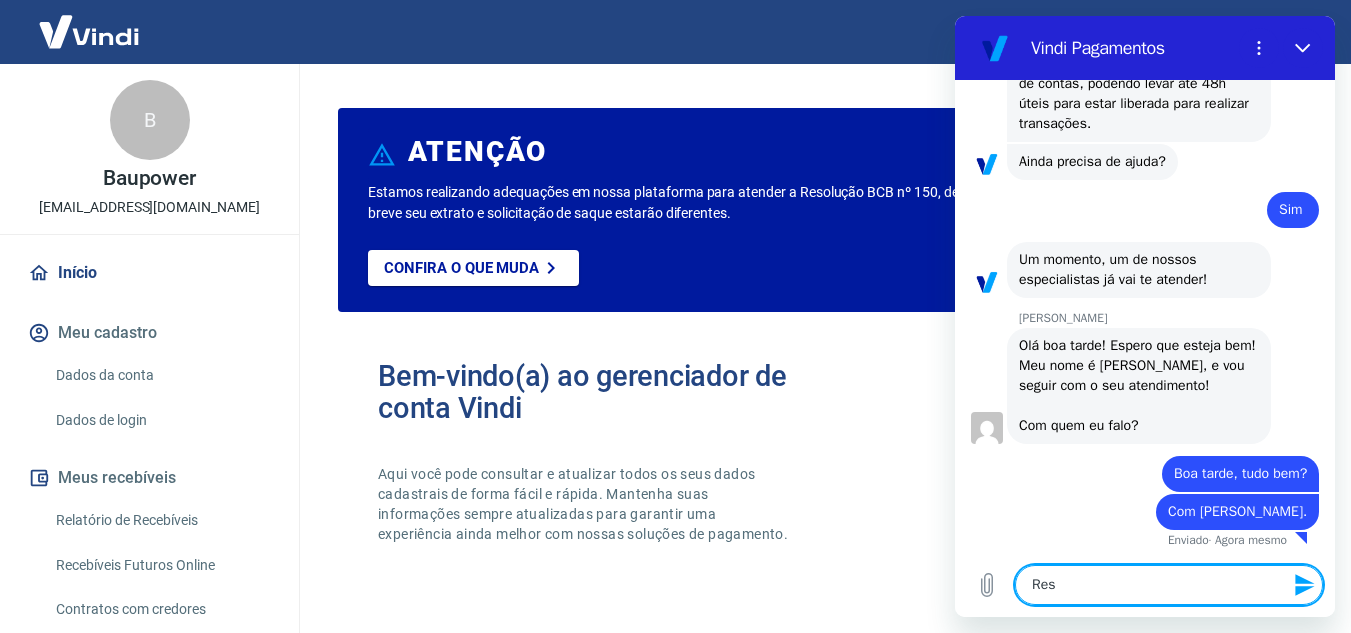 type on "Resp" 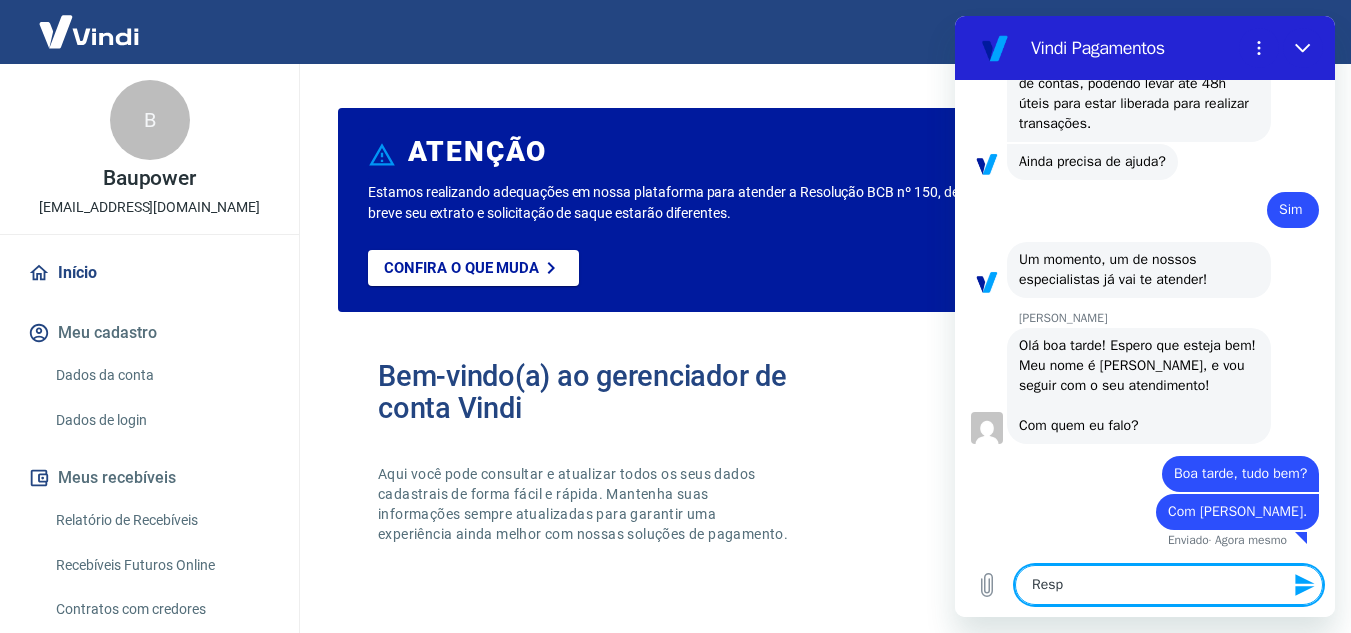type on "Respo" 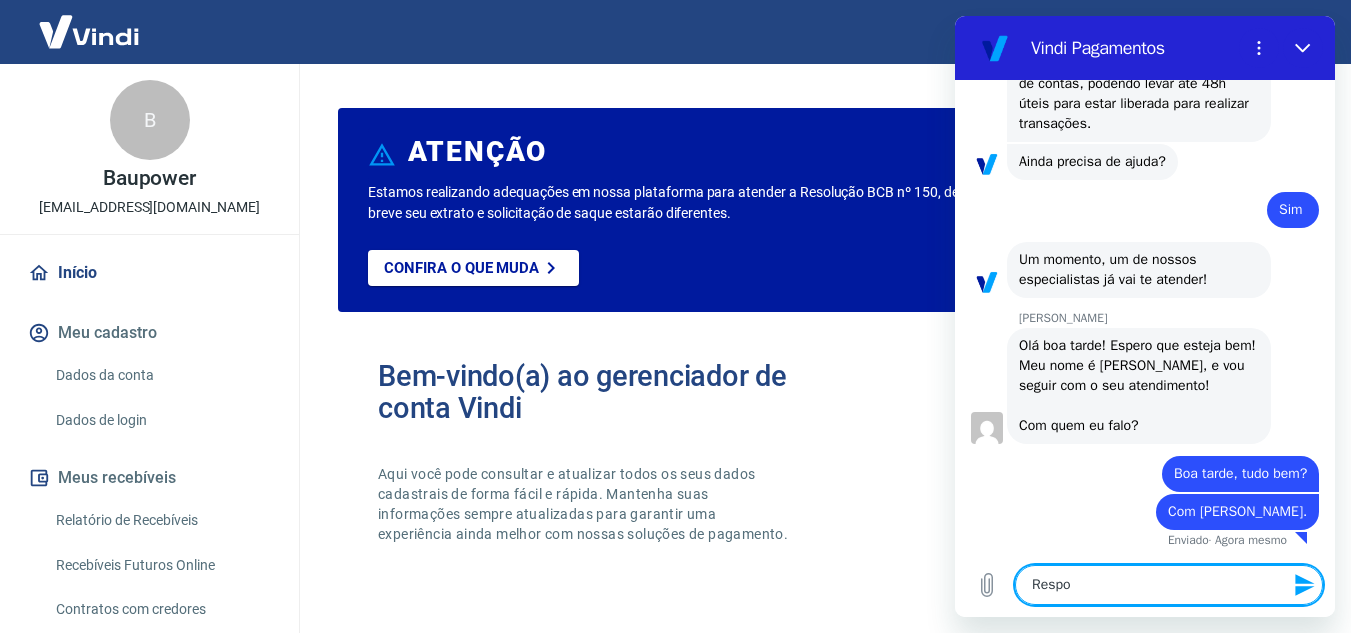 type on "Respos" 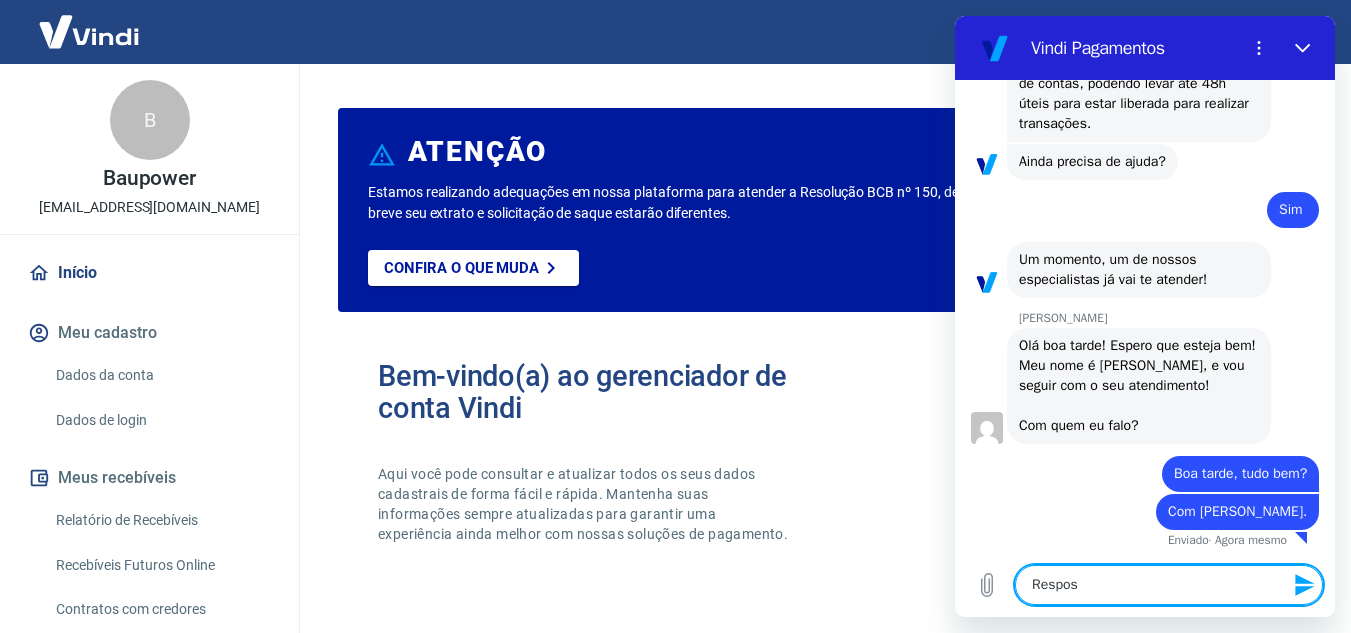 type on "Resposn" 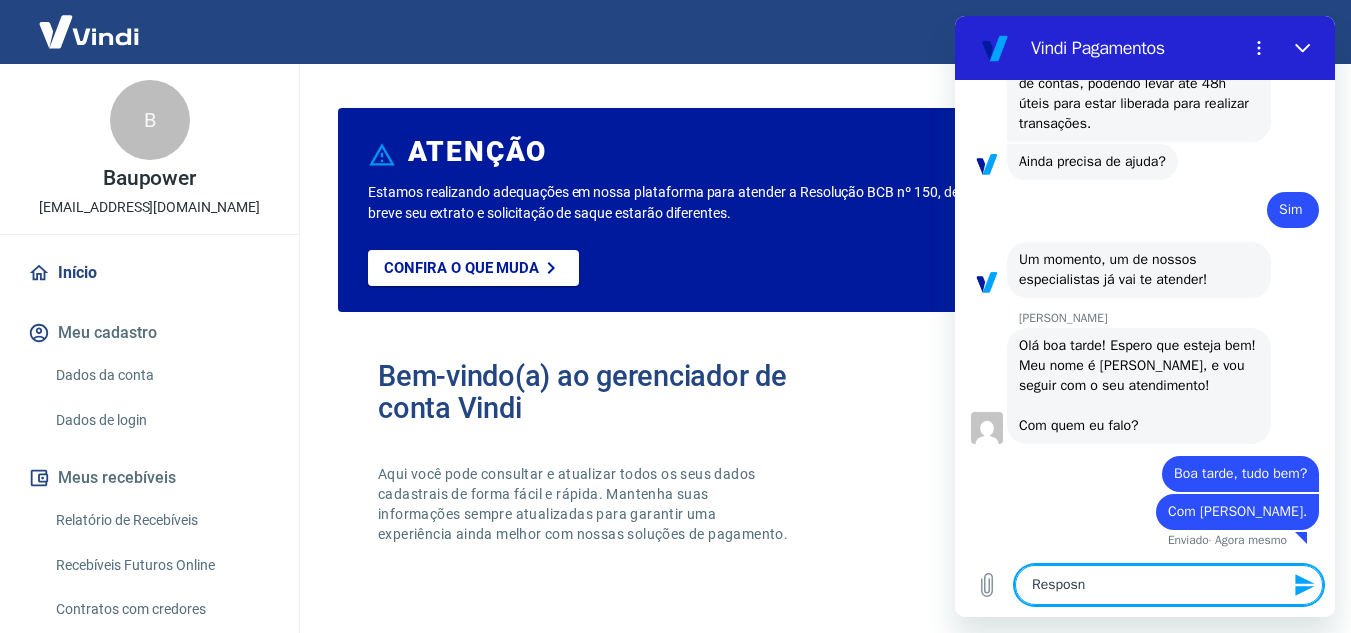 type on "Resposns" 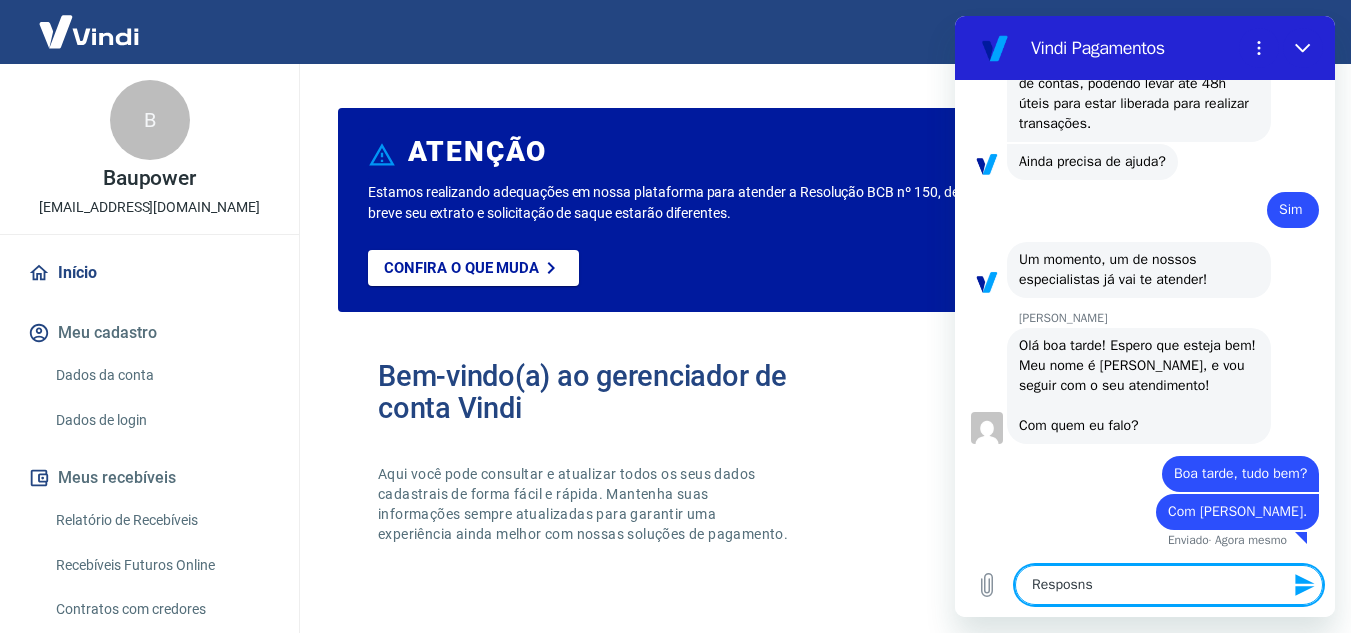 type on "Resposnsa" 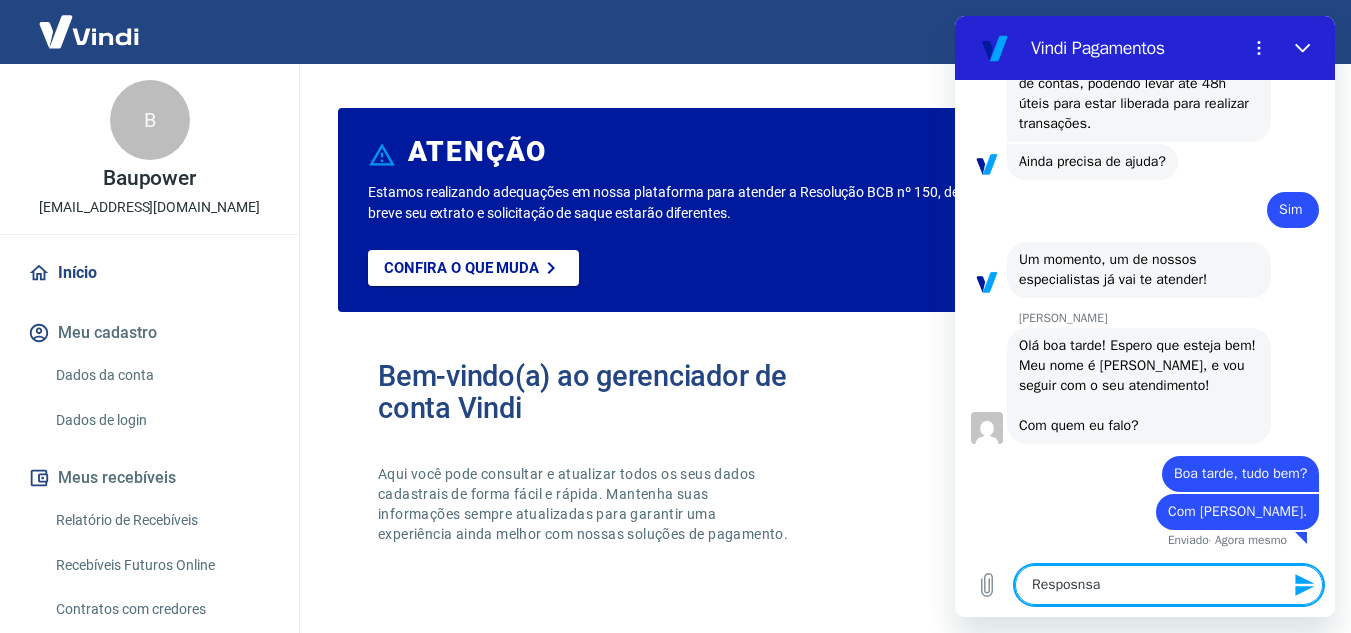 type on "Resposnsav" 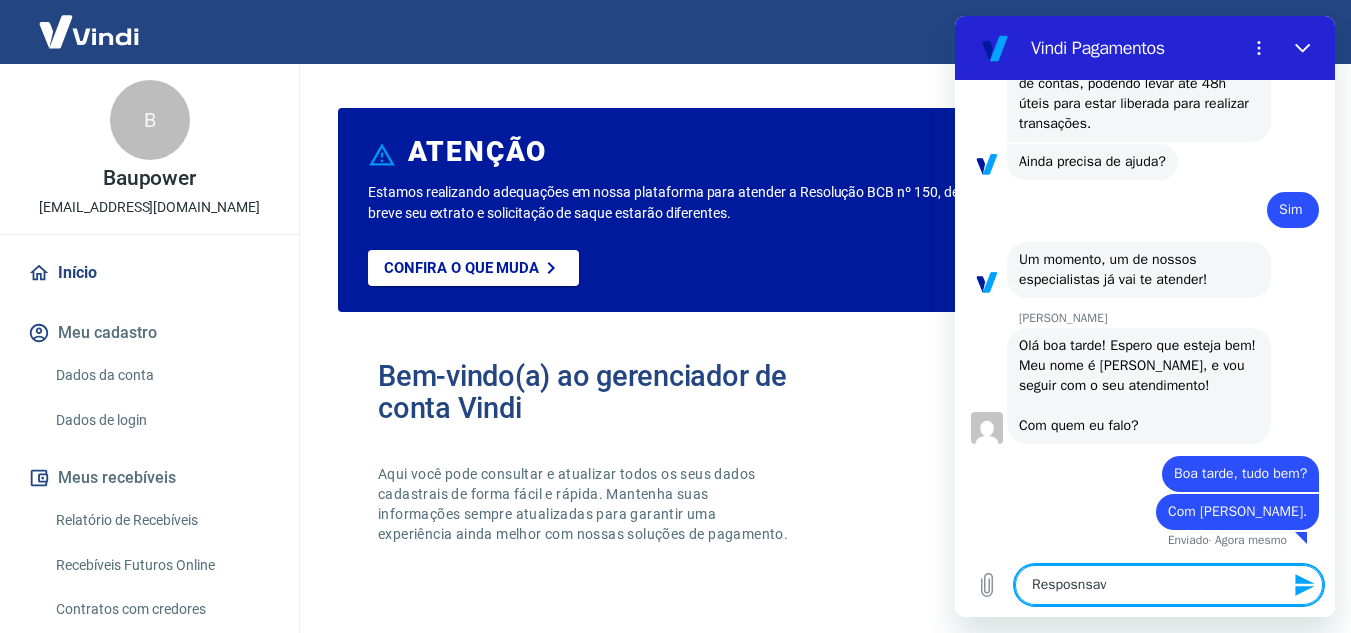 type on "Resposnsave" 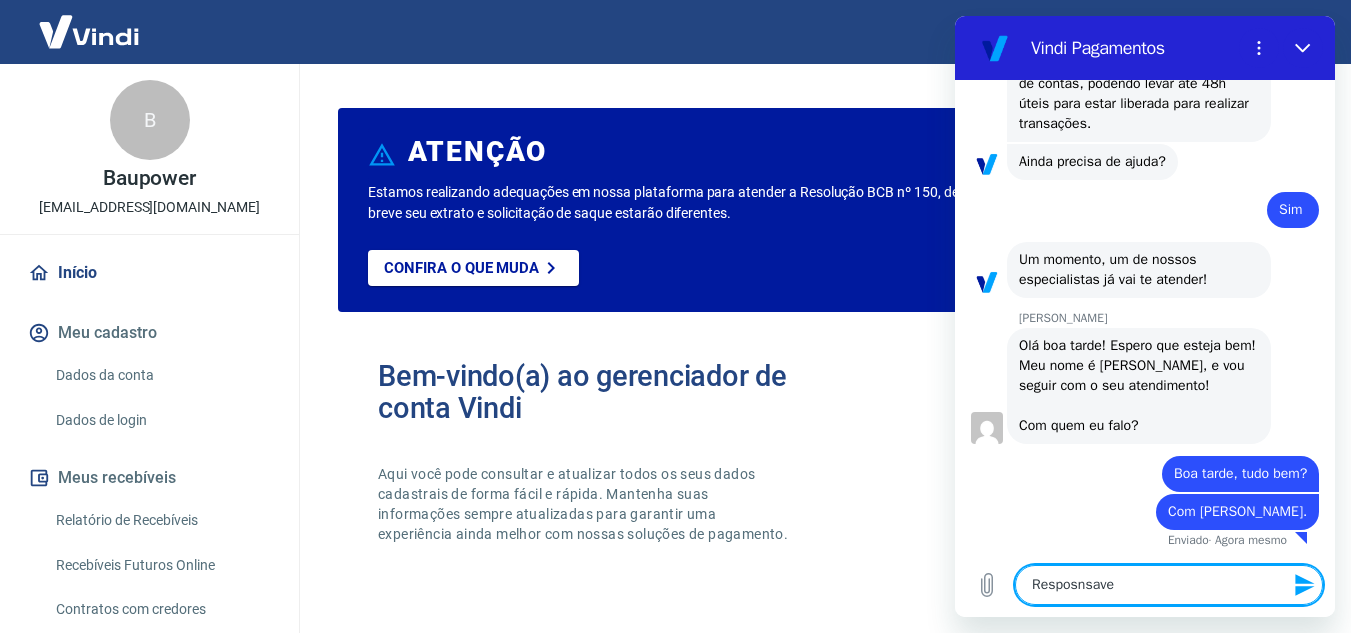 type on "Resposnsavel" 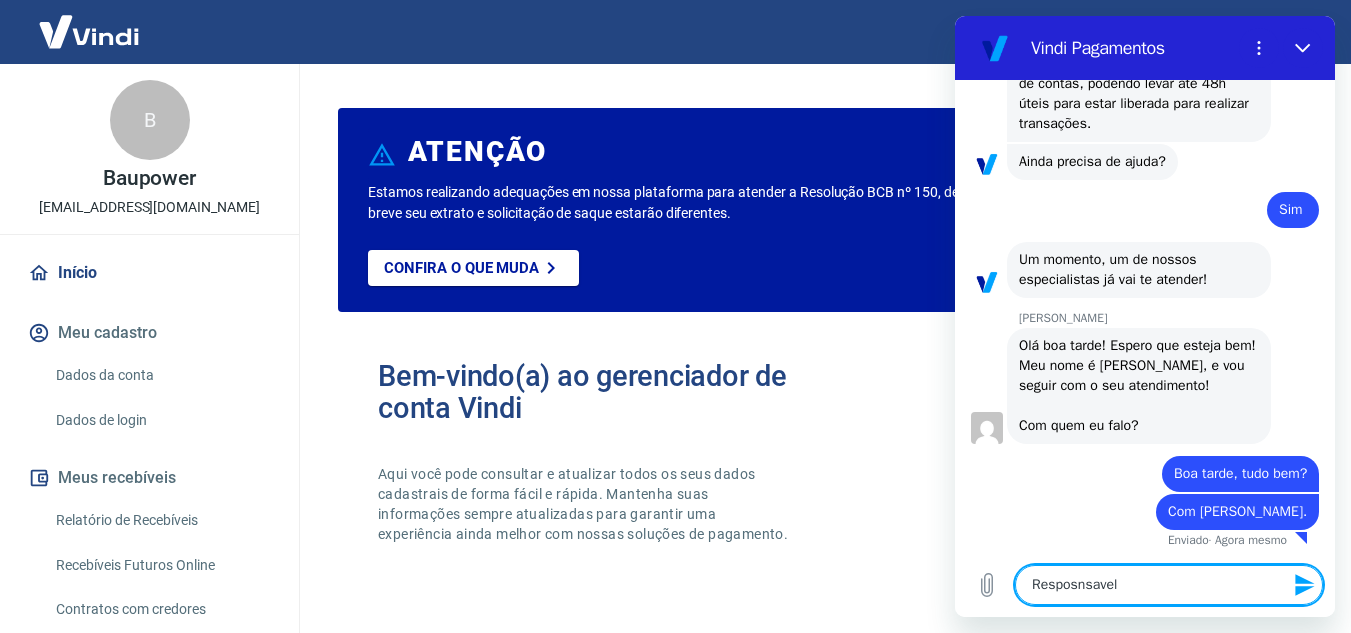 type on "Resposnsavel" 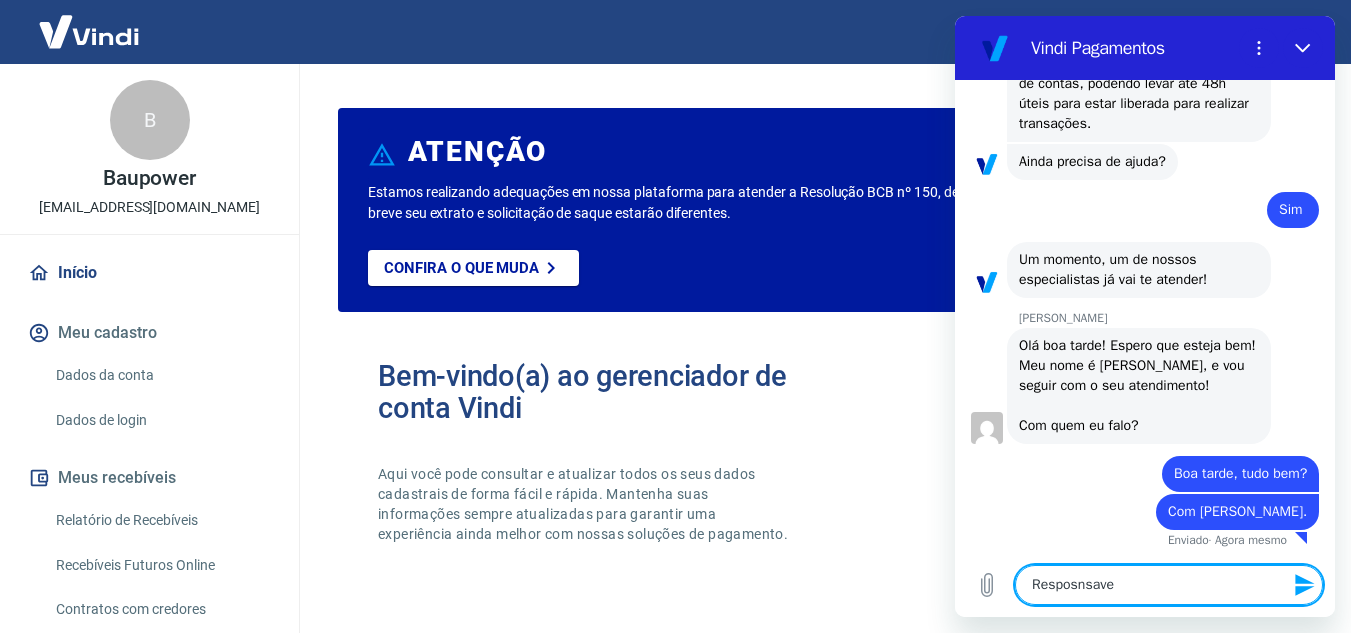 type on "Resposnsav" 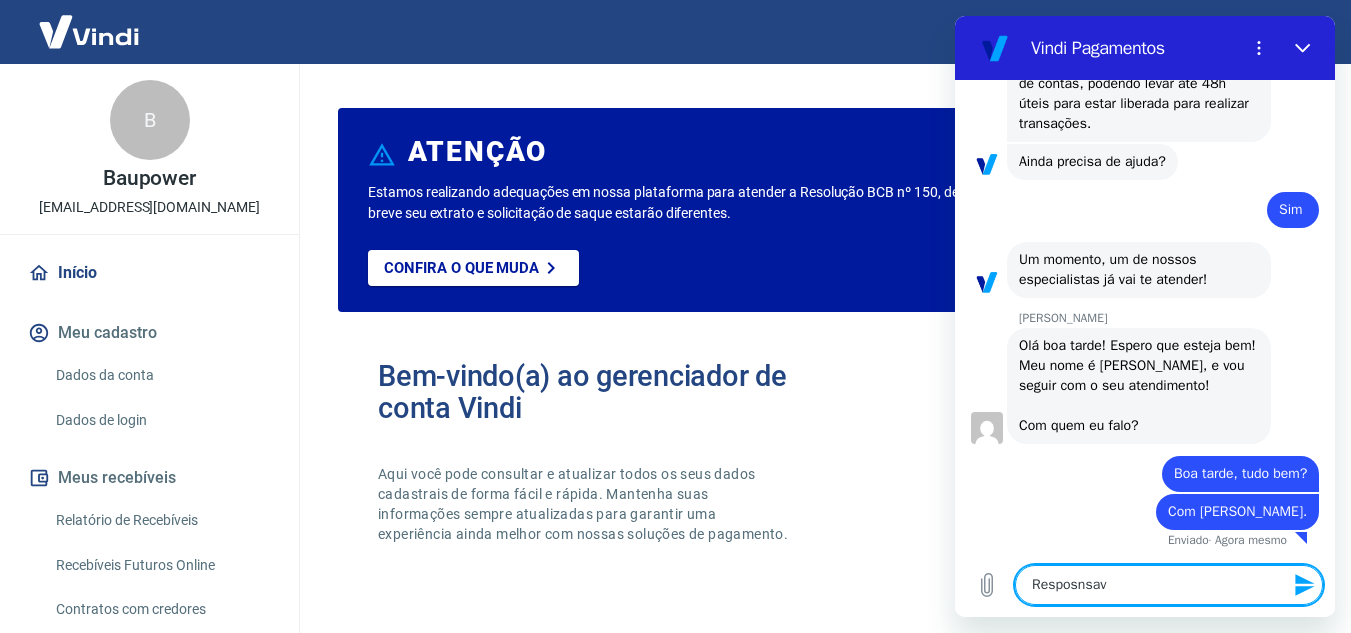 type on "x" 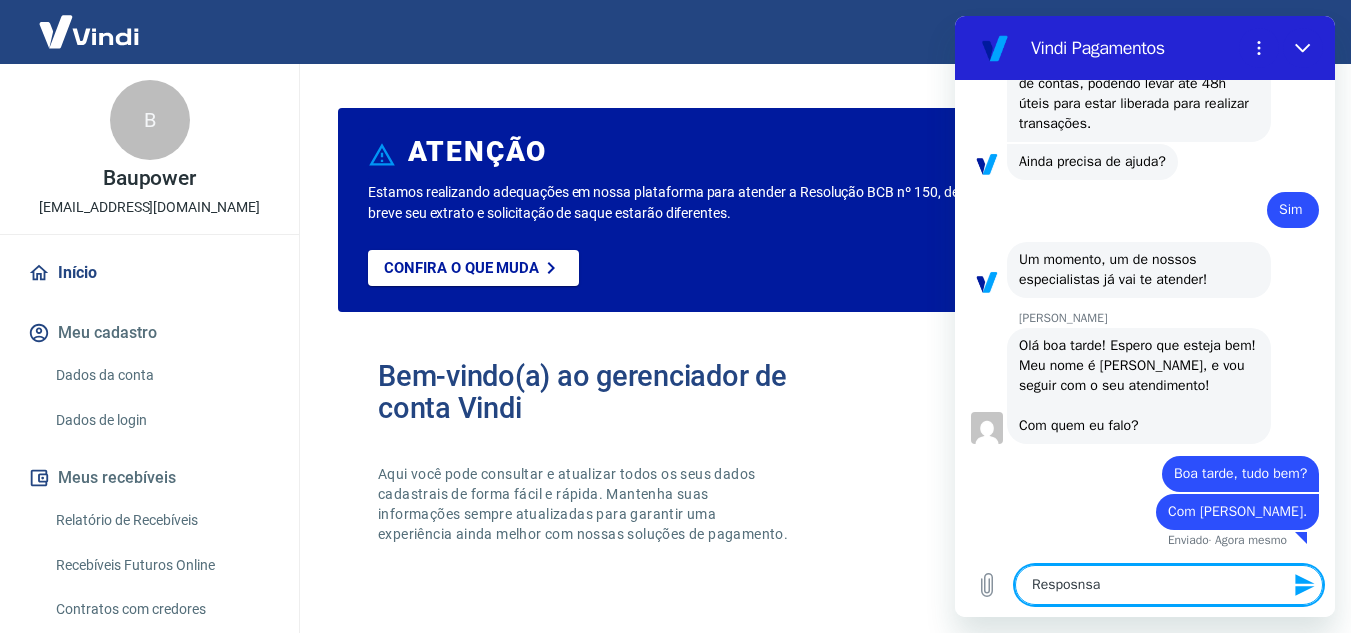 type on "Resposns" 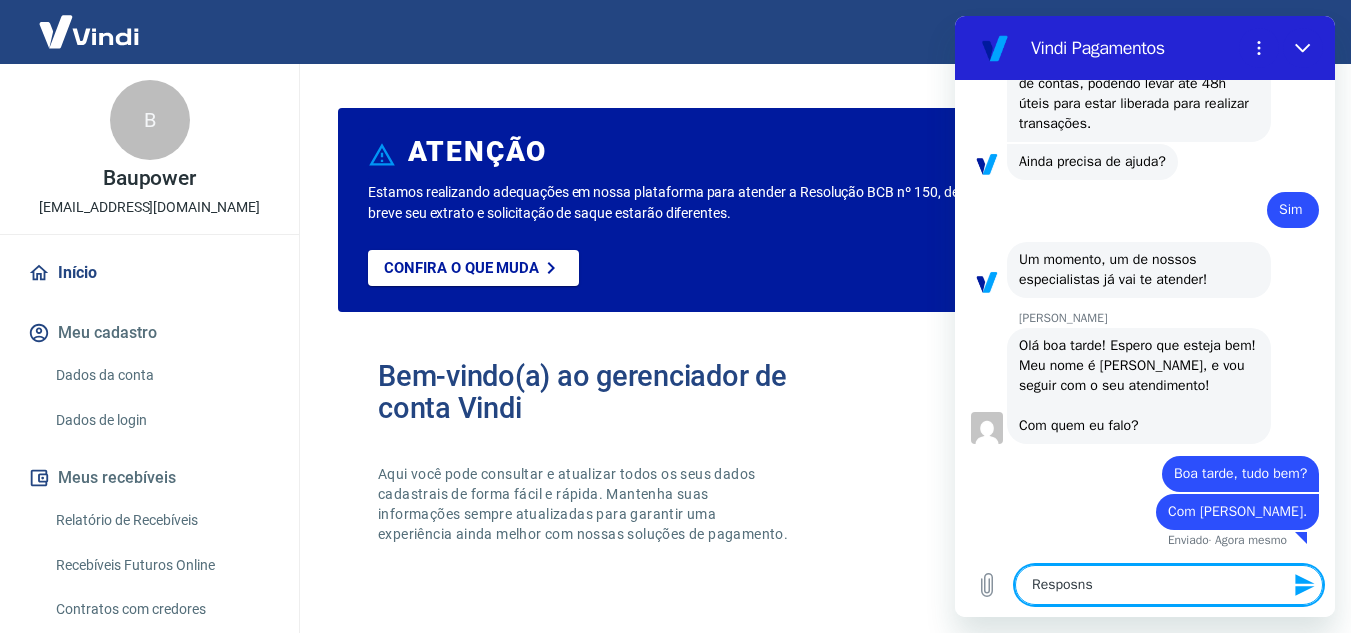 type on "x" 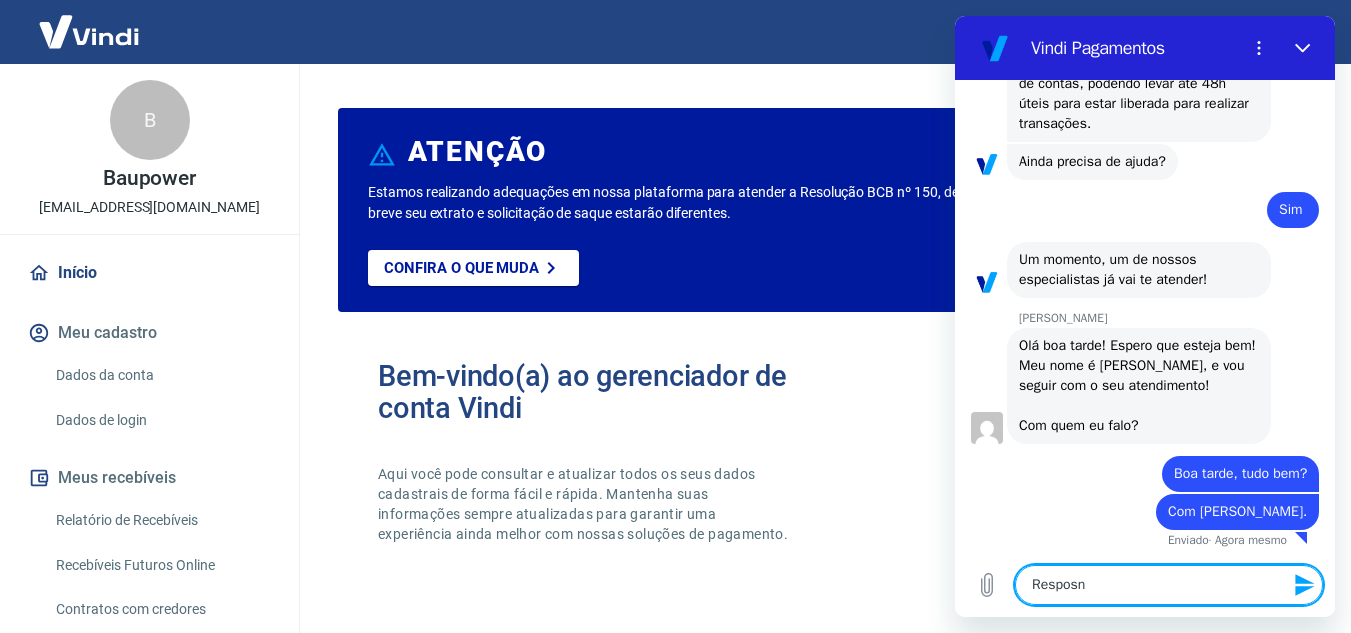 type on "Respos" 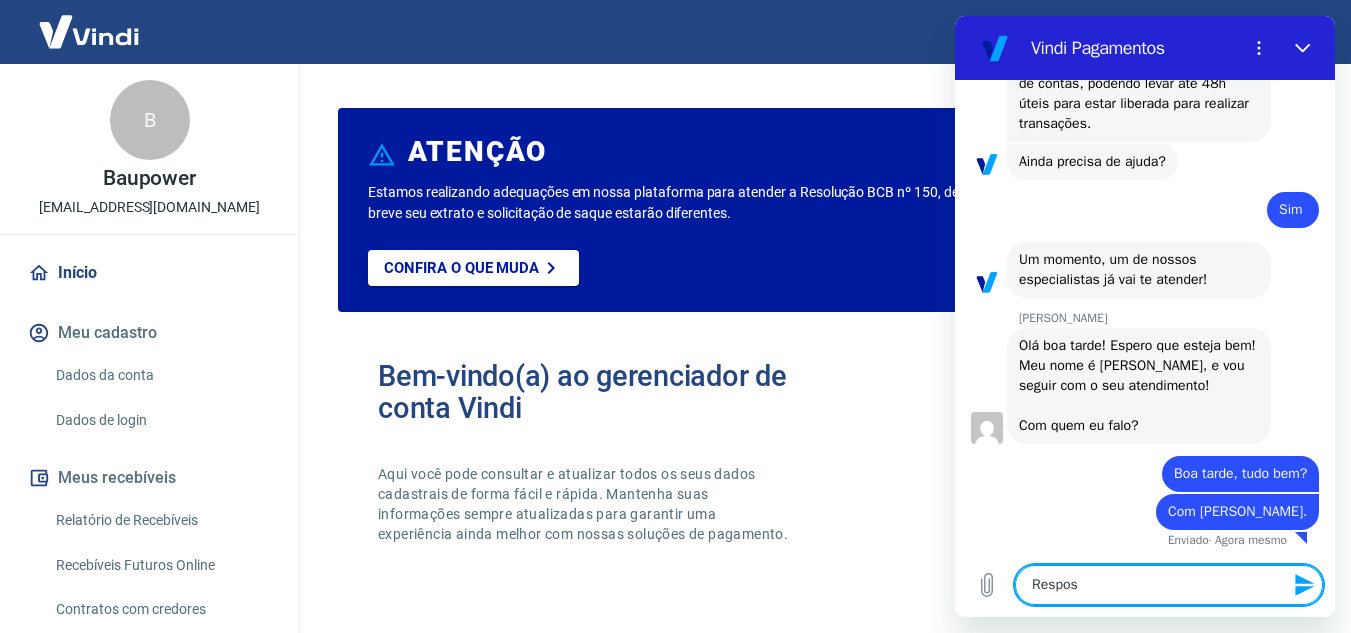 type on "Resposa" 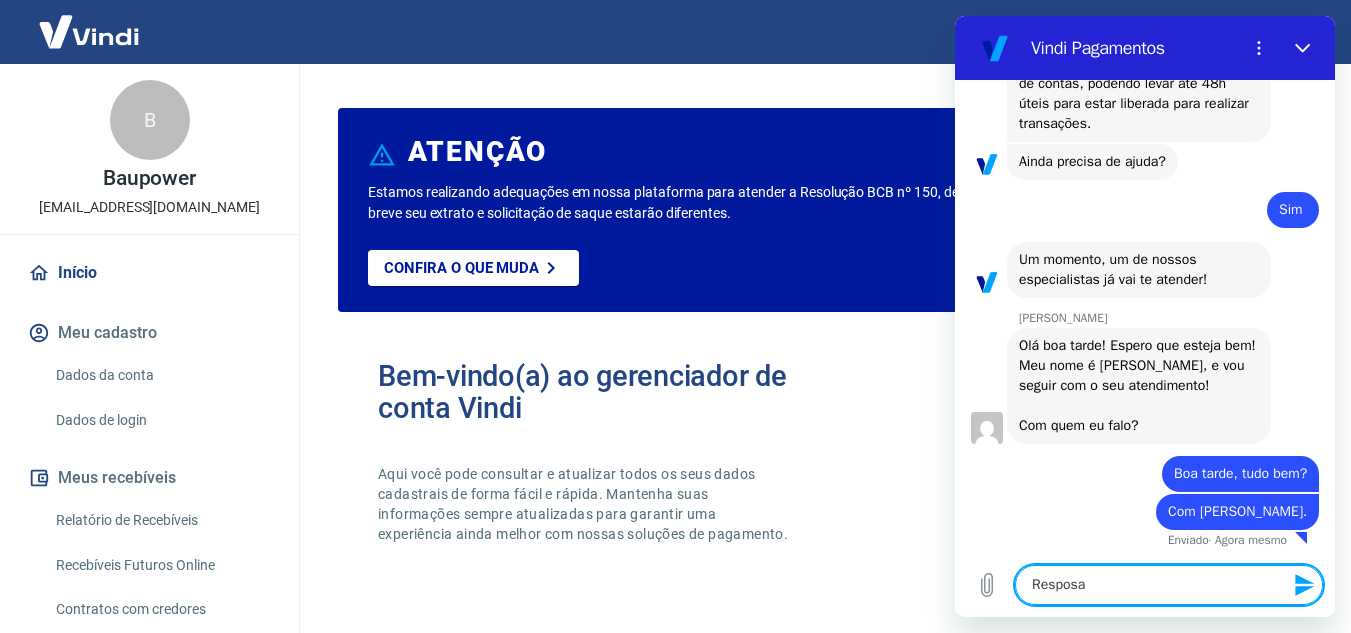 type on "Resposav" 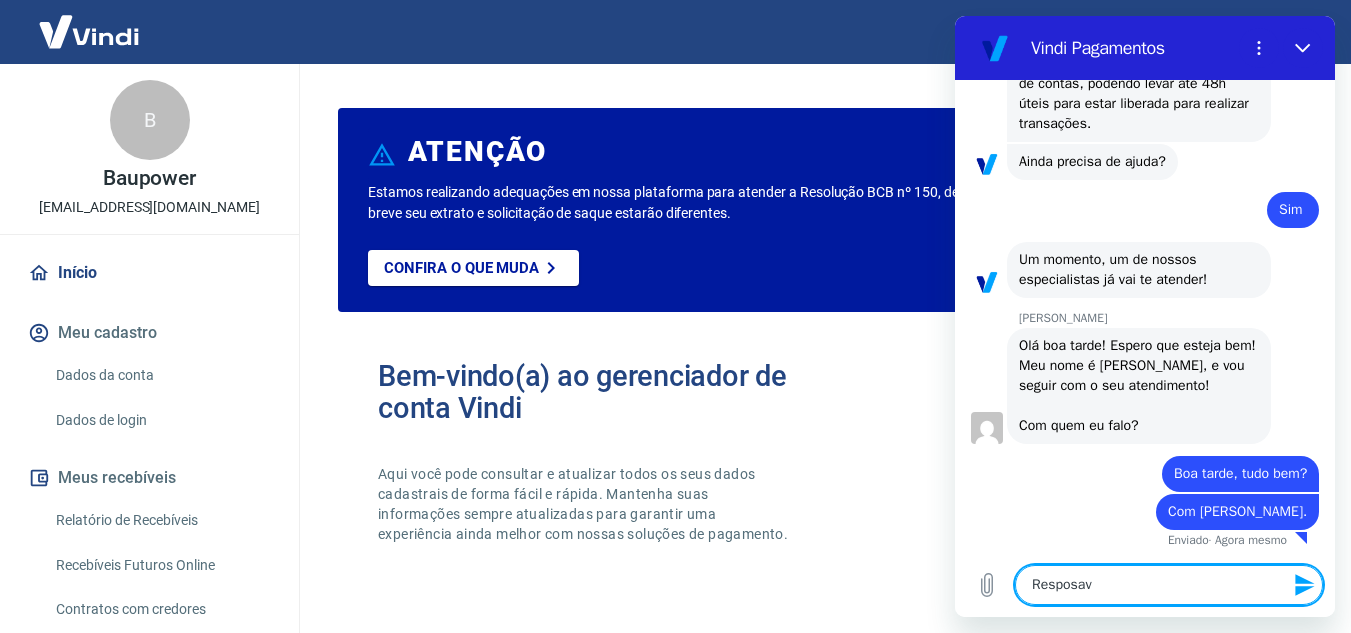 type on "Resposavl" 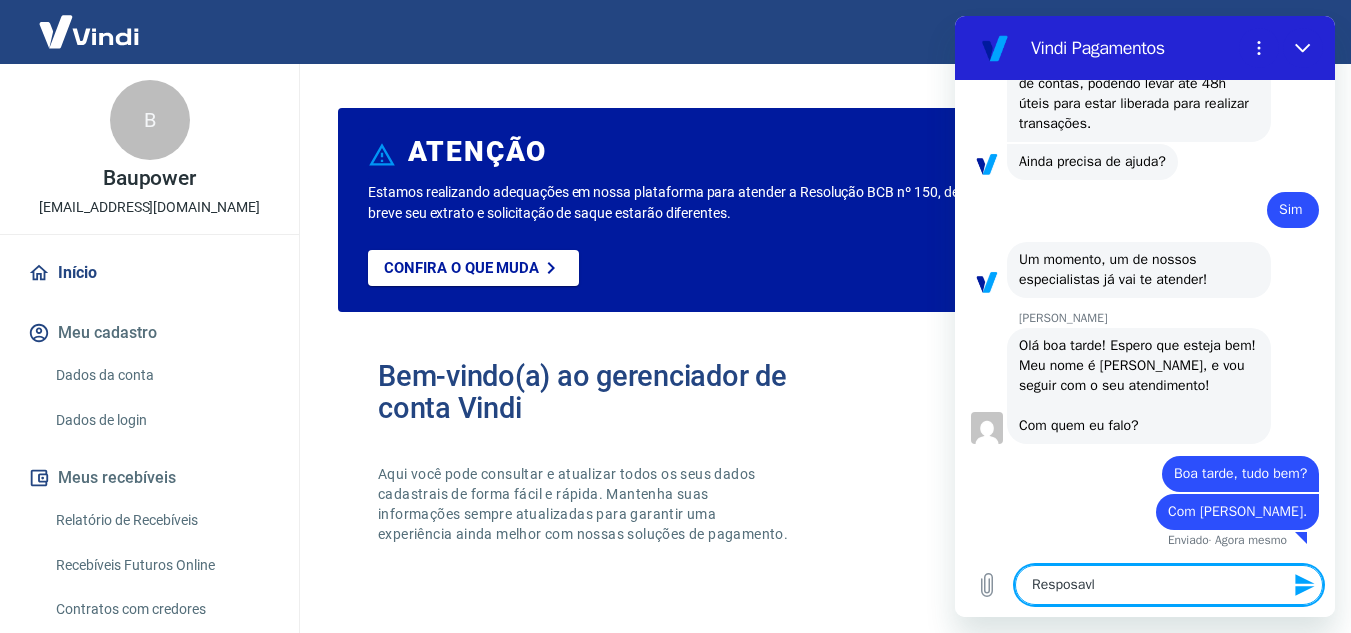 type on "Resposavl" 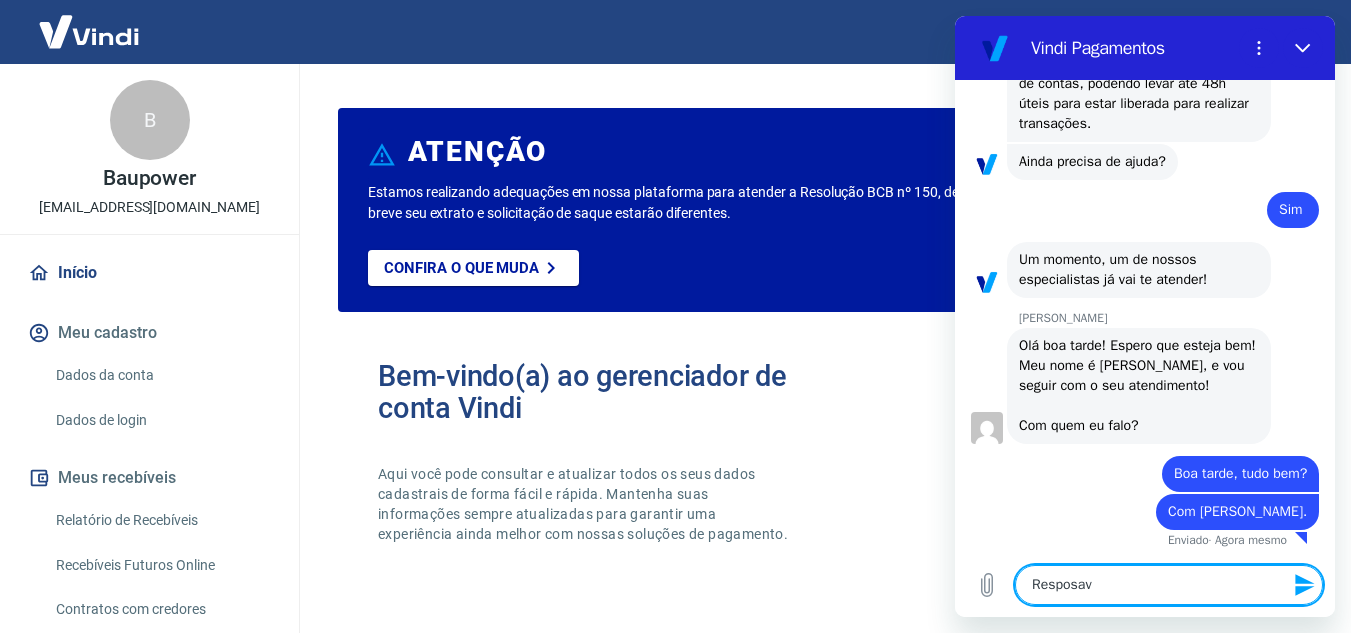 type on "Resposa" 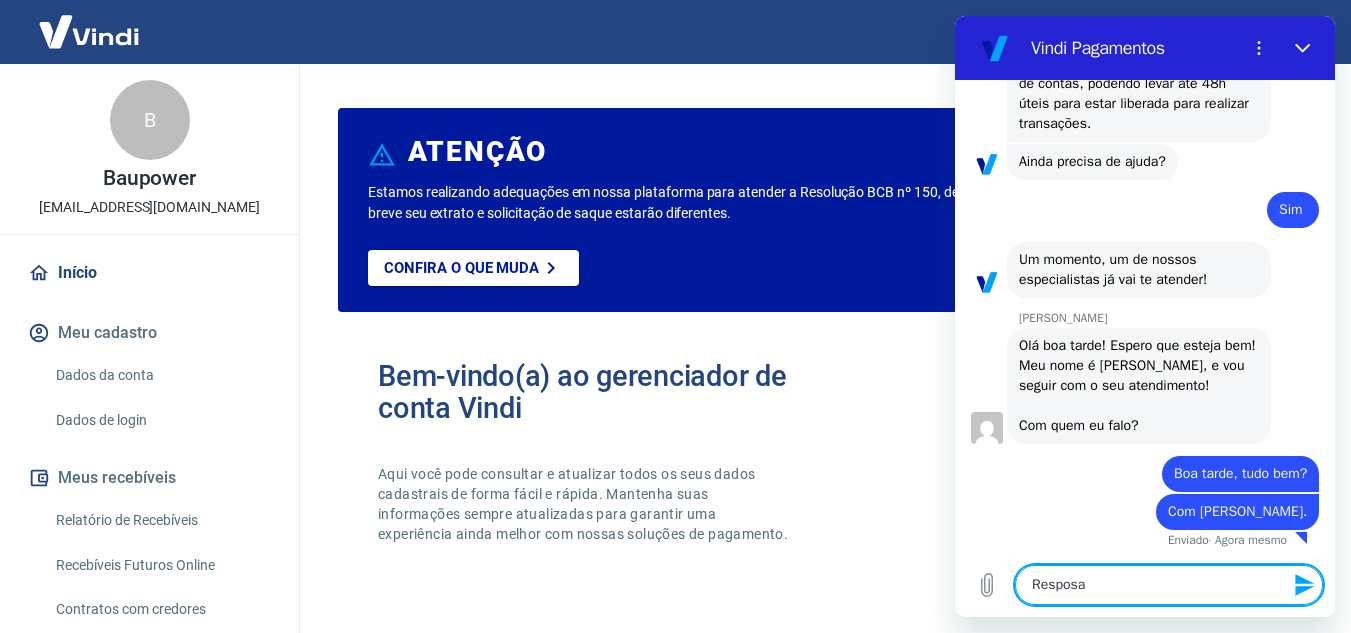 type on "Respos" 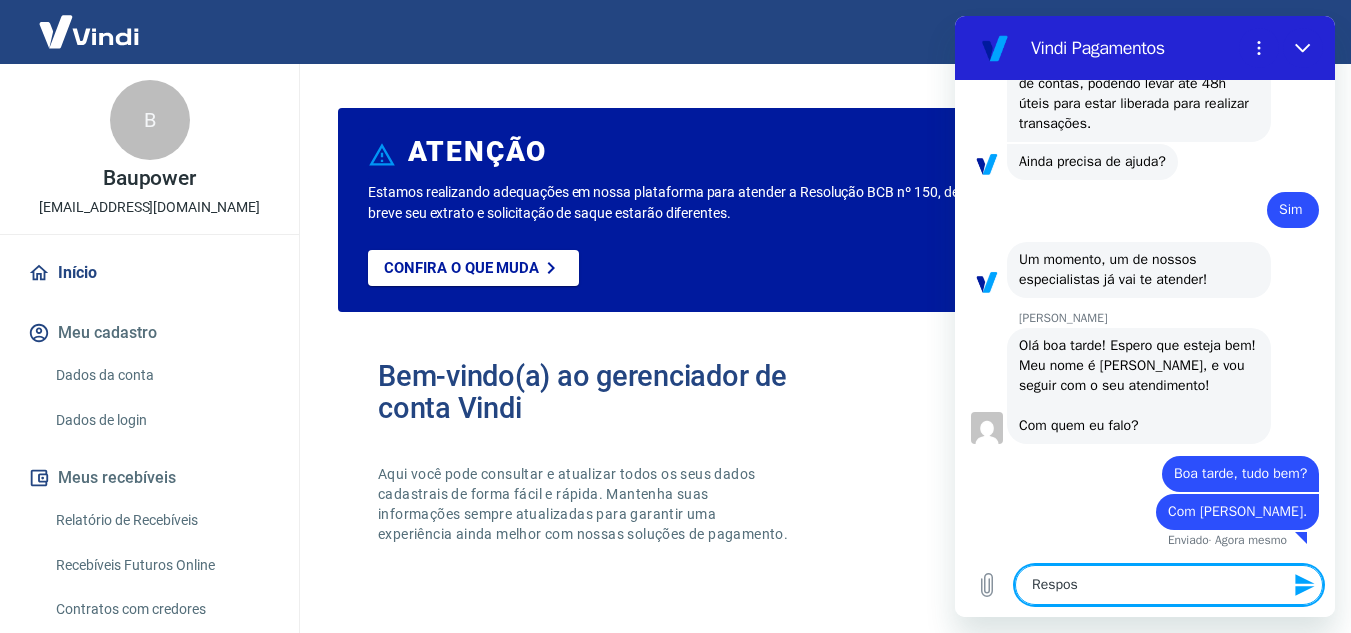 type on "Respo" 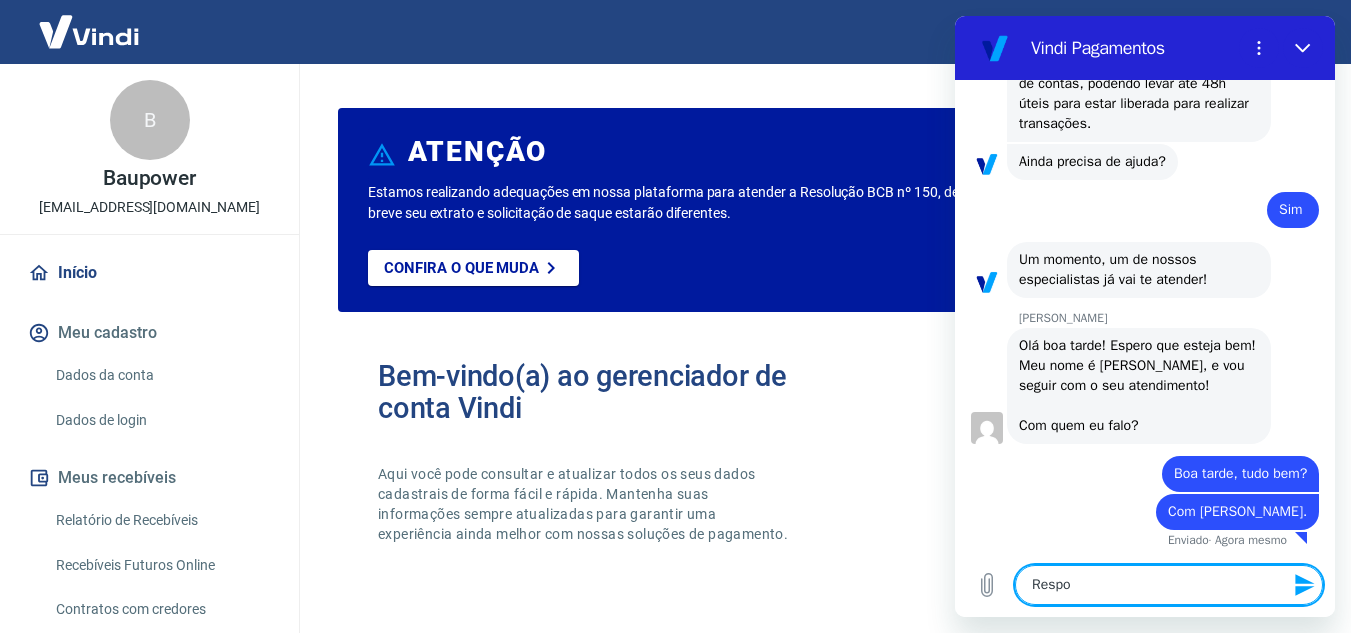 type on "Resp" 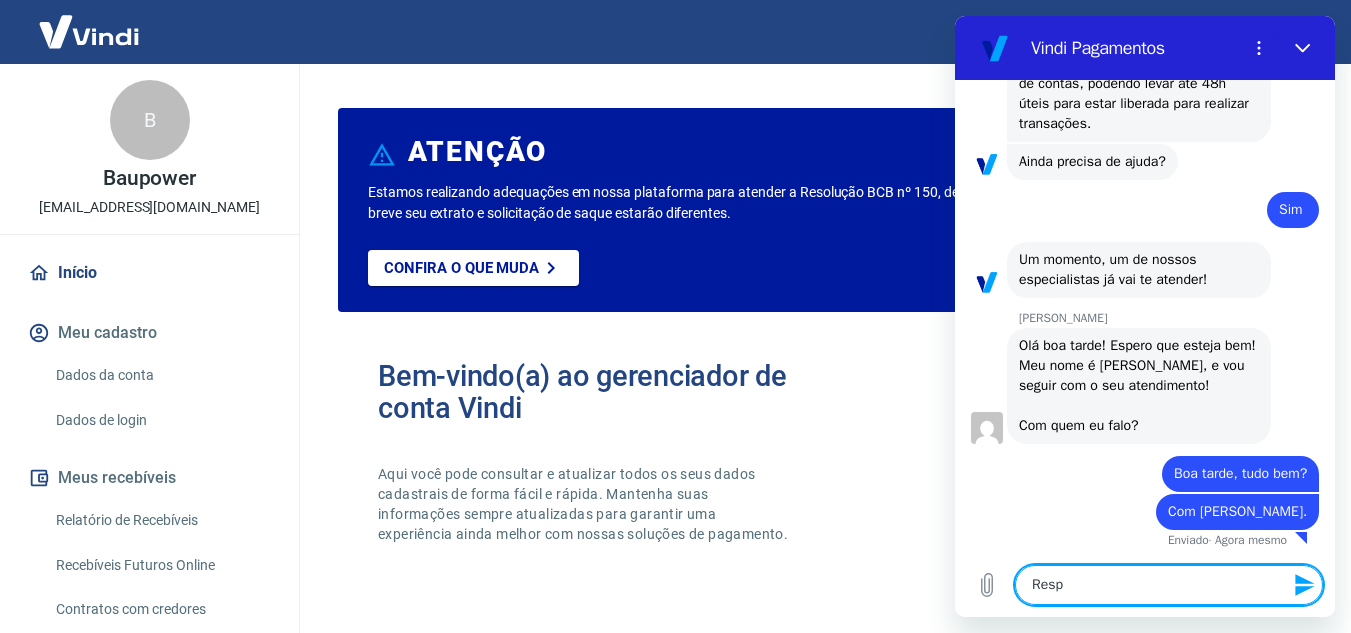 type on "Res" 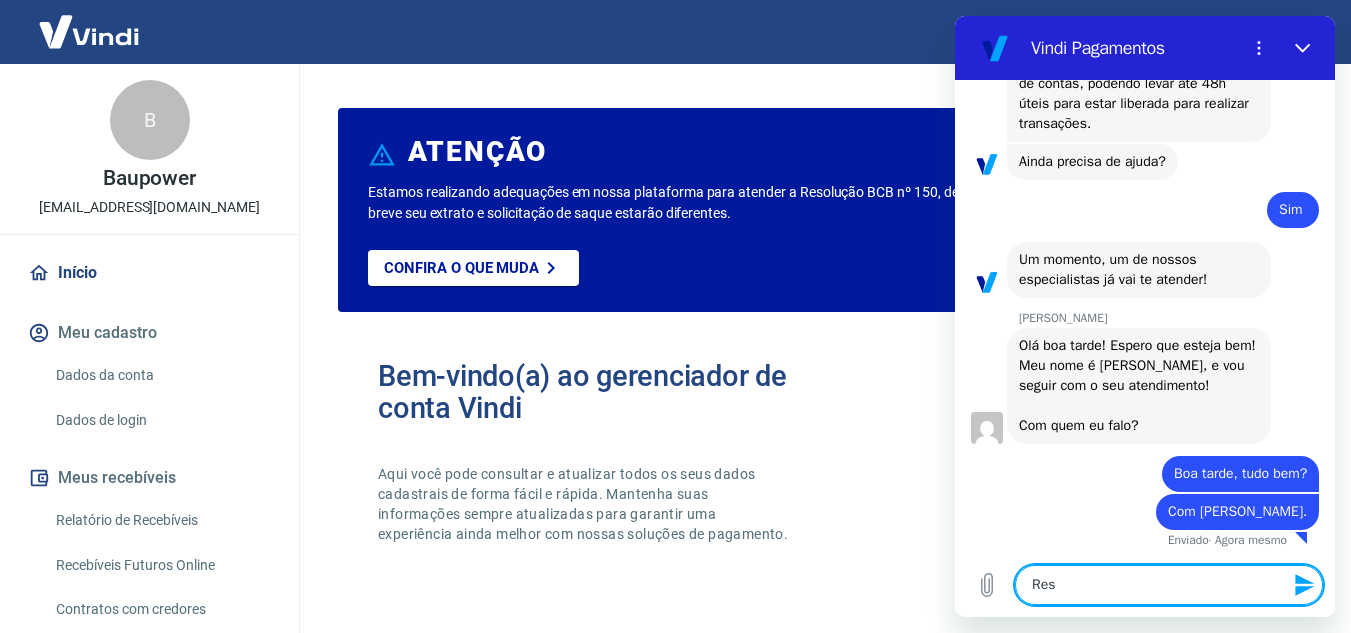 type on "Re" 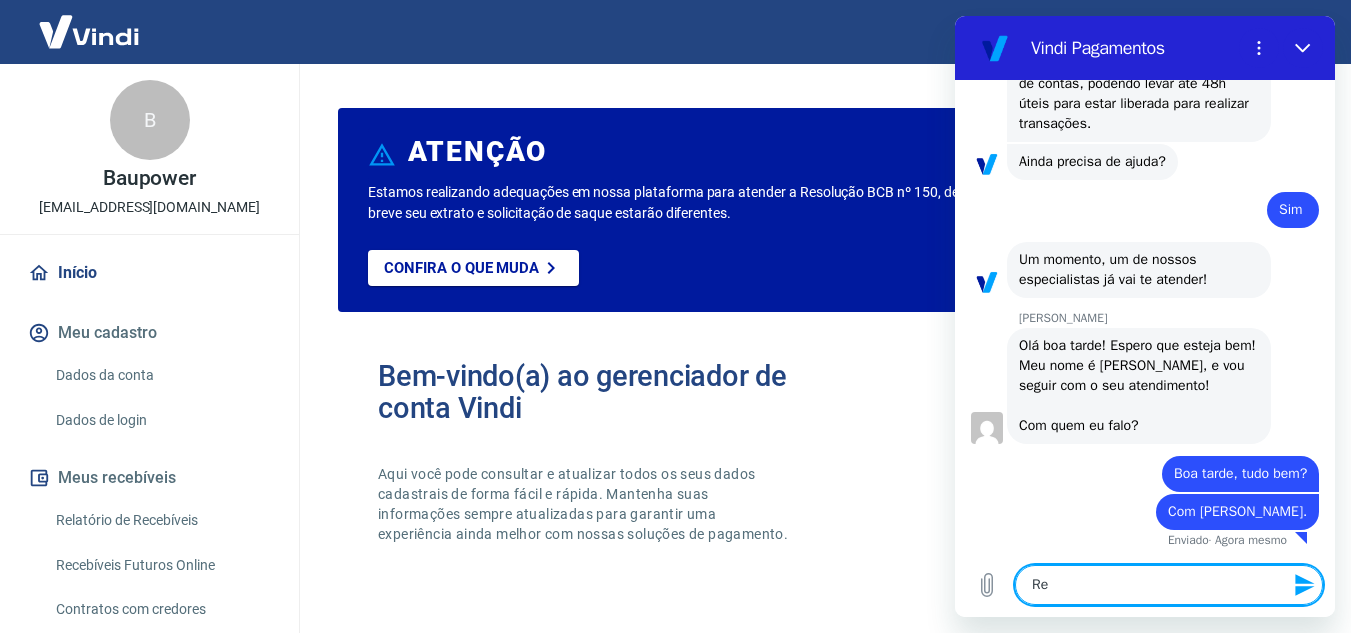 type on "R" 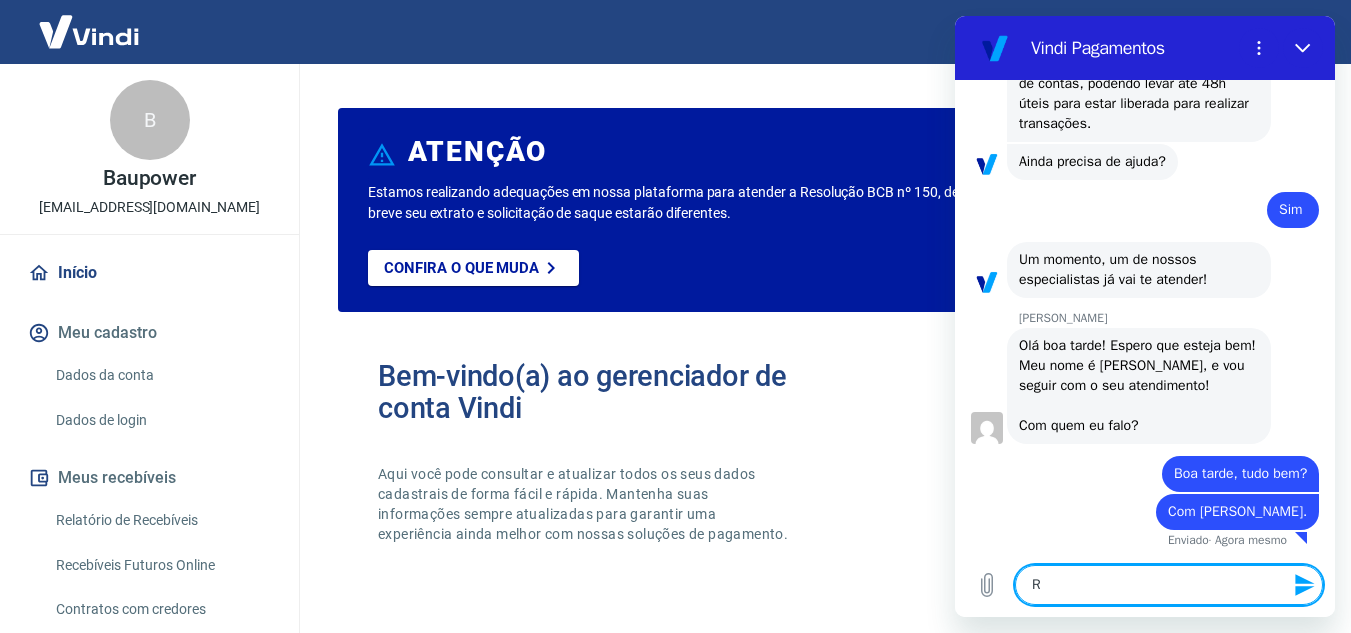 type 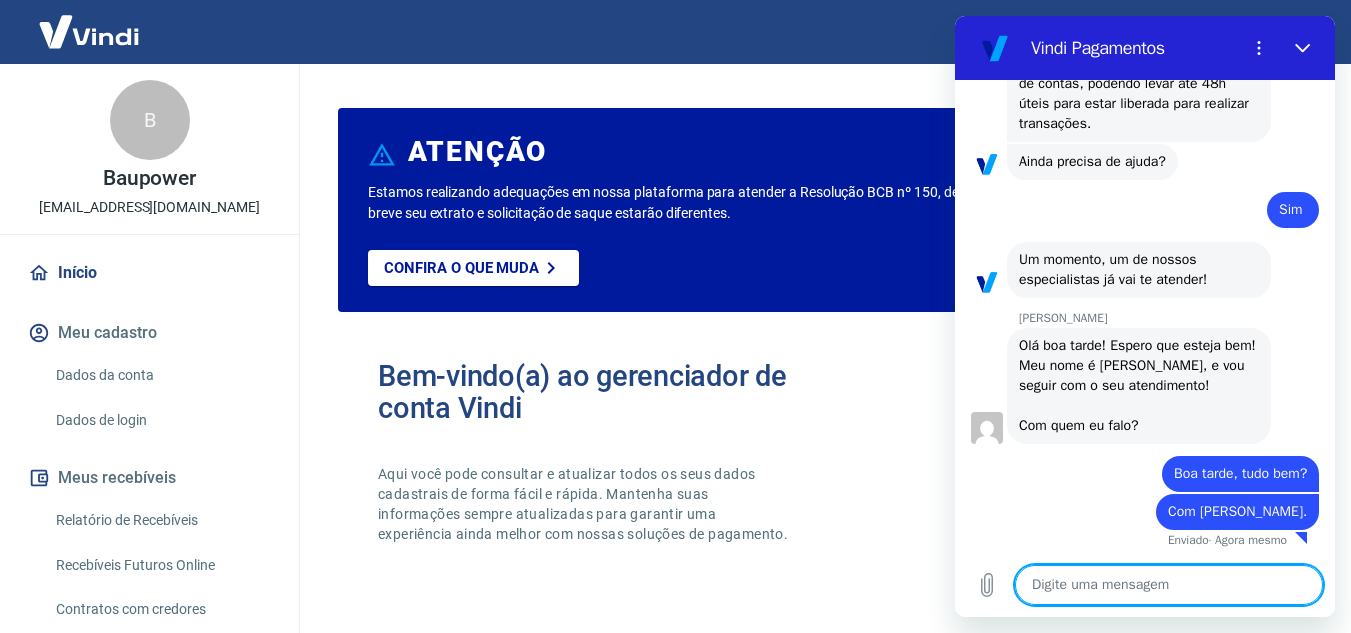 type on "A" 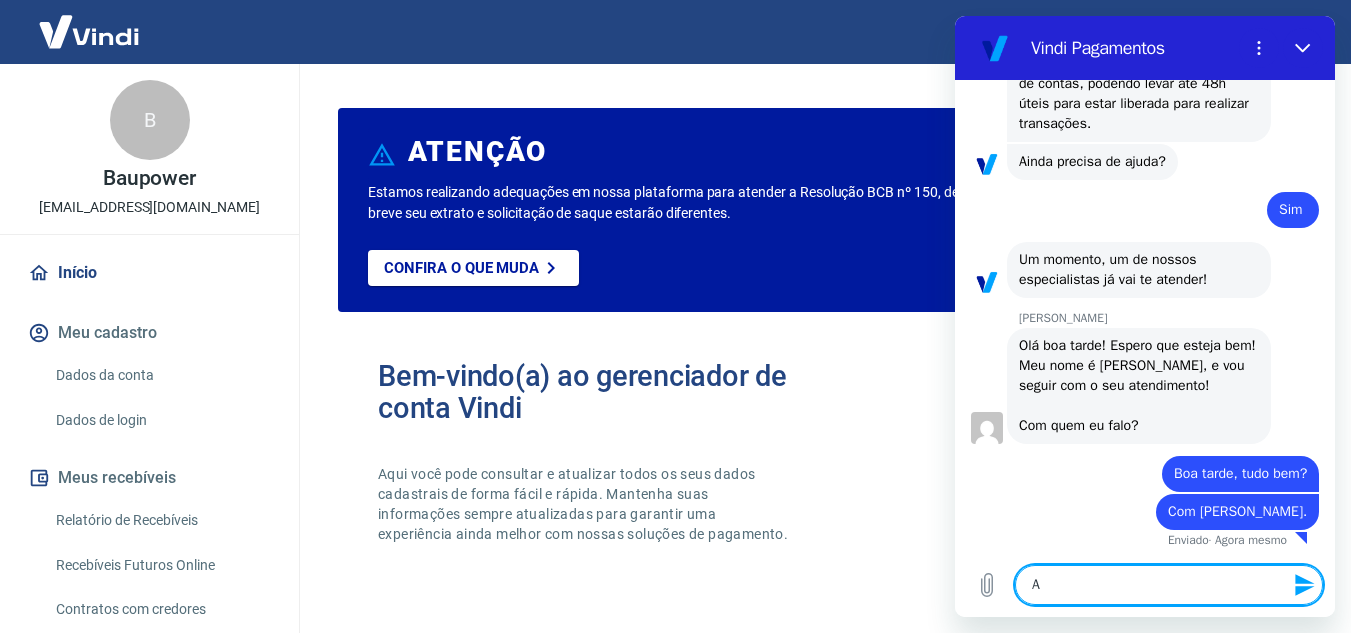 type on "x" 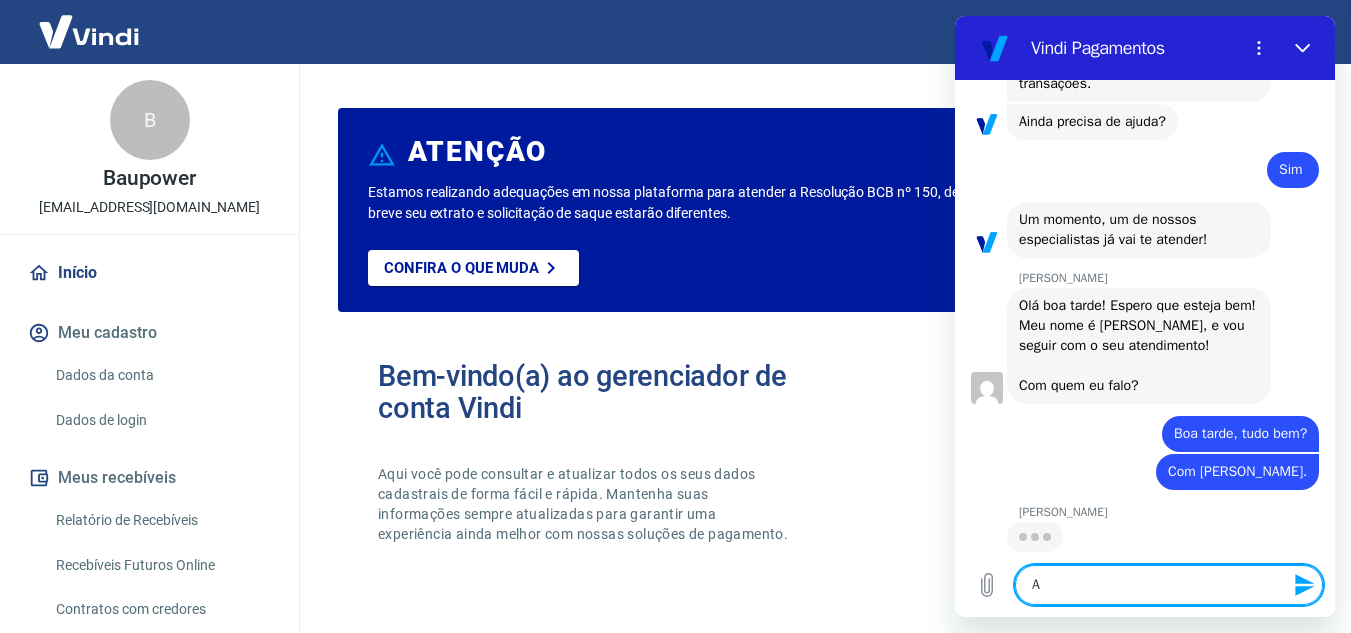 type on "Aq" 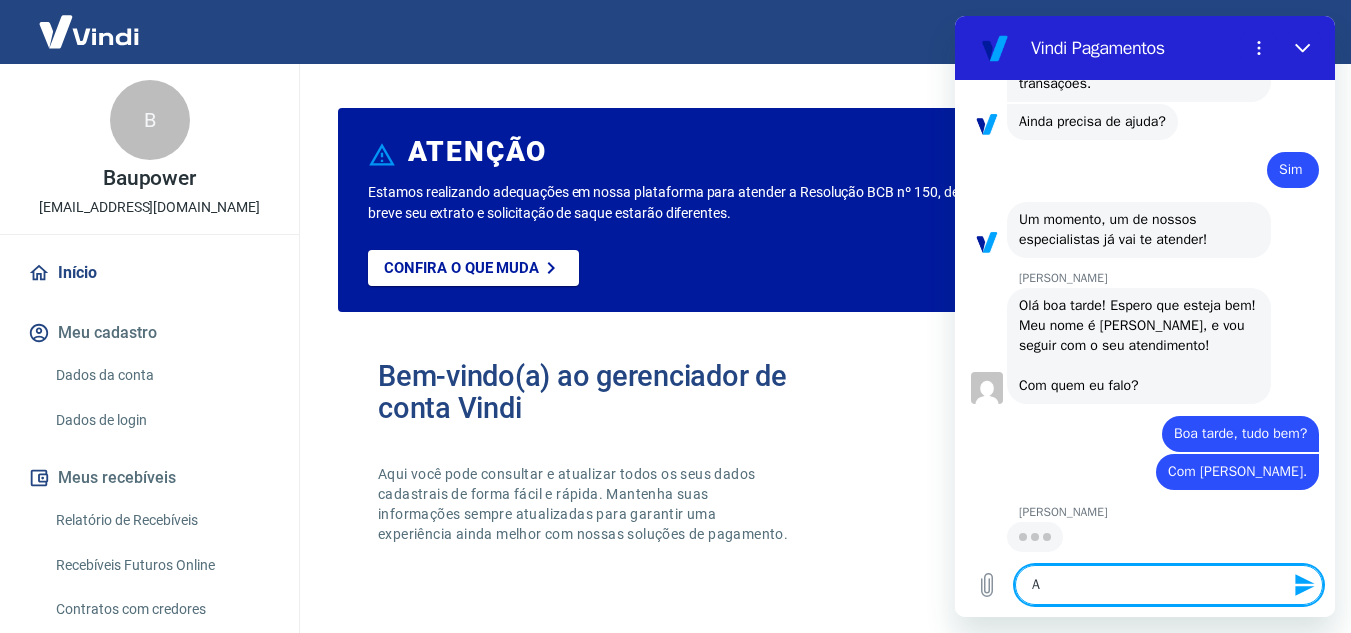 type on "x" 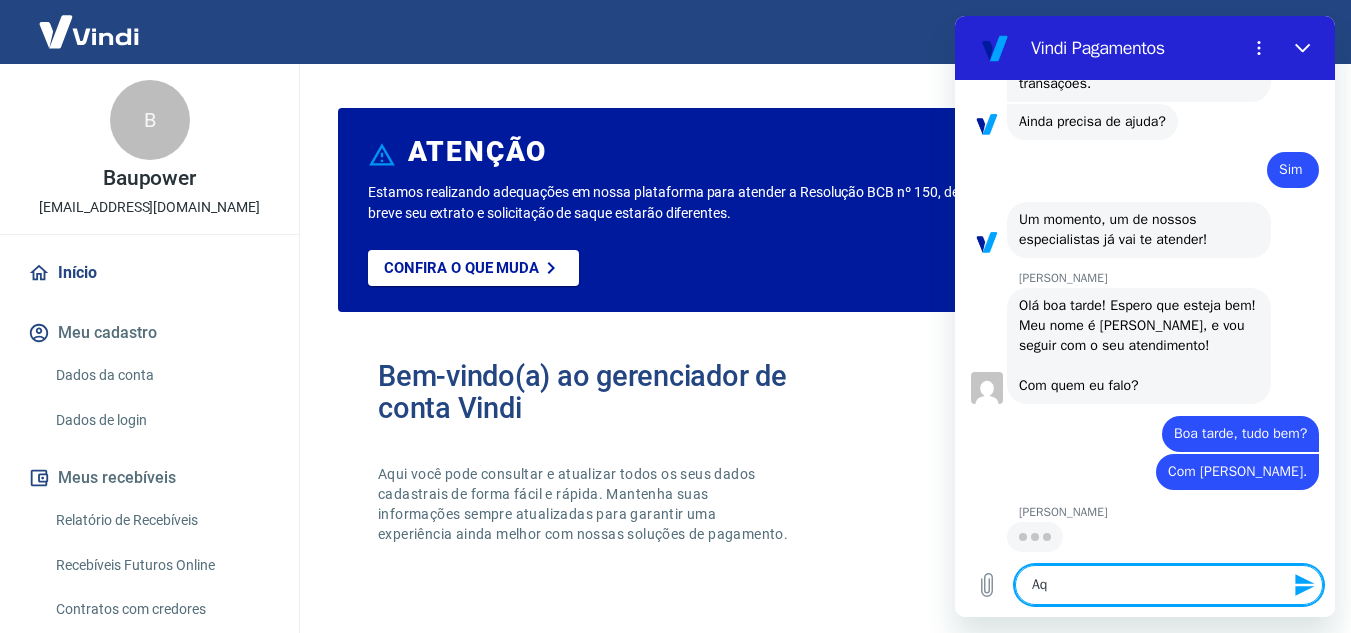 scroll, scrollTop: 3090, scrollLeft: 0, axis: vertical 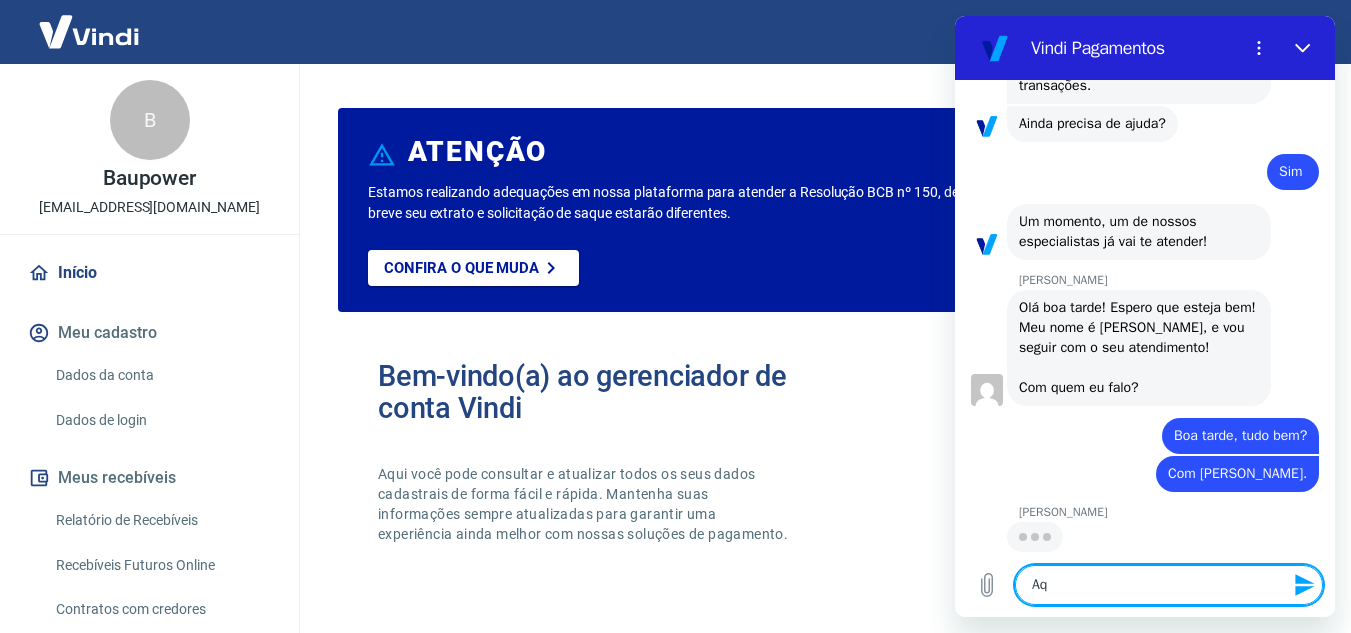 type on "Aqu" 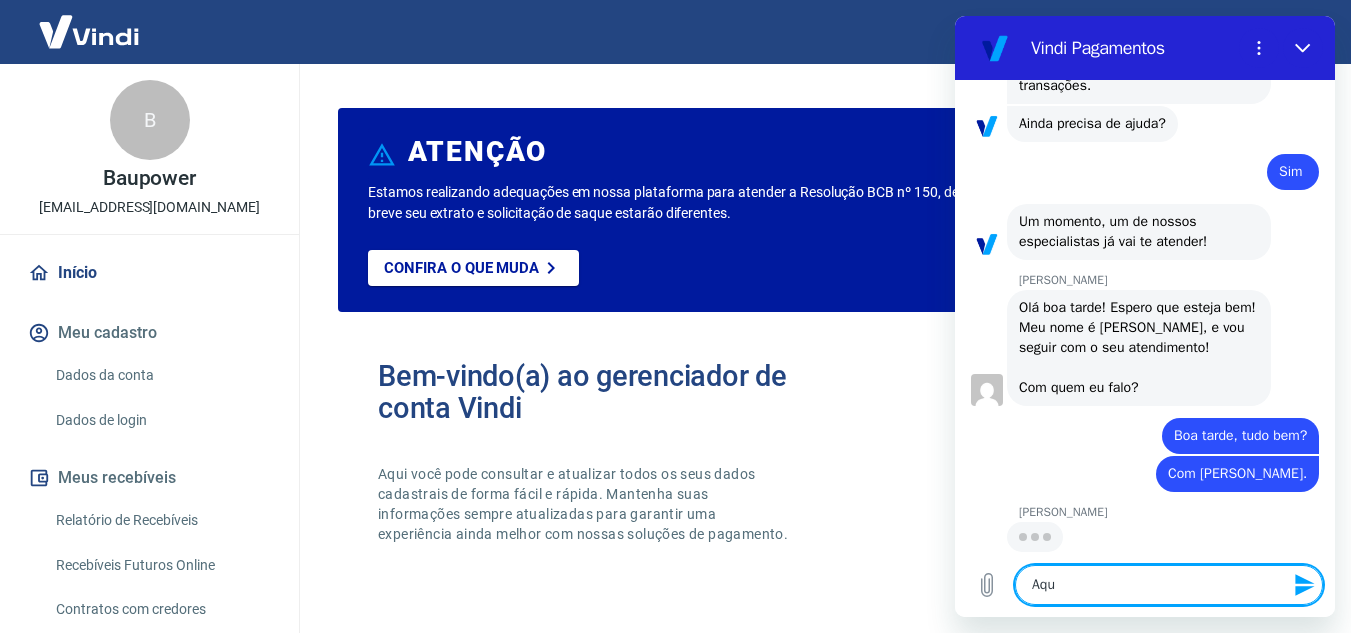 type on "x" 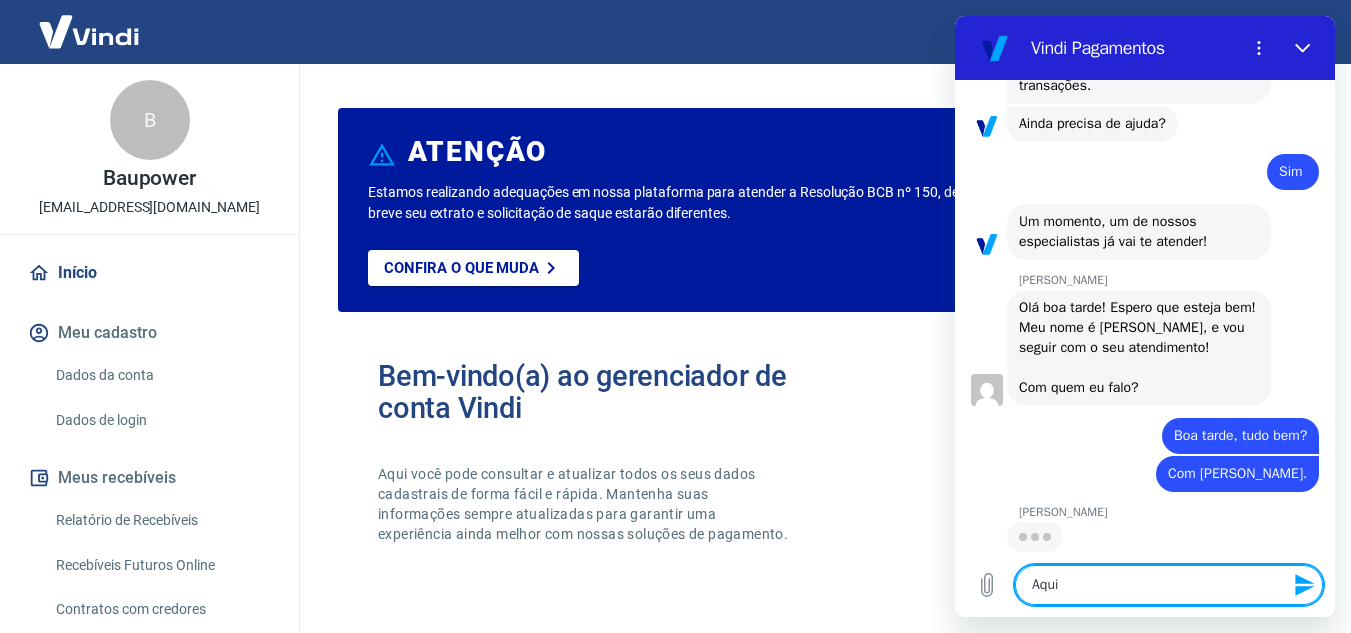 type on "Aqui" 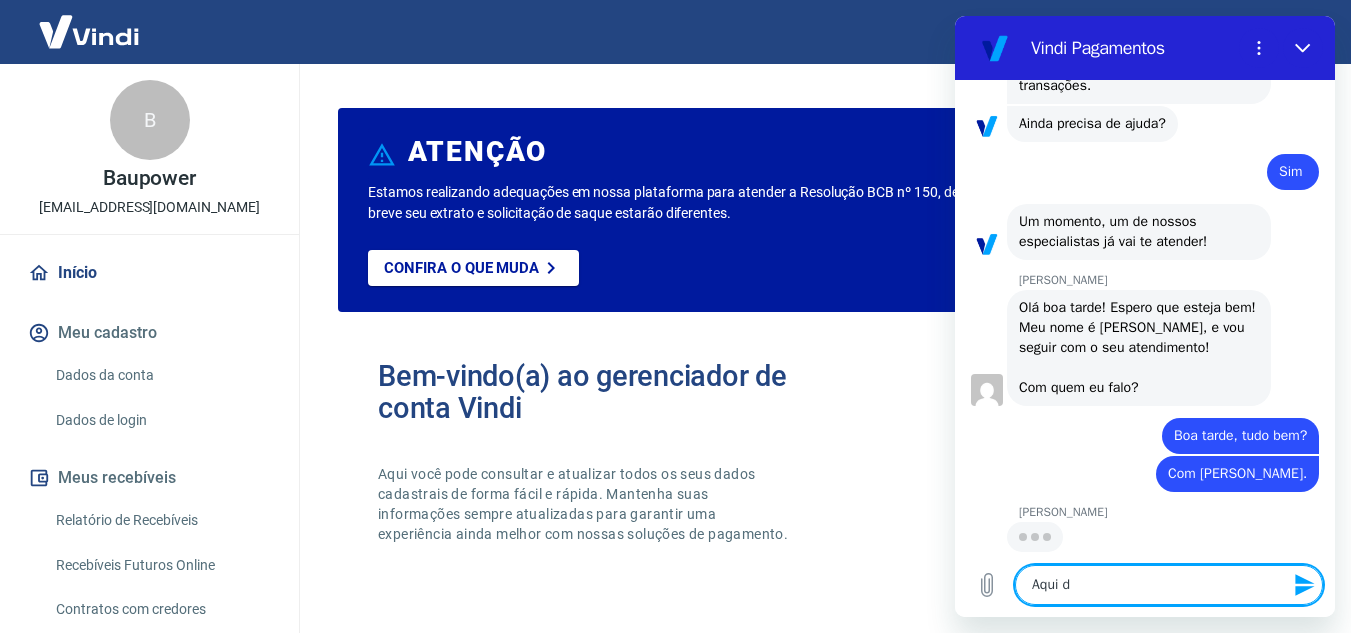 type on "Aqui do" 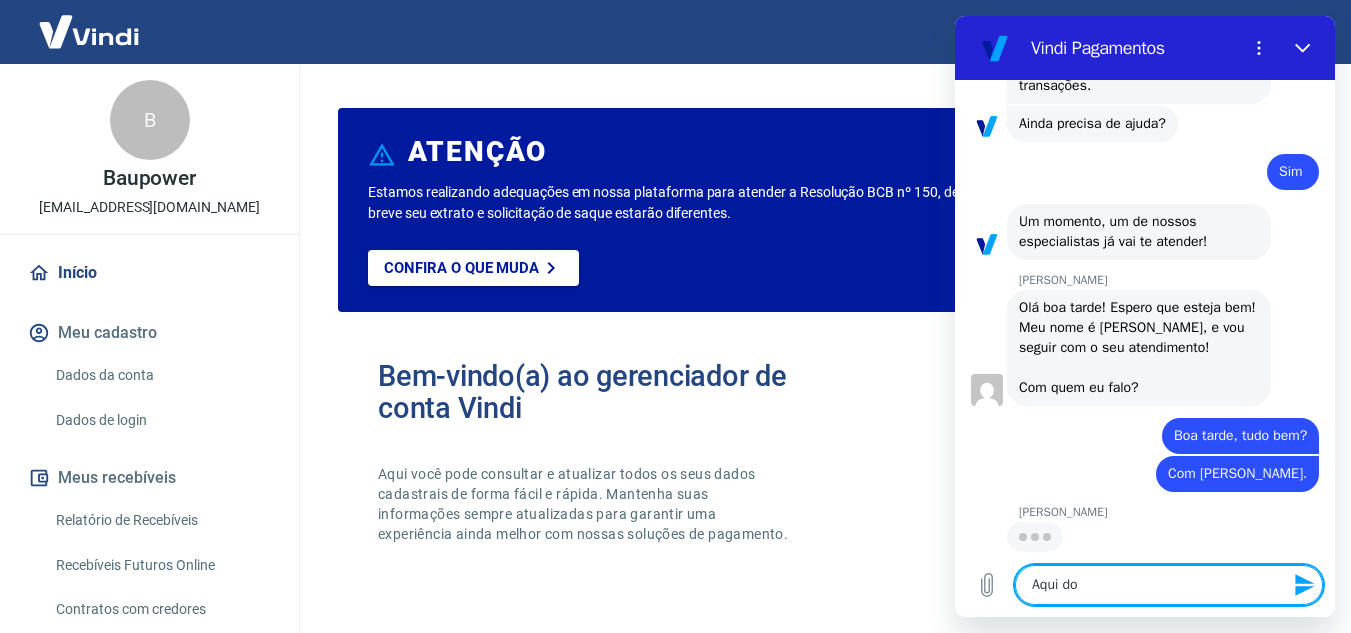 type on "Aqui do" 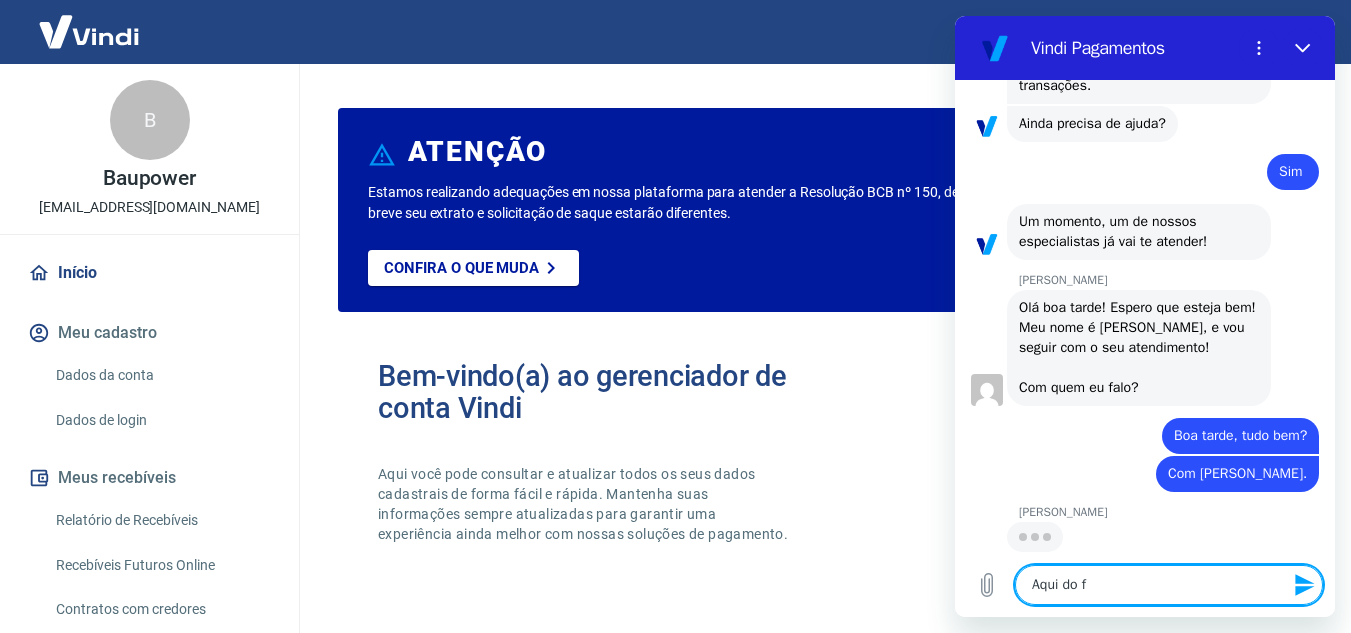 type on "Aqui do fi" 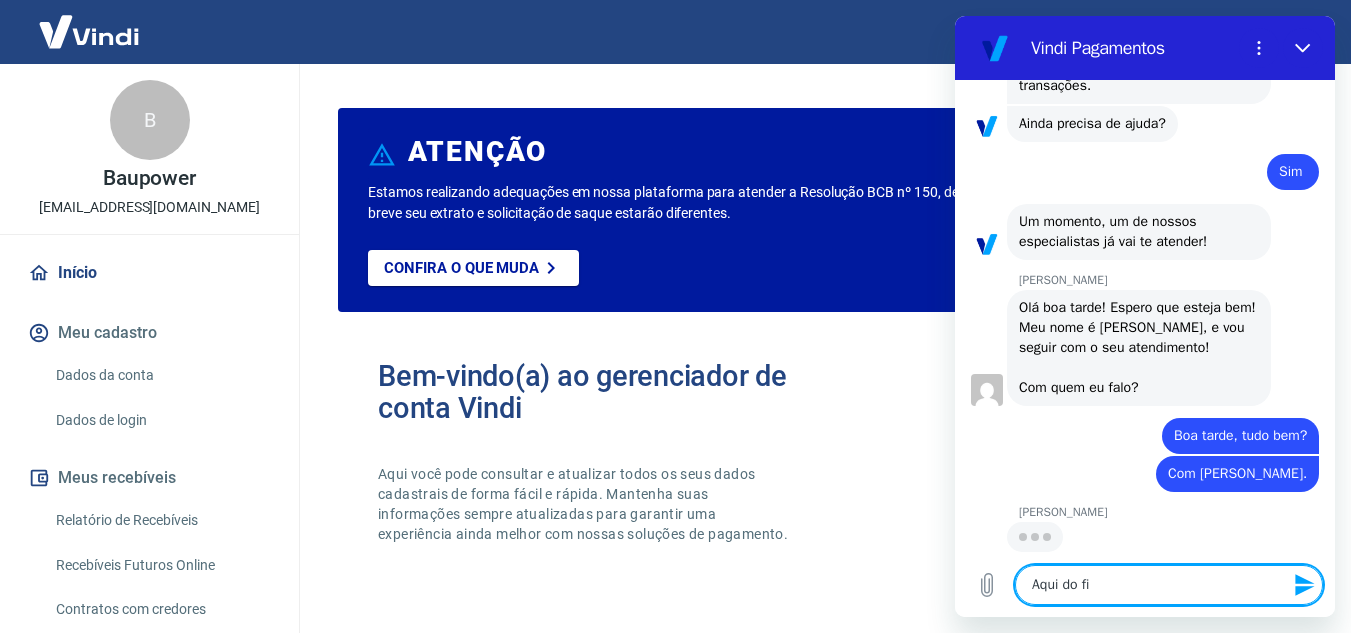 type on "Aqui do fin" 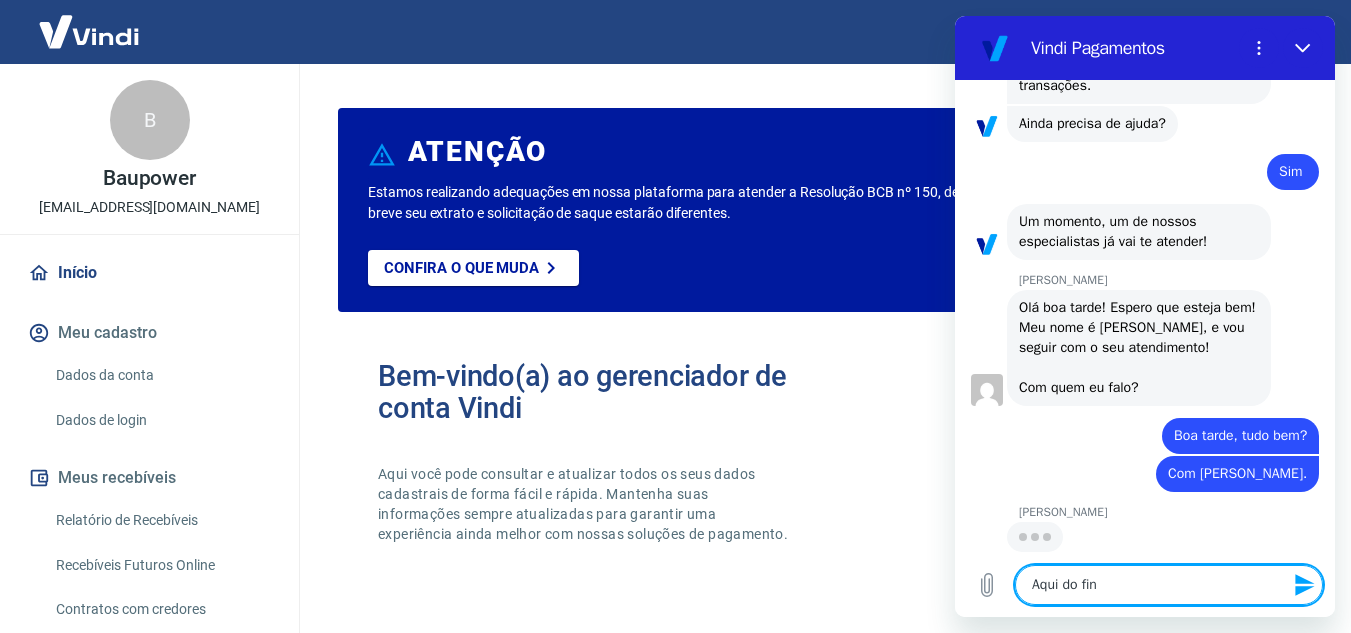 type on "x" 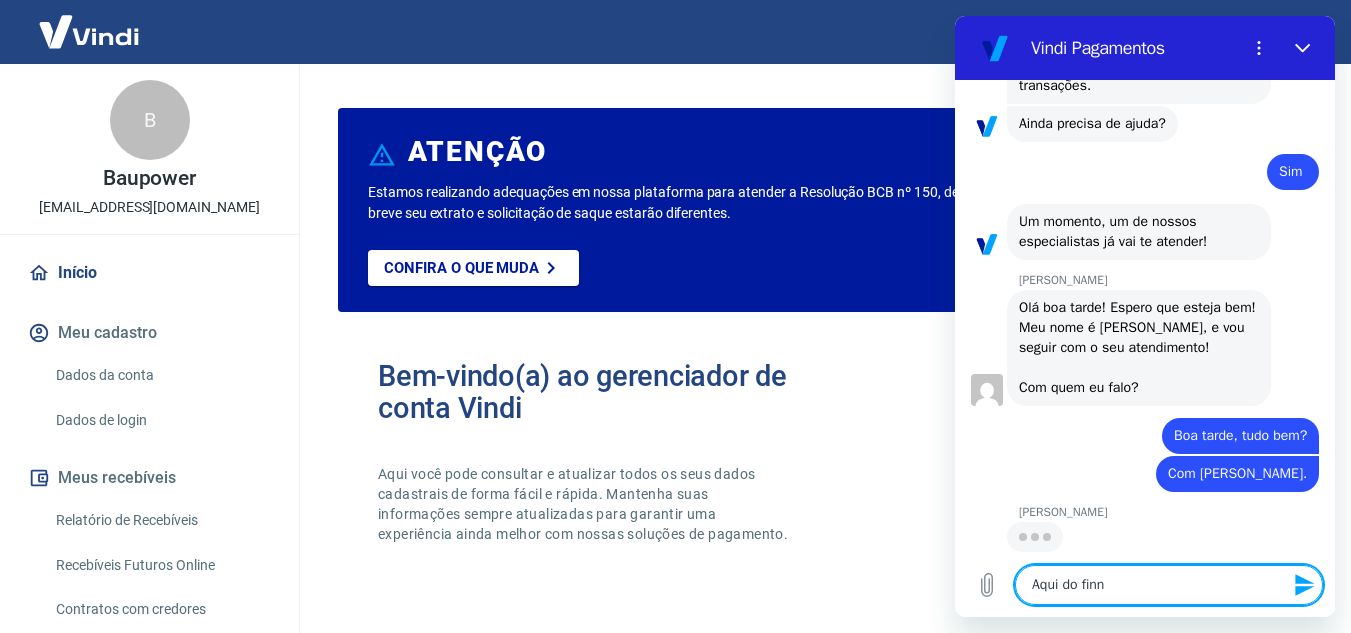 type on "Aqui do finna" 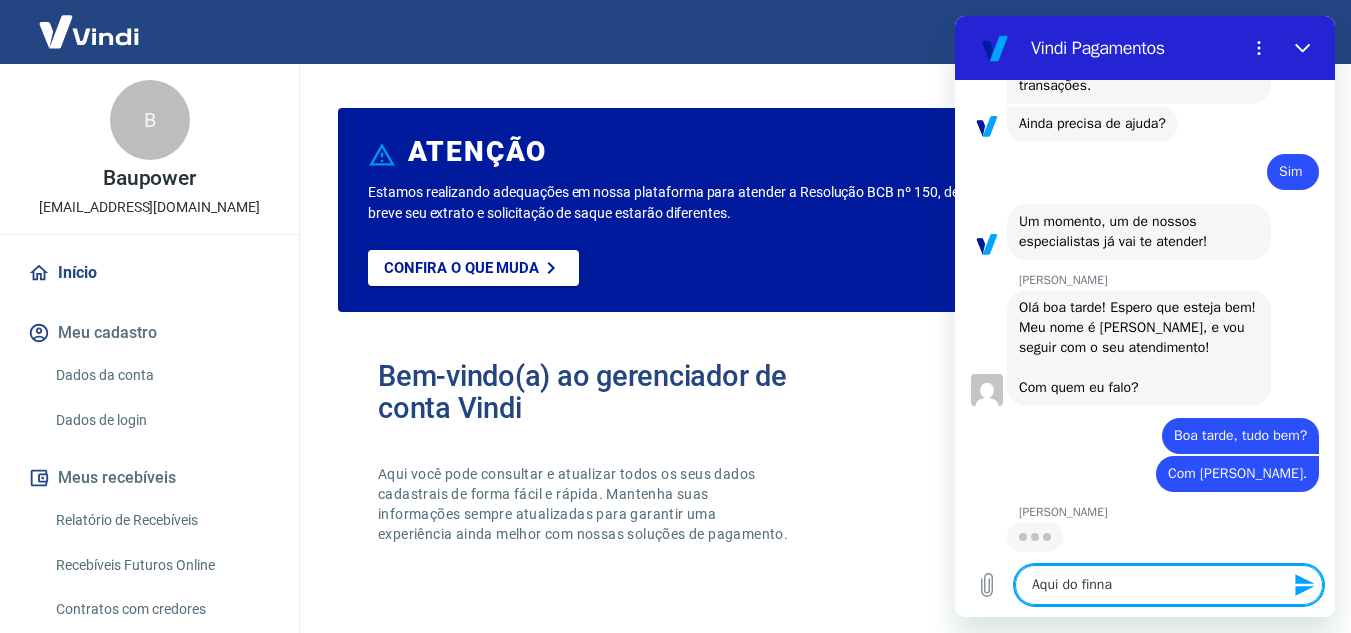 type on "Aqui do finnac" 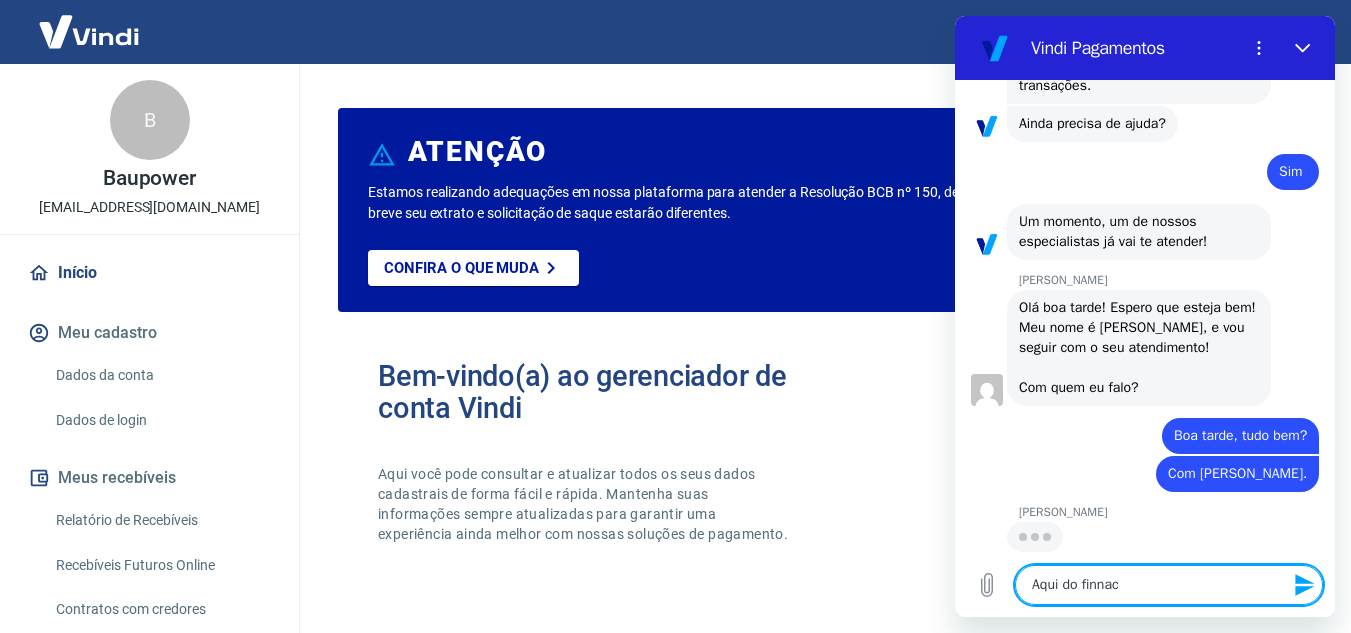 type on "Aqui do finnace" 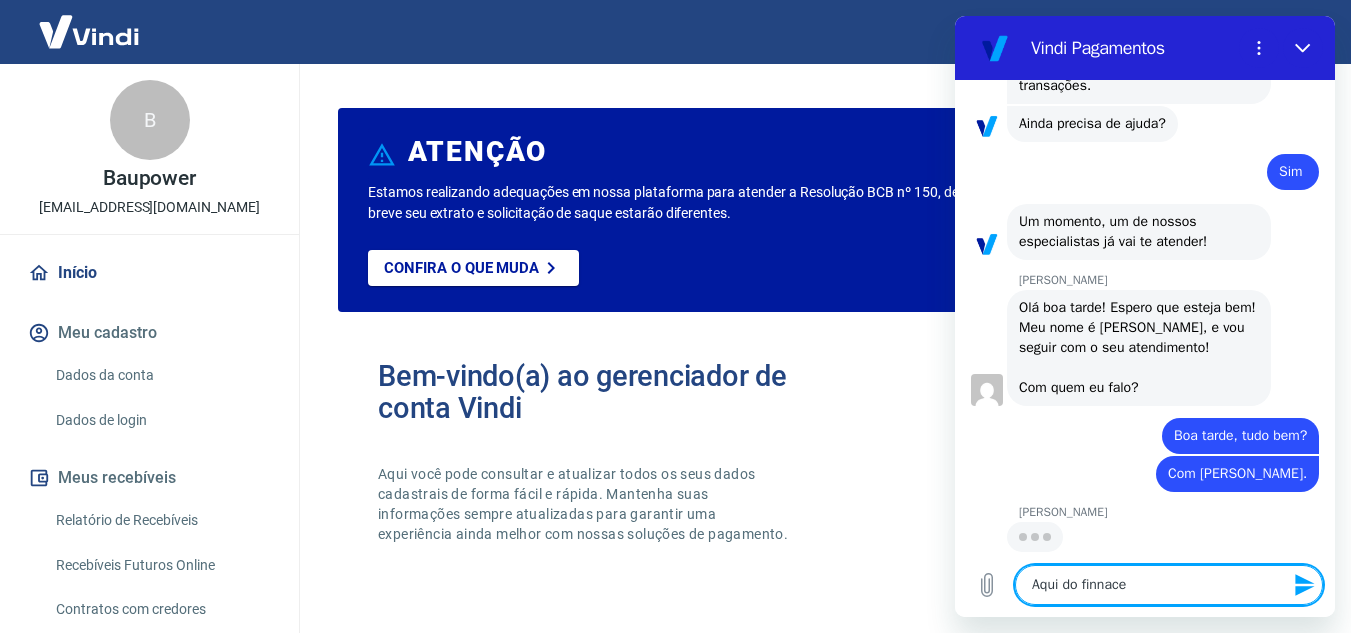 type on "Aqui do finnacei" 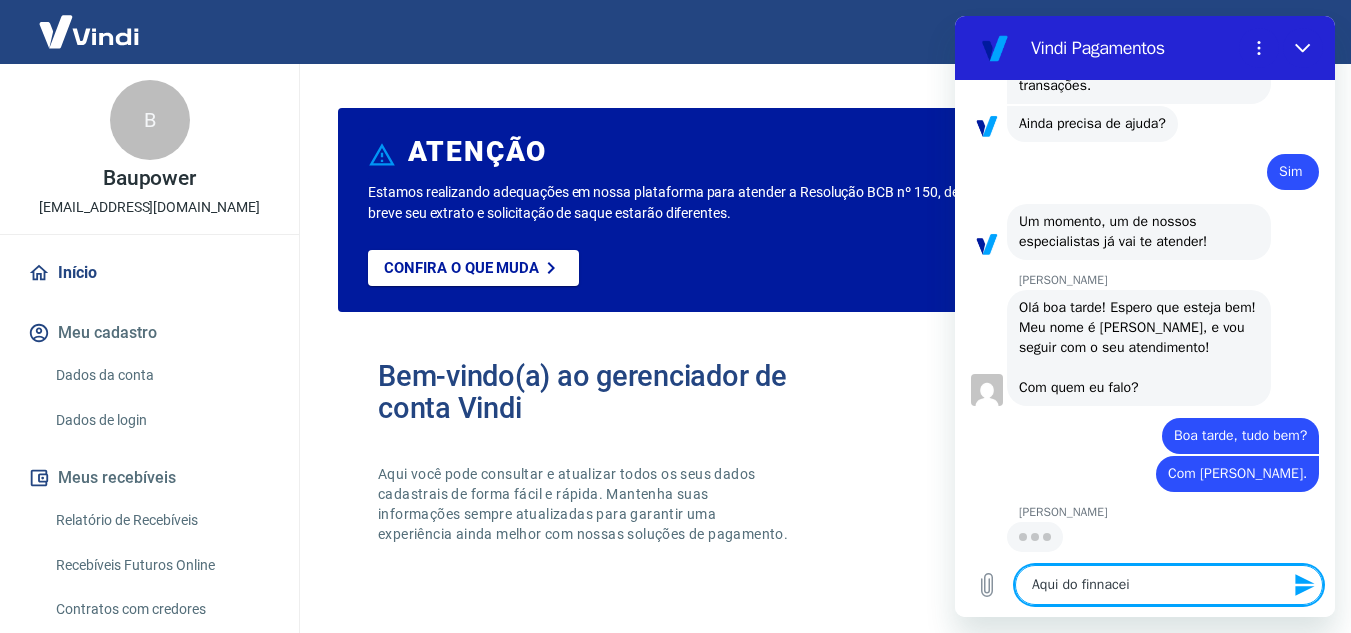 type on "Aqui do finnaceir" 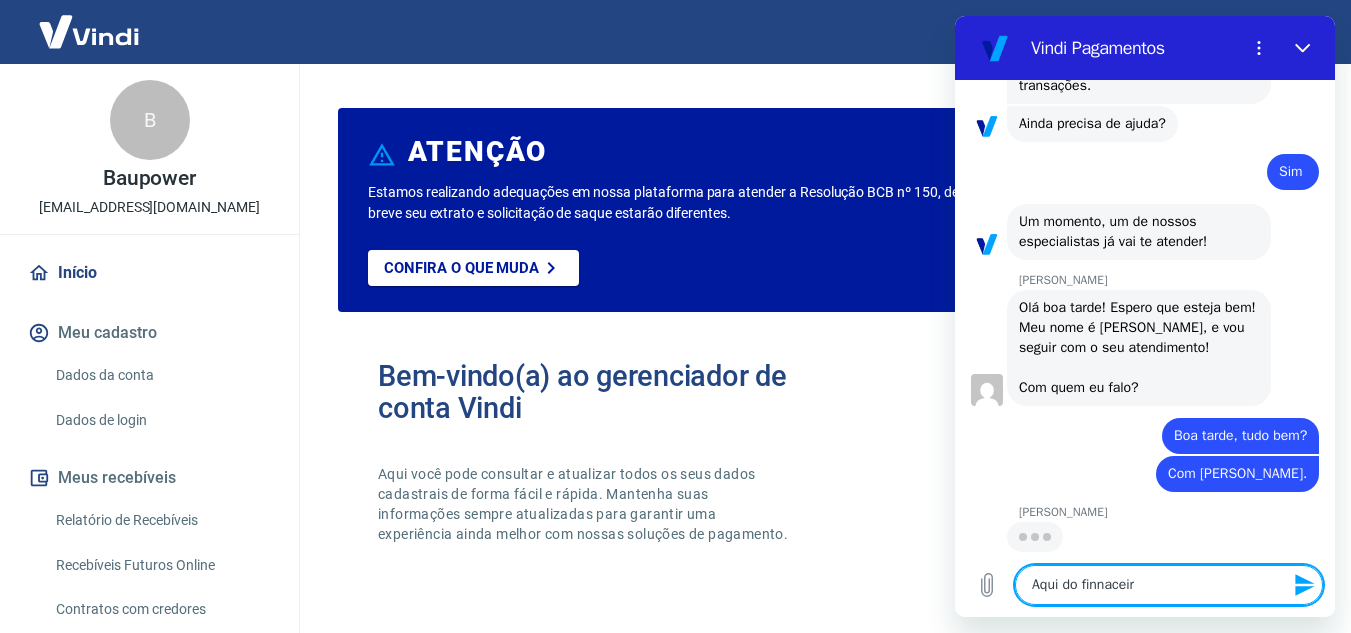 type on "Aqui do finnaceiro" 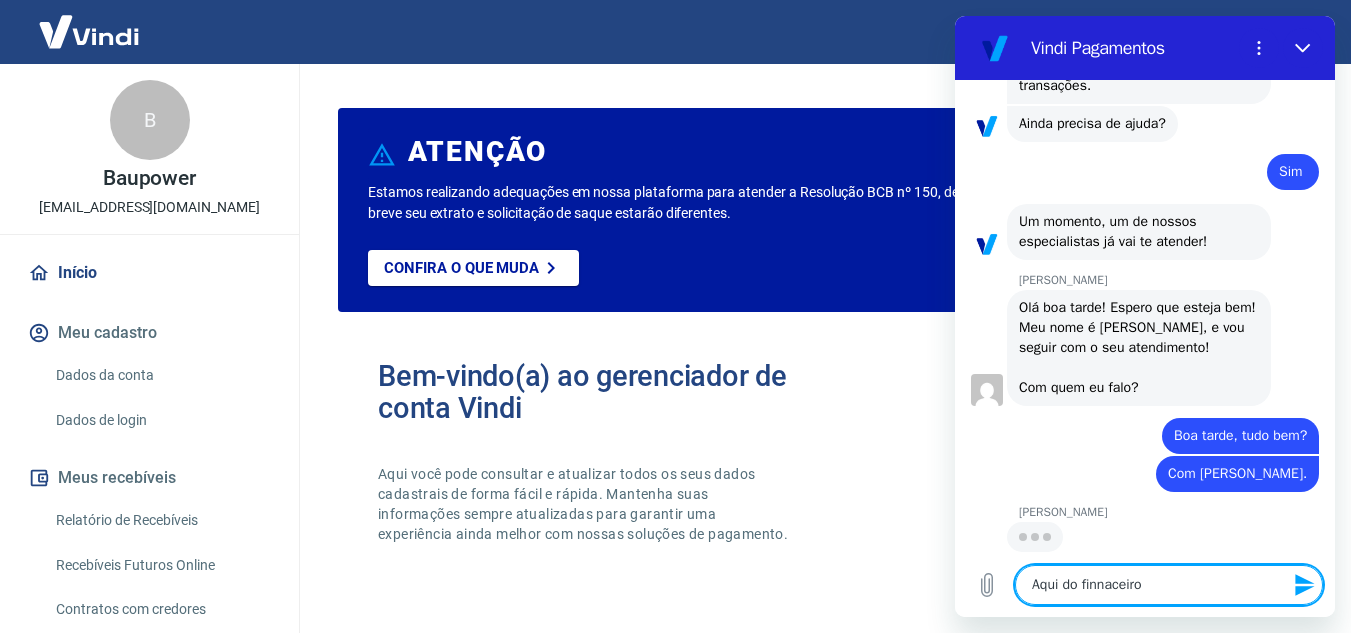 type on "Aqui do finnaceiro" 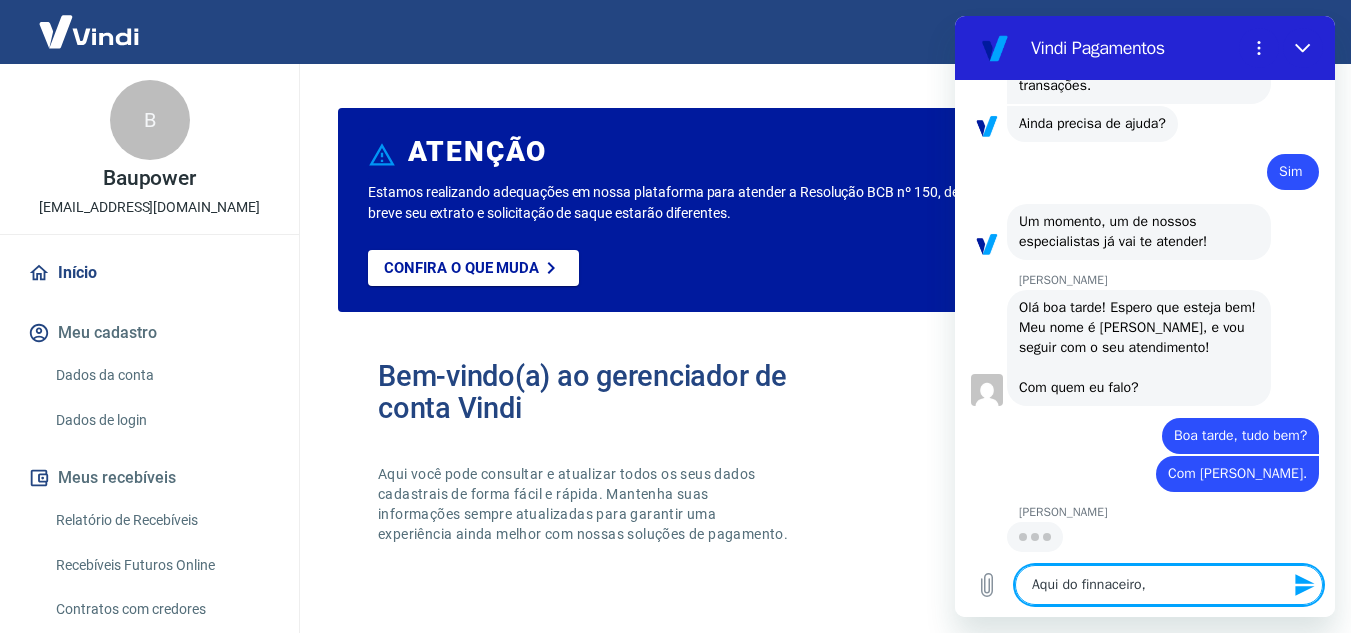 type on "Aqui do finnaceiro," 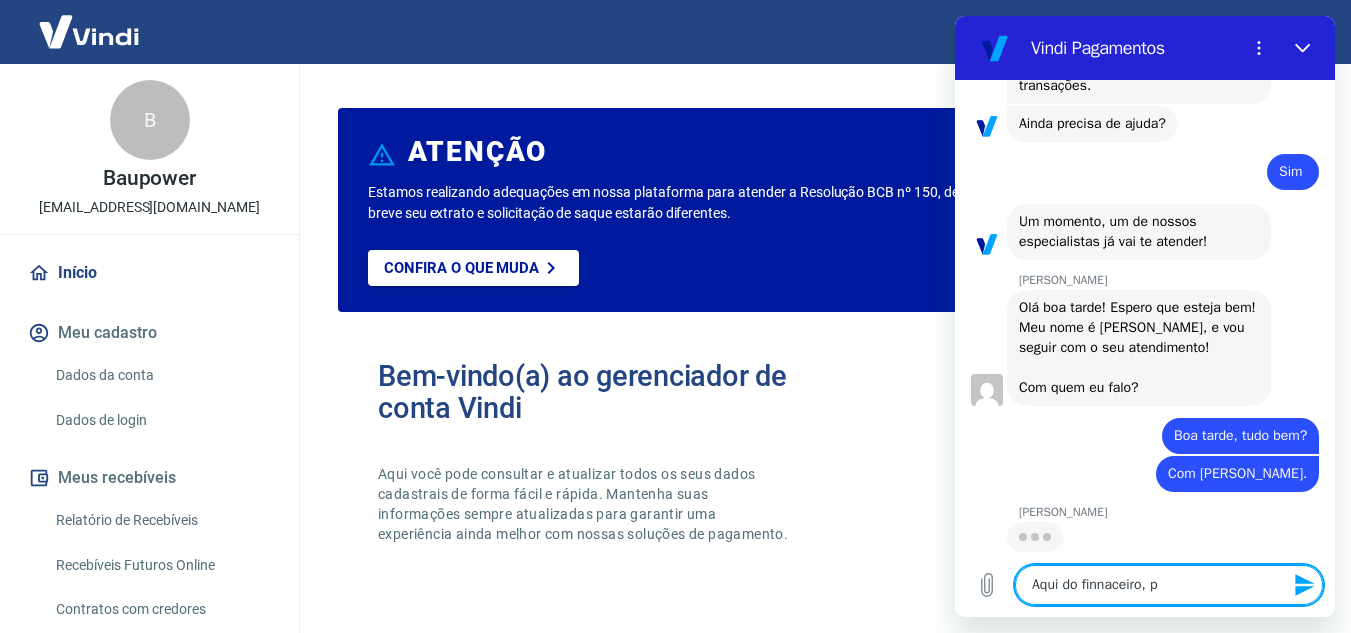 type on "Aqui do finnaceiro, pr" 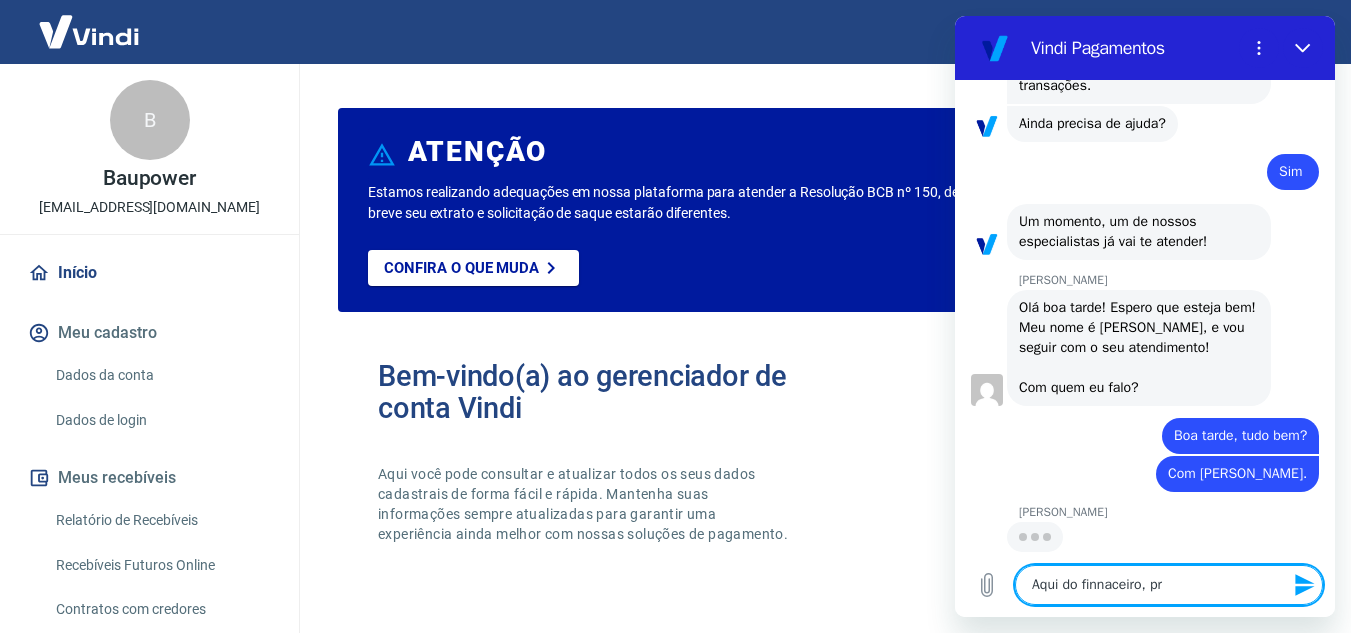 type on "Aqui do finnaceiro, pre" 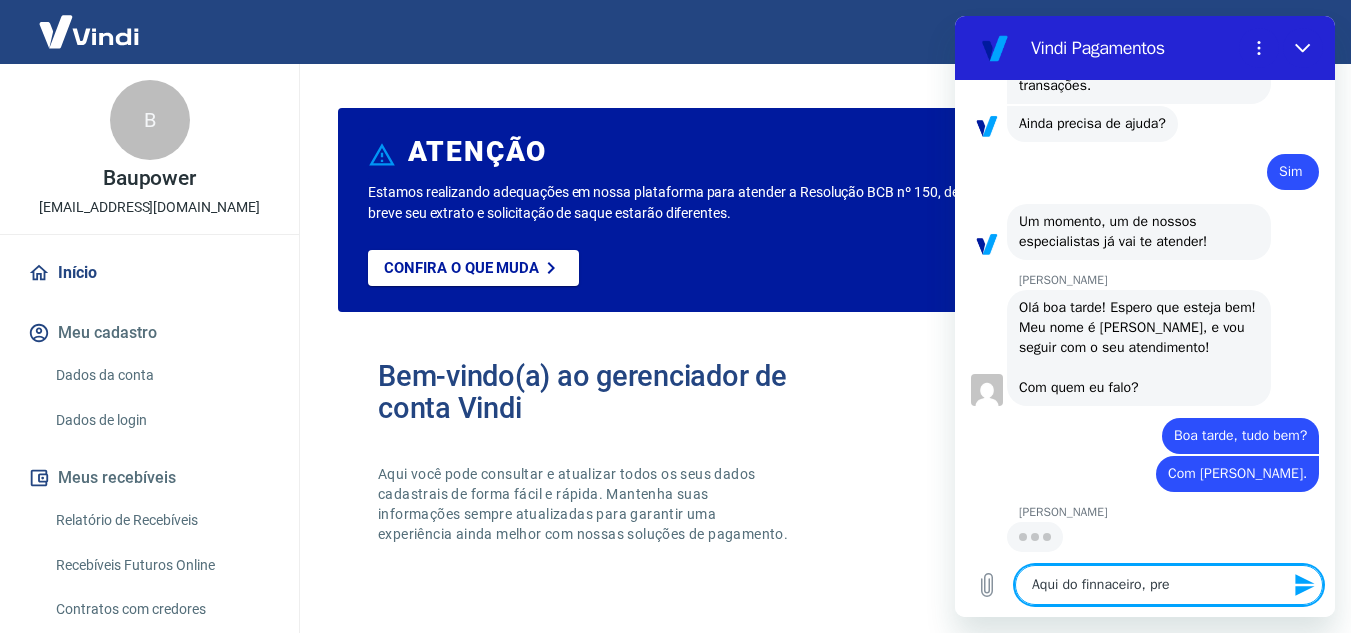 type on "Aqui do finnaceiro, prec" 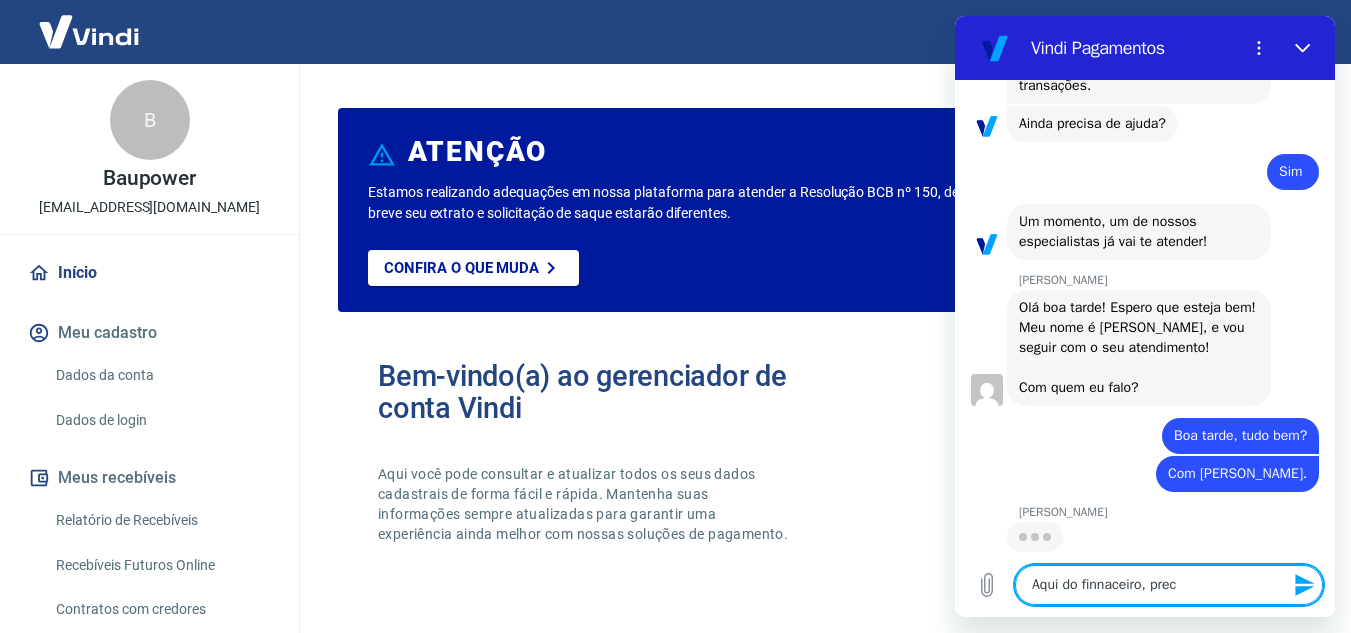 type 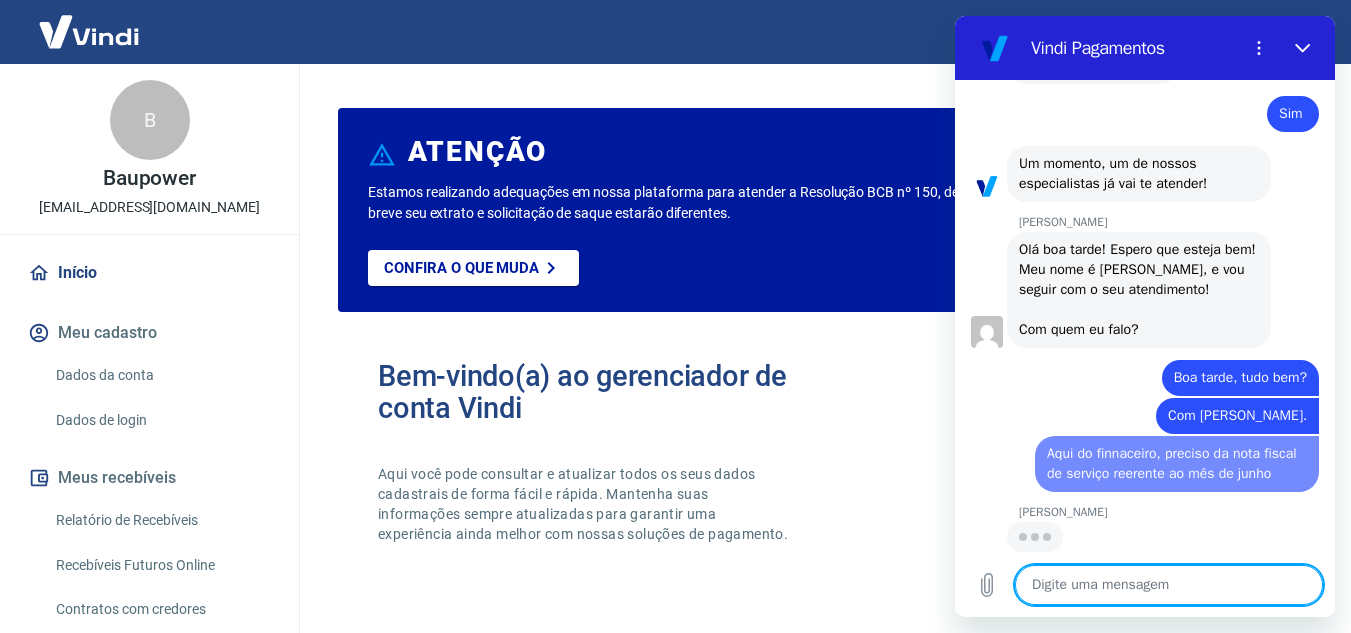 scroll, scrollTop: 3168, scrollLeft: 0, axis: vertical 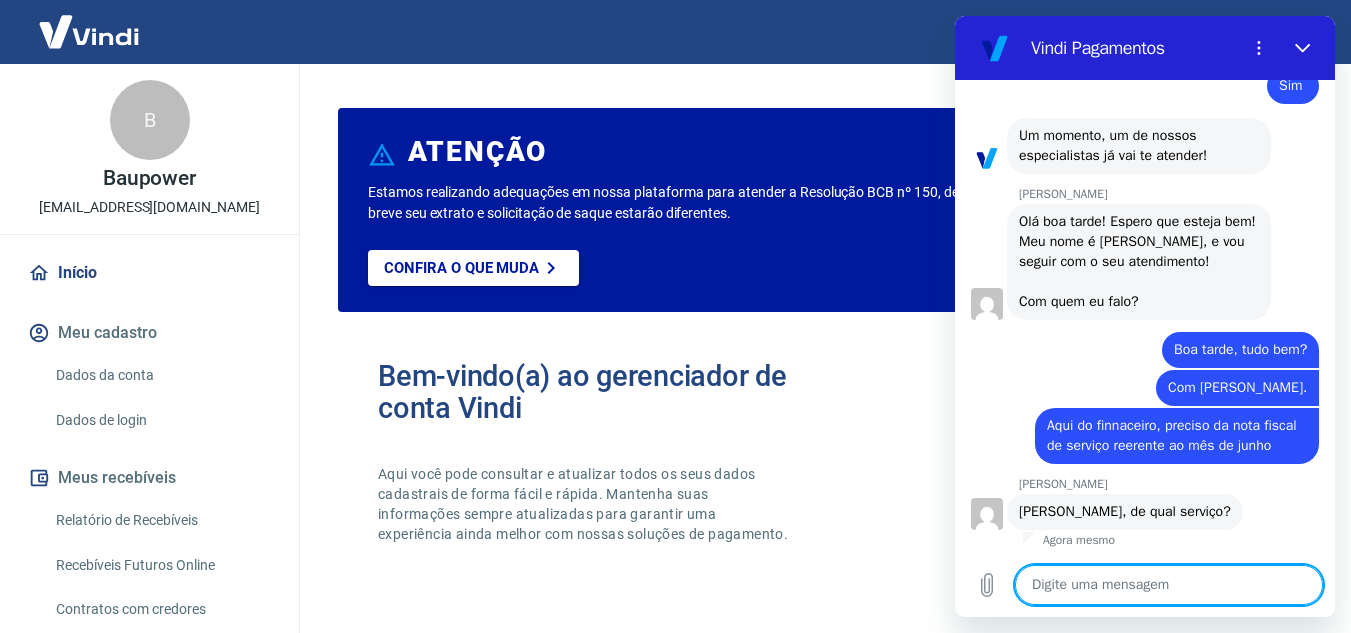 drag, startPoint x: 2082, startPoint y: 636, endPoint x: 1128, endPoint y: 587, distance: 955.25757 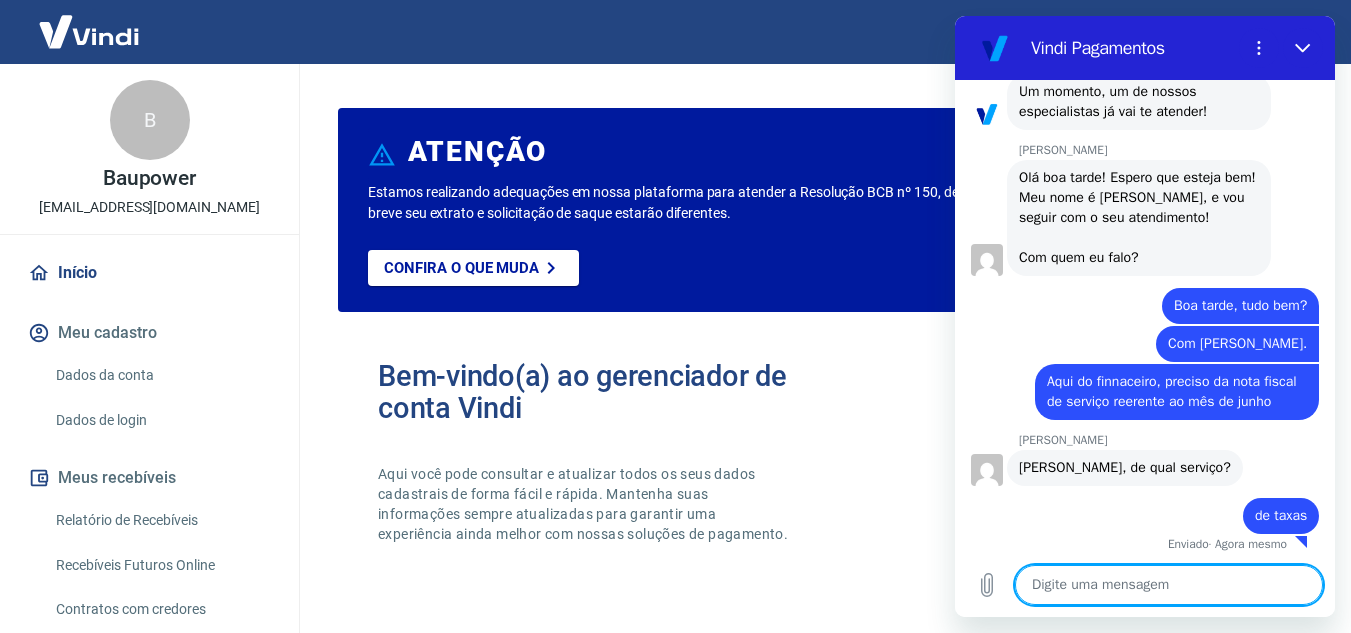 scroll, scrollTop: 3244, scrollLeft: 0, axis: vertical 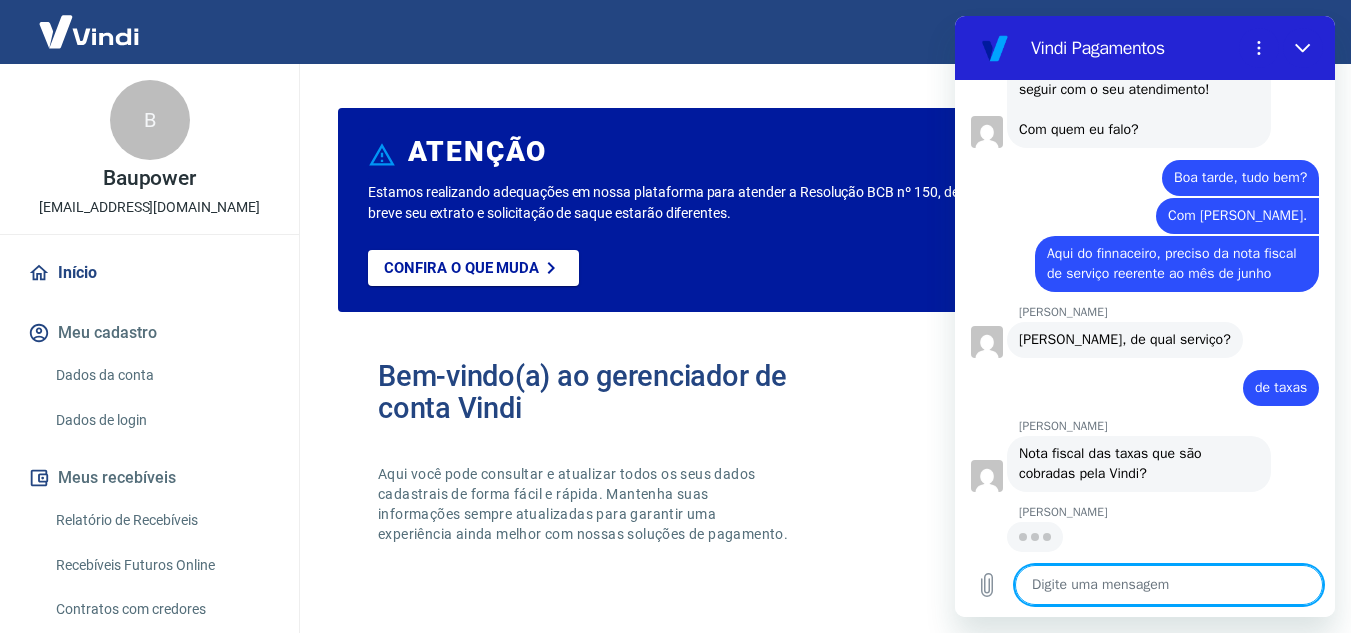 click at bounding box center [1169, 585] 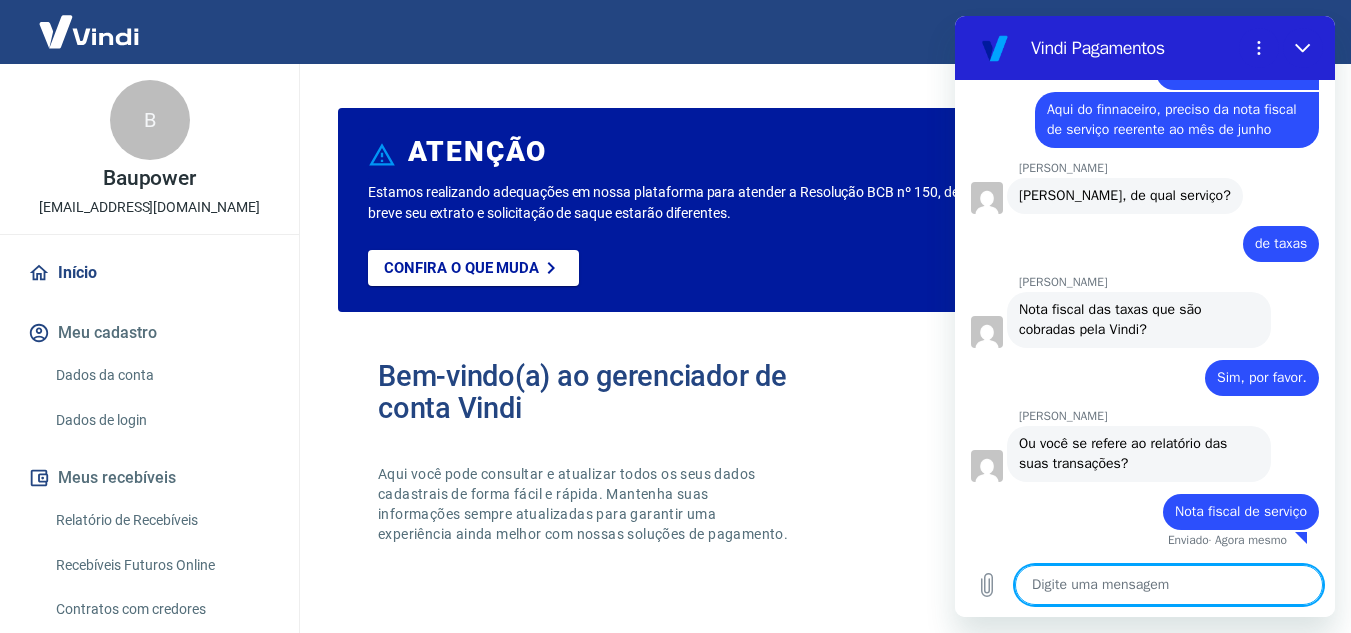 scroll, scrollTop: 3512, scrollLeft: 0, axis: vertical 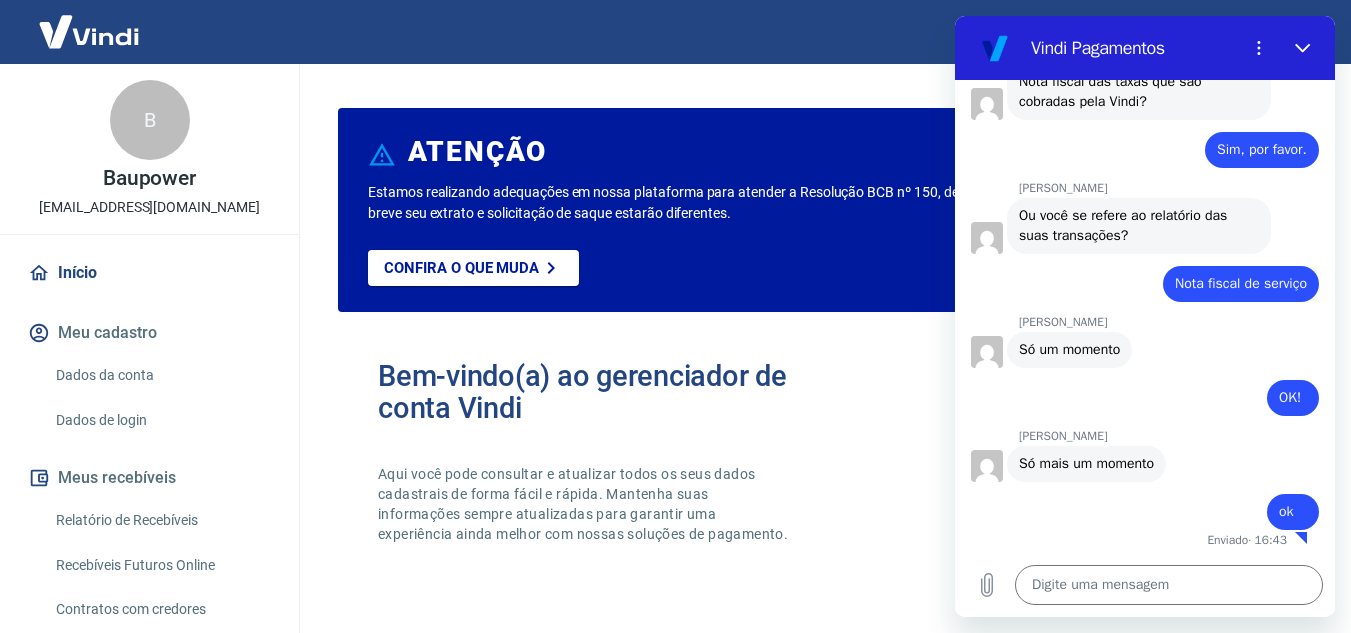 click on "diz:  ok" at bounding box center (1137, 506) 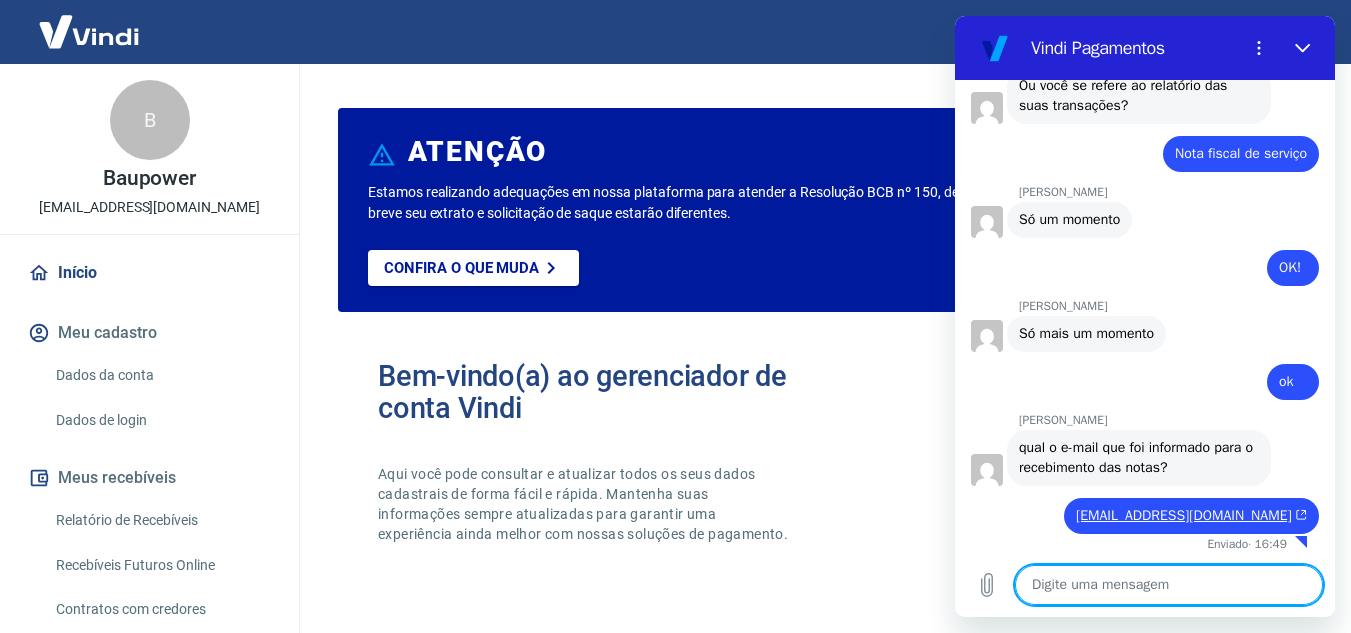 scroll, scrollTop: 3874, scrollLeft: 0, axis: vertical 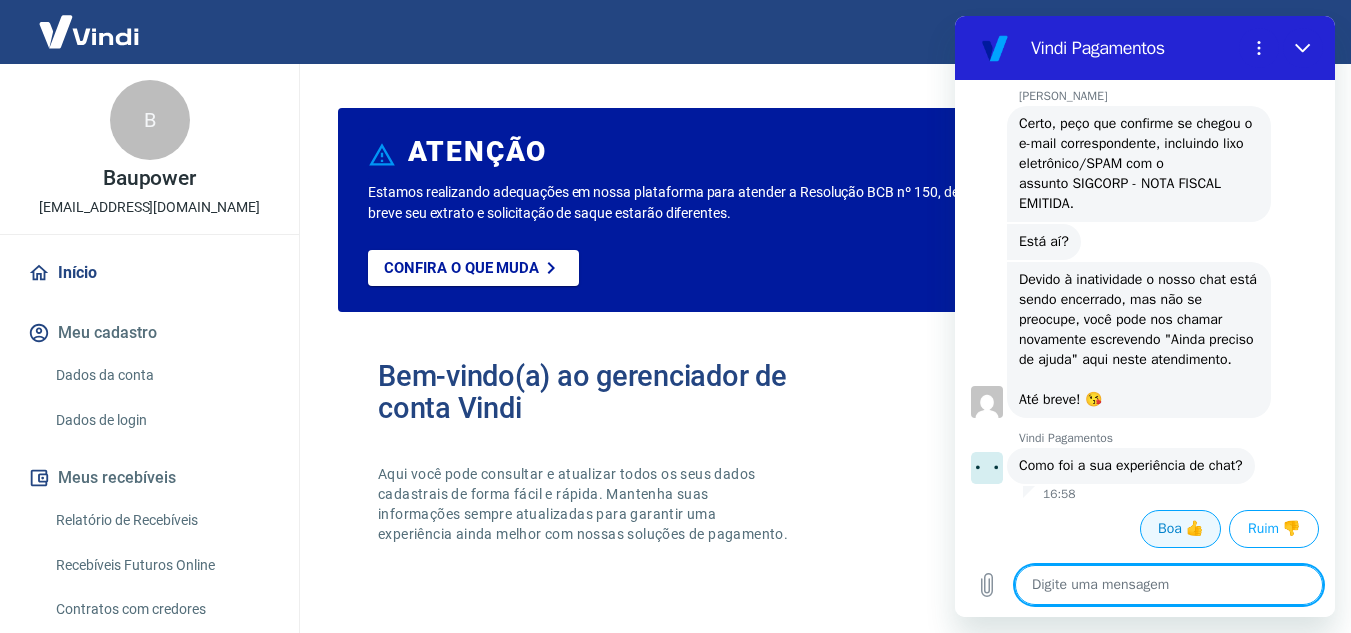 click on "Boa 👍" at bounding box center (1180, 529) 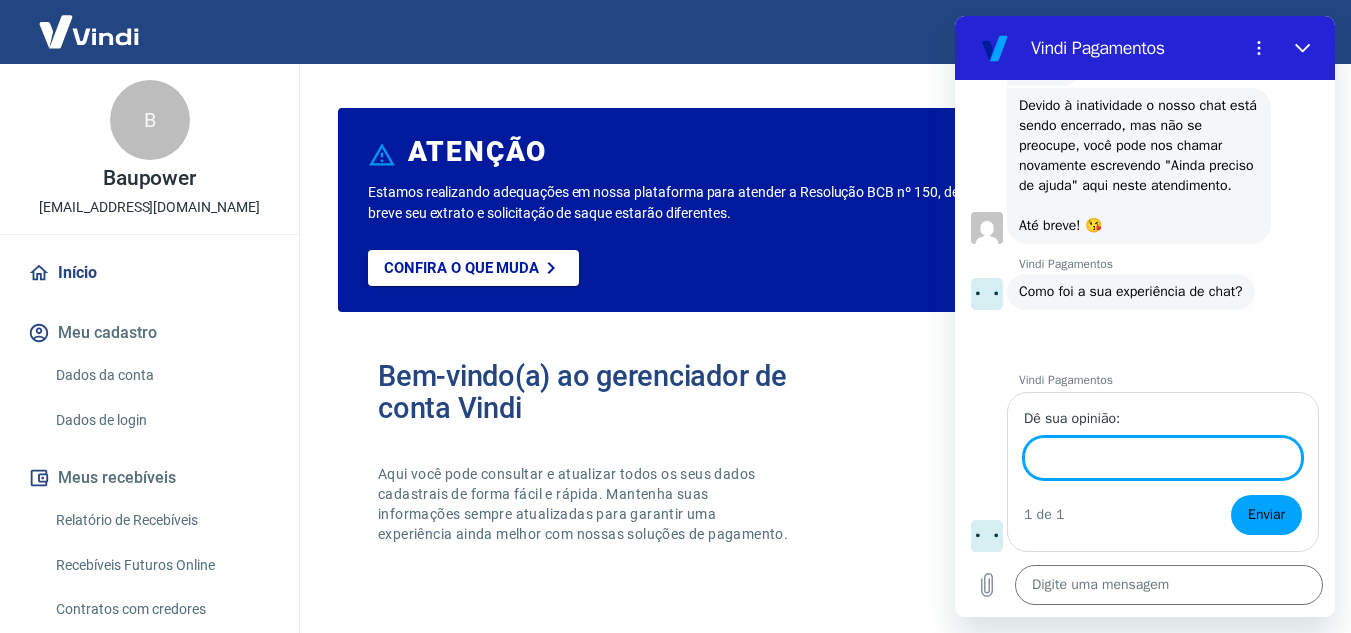 scroll, scrollTop: 4520, scrollLeft: 0, axis: vertical 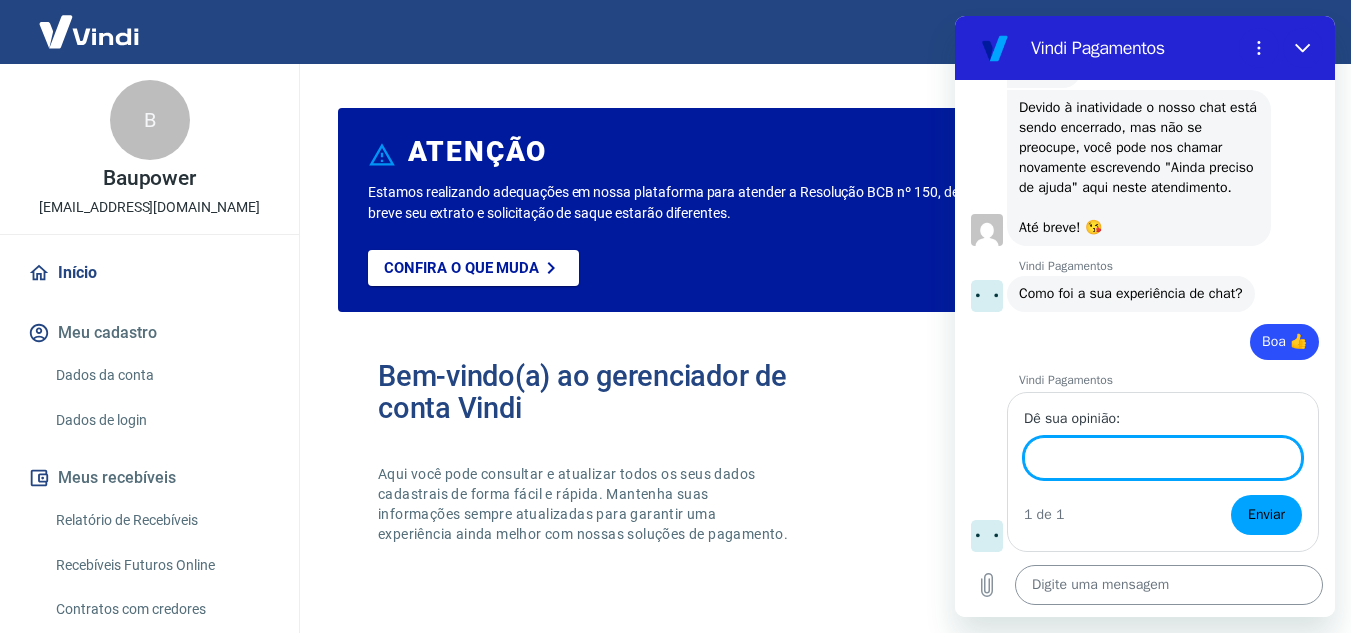 click at bounding box center (1169, 585) 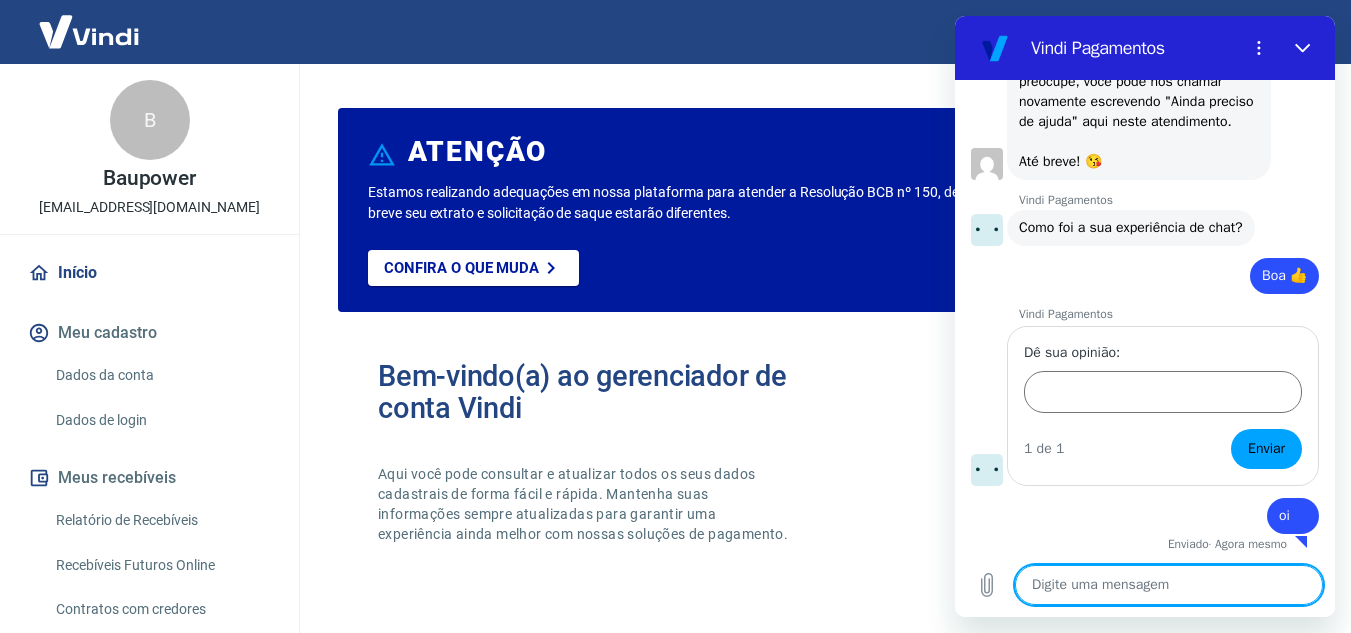 scroll, scrollTop: 4590, scrollLeft: 0, axis: vertical 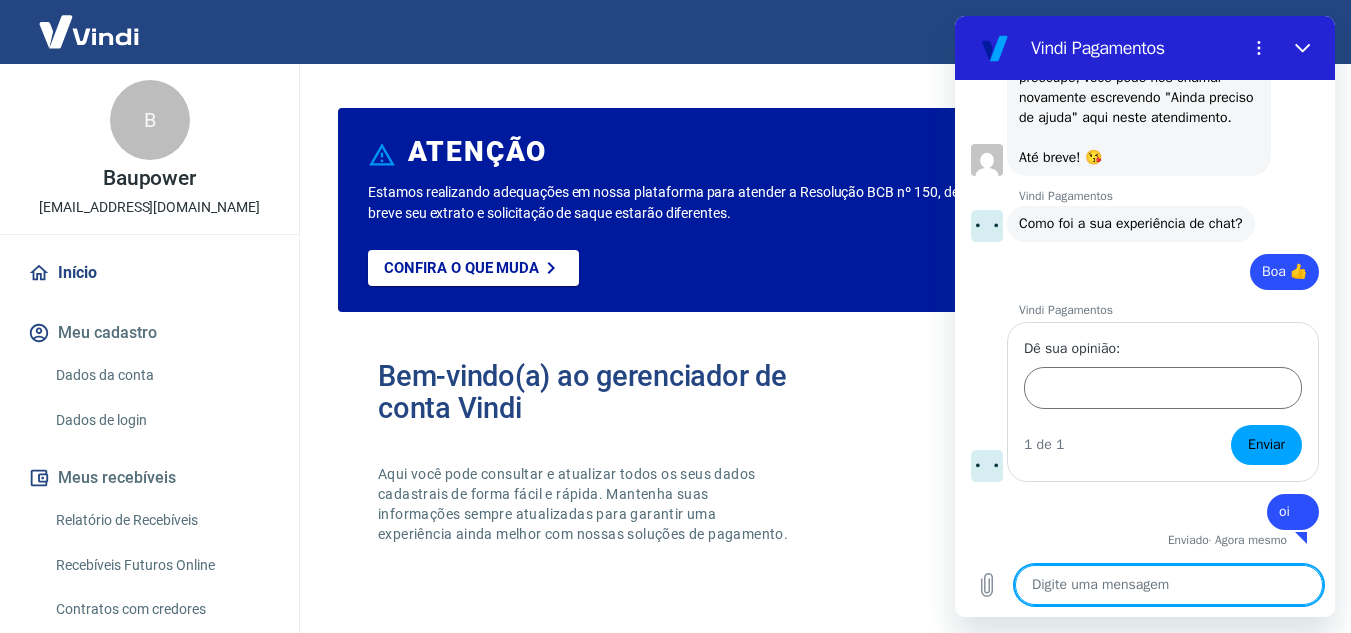 click at bounding box center [1169, 585] 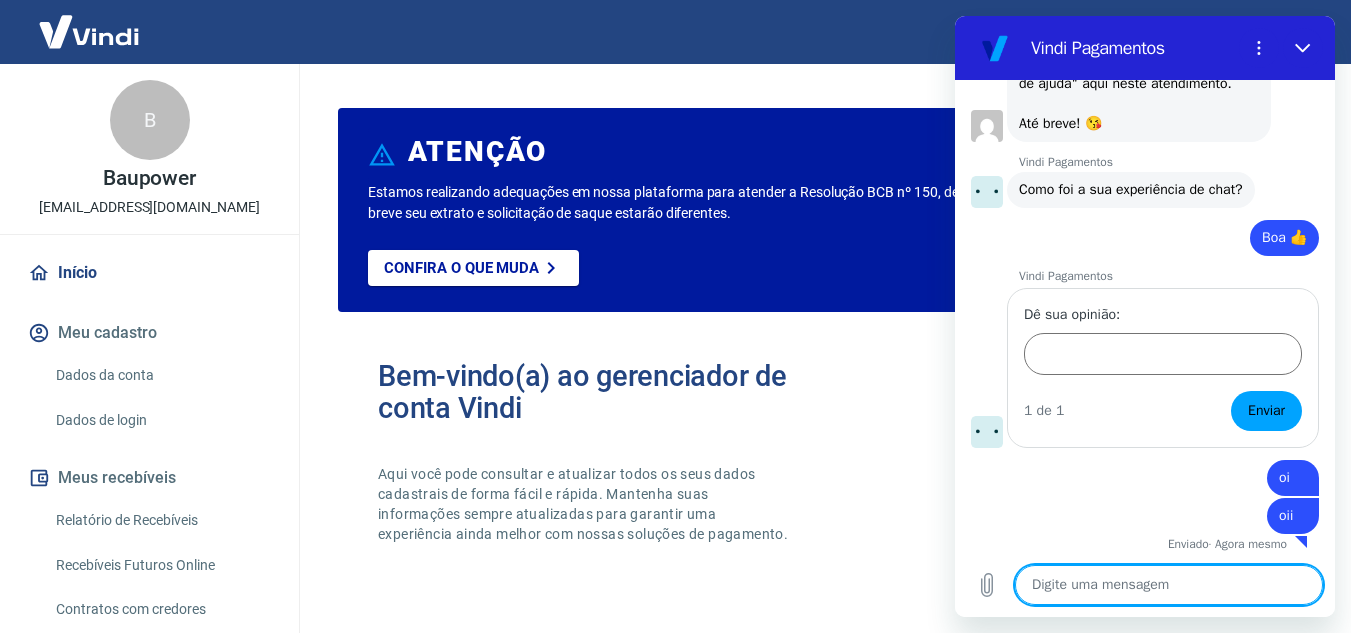 scroll, scrollTop: 4628, scrollLeft: 0, axis: vertical 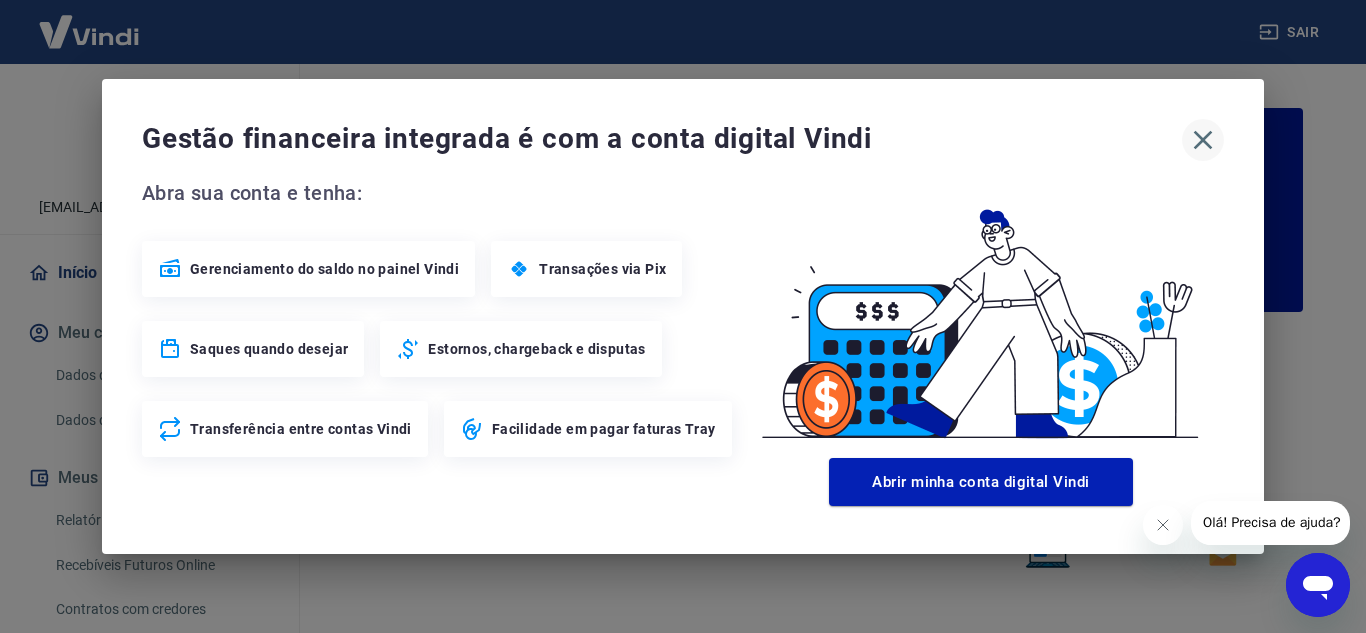 click 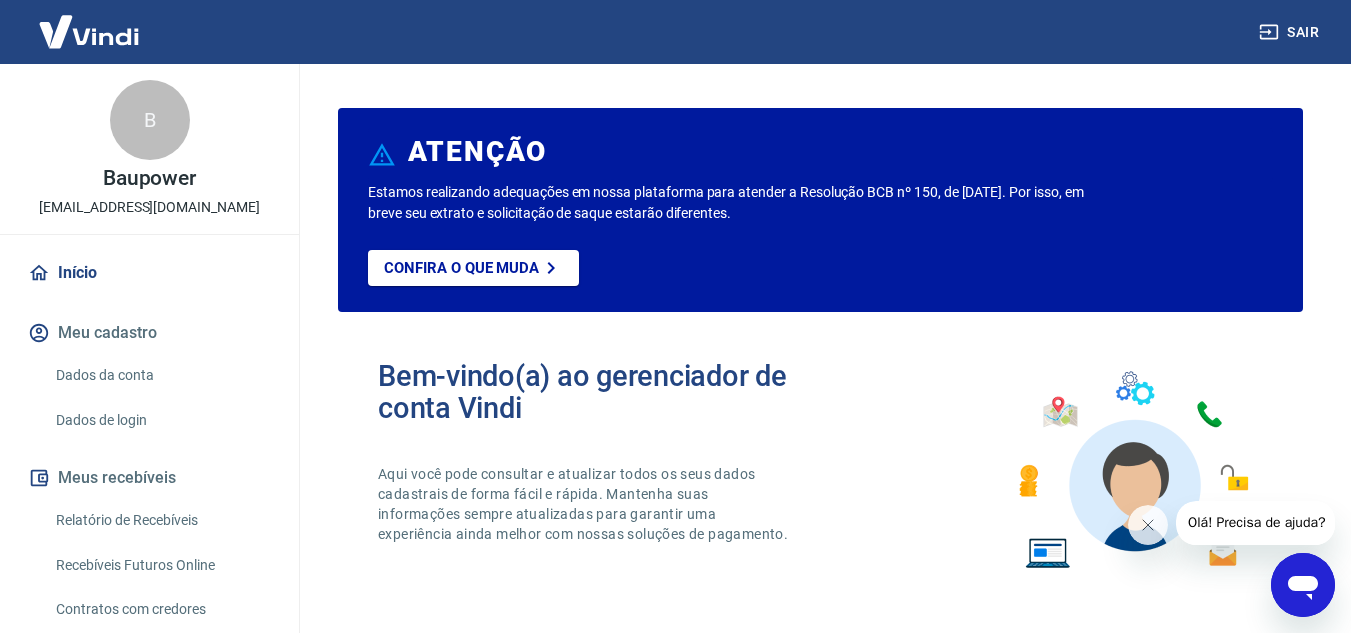 click 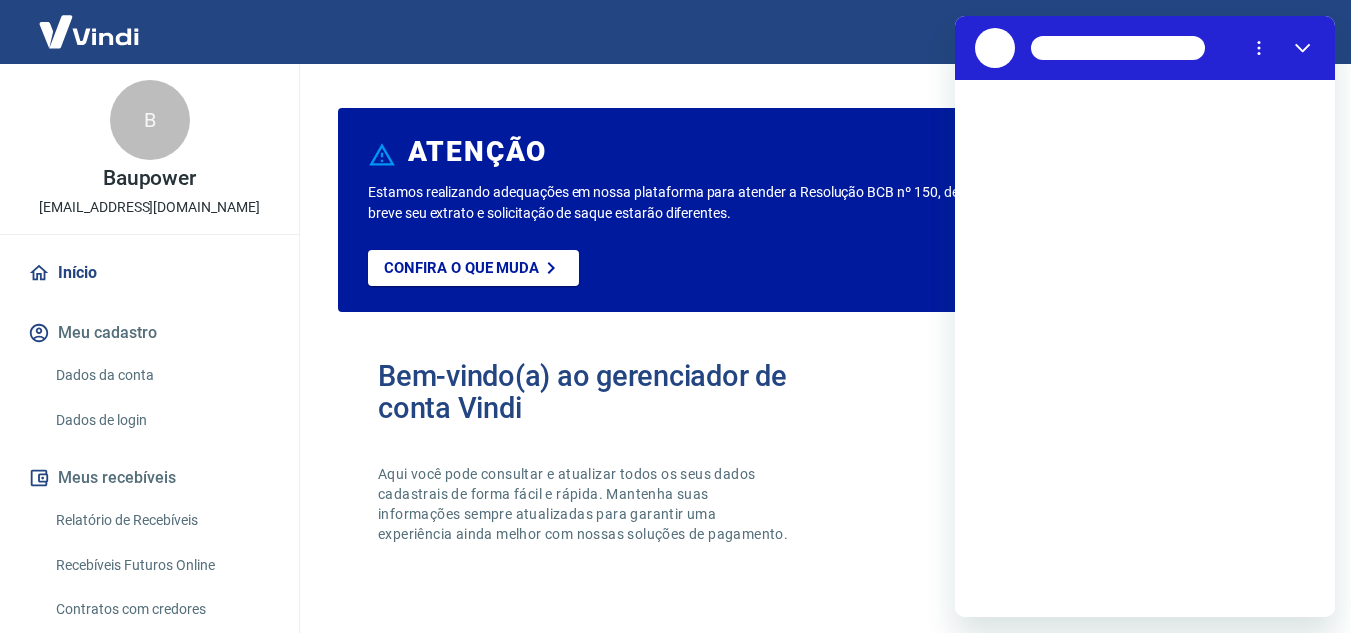 scroll, scrollTop: 0, scrollLeft: 0, axis: both 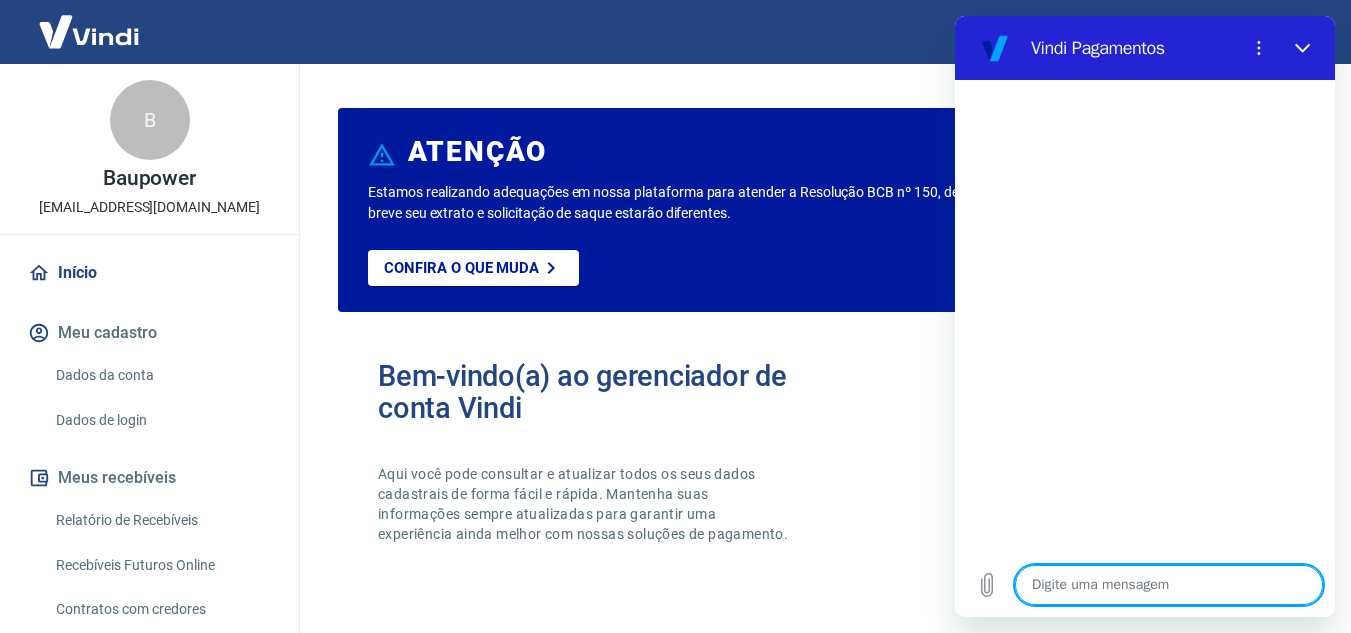 click at bounding box center [1169, 585] 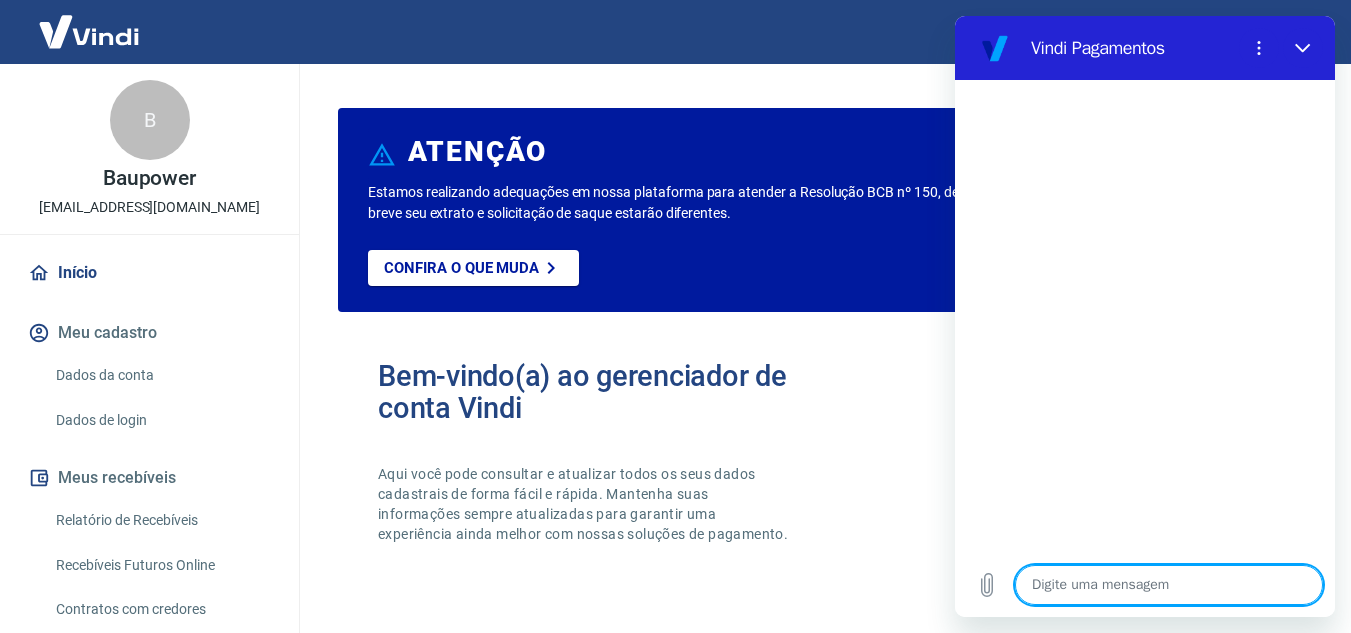 type on "o" 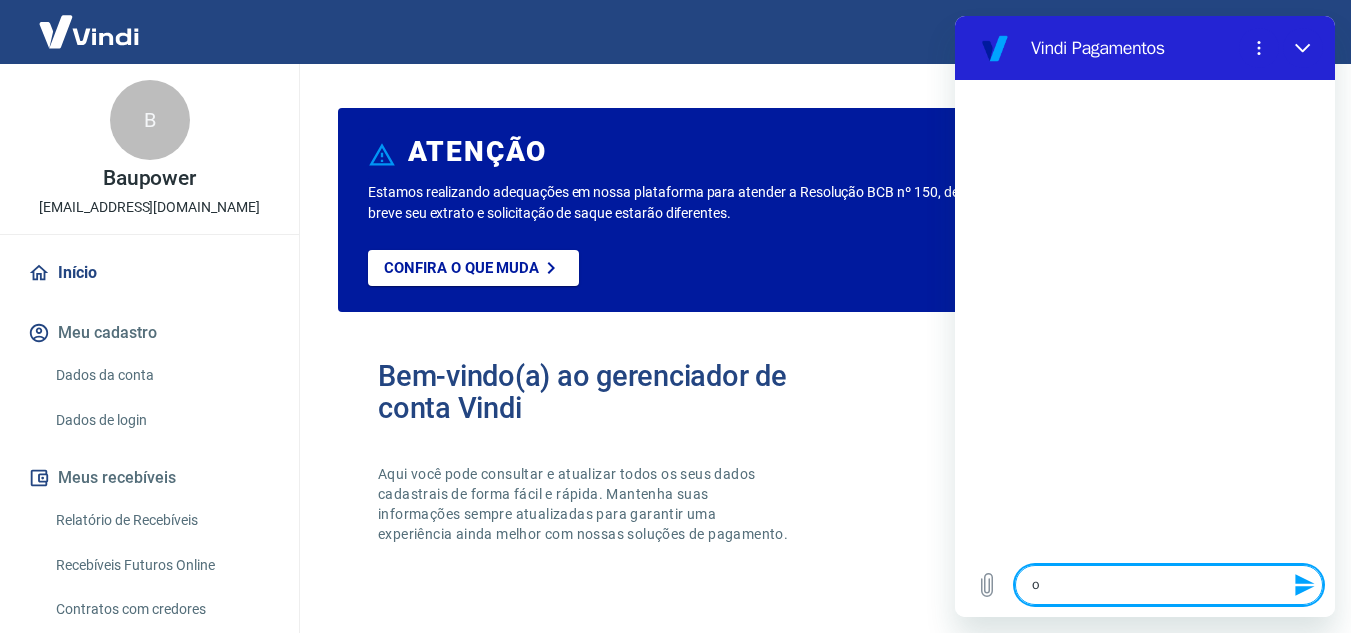 type on "oi" 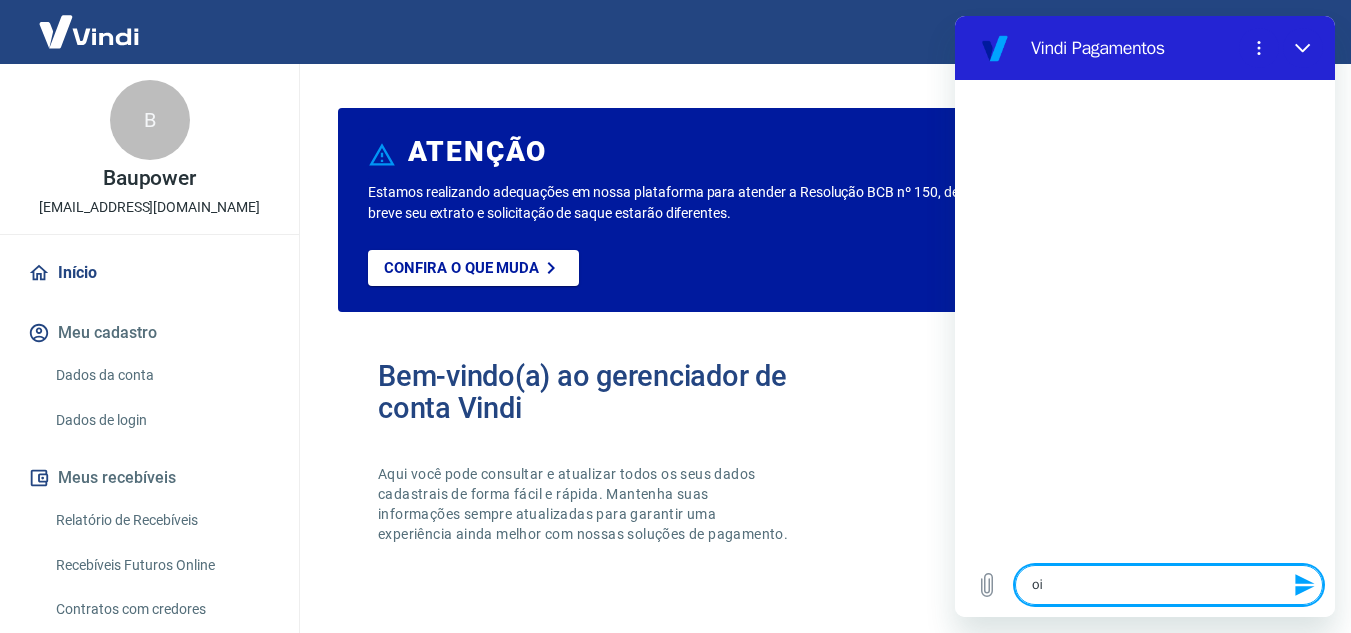 type on "oii" 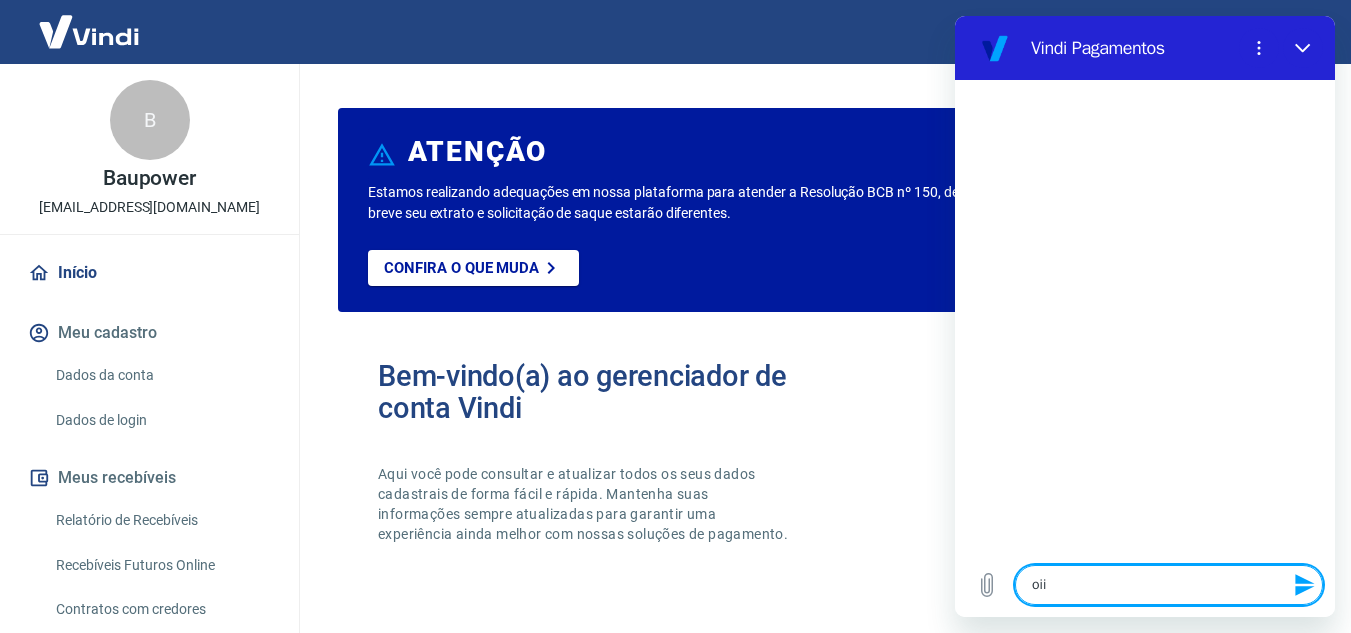 type 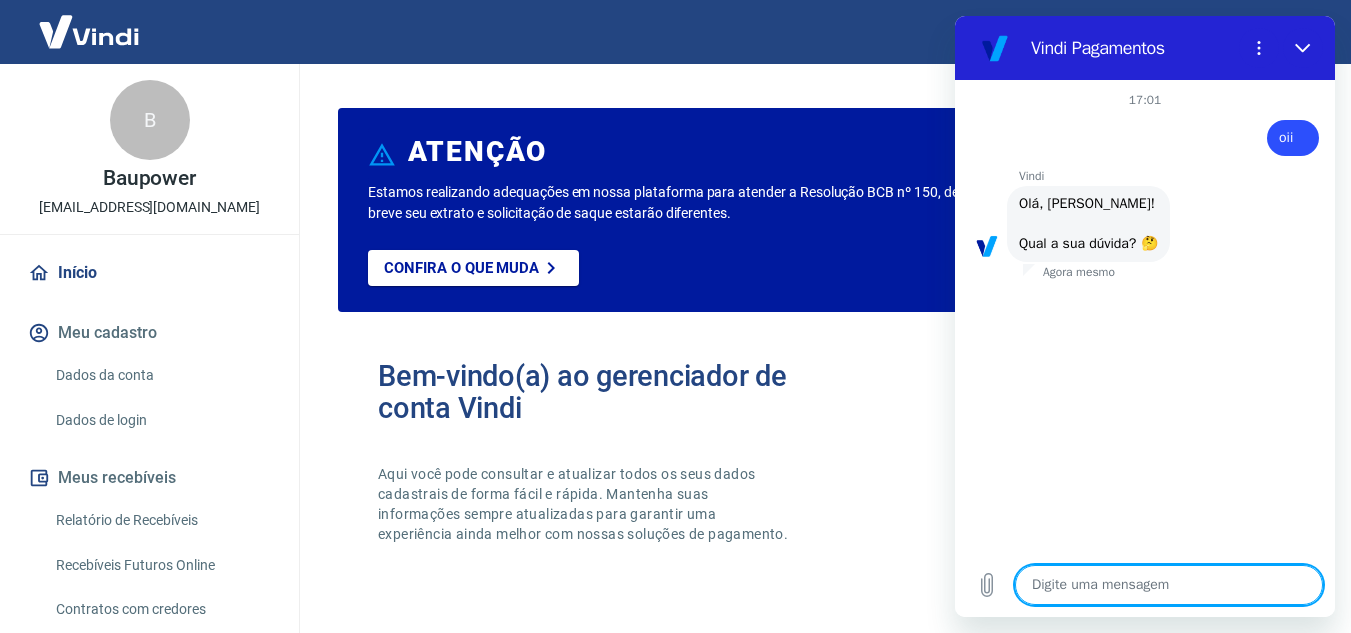 scroll, scrollTop: 54, scrollLeft: 0, axis: vertical 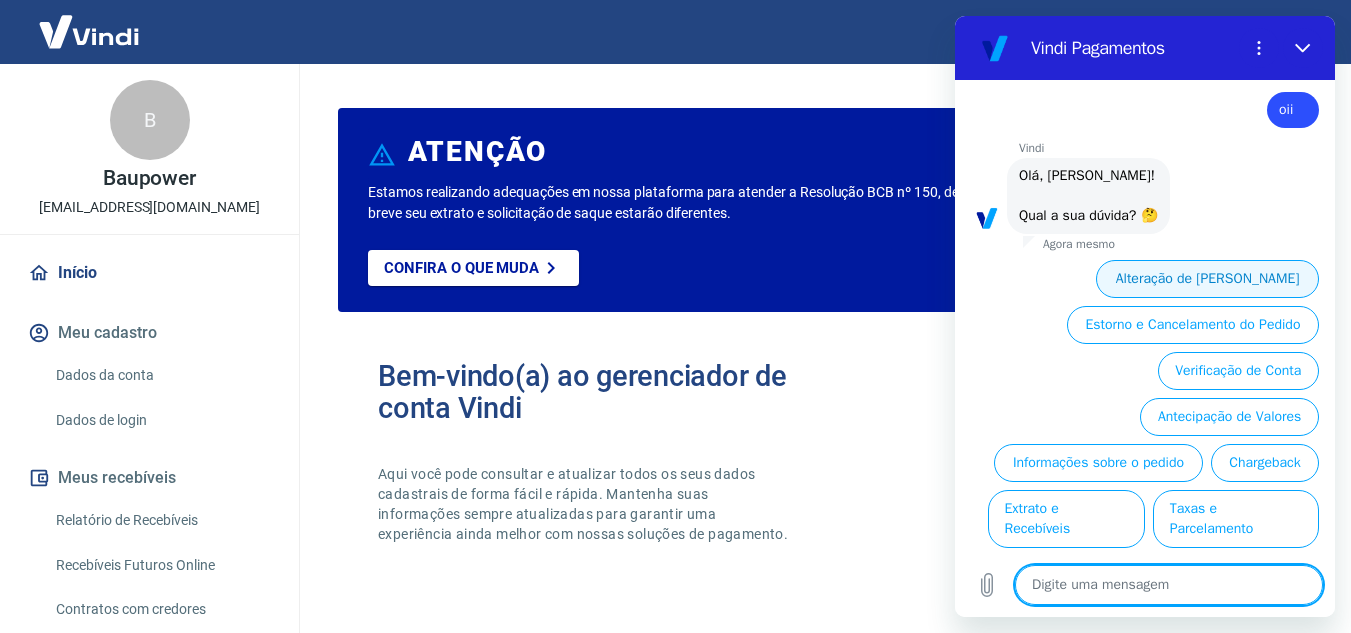 click on "Alteração de [PERSON_NAME]" at bounding box center (1207, 279) 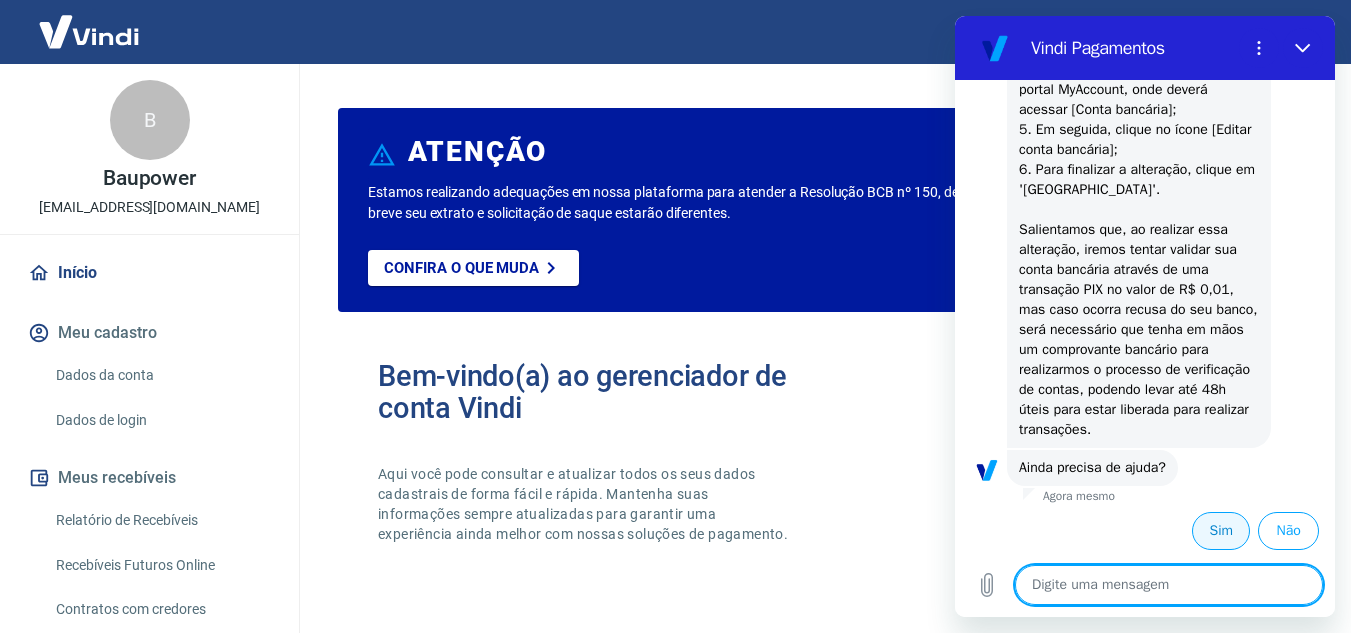 scroll, scrollTop: 470, scrollLeft: 0, axis: vertical 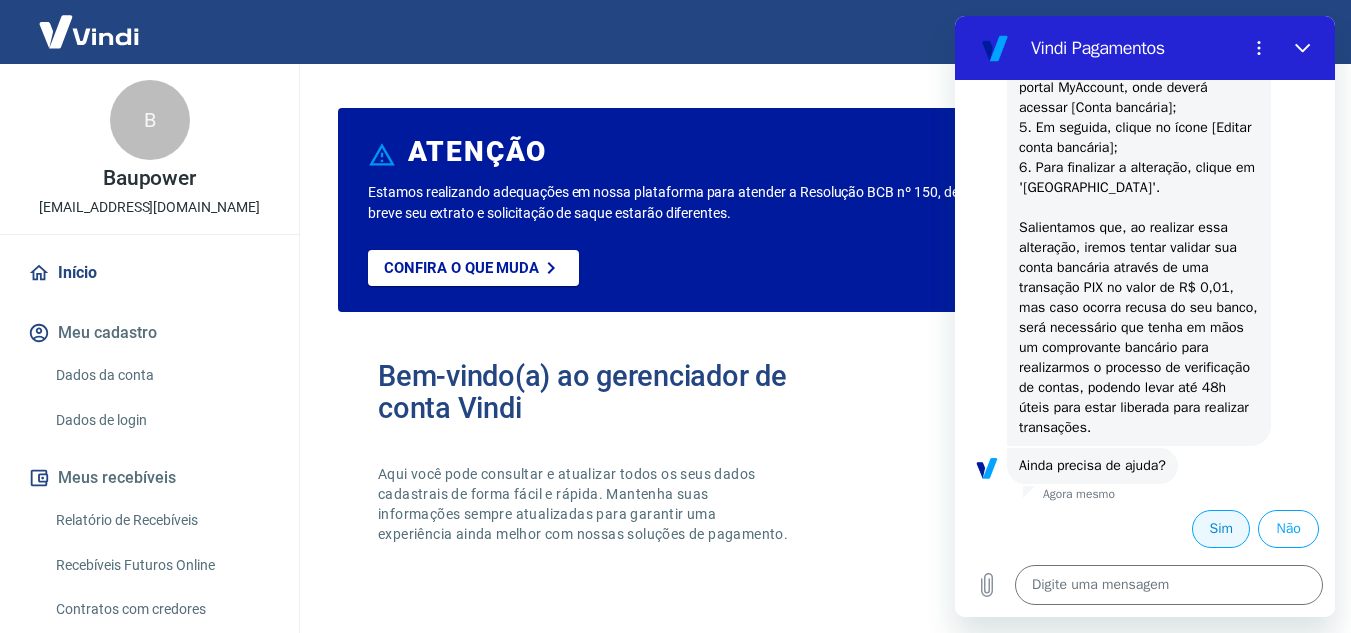 click on "Sim" at bounding box center (1221, 529) 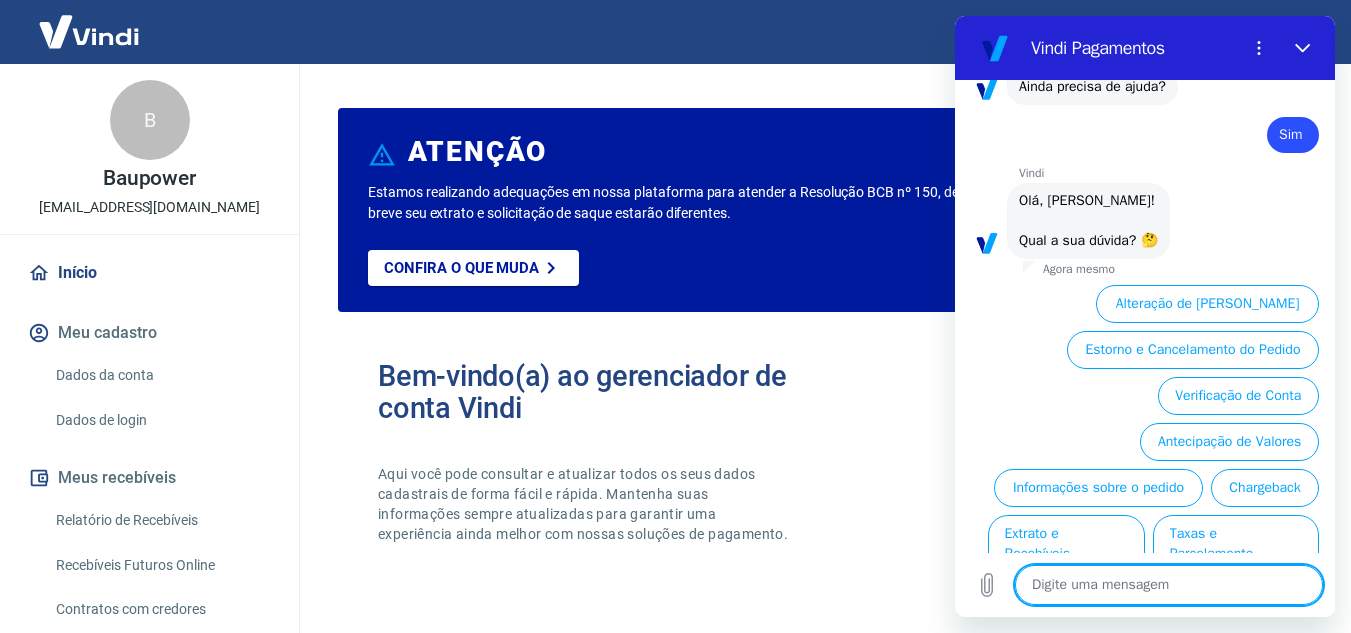 scroll, scrollTop: 900, scrollLeft: 0, axis: vertical 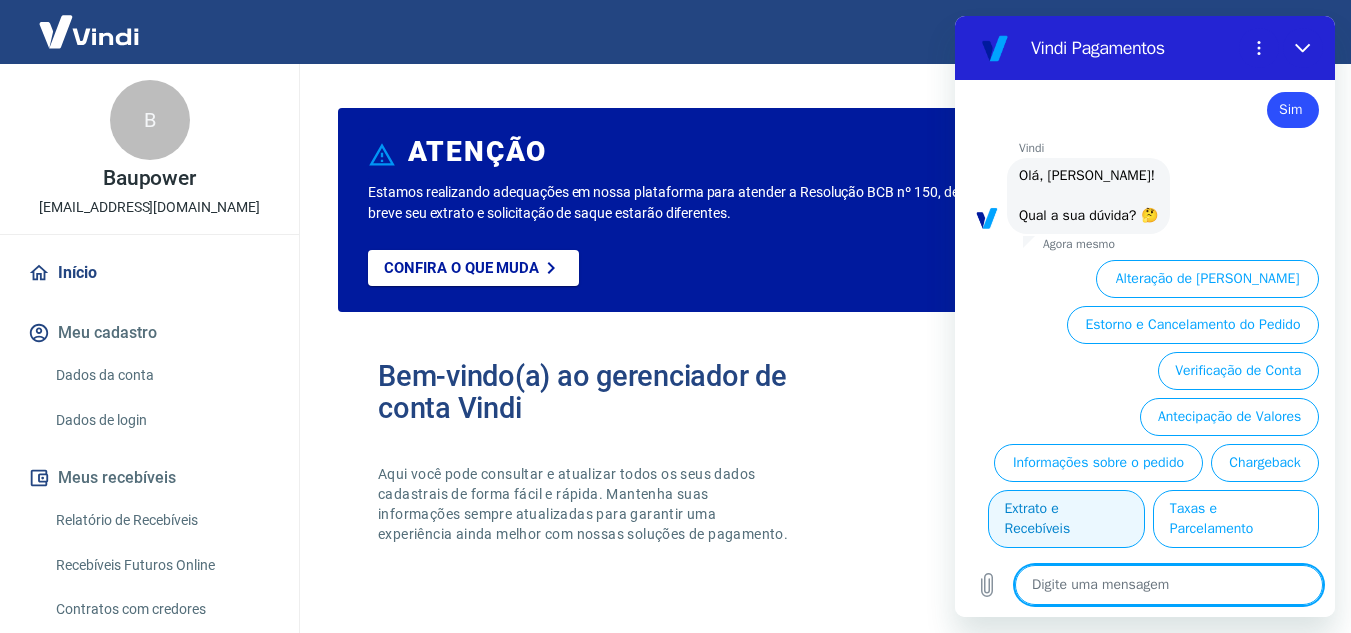 click on "Extrato e Recebíveis" at bounding box center [1066, 519] 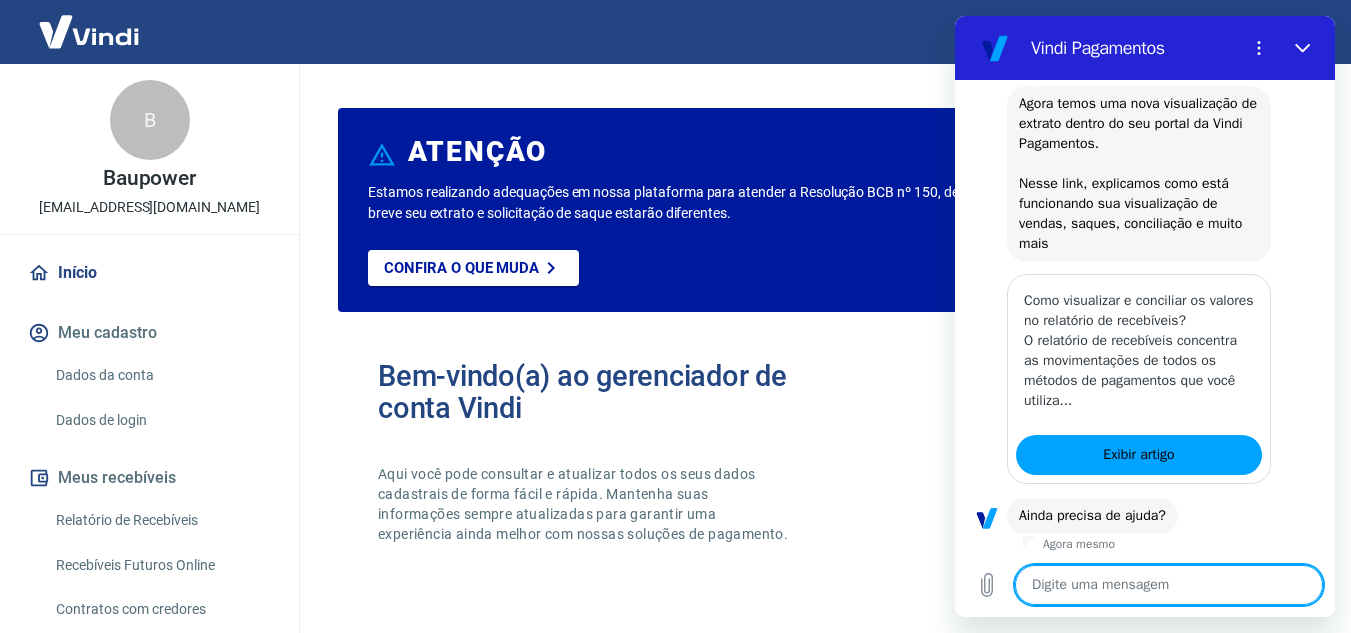 scroll, scrollTop: 1170, scrollLeft: 0, axis: vertical 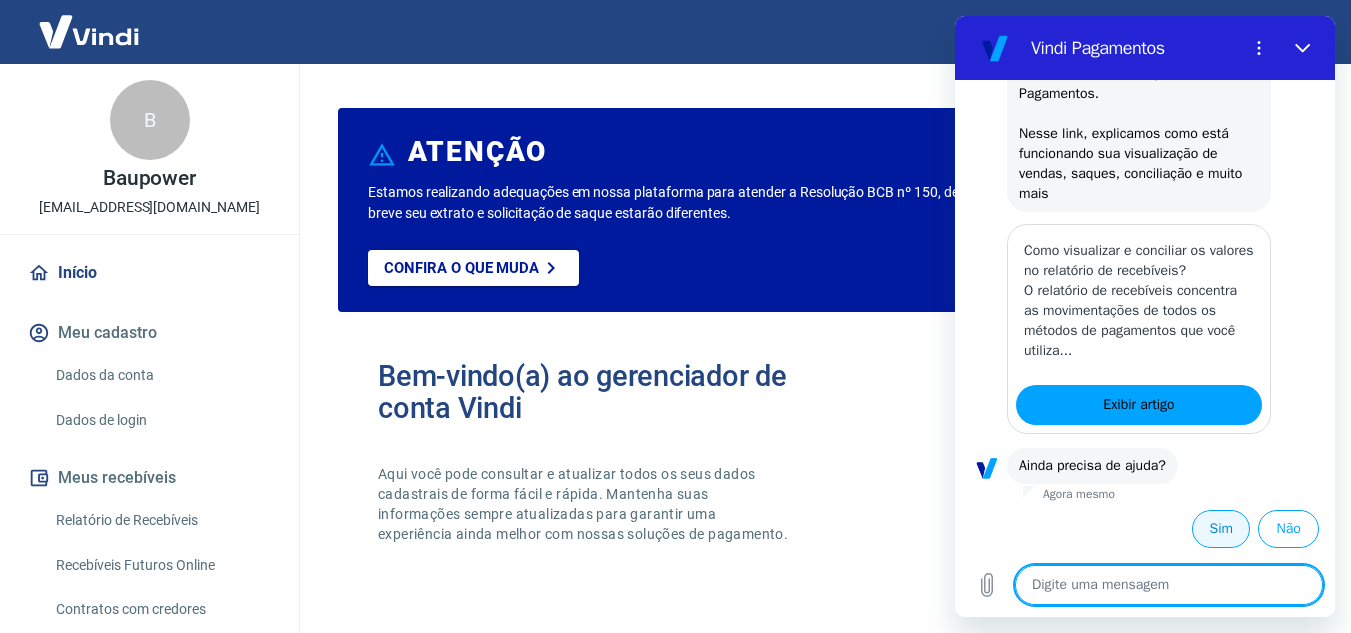 click on "Sim" at bounding box center (1221, 529) 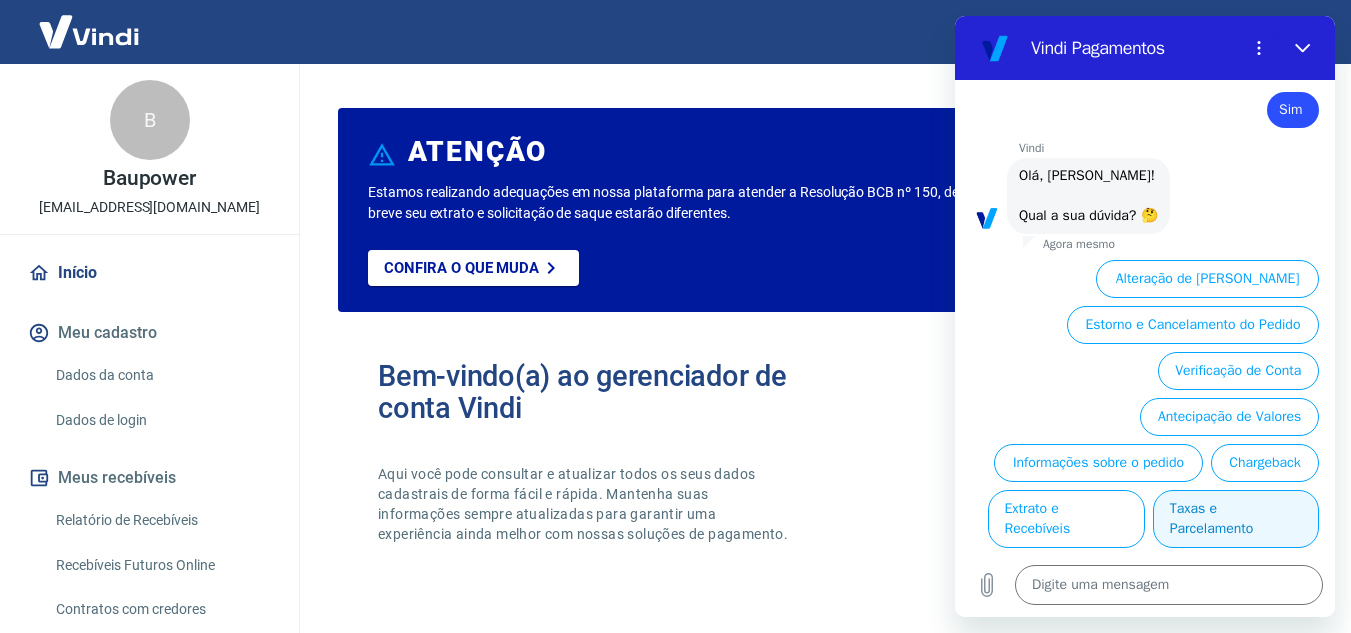 click on "Taxas e Parcelamento" at bounding box center [1236, 519] 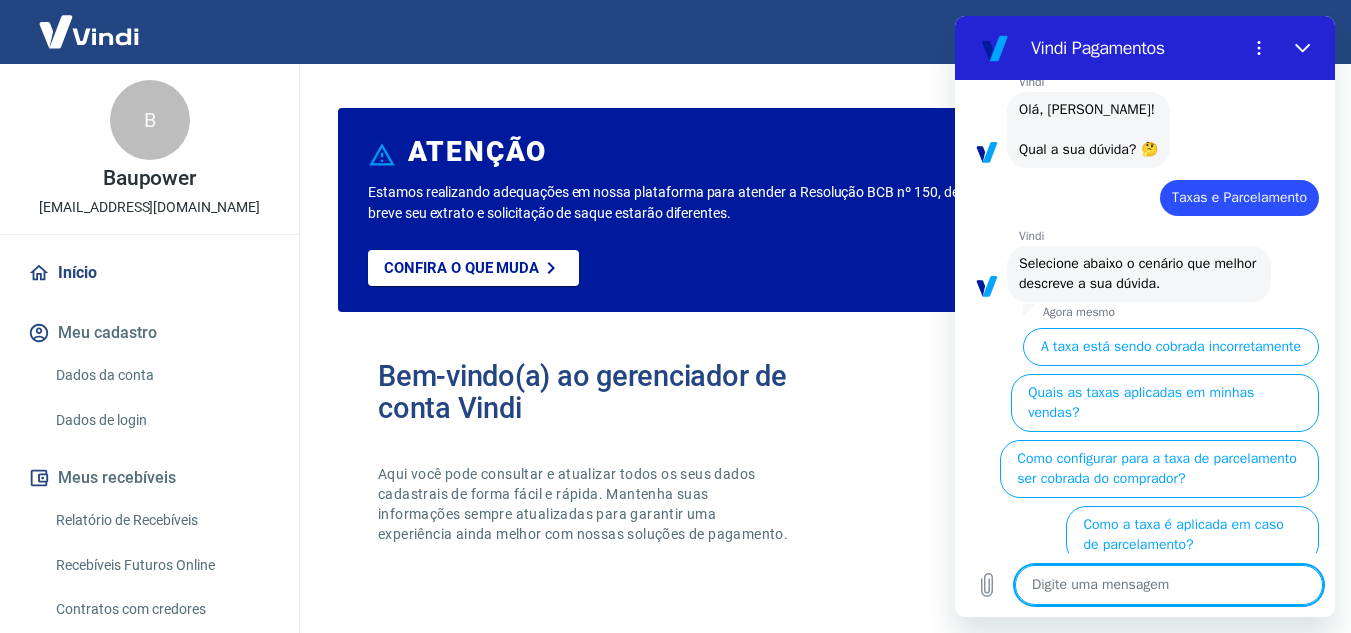 scroll, scrollTop: 1682, scrollLeft: 0, axis: vertical 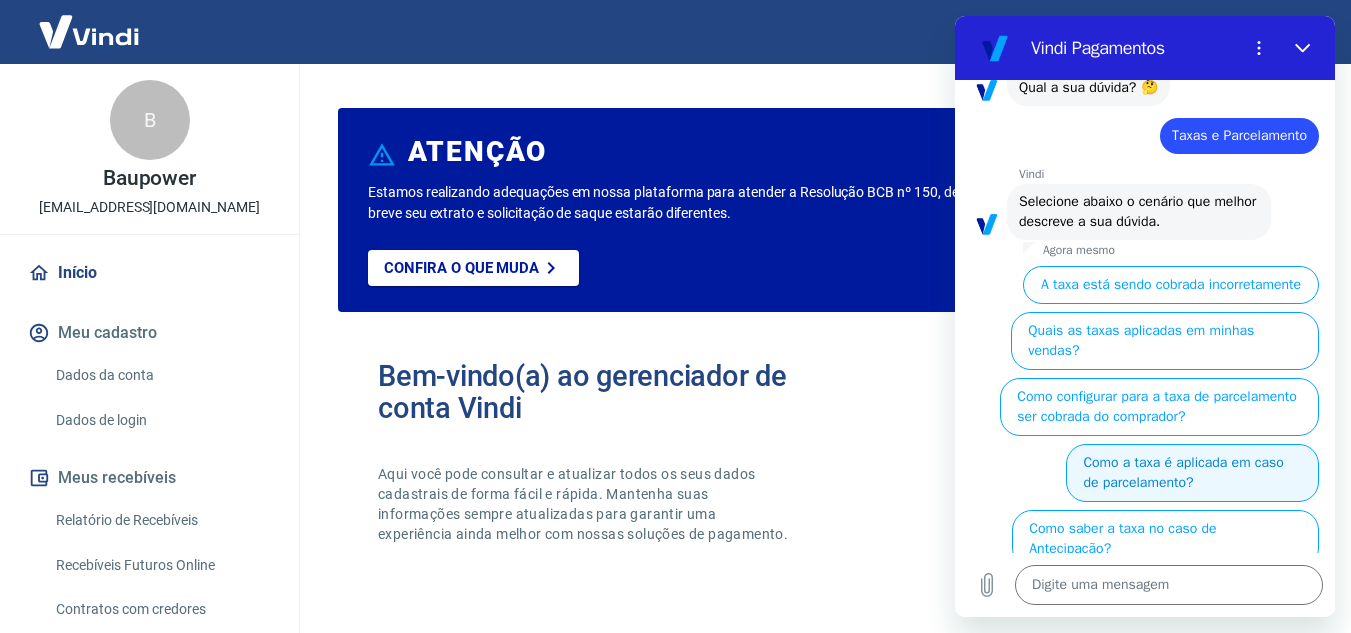 click on "Como a taxa é aplicada em caso de parcelamento?" at bounding box center (1192, 473) 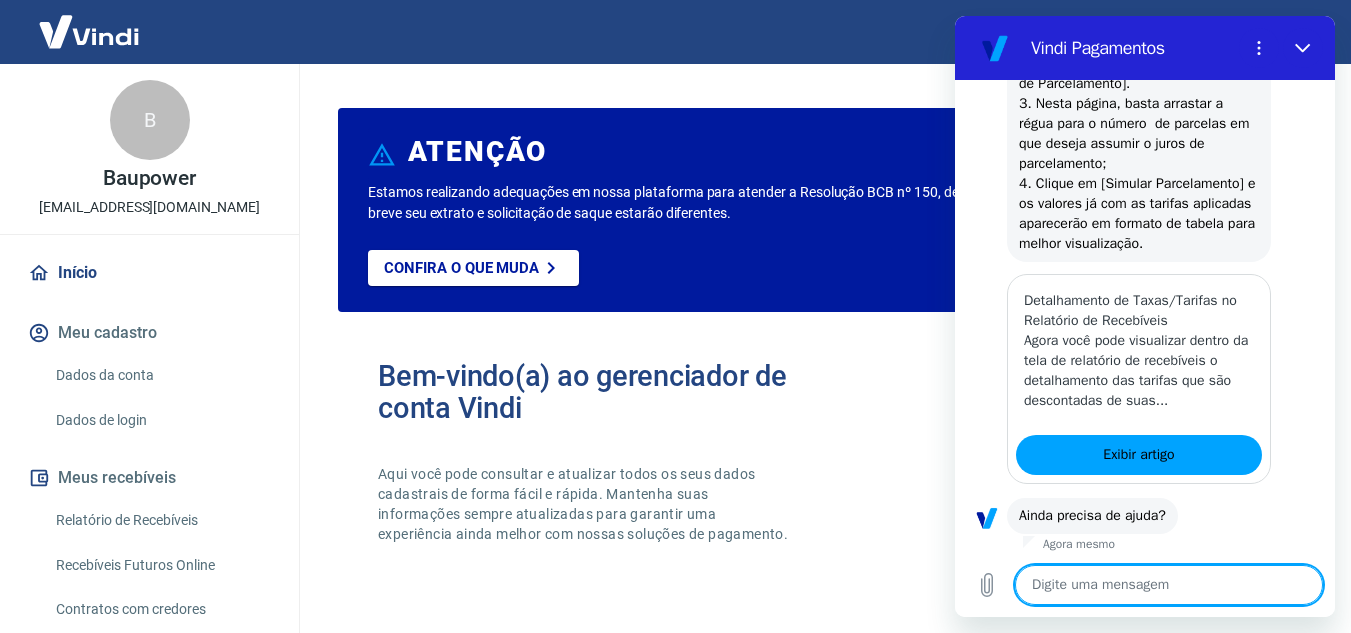 scroll, scrollTop: 2684, scrollLeft: 0, axis: vertical 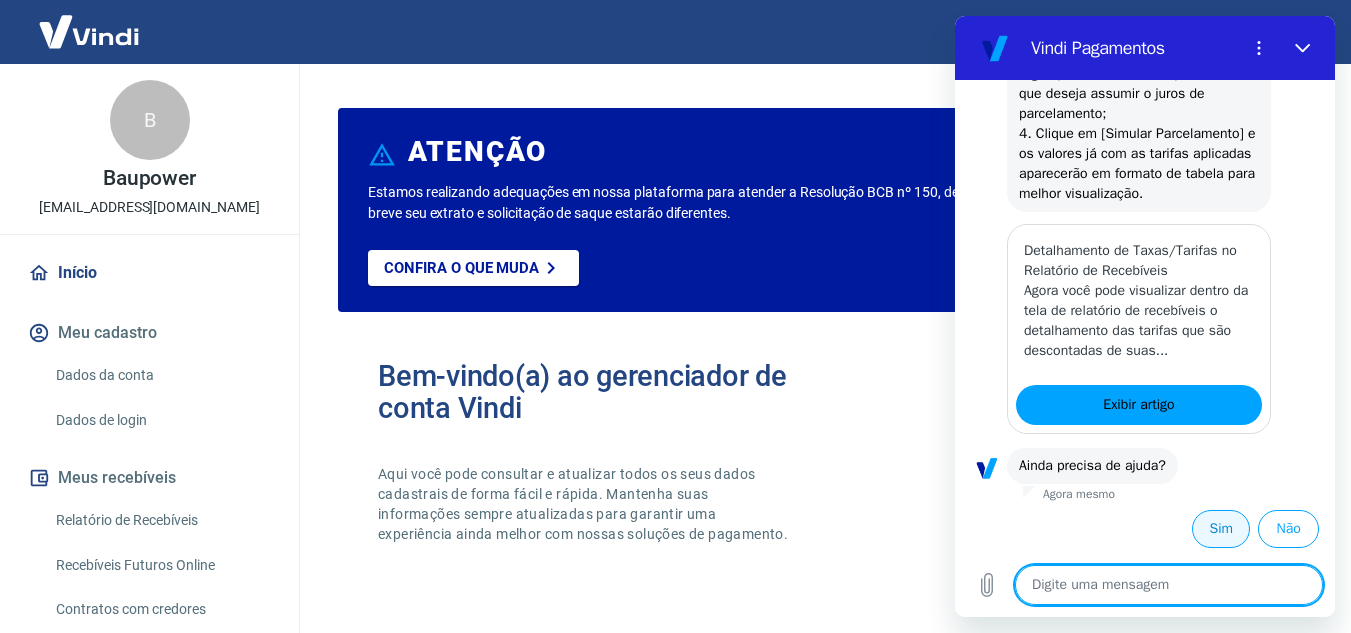 click on "Sim" at bounding box center [1221, 529] 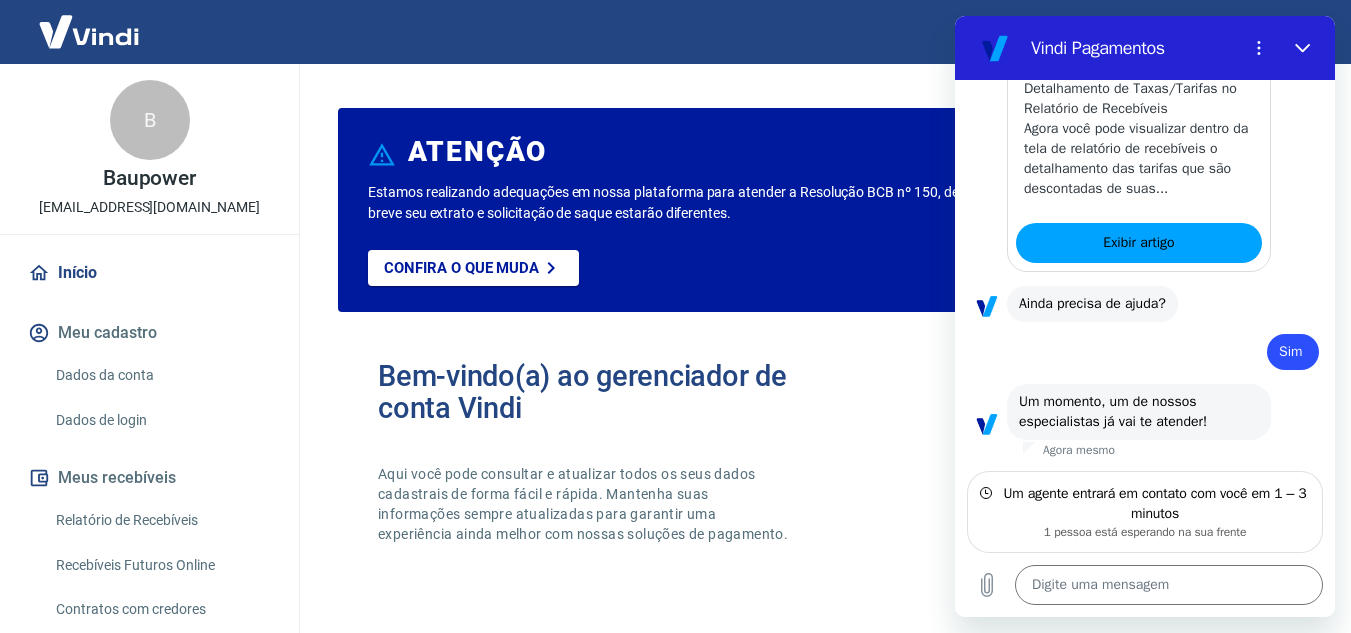 scroll, scrollTop: 2826, scrollLeft: 0, axis: vertical 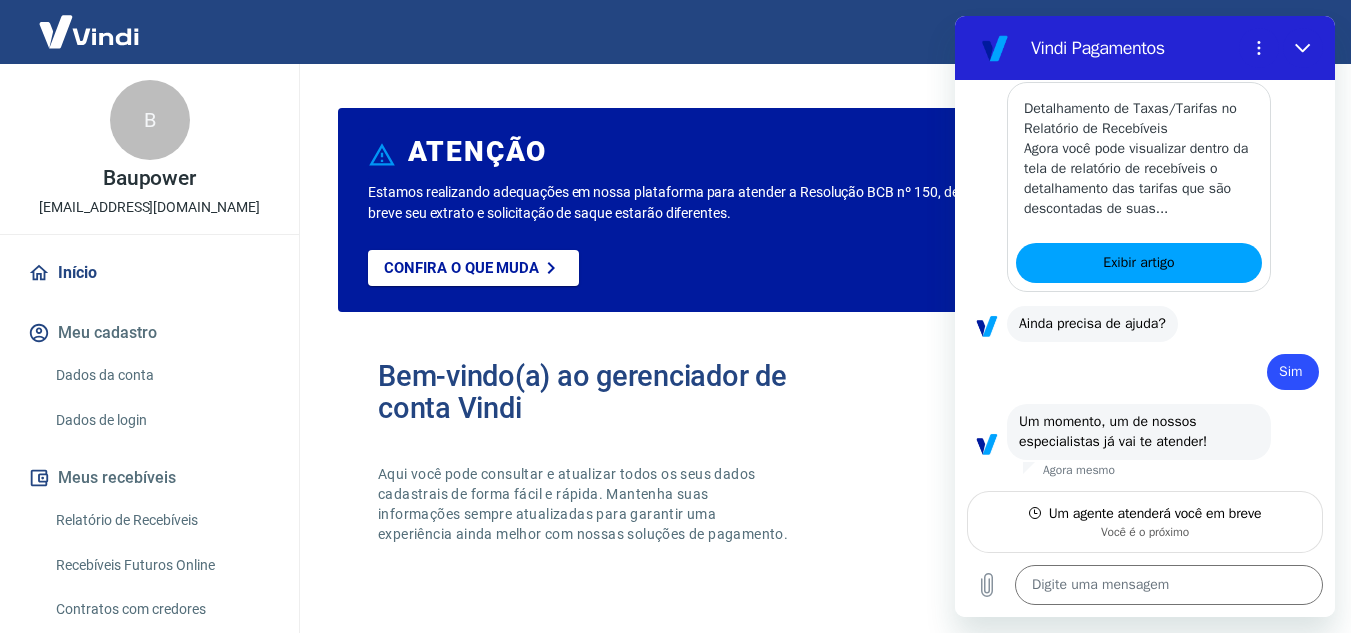 click at bounding box center (1295, 187) 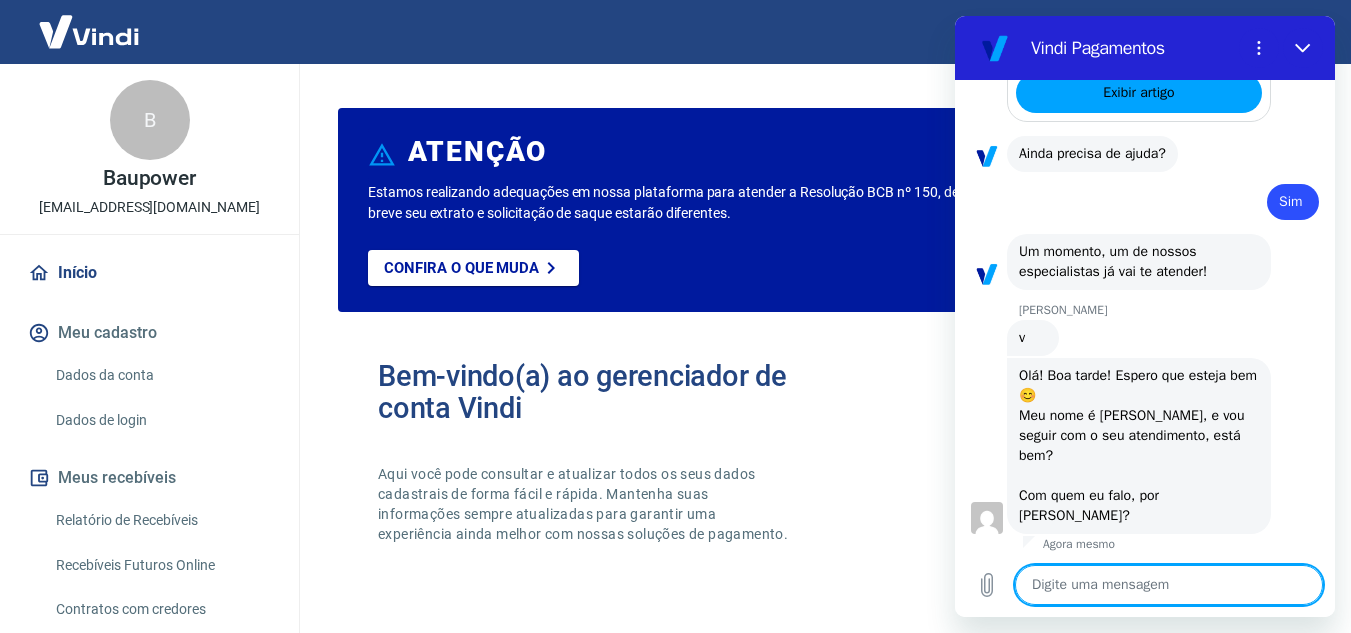 type on "x" 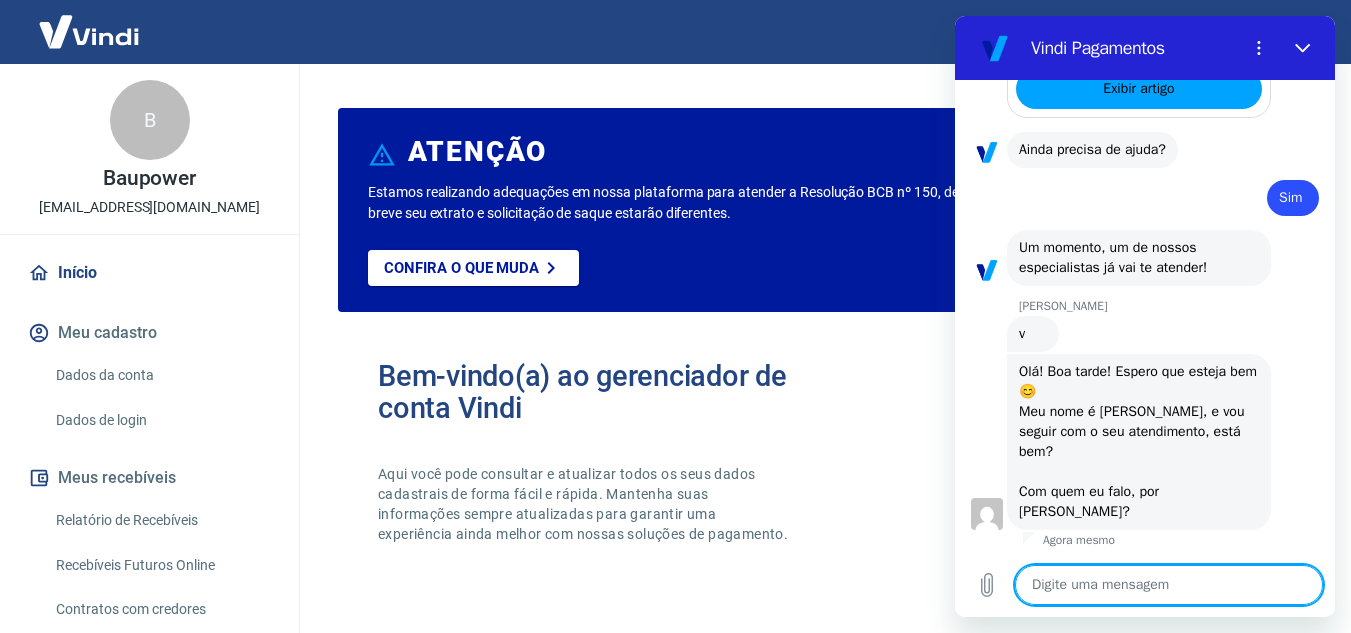 type on "B" 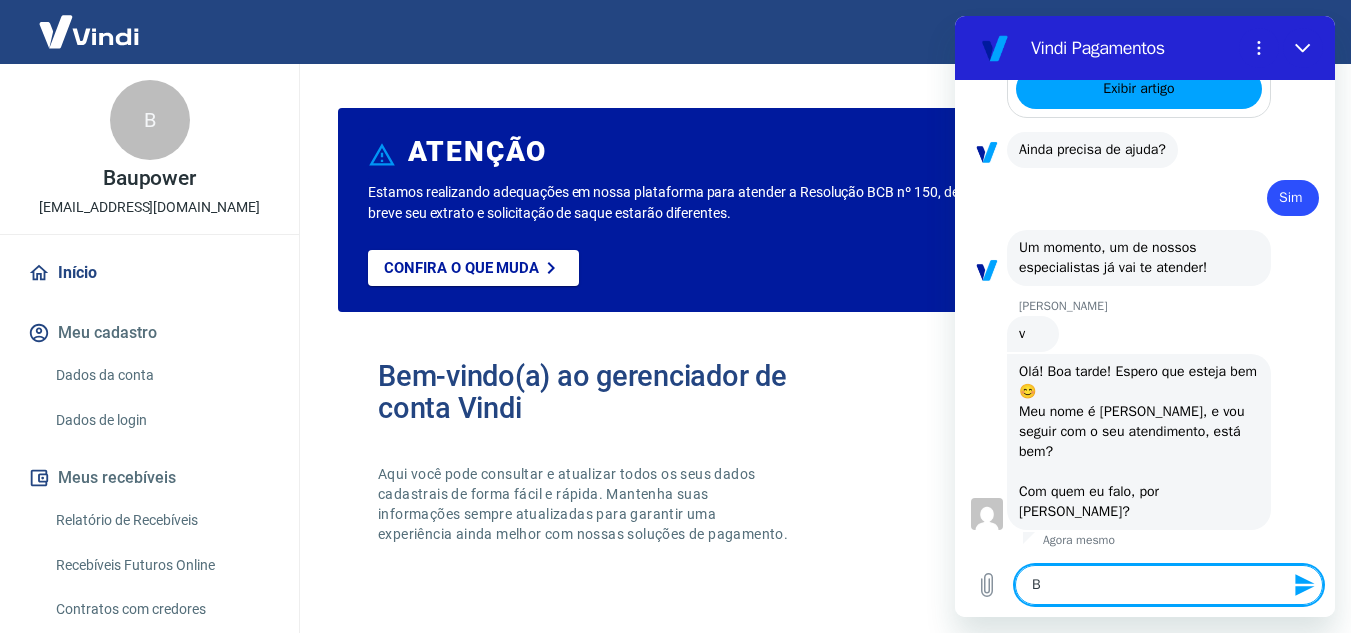 type on "Bo" 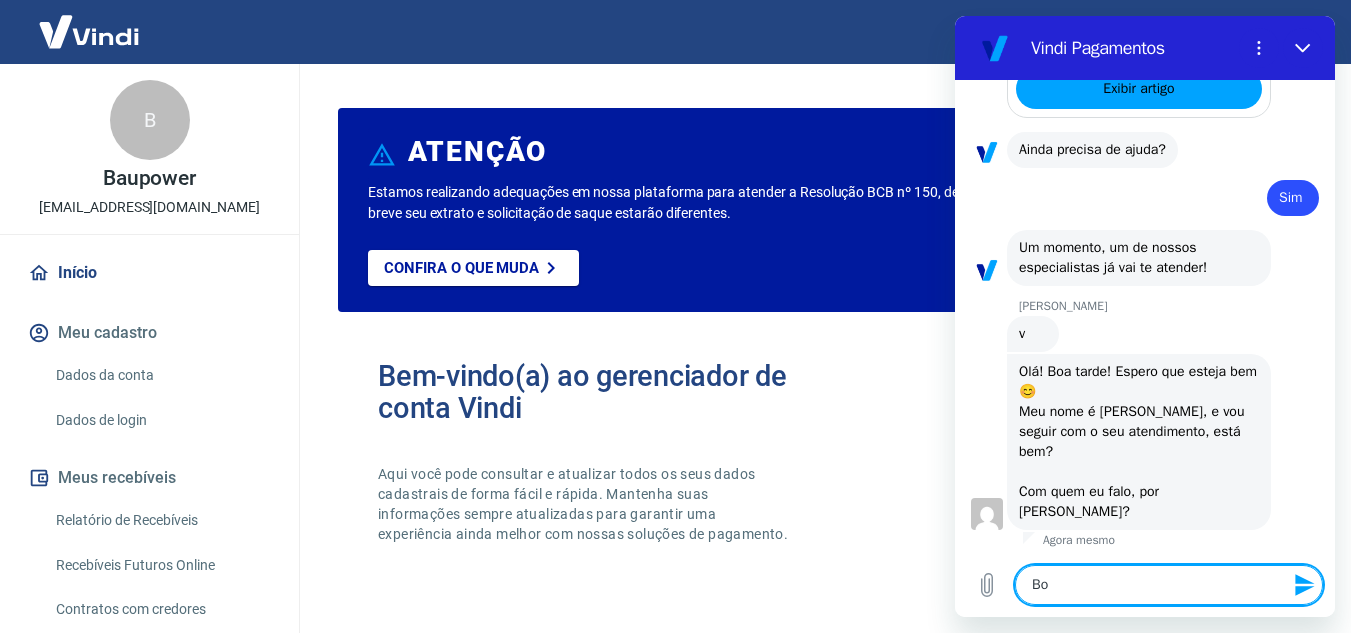 type on "Boa" 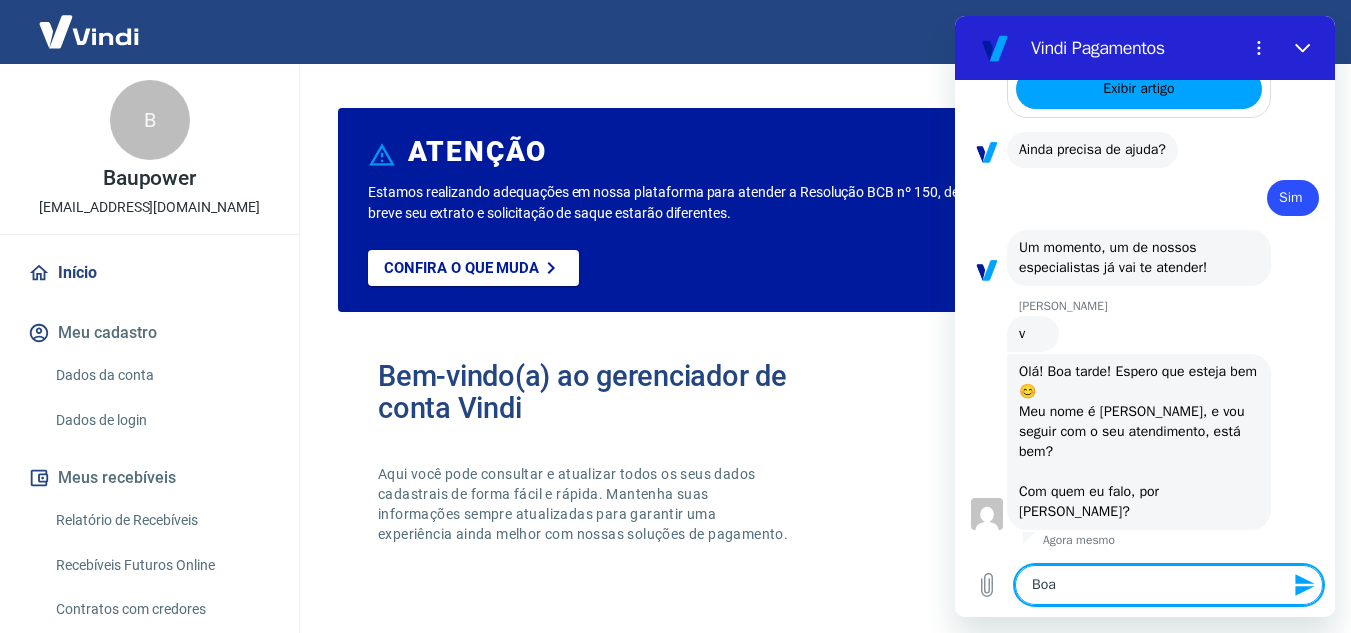 type on "Boa" 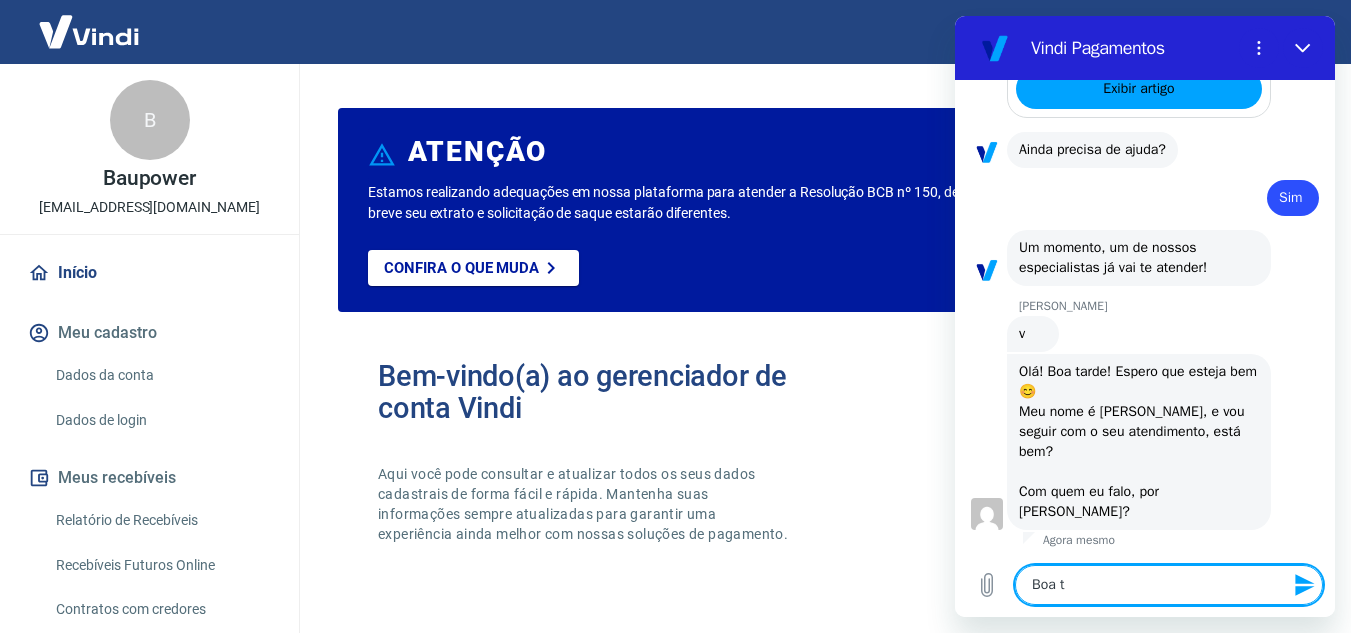 type on "Boa ta" 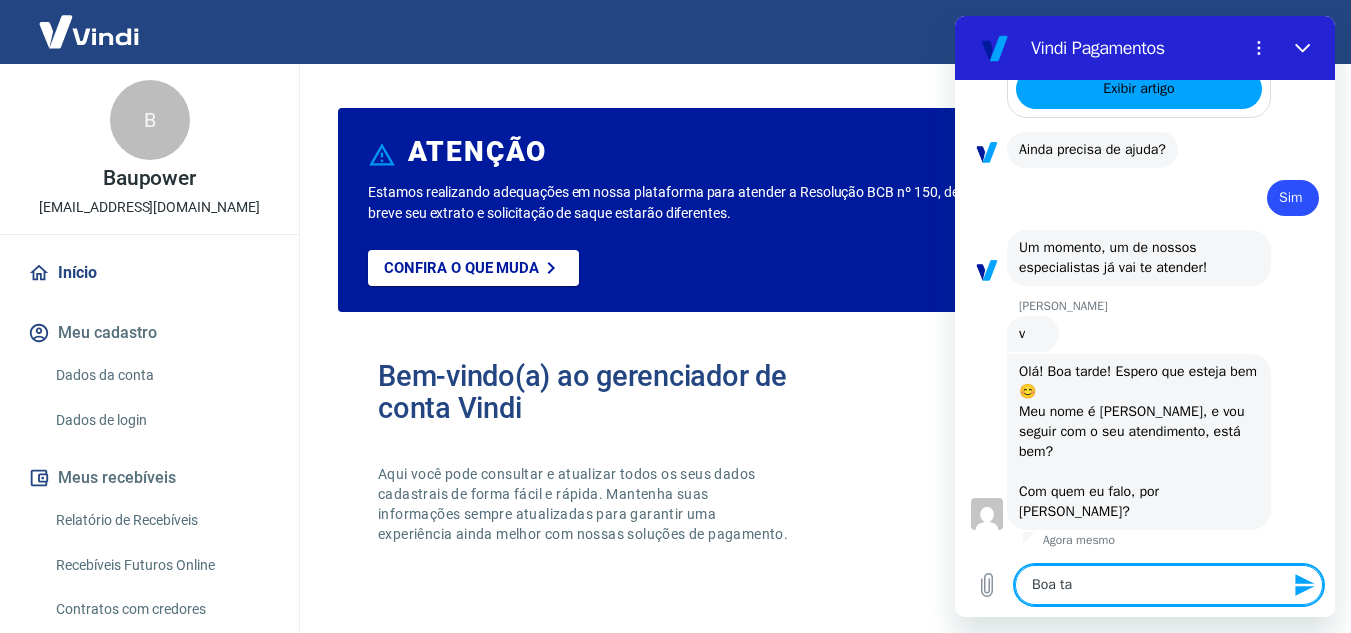 type on "Boa tar" 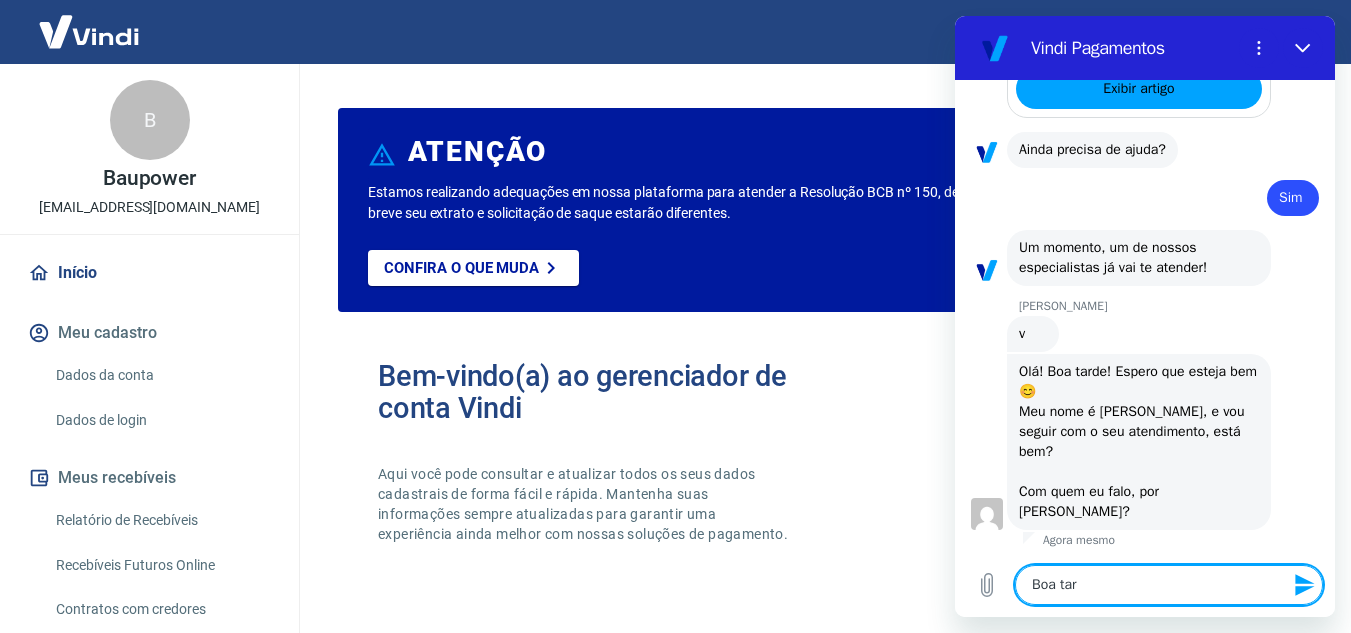 type on "Boa tard" 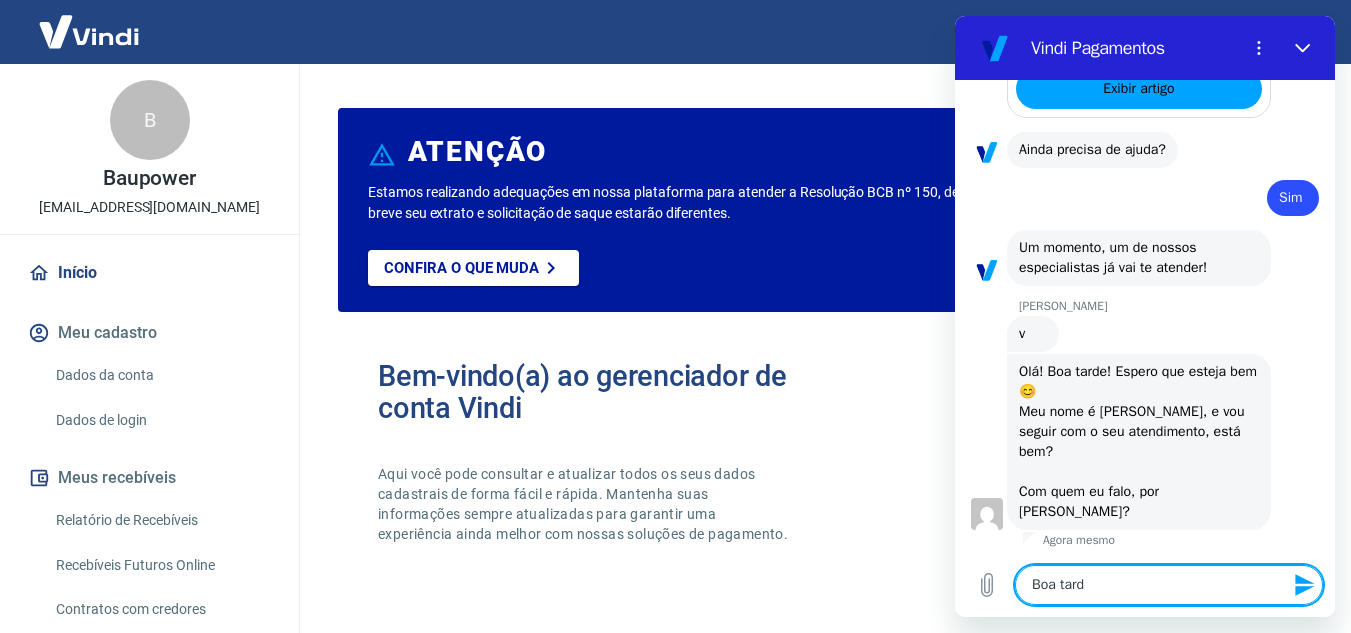 type on "Boa tarde" 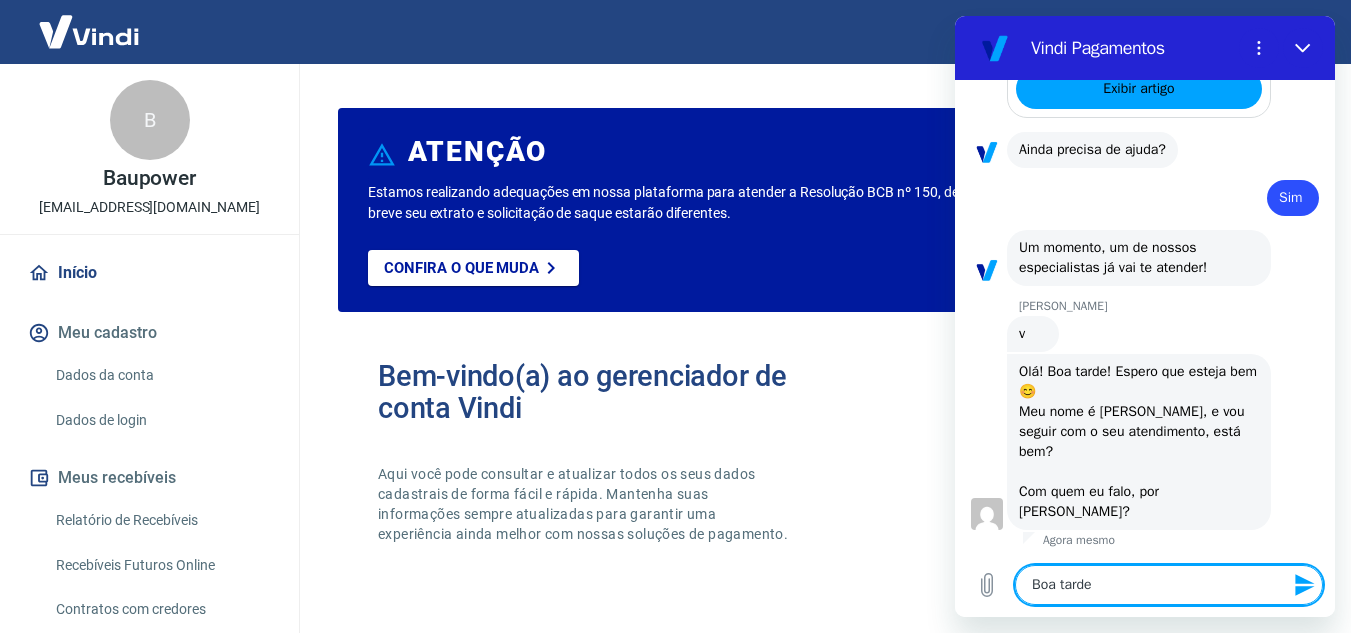 type on "Boa tardem" 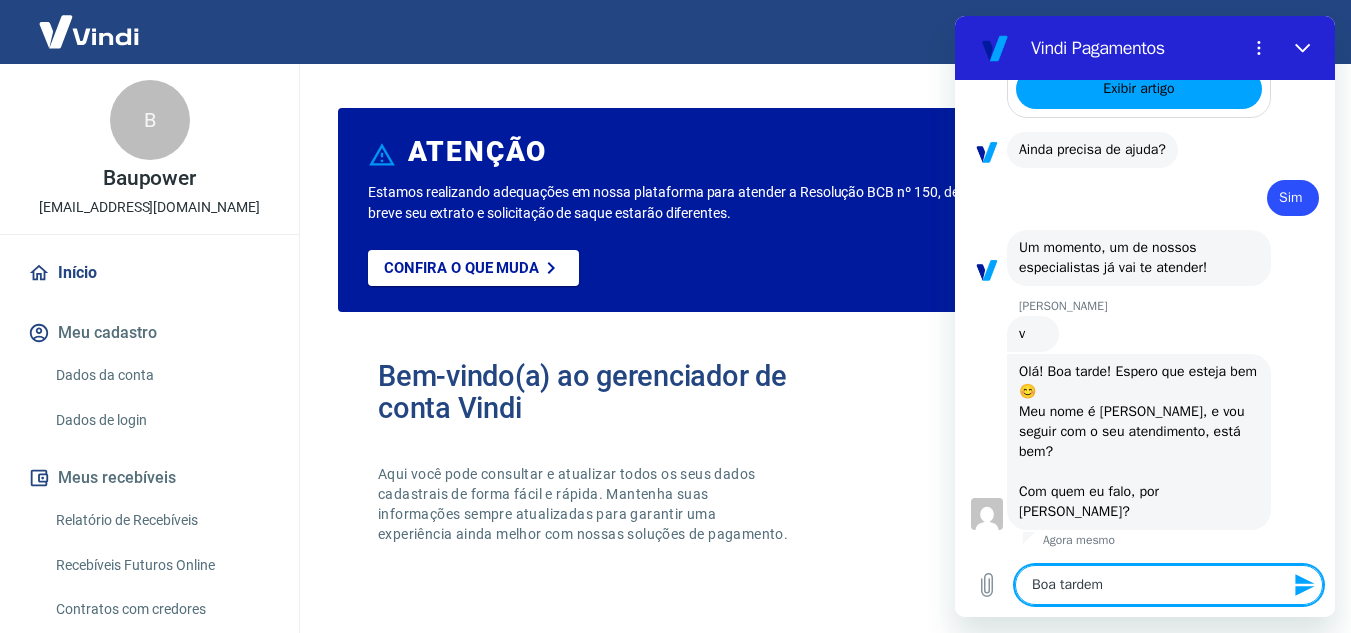 type on "Boa tarde" 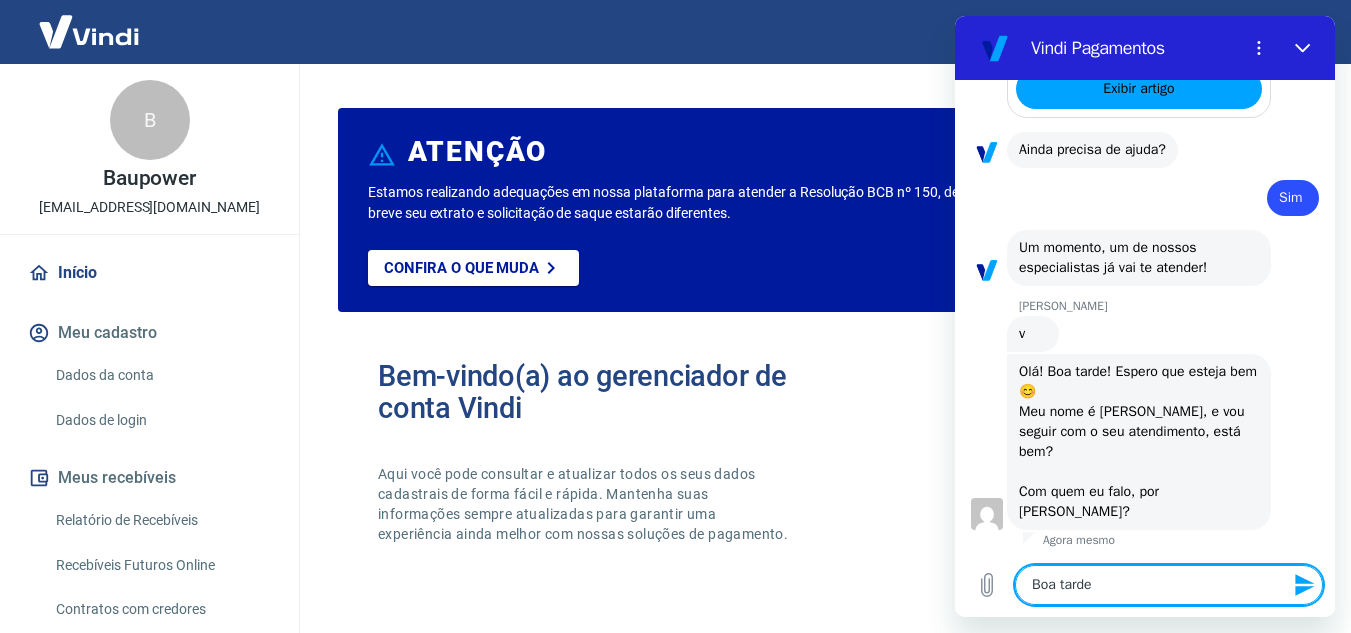 type on "Boa tarde," 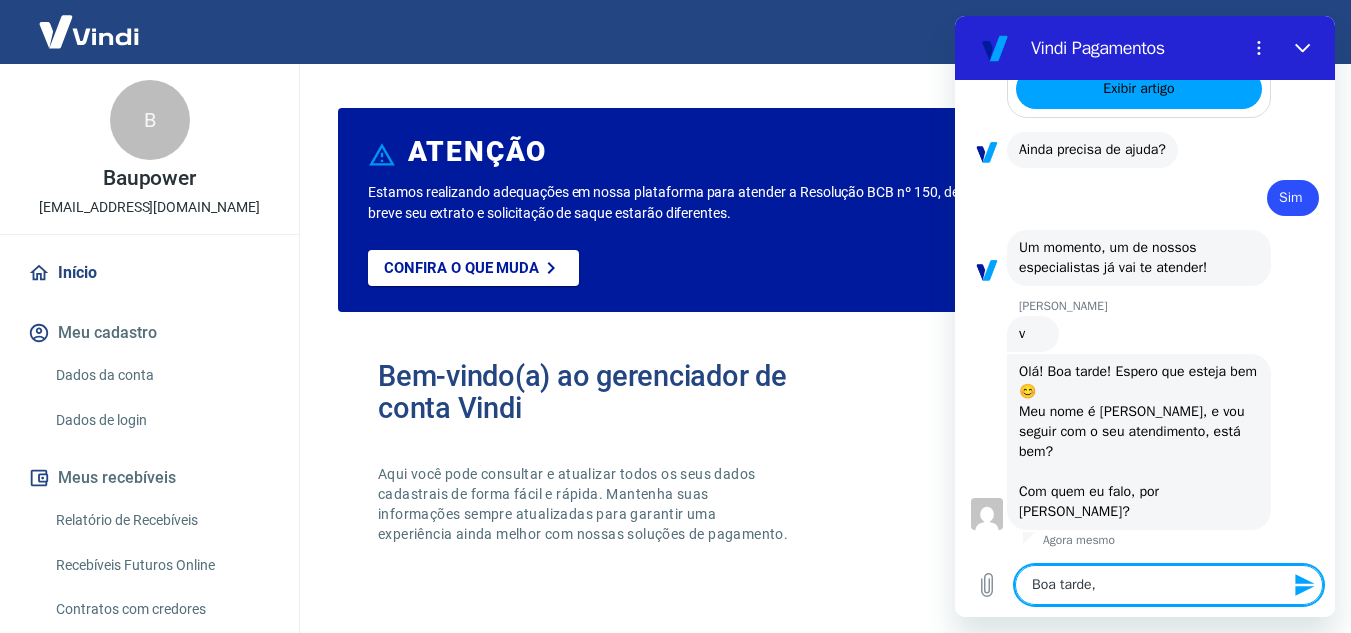 type on "Boa tarde," 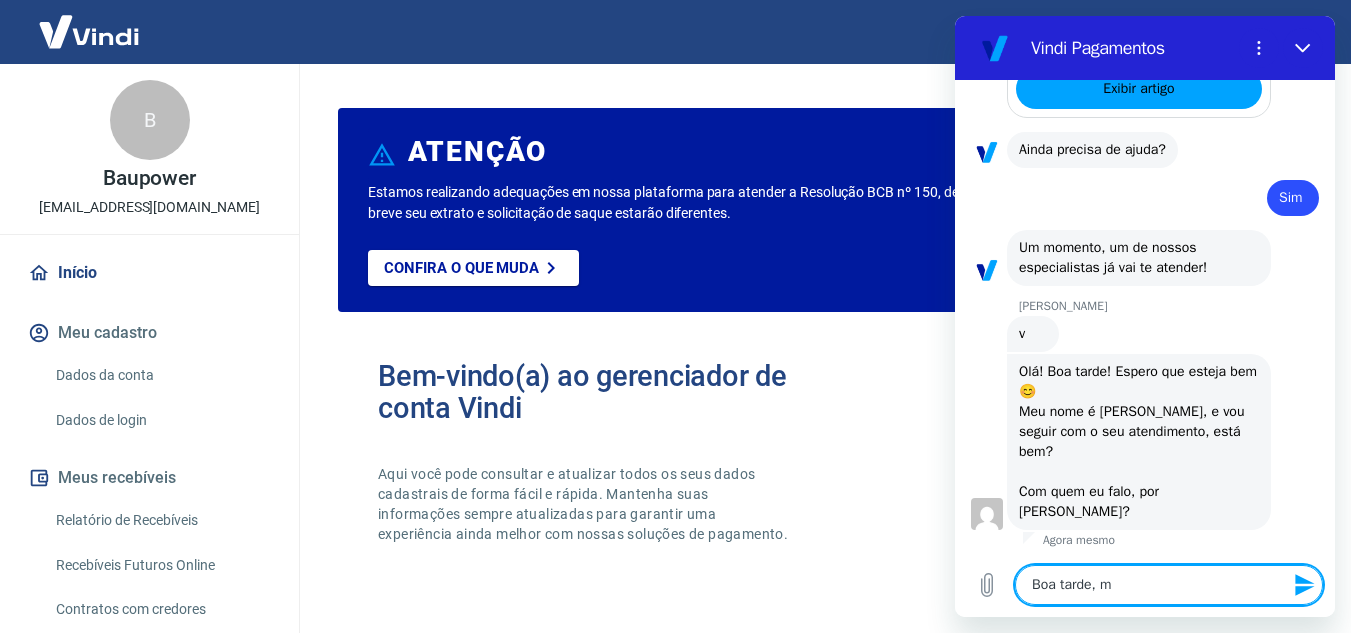 type on "Boa tarde, ma" 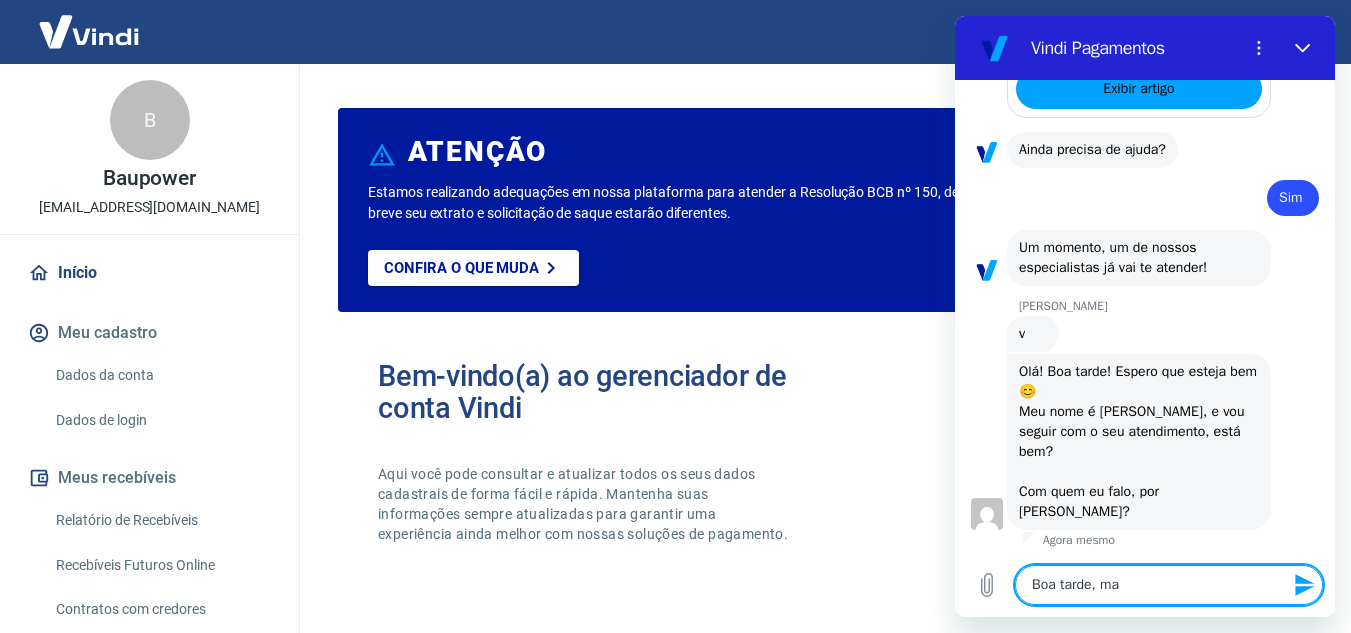 type on "Boa tarde, mar" 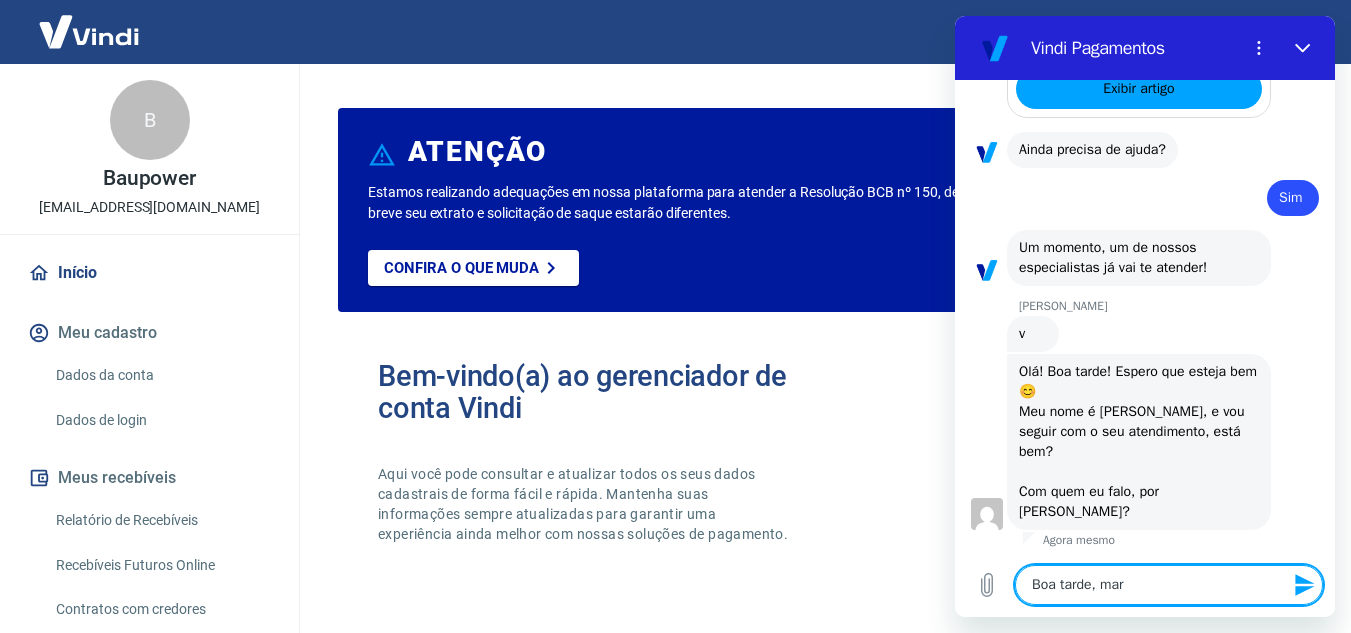 type on "x" 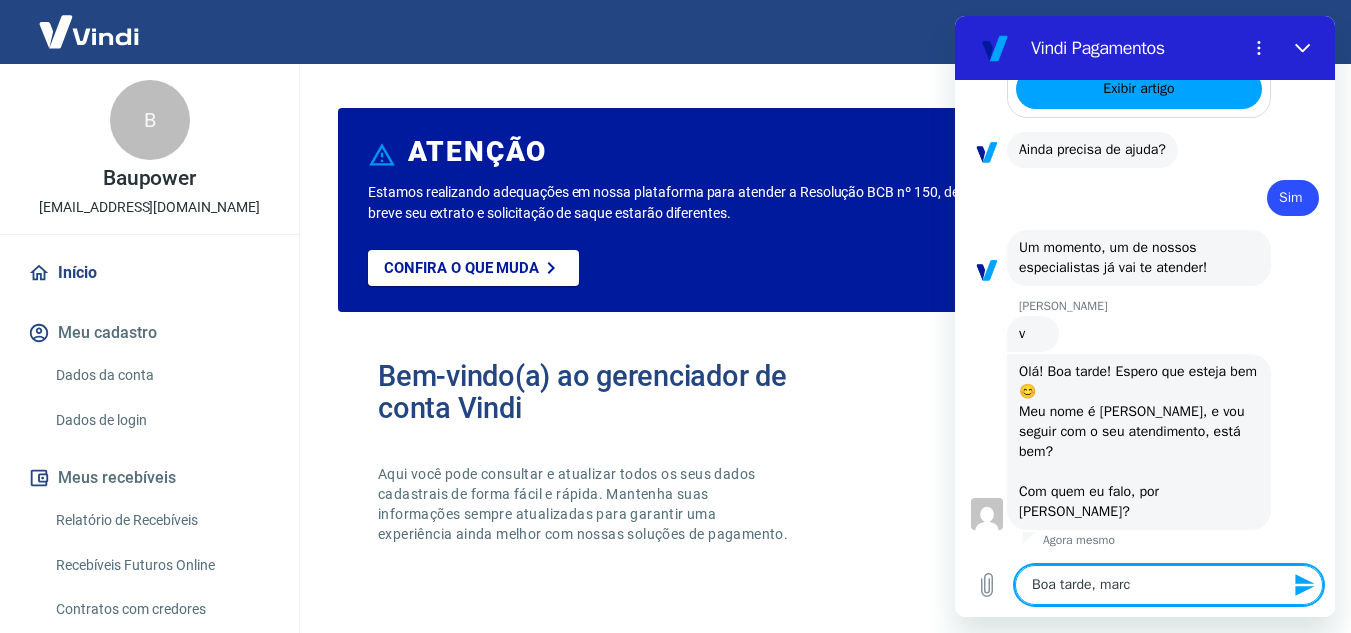 type on "Boa tarde, marce" 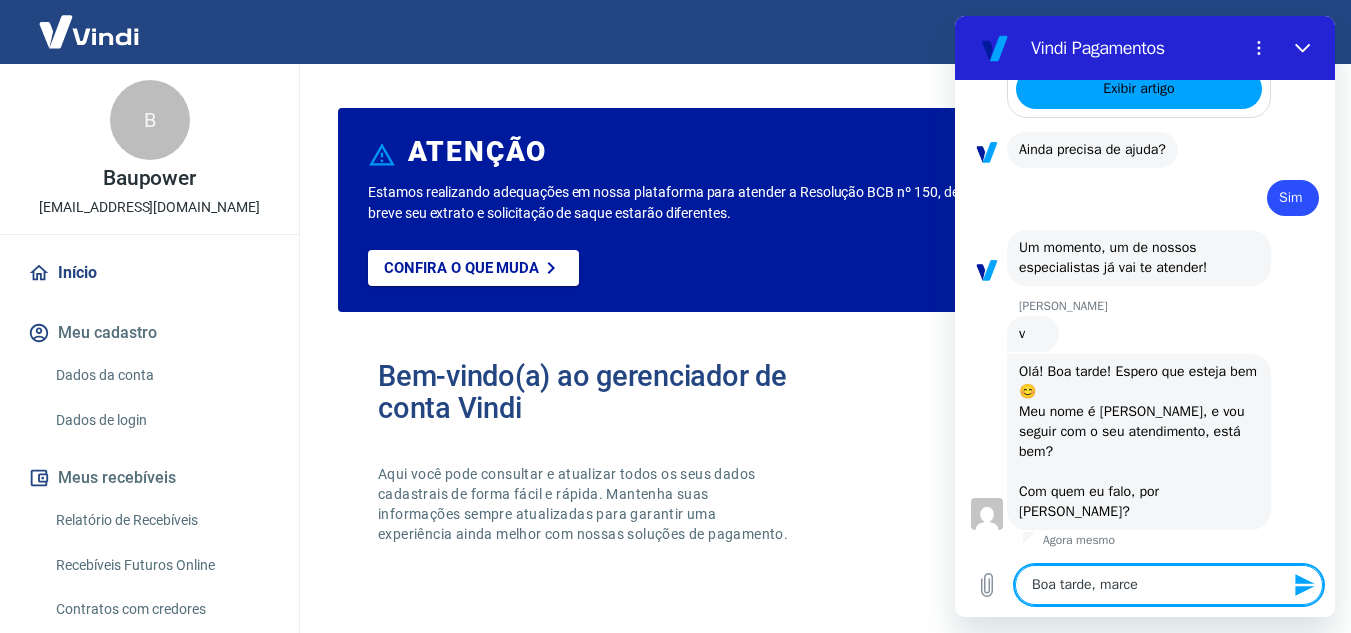 type on "Boa tarde, [PERSON_NAME]" 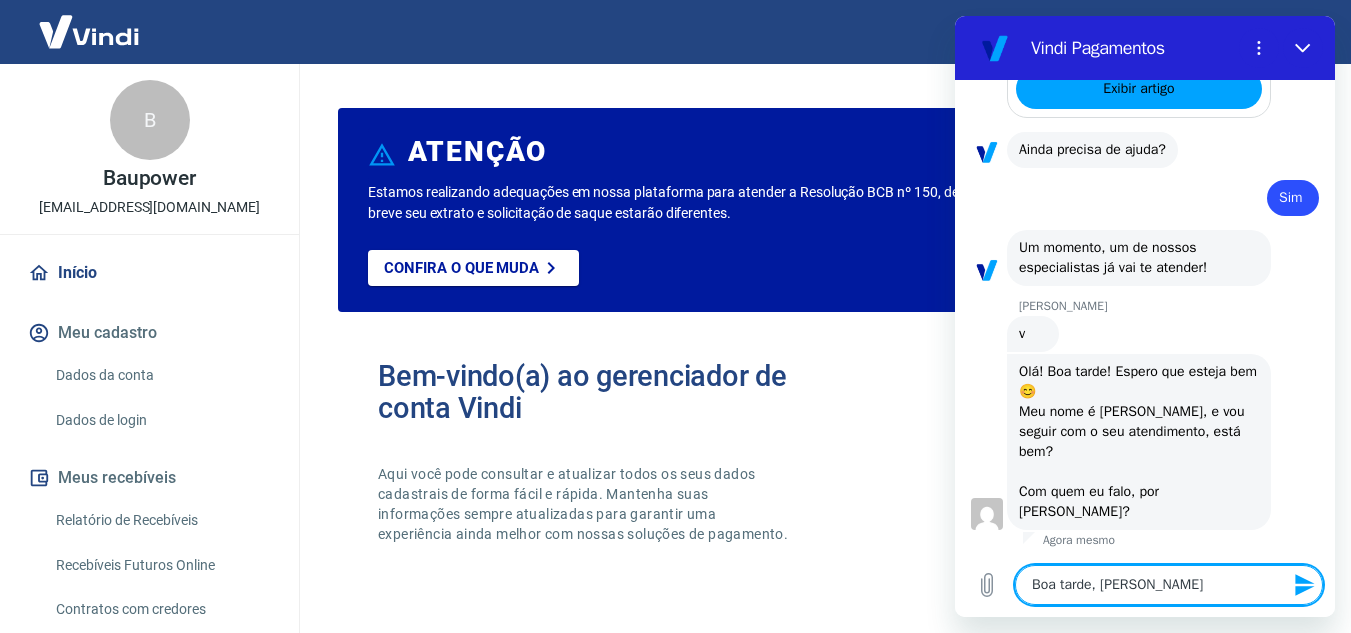 type on "Boa tarde, [PERSON_NAME]" 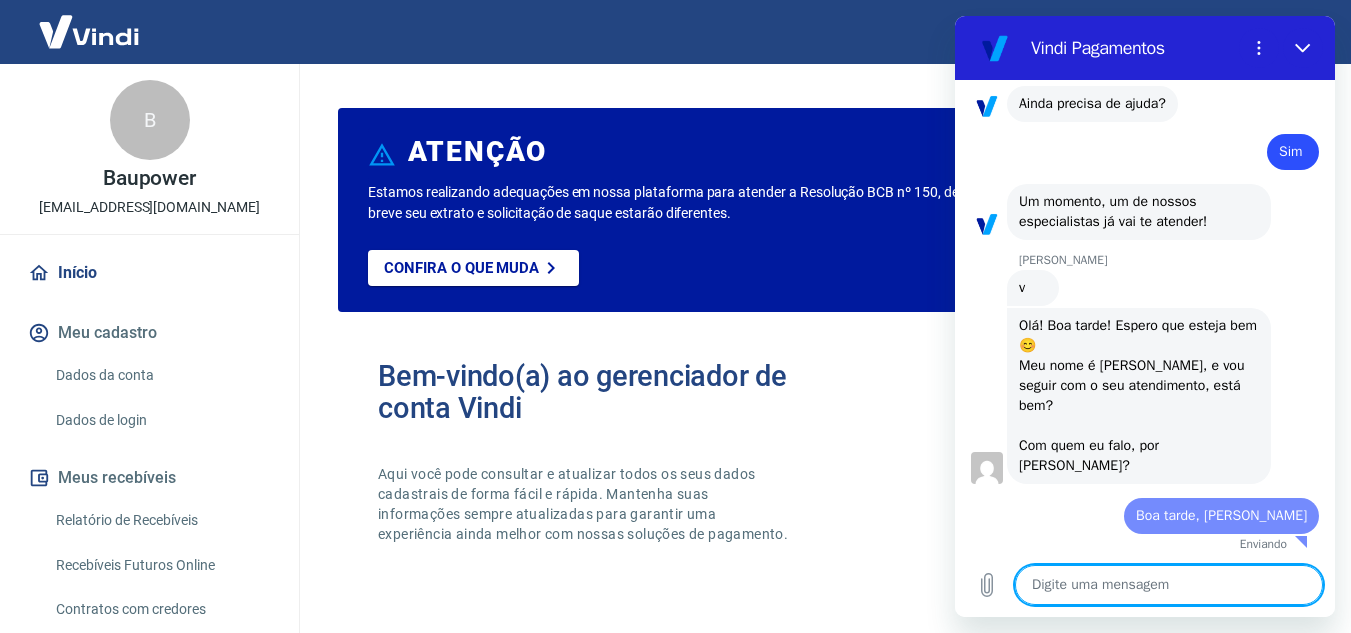type on "x" 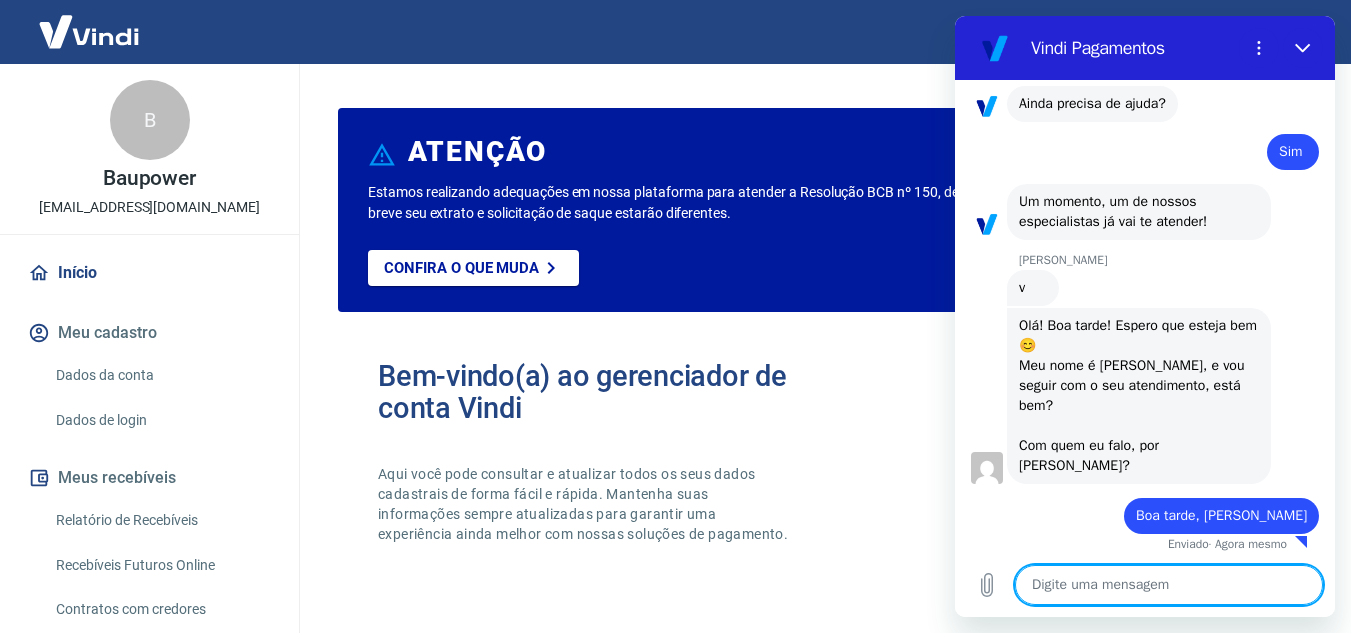 type on "s" 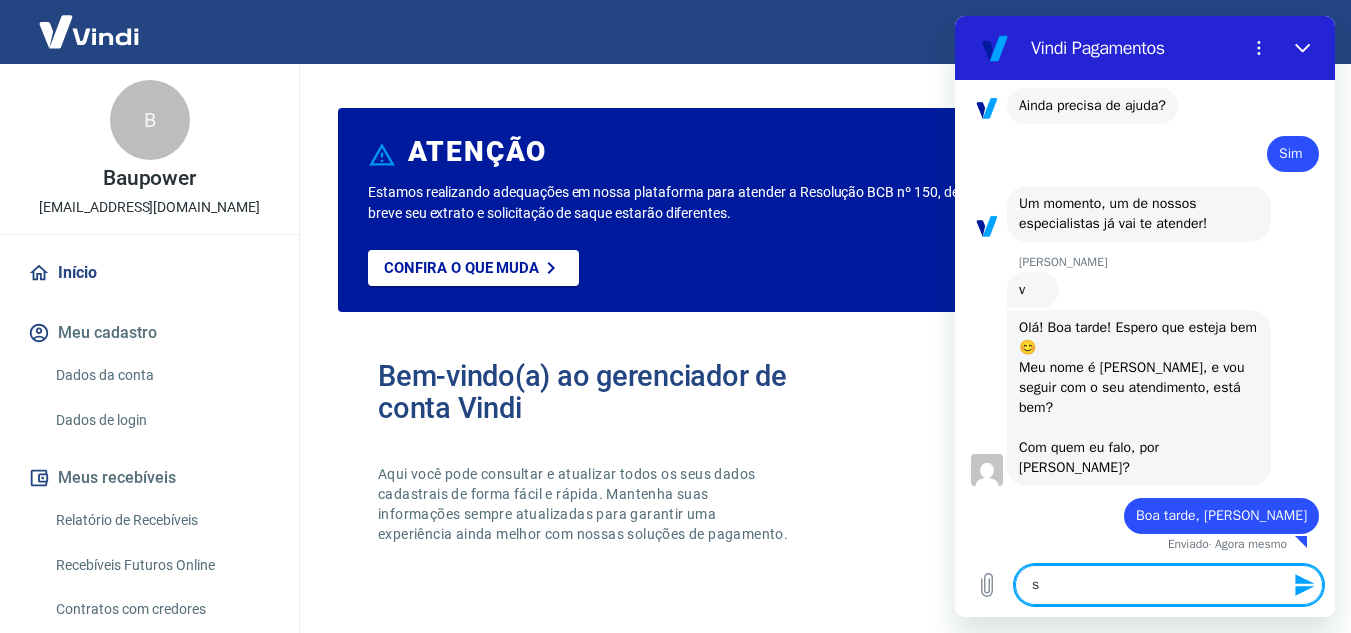 type on "so" 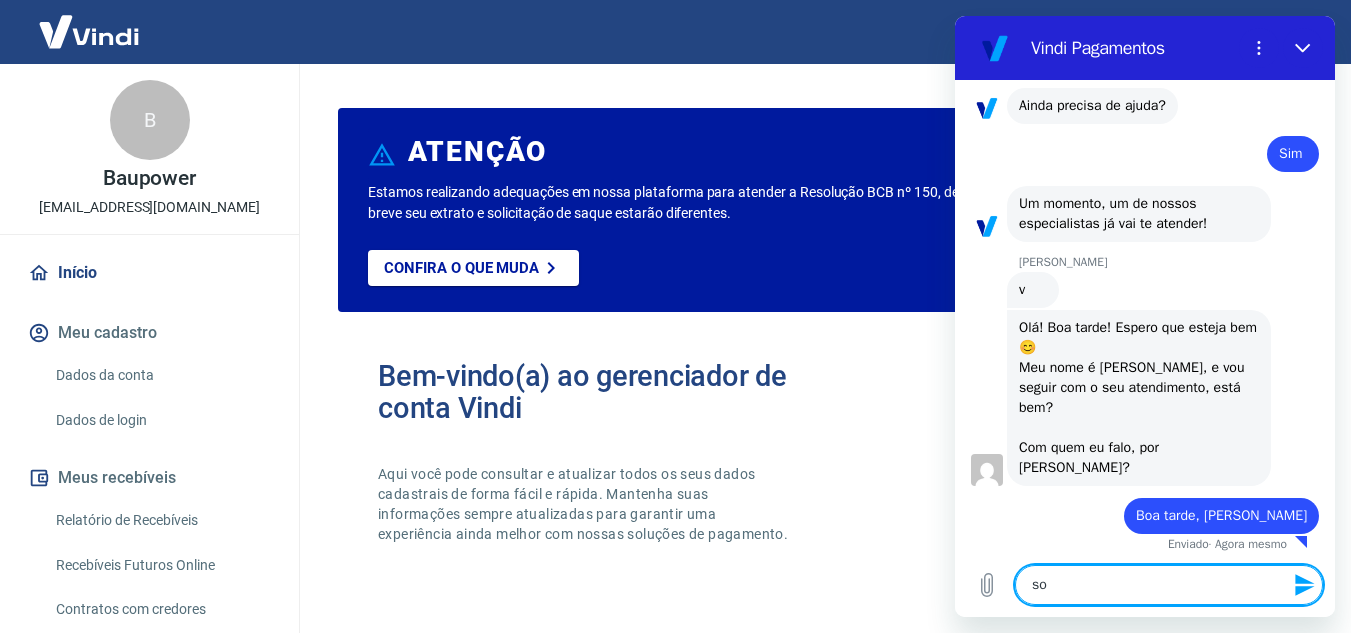 type on "sou" 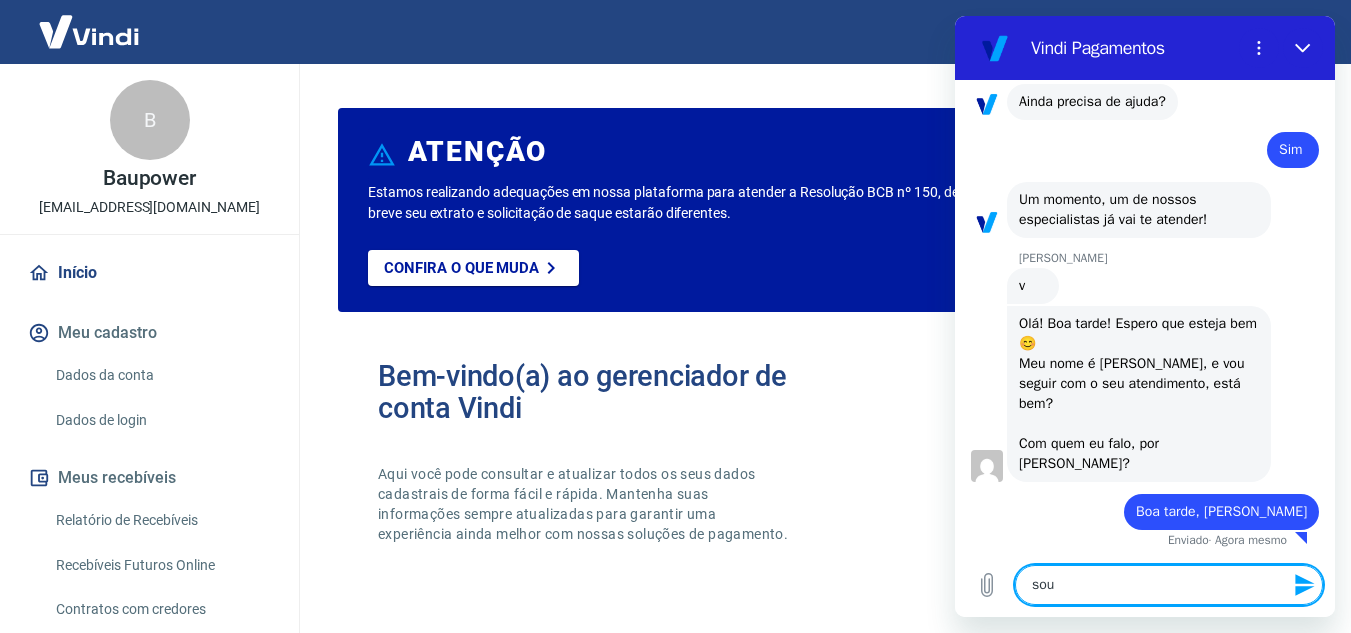 scroll, scrollTop: 3008, scrollLeft: 0, axis: vertical 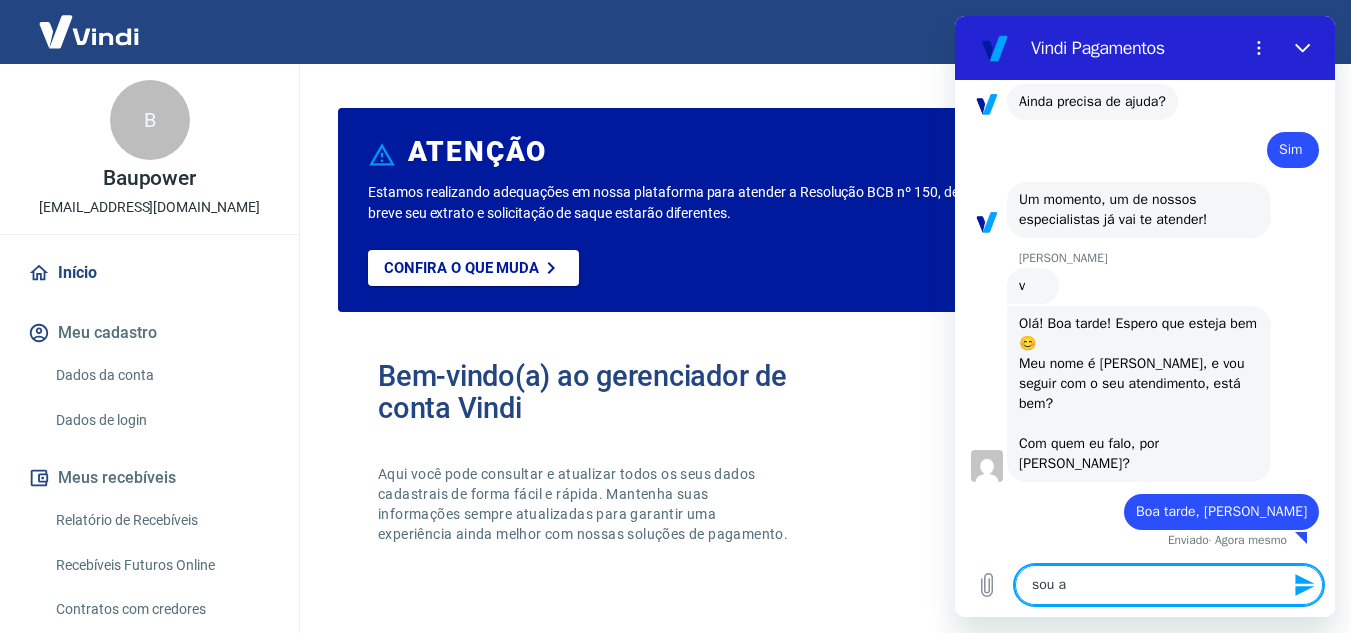type on "sou am" 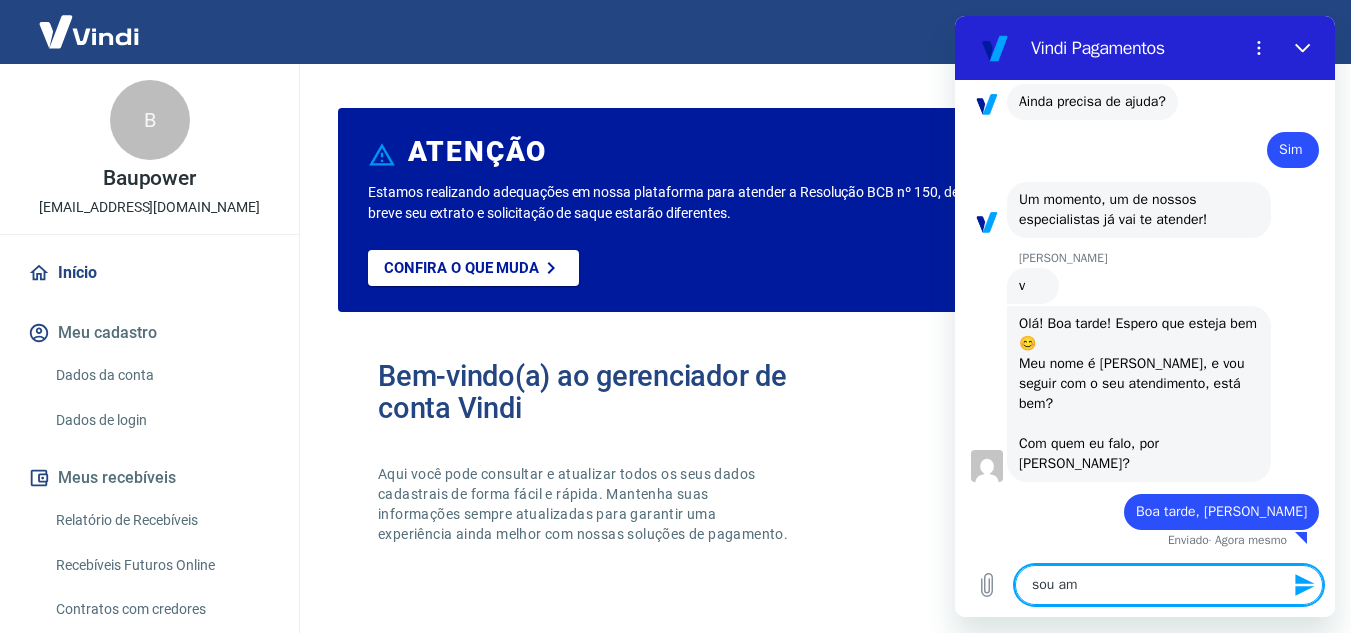 type on "sou ama" 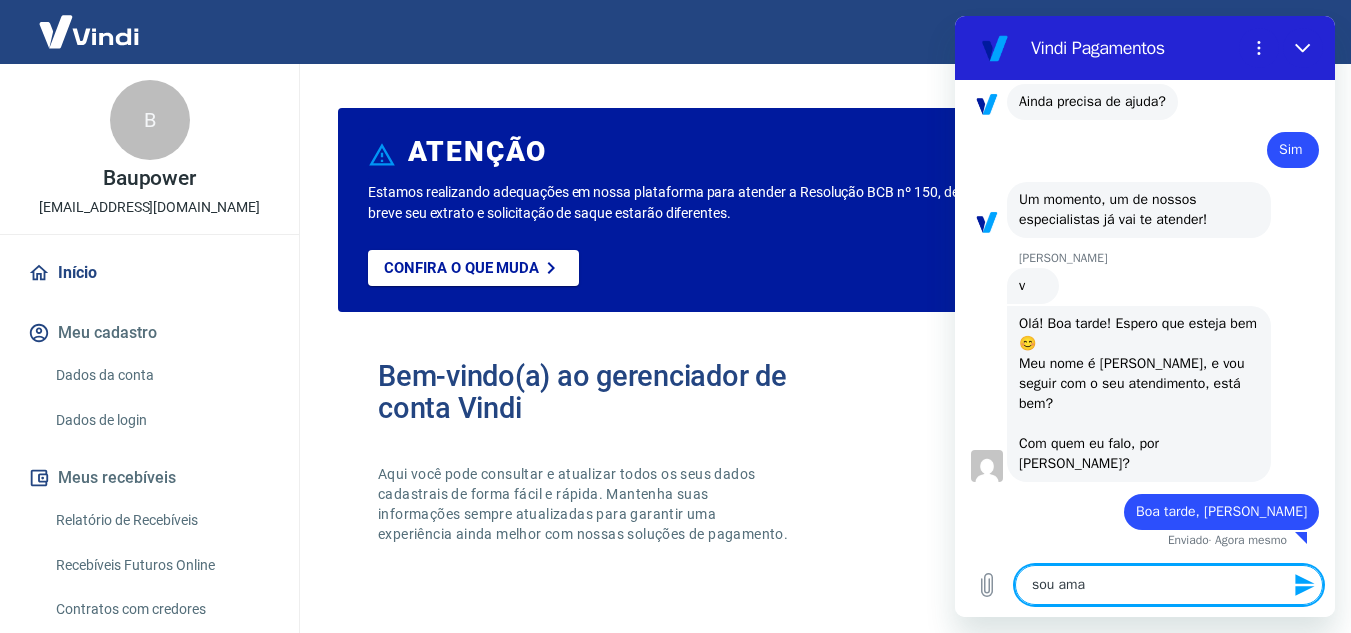 type on "x" 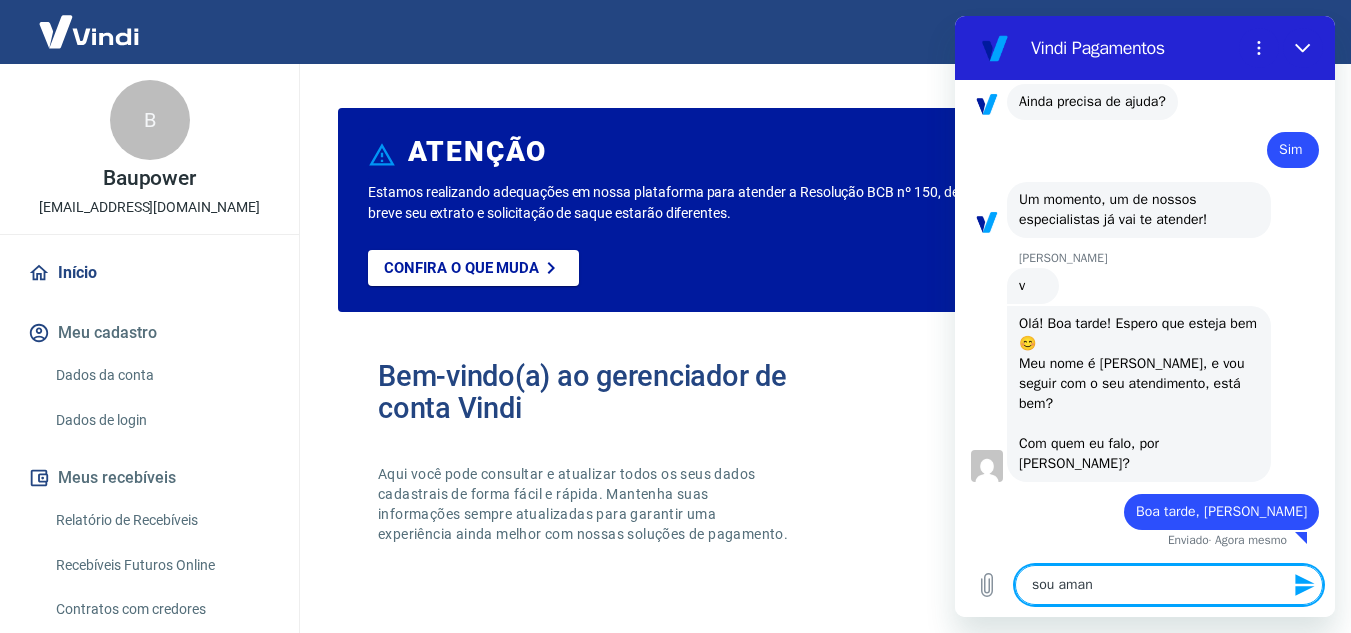 type on "x" 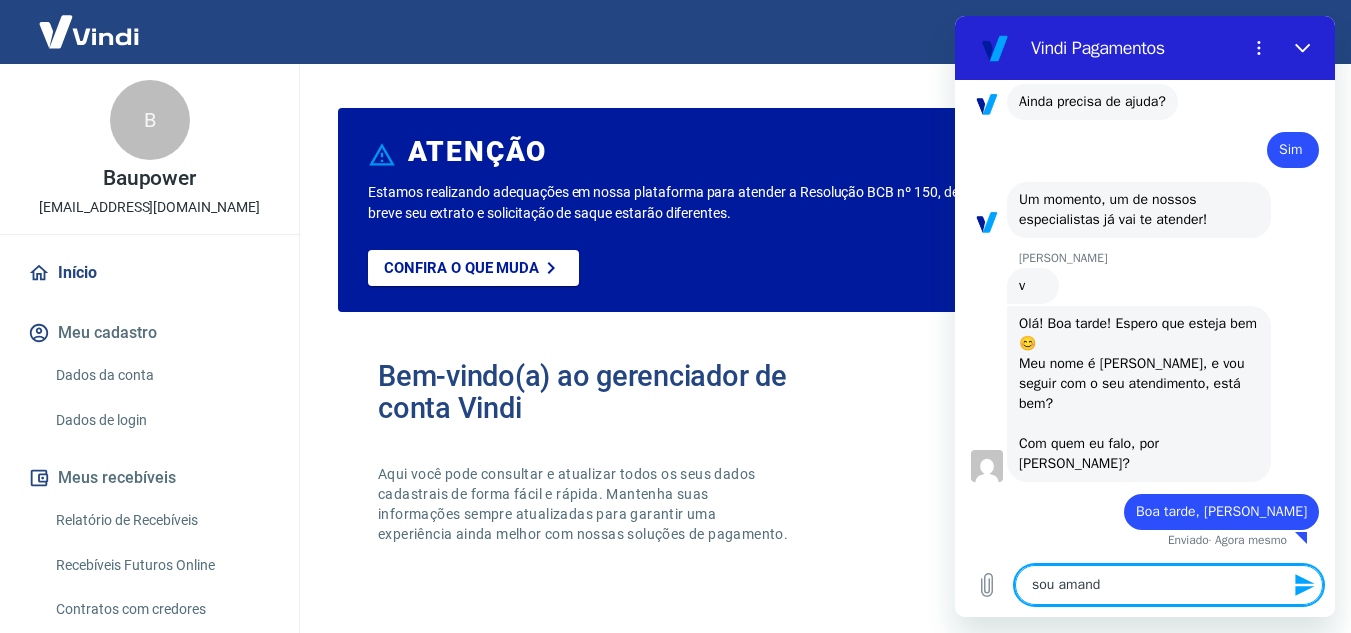 type on "sou amanda" 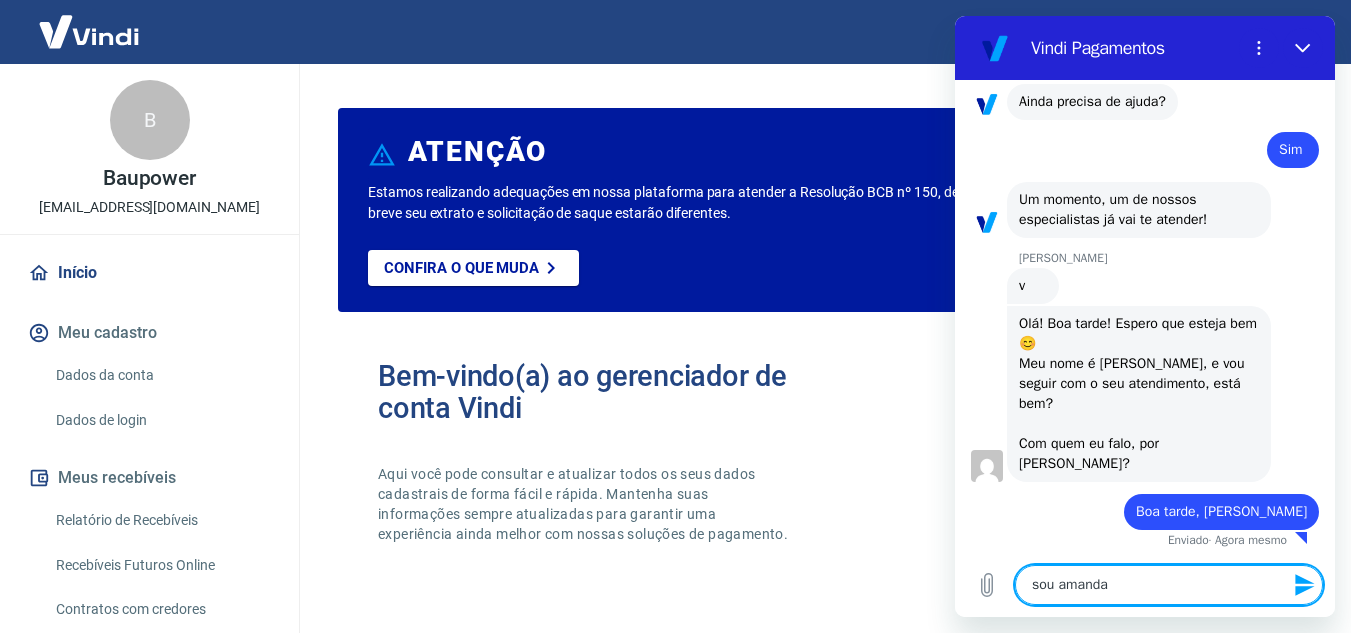 type on "sou amanda" 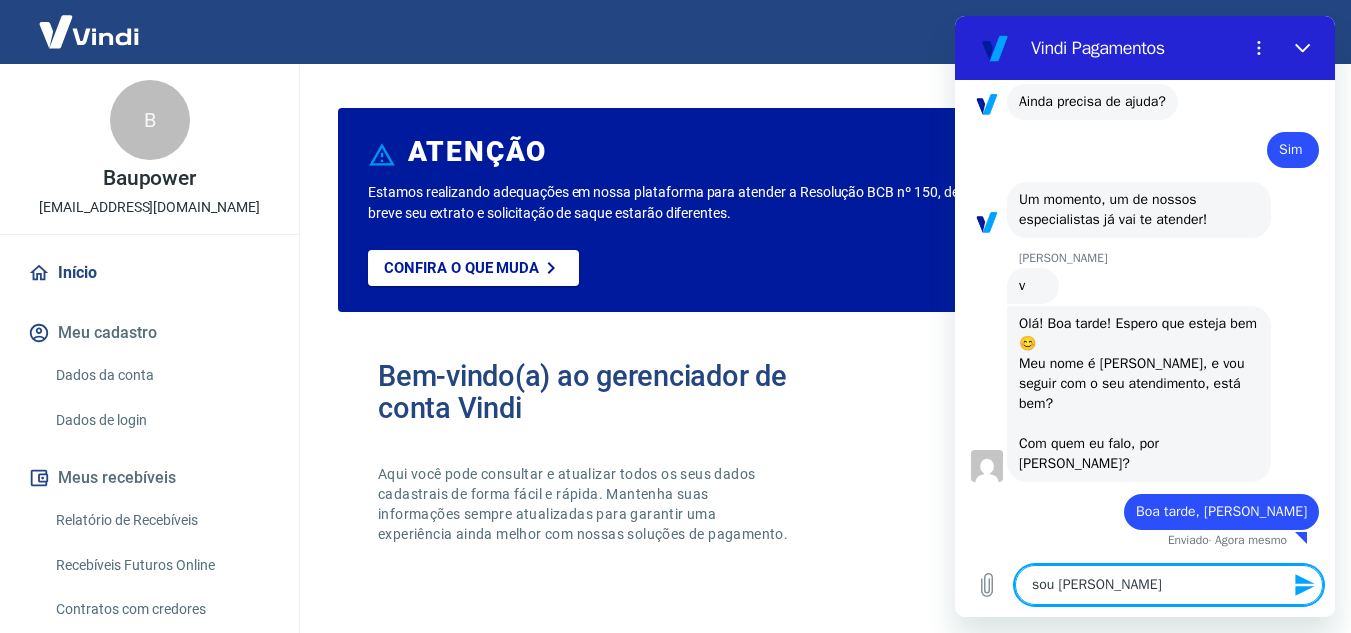 type on "sou amanda do" 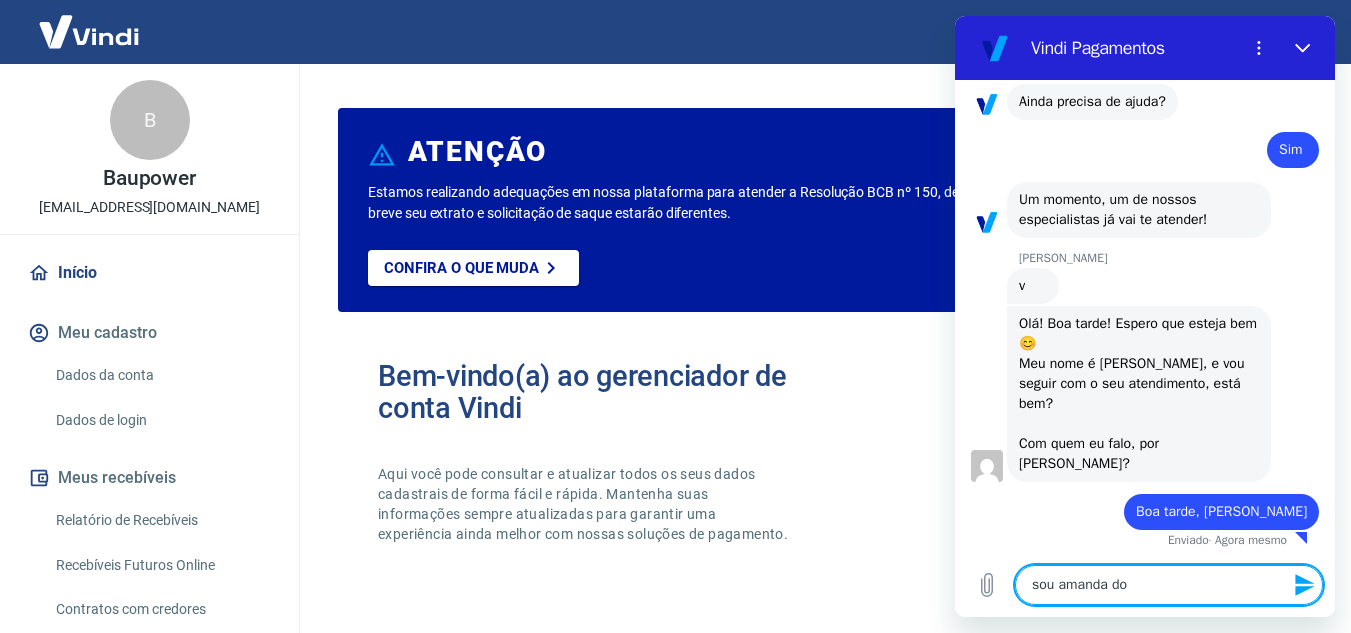 type on "sou amanda do" 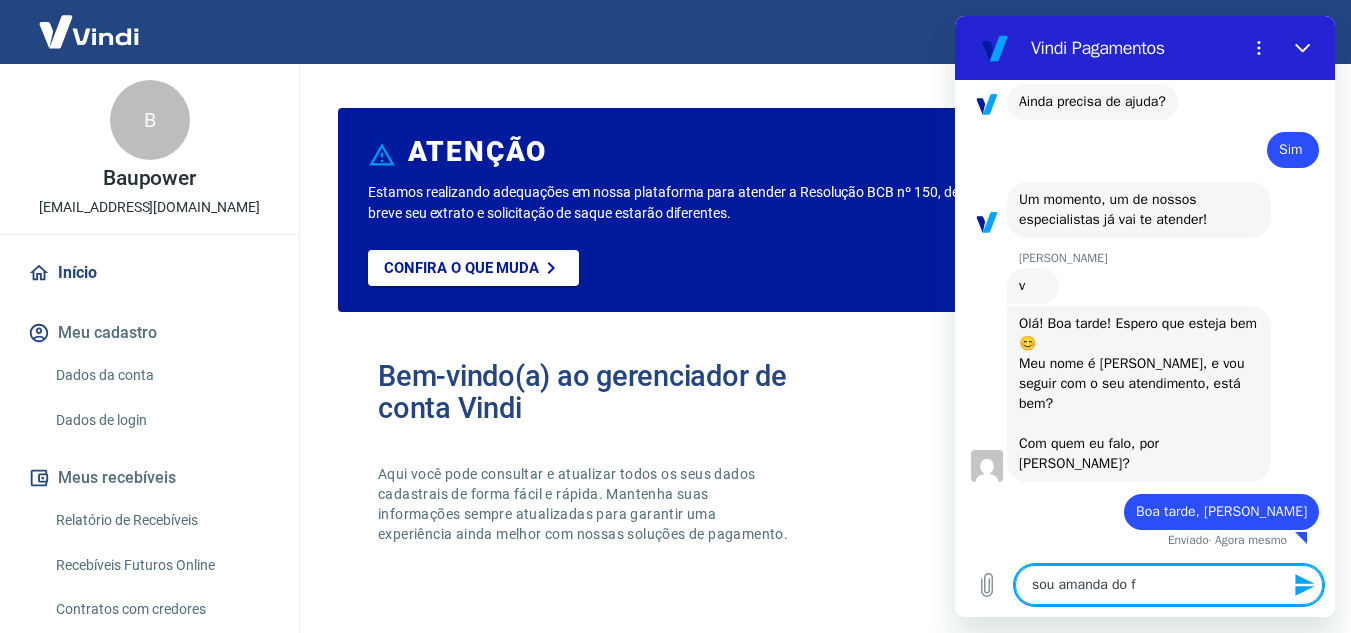 type on "sou amanda do fi" 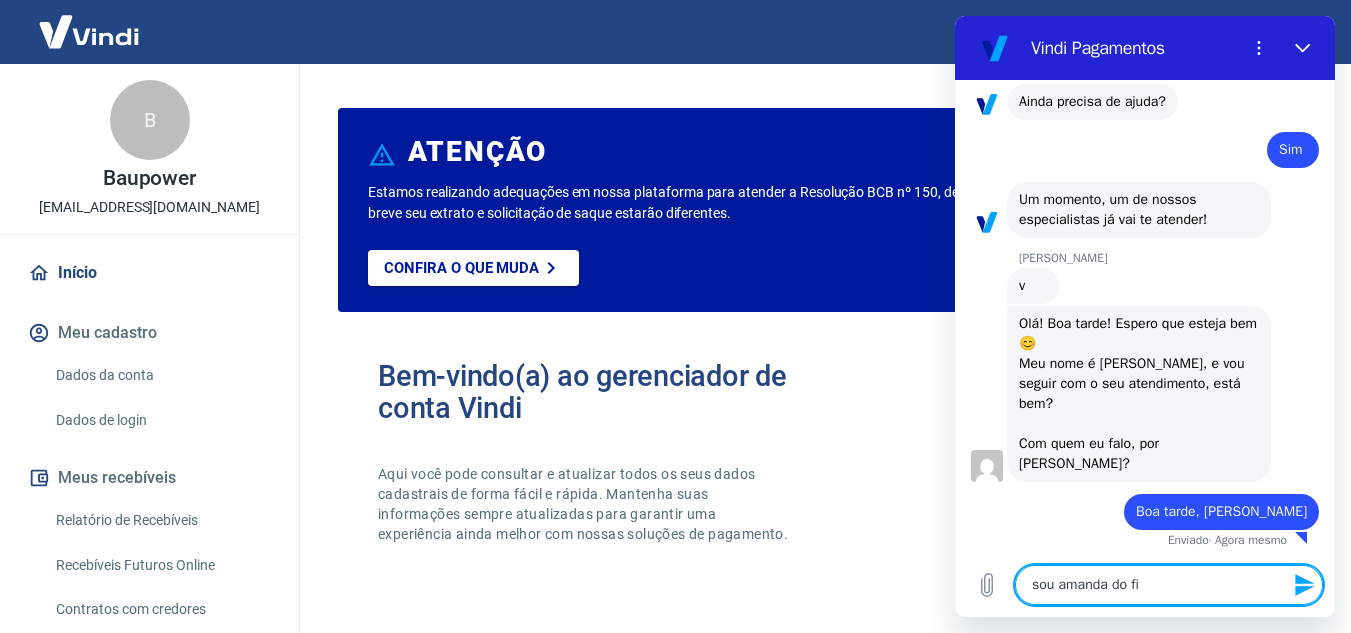 type on "sou [PERSON_NAME] do fin" 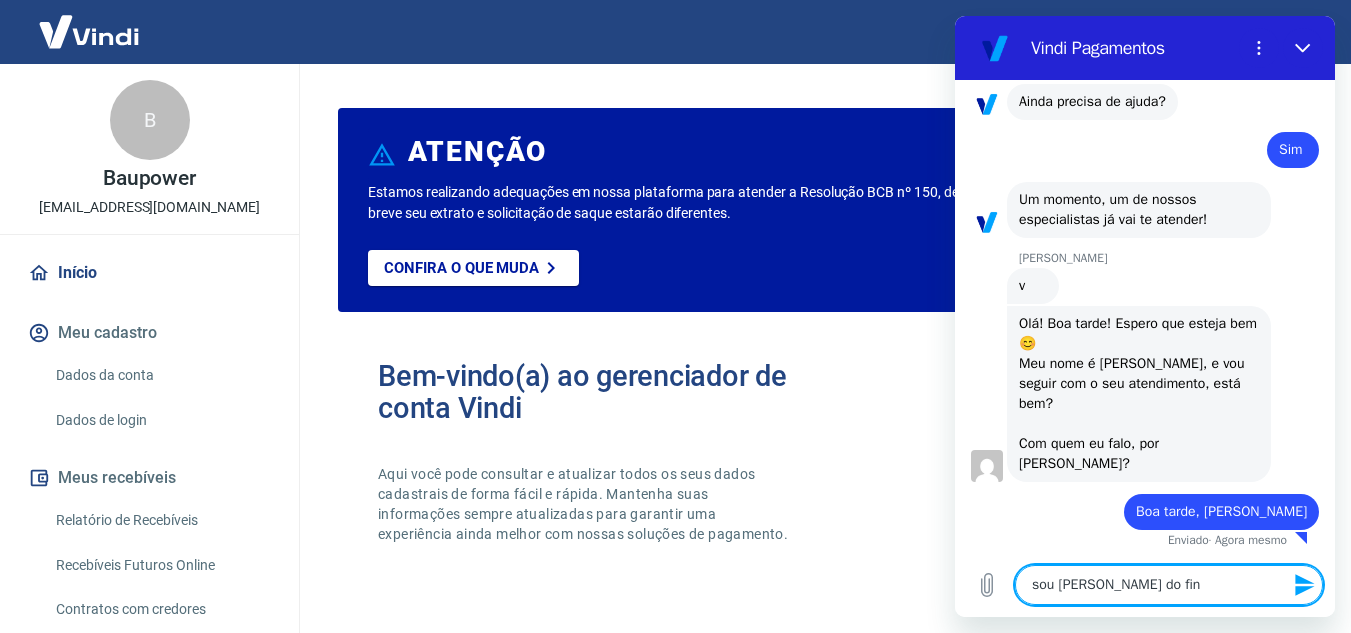 type on "sou amanda do fina" 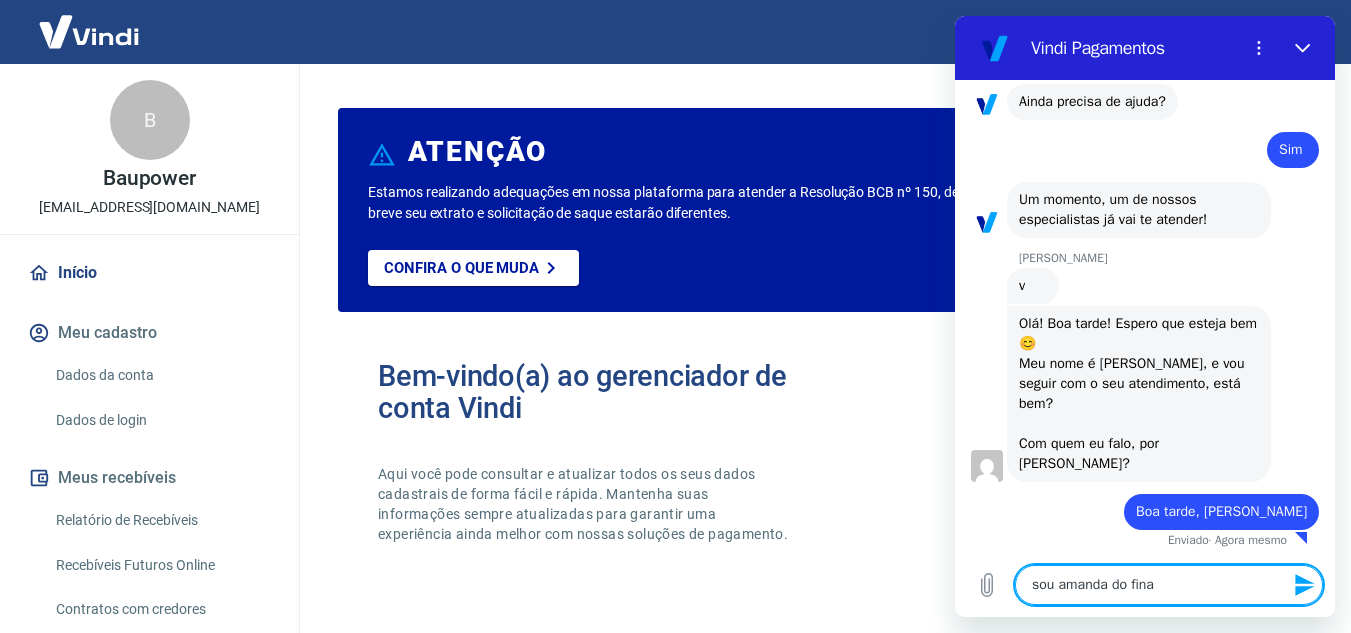 type on "sou [PERSON_NAME] do finan" 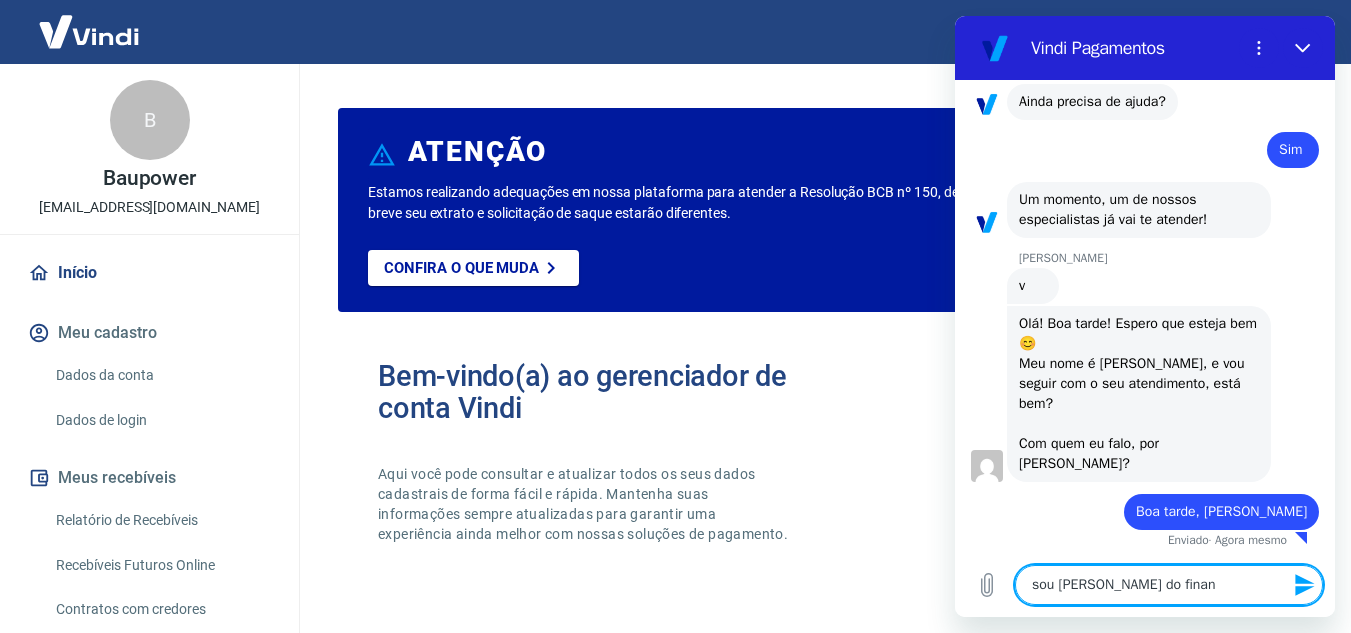 type on "sou [PERSON_NAME] do financ" 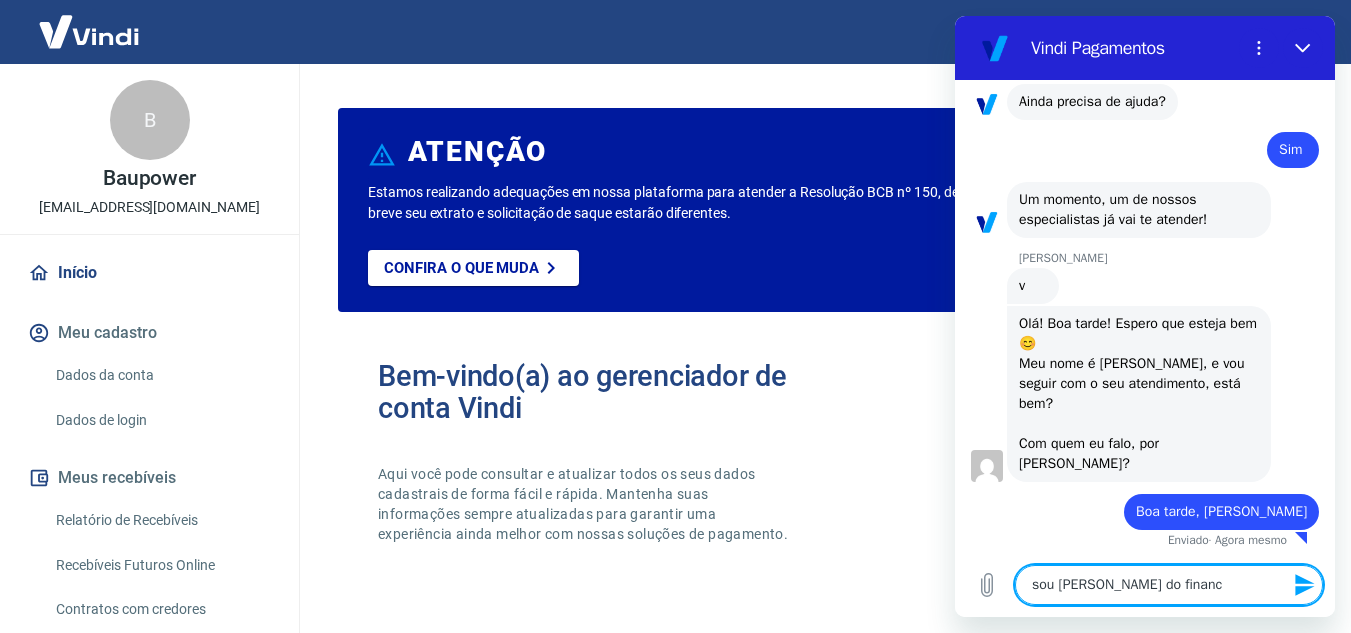 type on "sou amanda do finance" 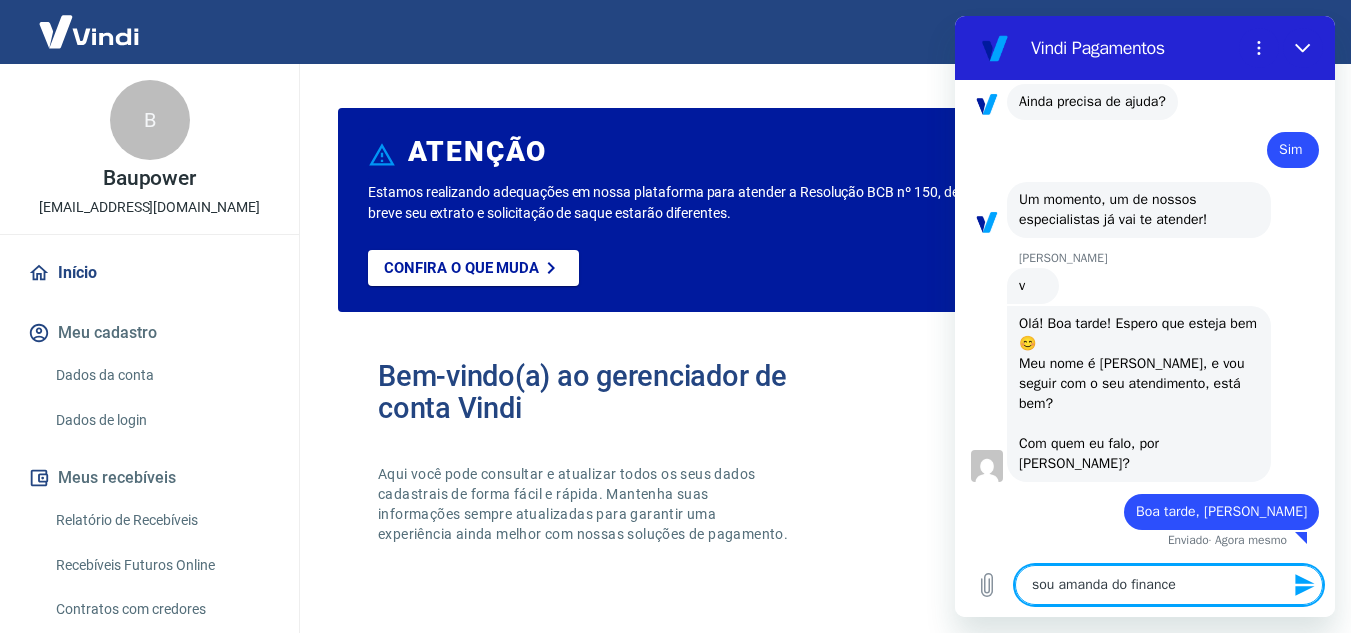 type on "sou [PERSON_NAME] do financei" 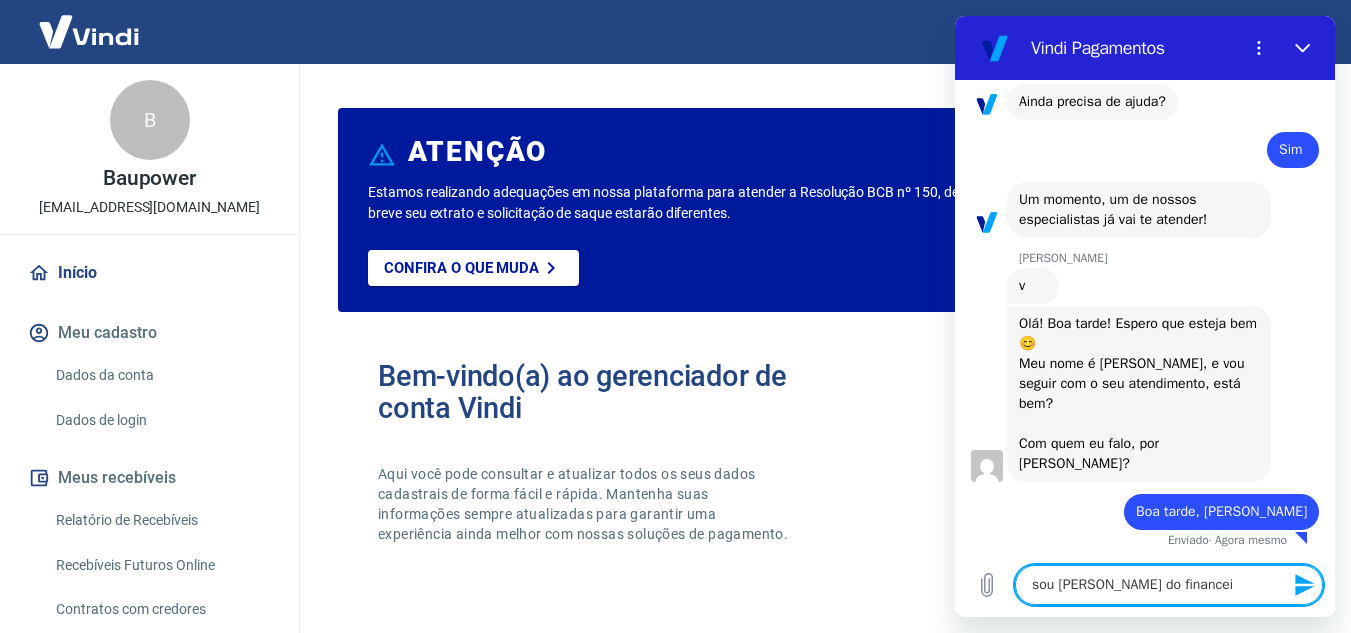 type on "sou amanda do financeir" 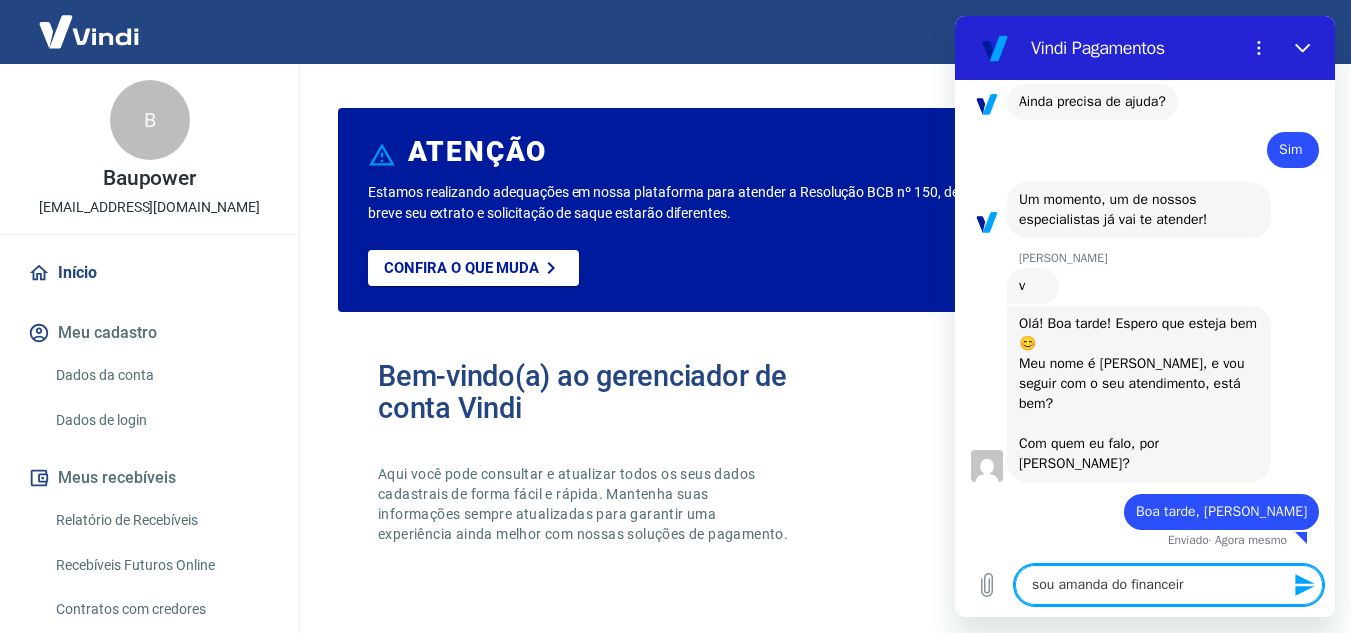 type on "sou [PERSON_NAME] do financeiro" 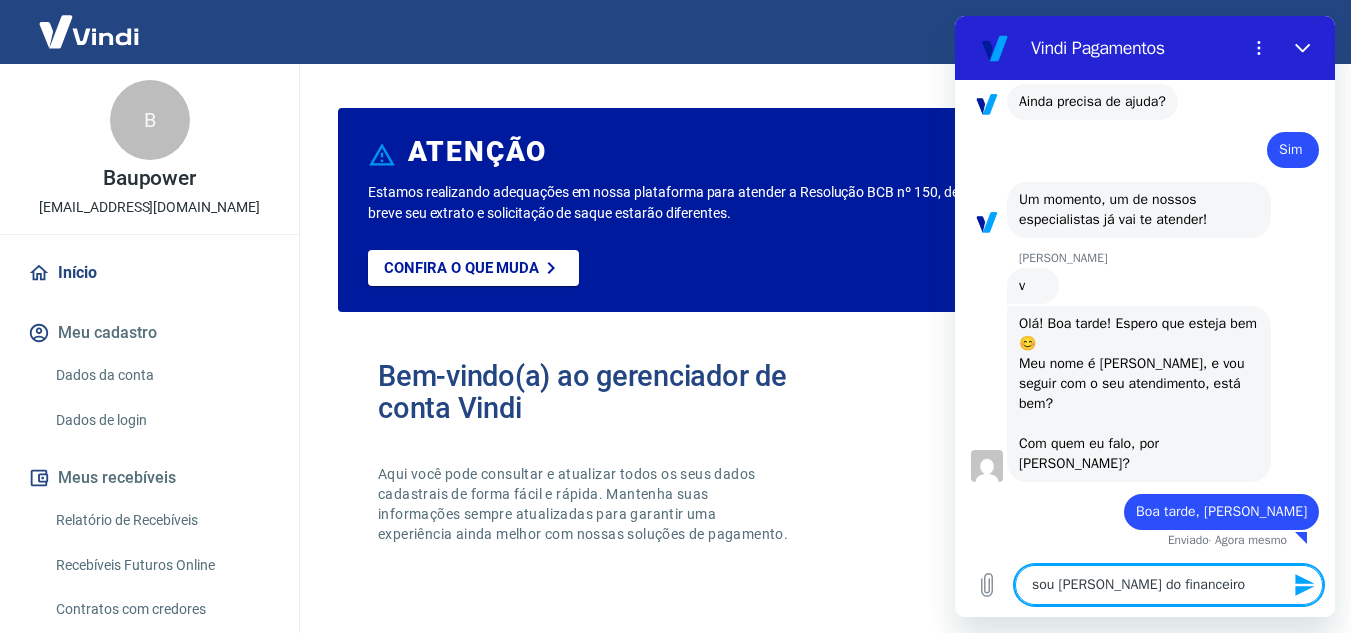 type on "sou [PERSON_NAME] do financeiro" 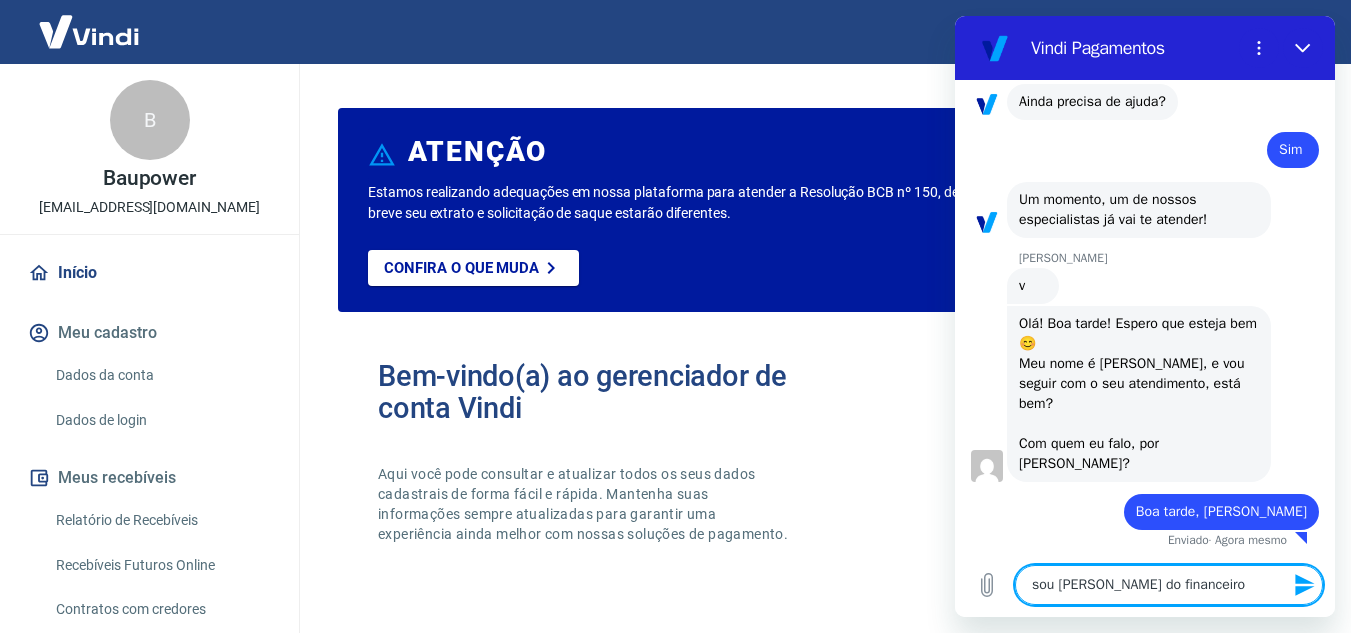 type 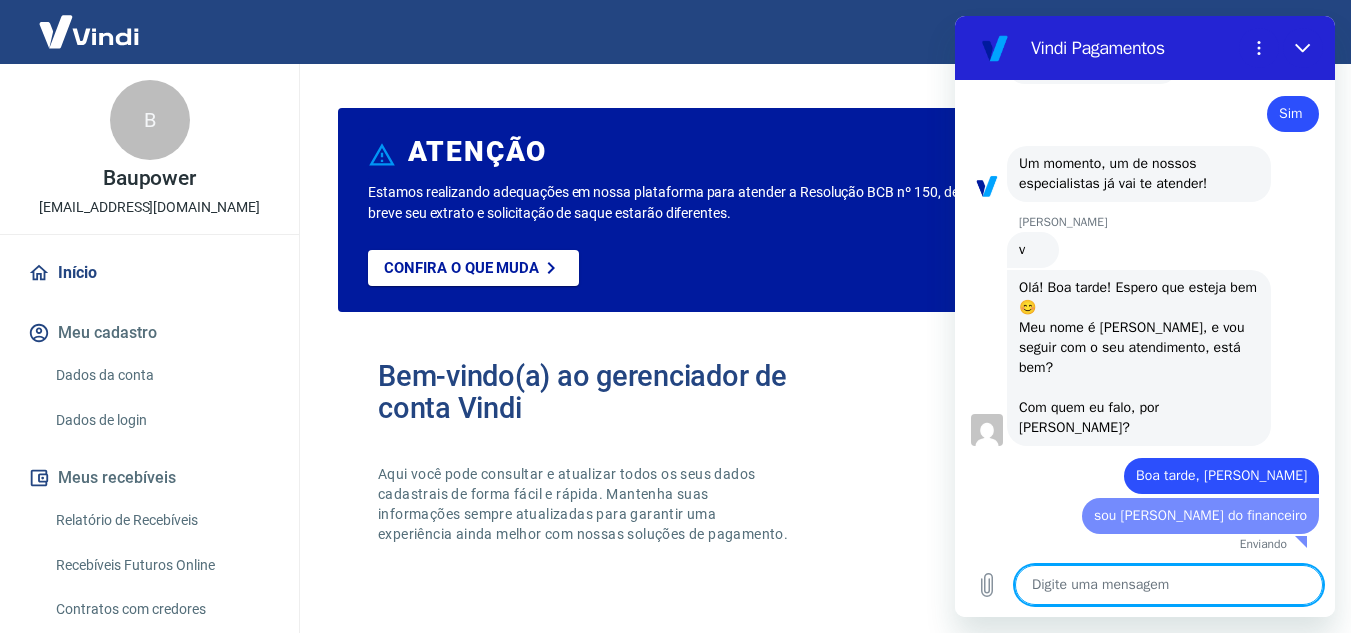 type on "x" 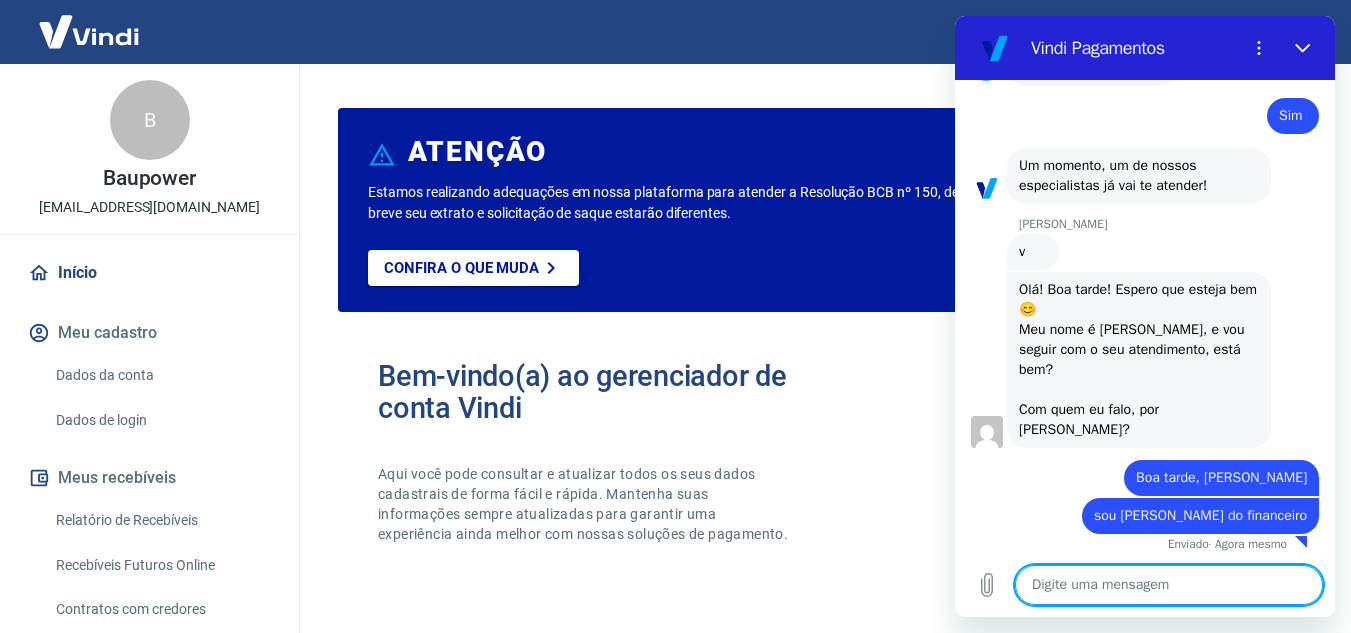 type on "p" 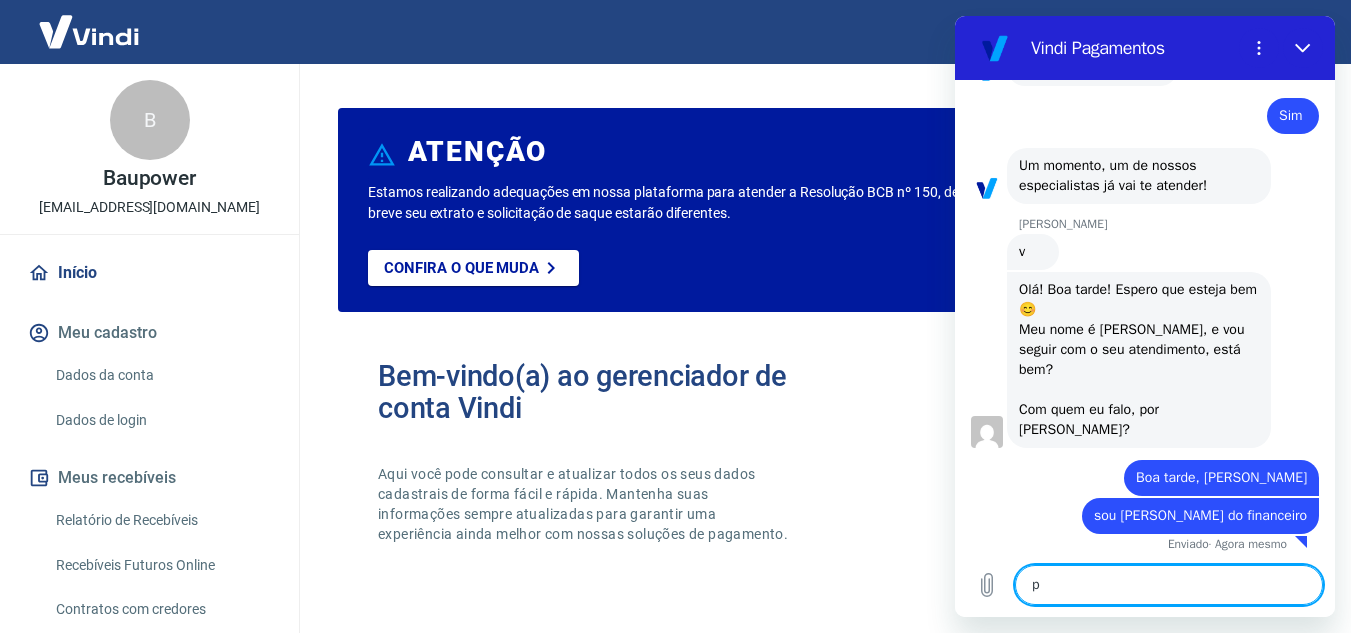 type on "pr" 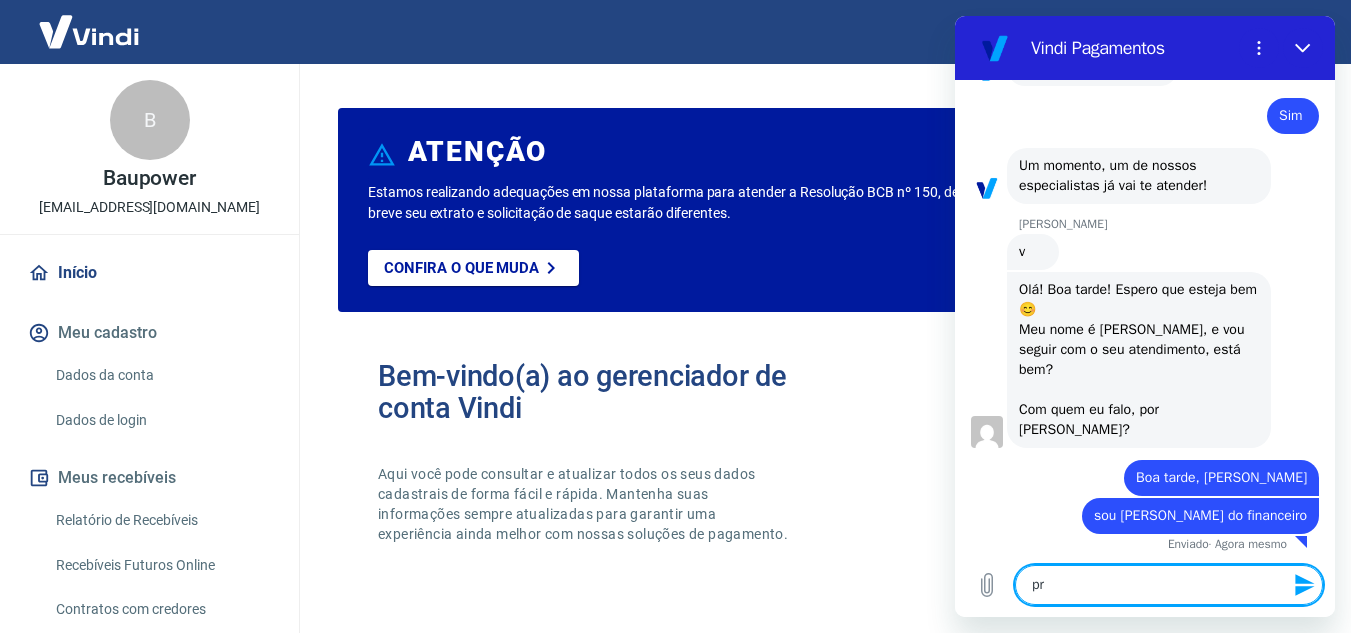 type on "pre" 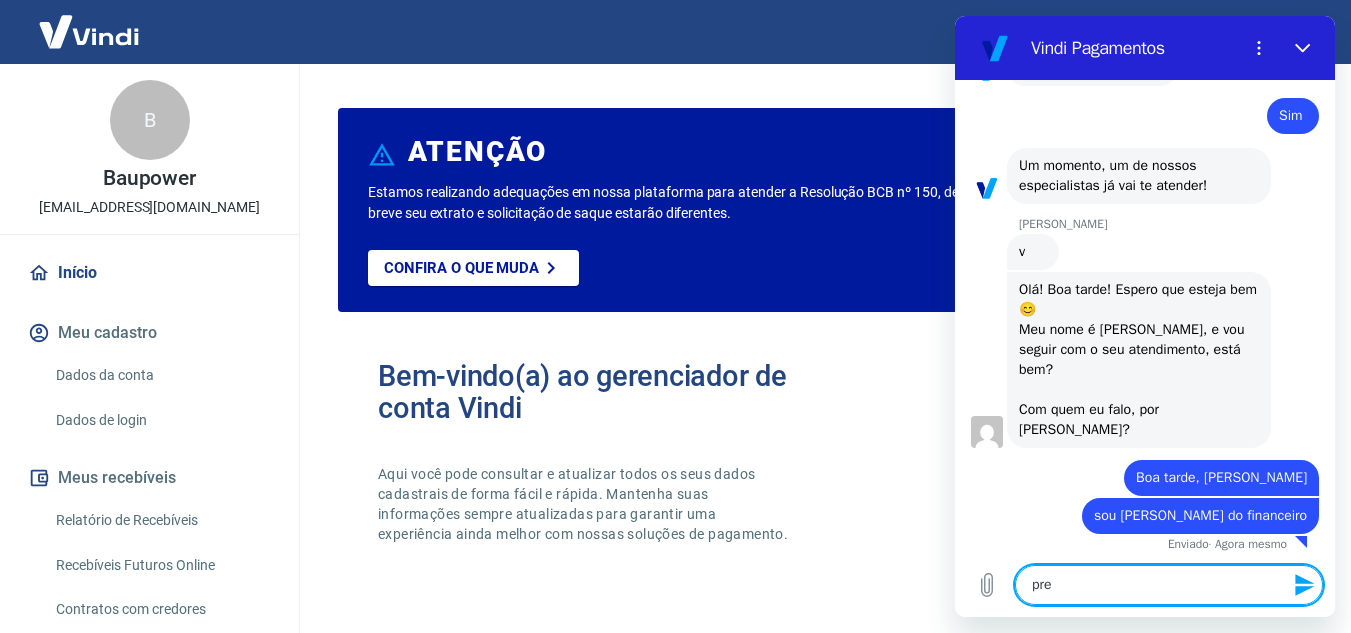 scroll, scrollTop: 3046, scrollLeft: 0, axis: vertical 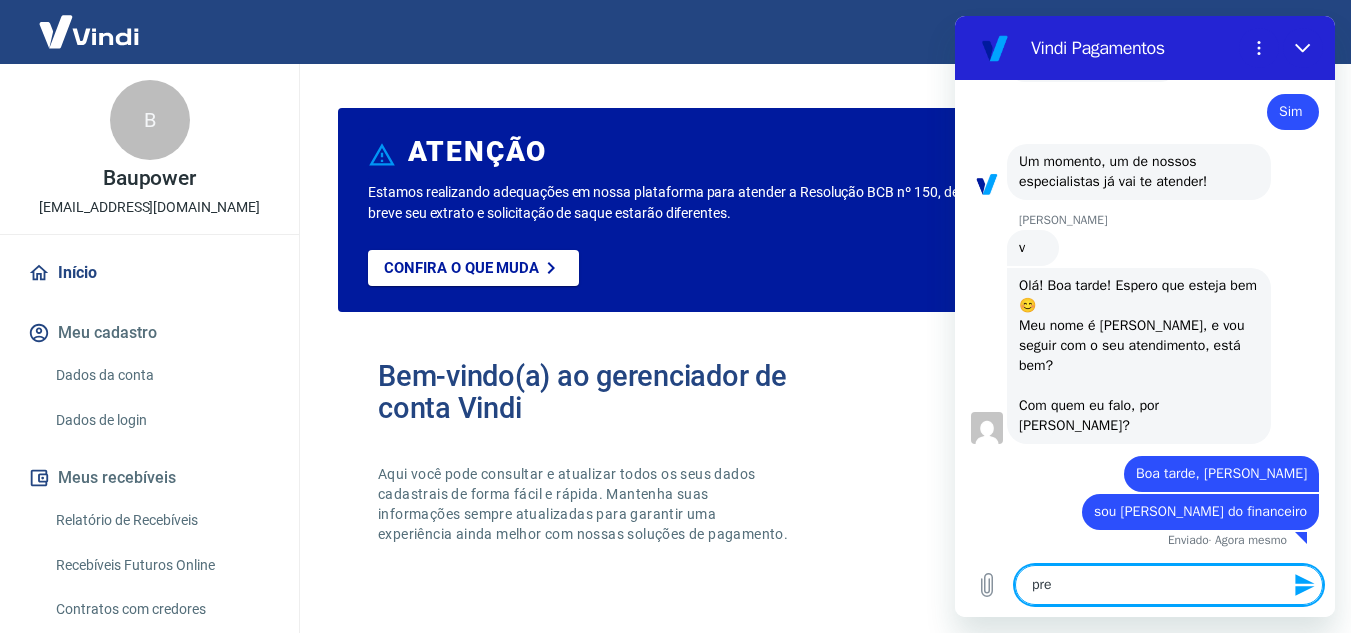 type on "prec" 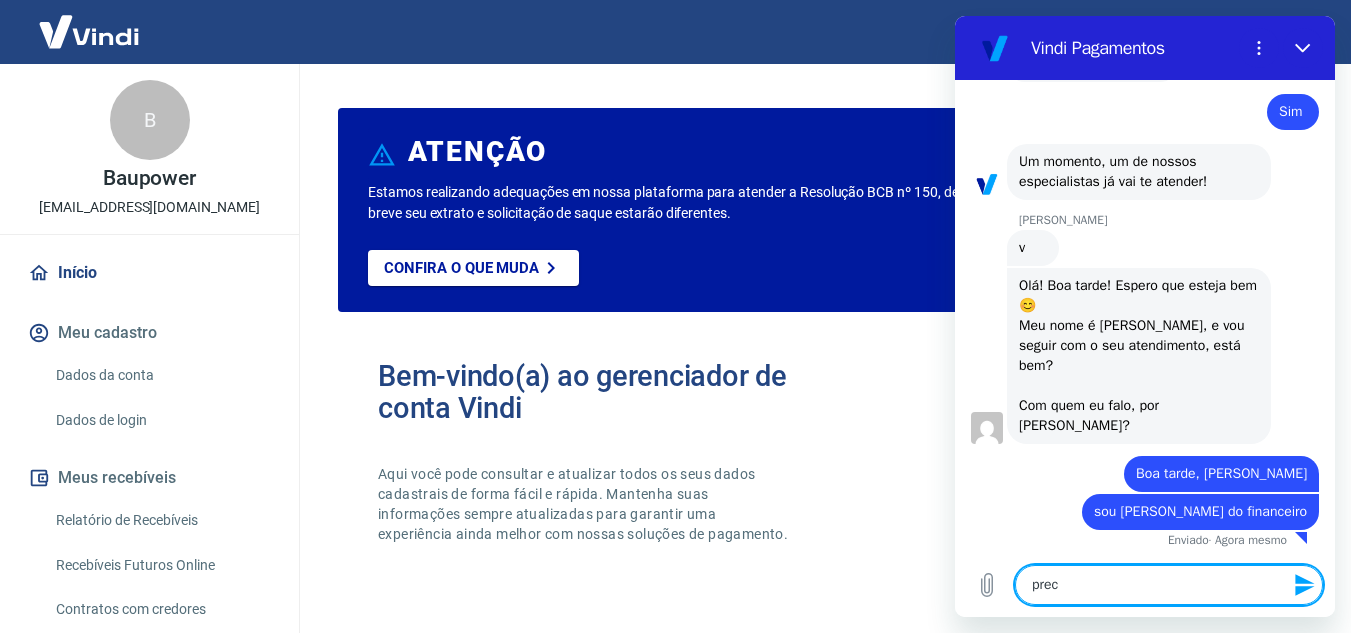 type on "preci" 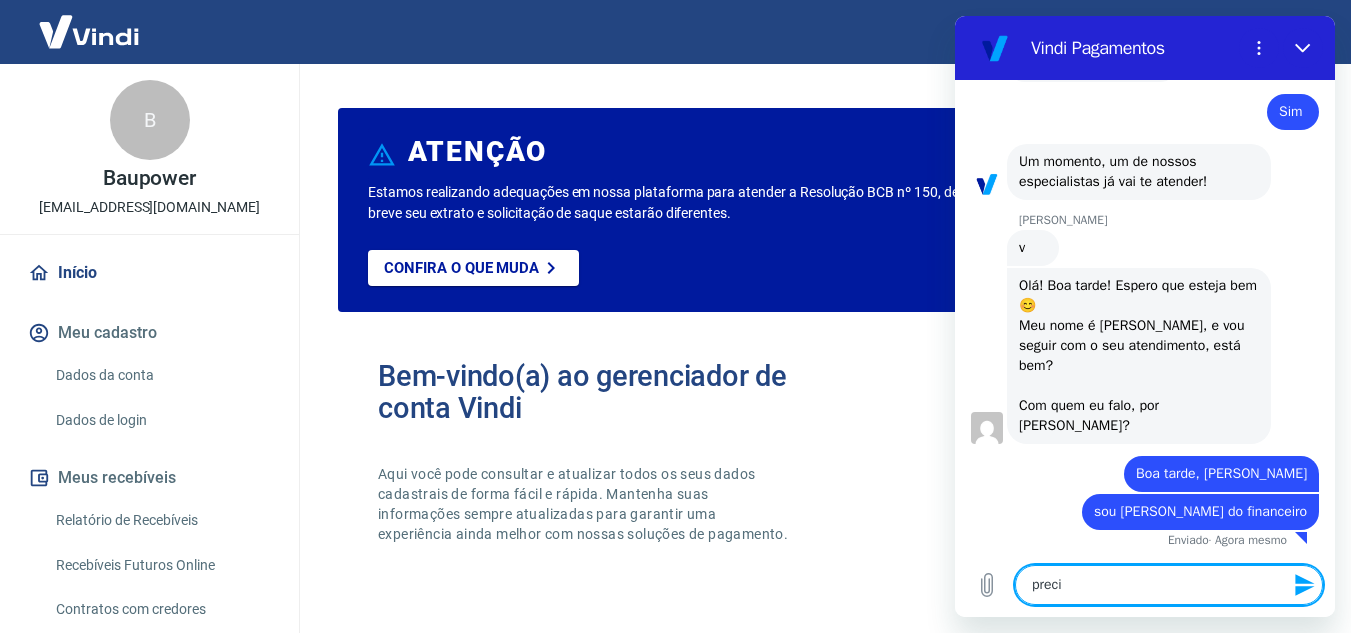 type on "precis" 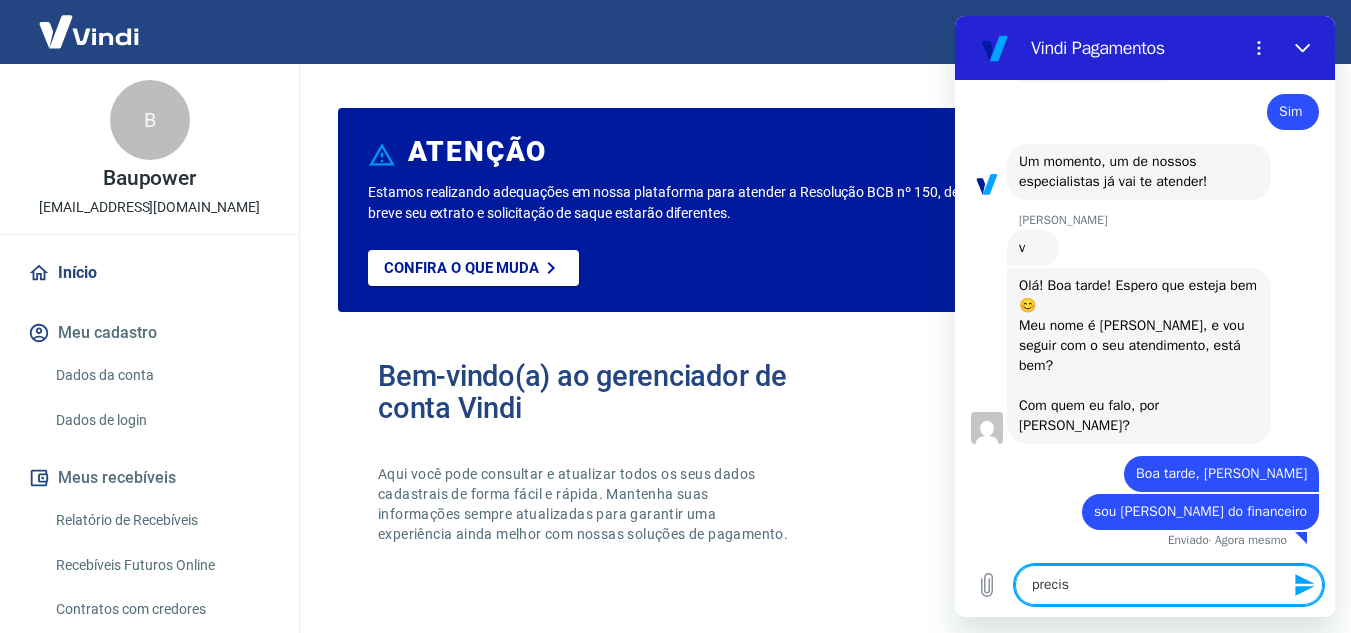 type on "preciso" 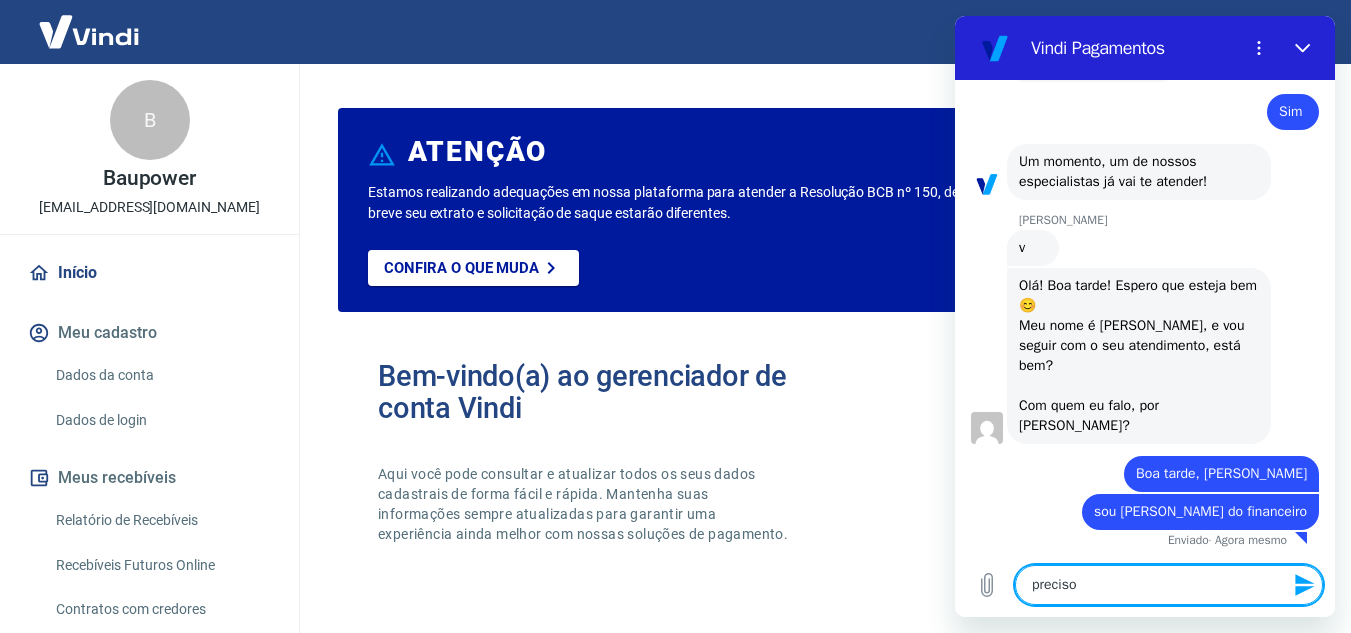 type on "preciso" 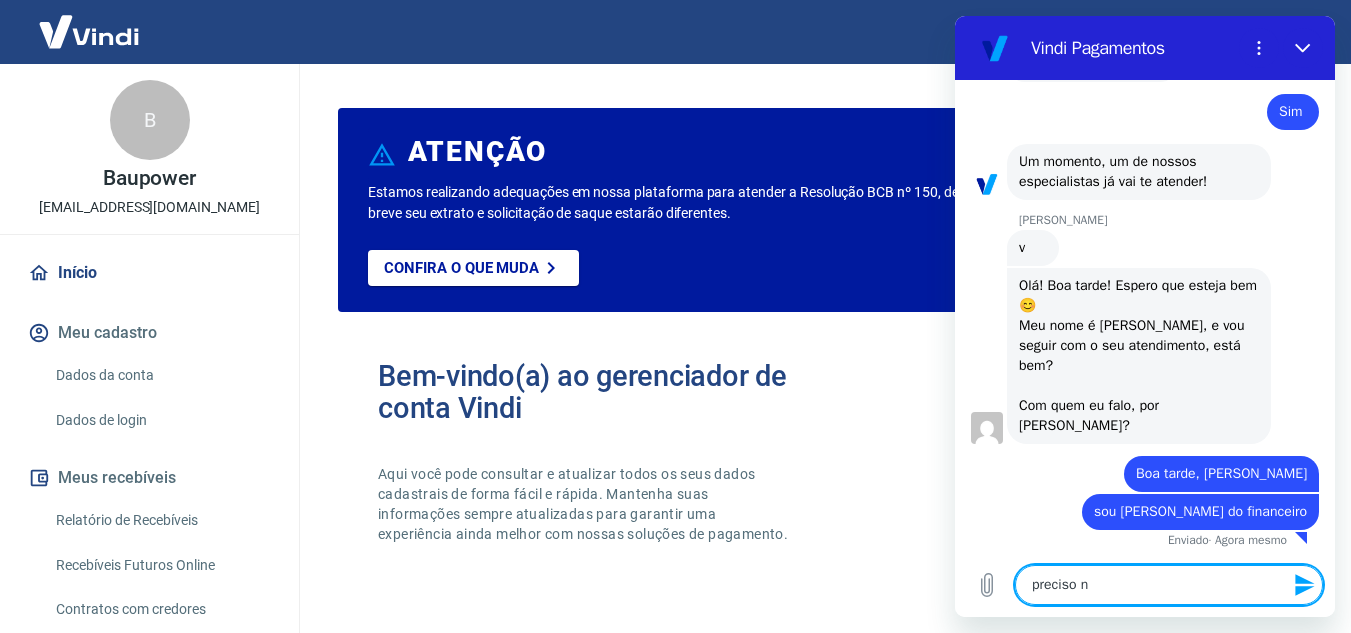 type on "preciso na" 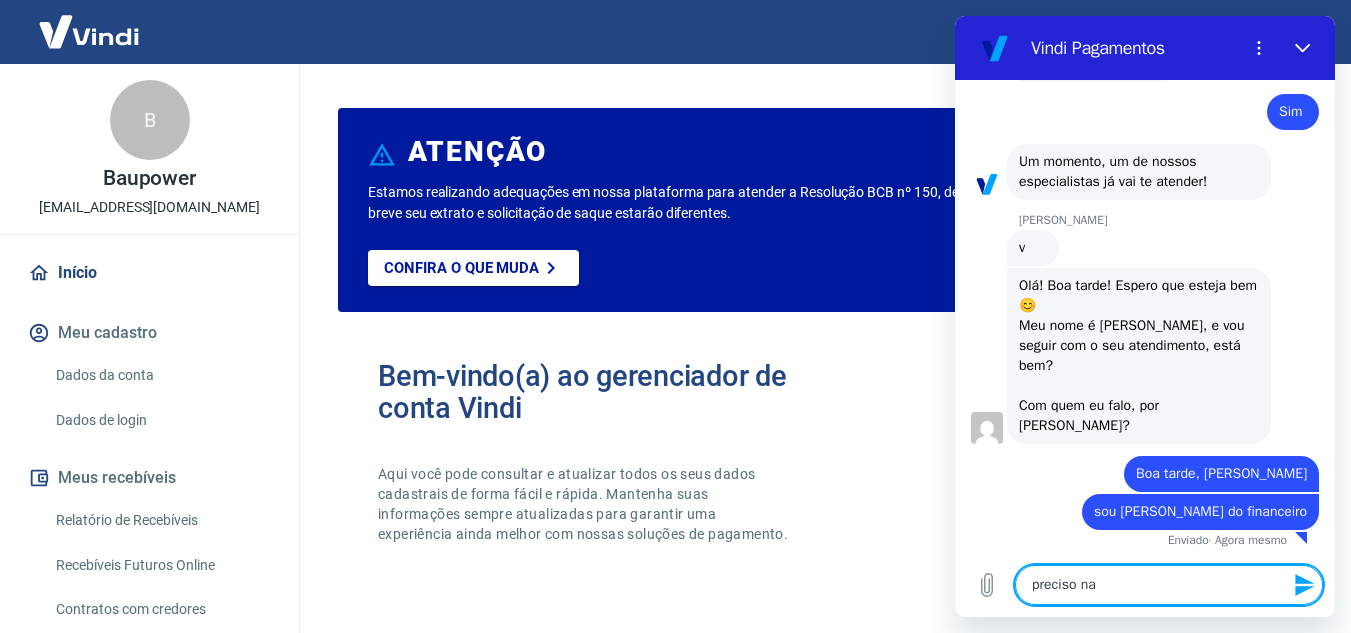 type on "preciso na" 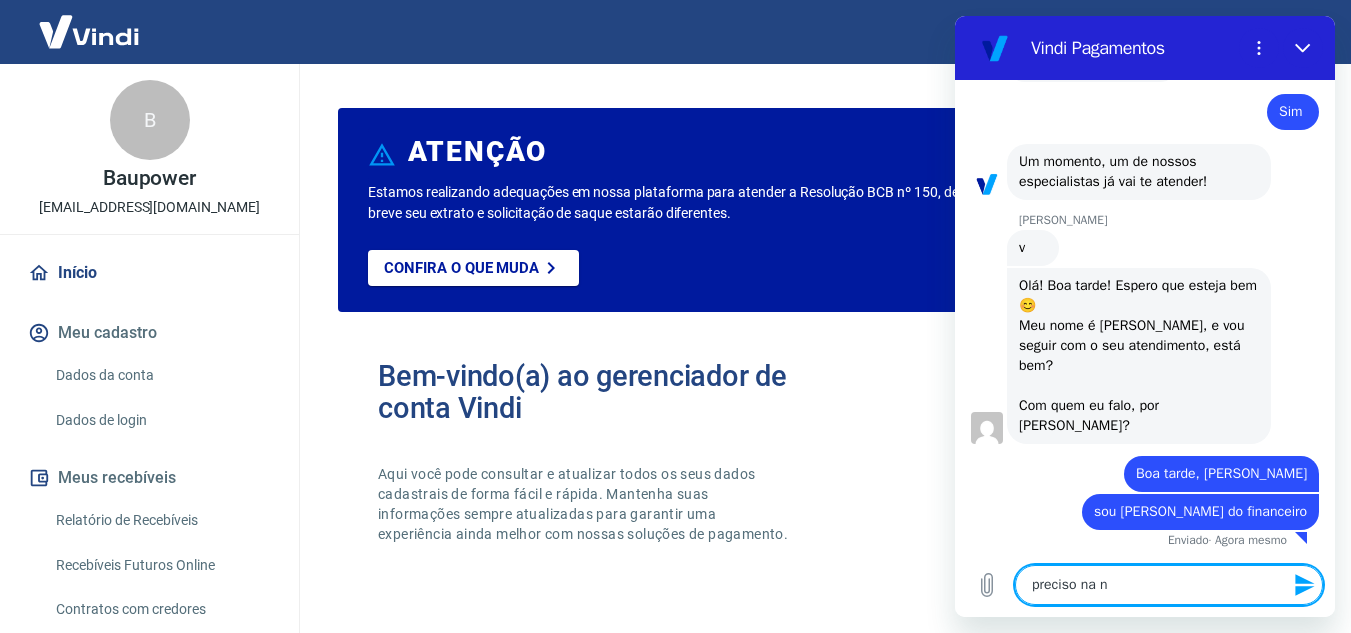 type on "preciso na nf" 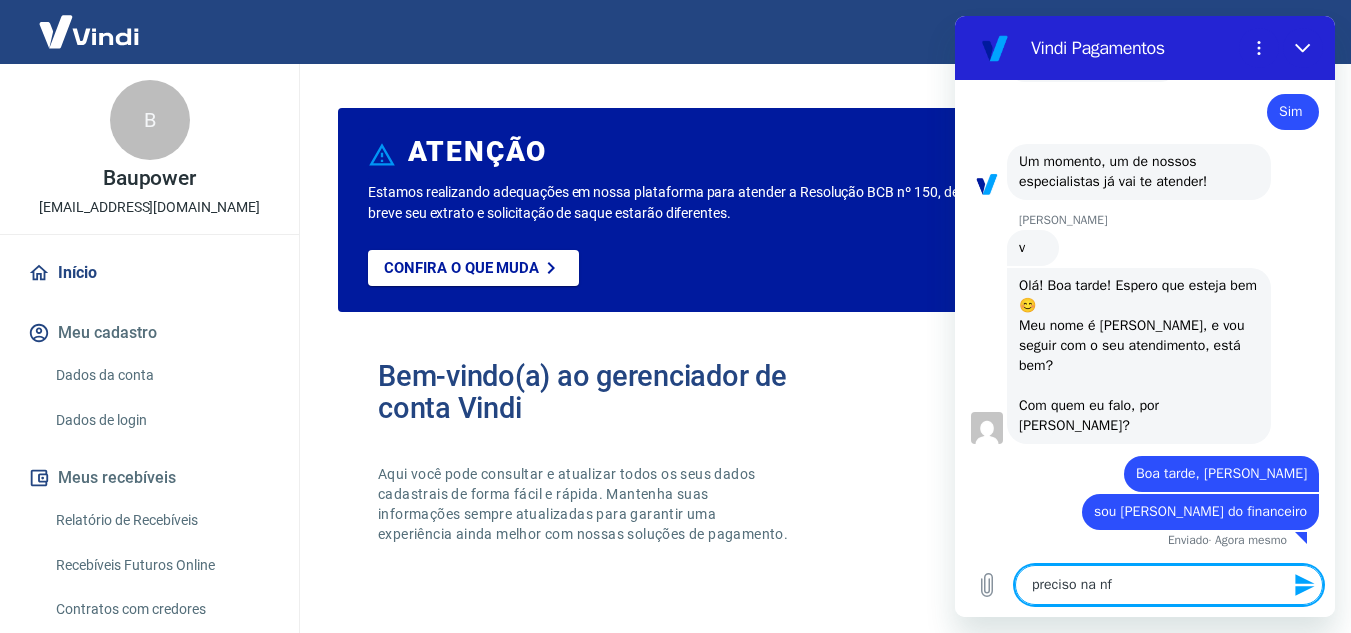 type on "preciso na nf" 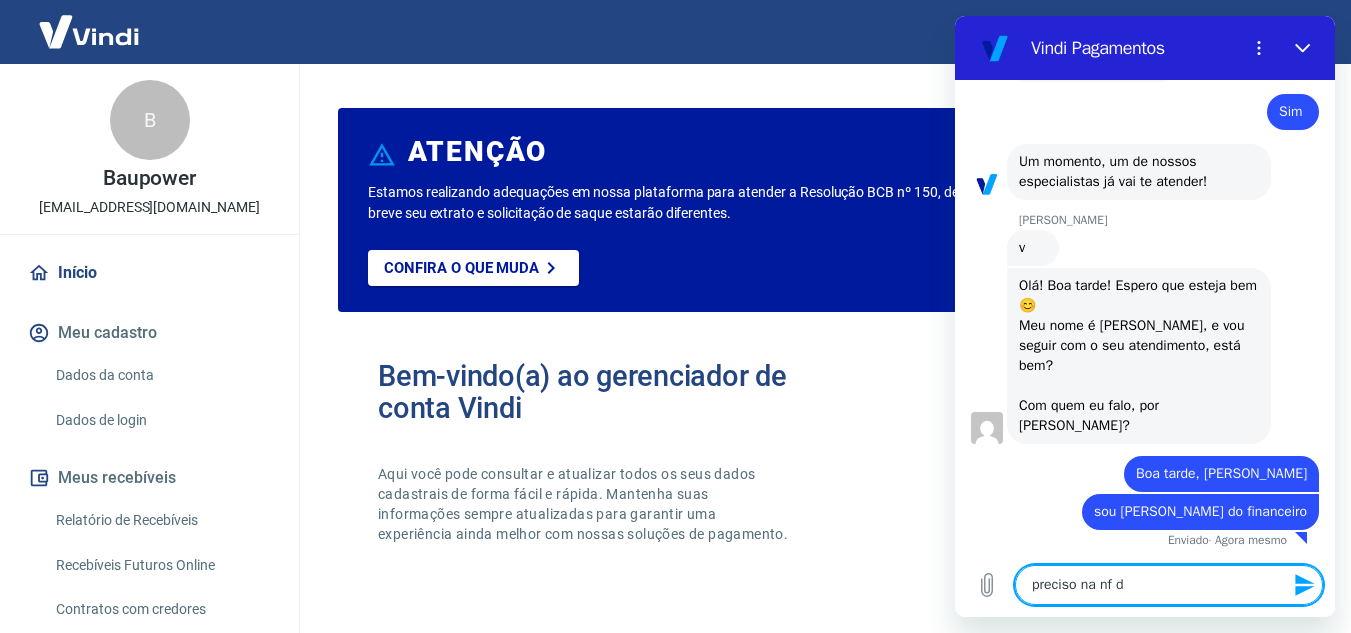 type on "preciso na nf de" 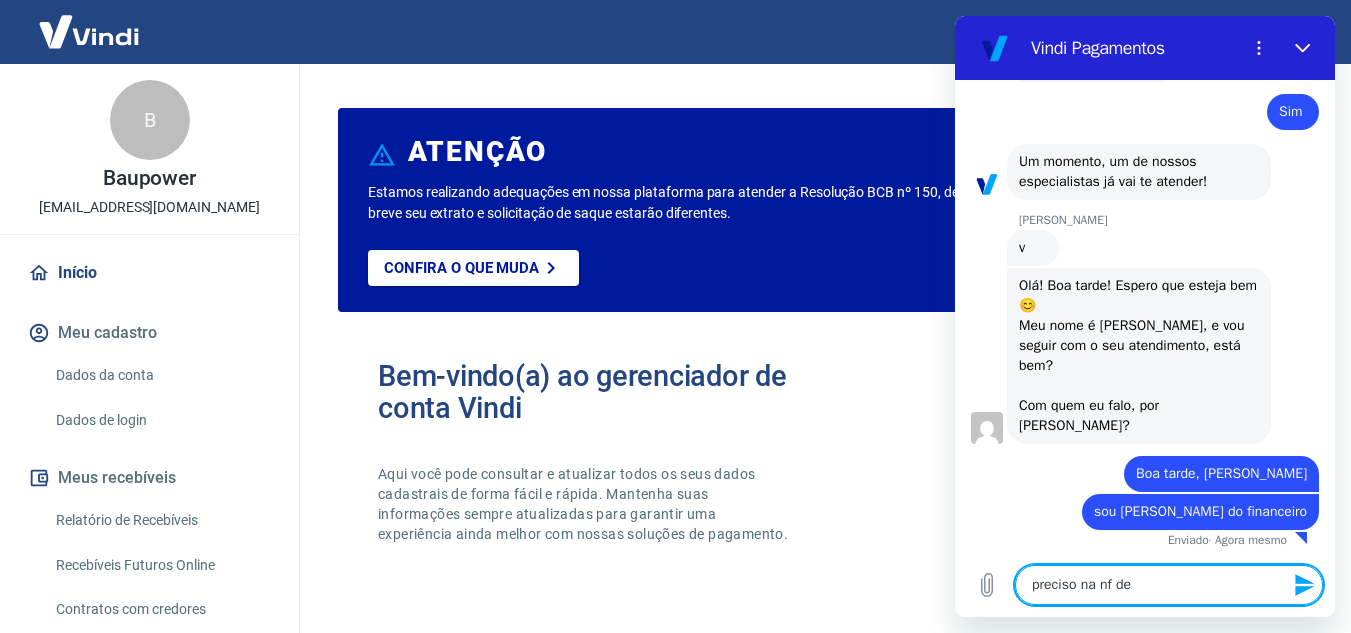 type on "preciso na nf de" 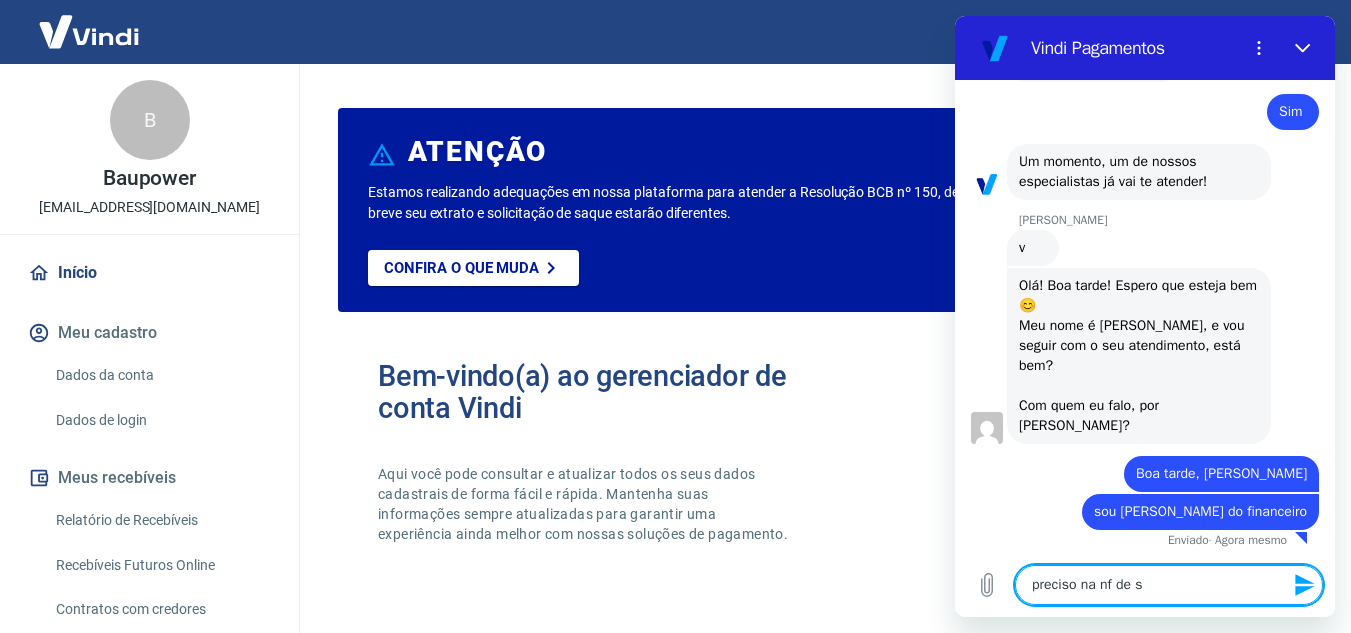 type on "preciso na nf de se" 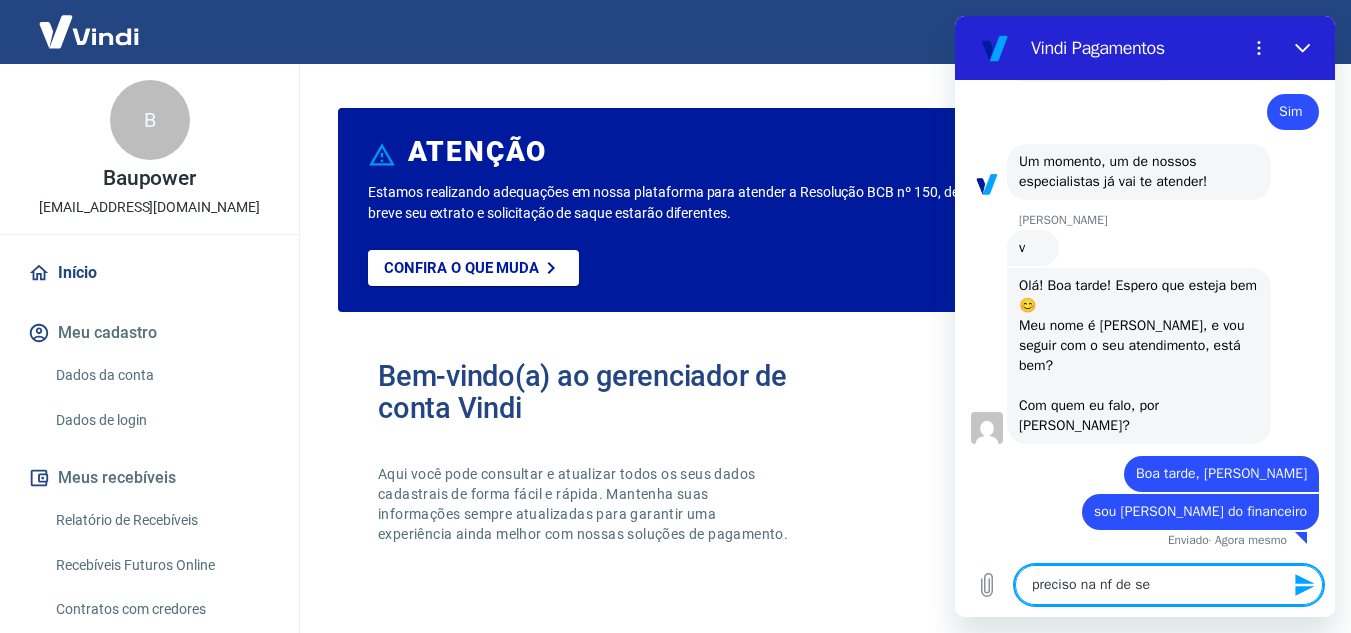 type on "preciso na nf de ser" 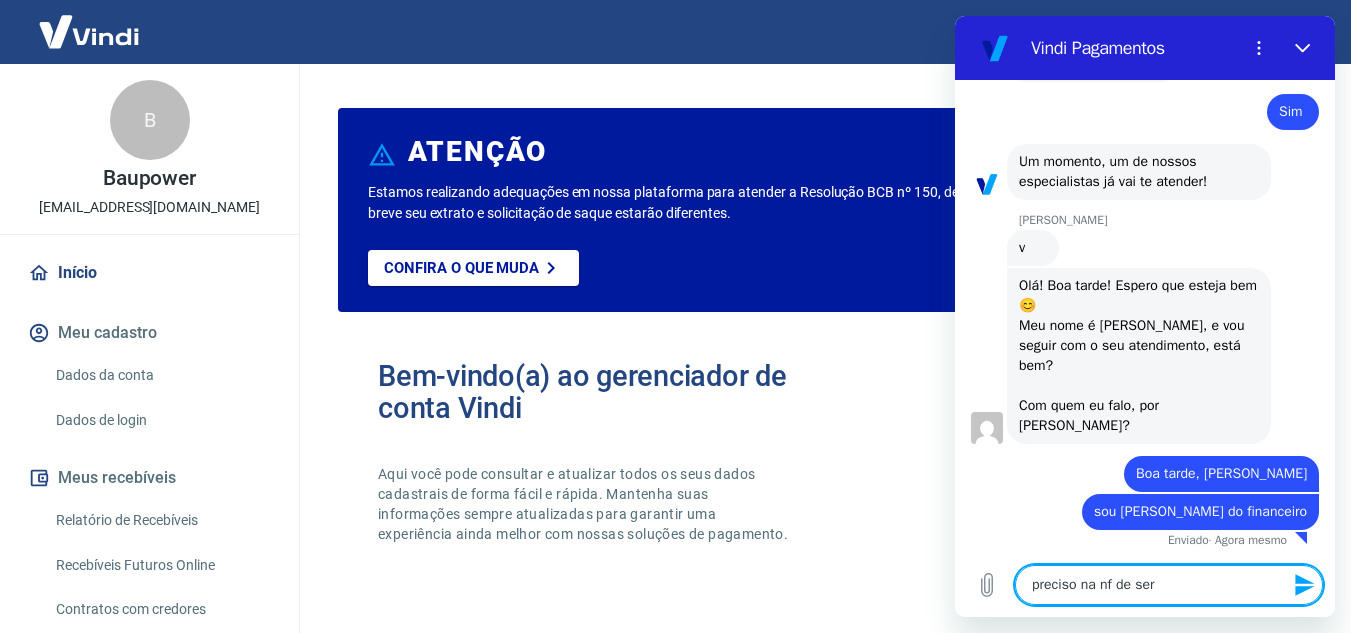 type on "preciso na nf de serv" 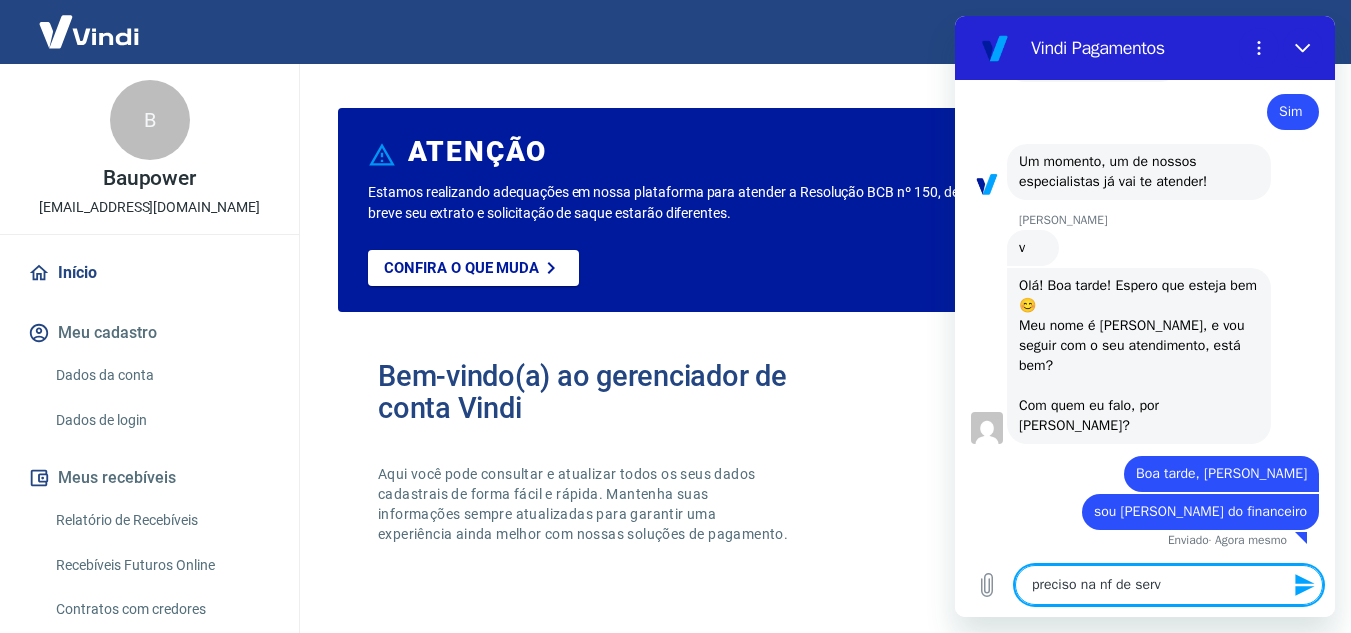 type on "preciso na nf de servi" 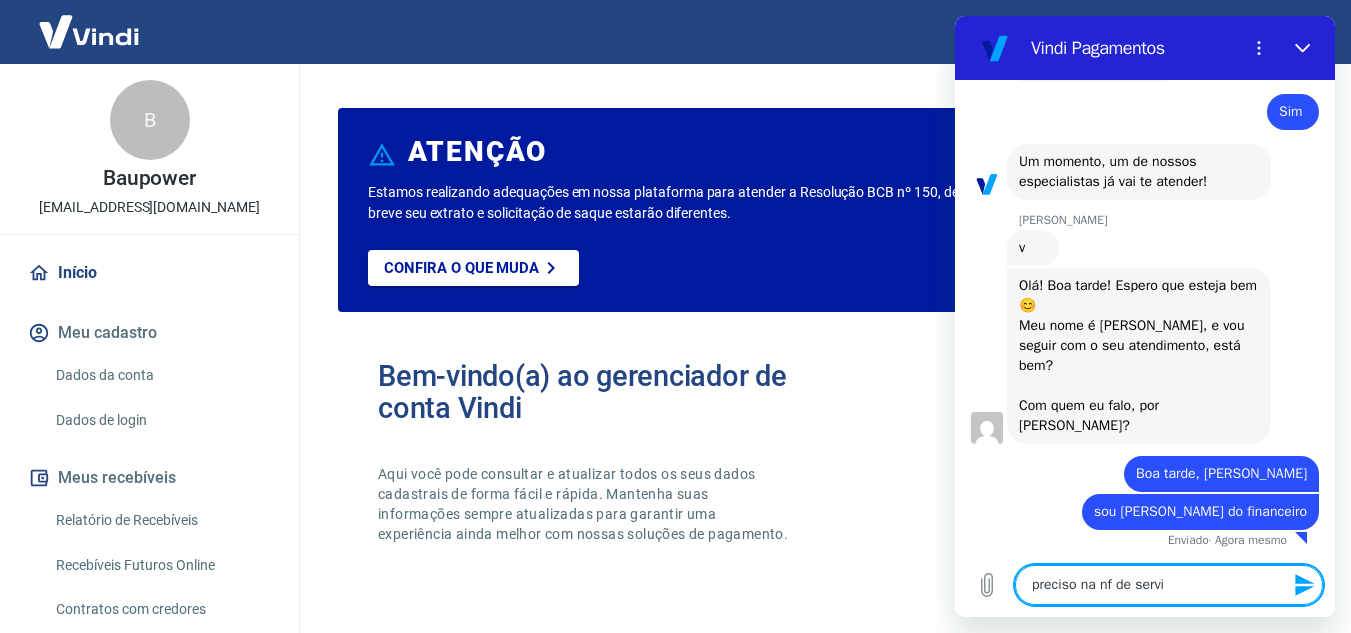 type on "preciso na nf de serviç" 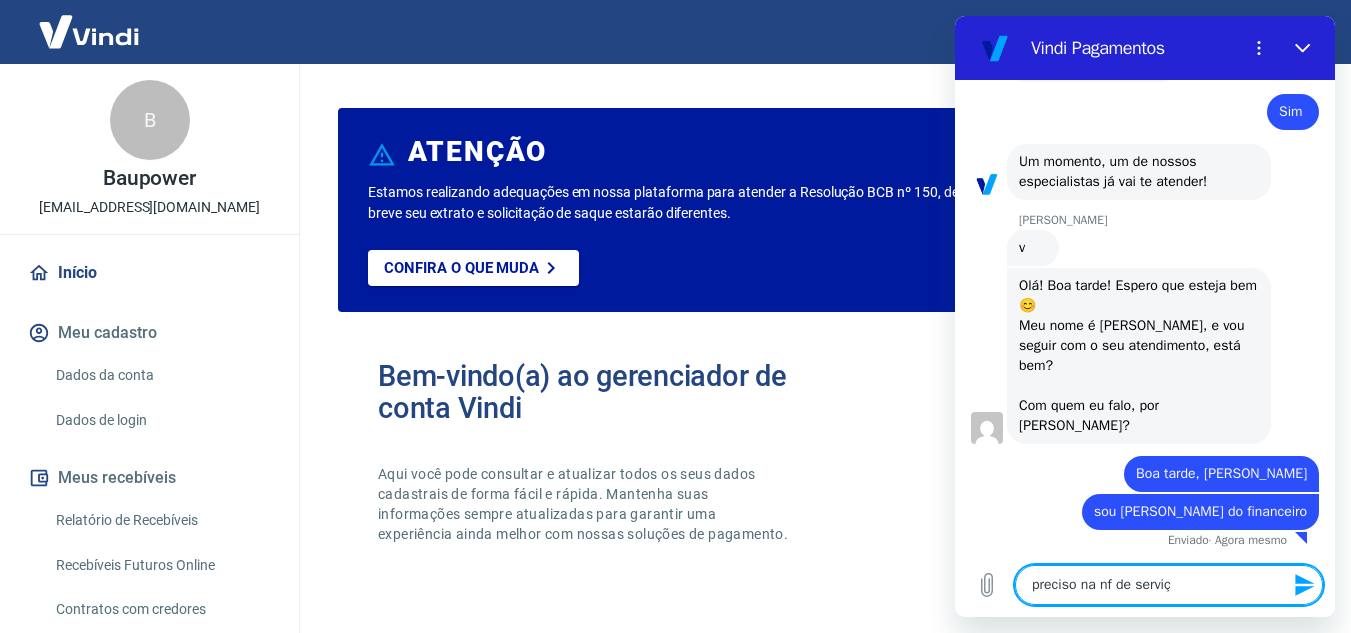 type on "preciso na nf de serviço" 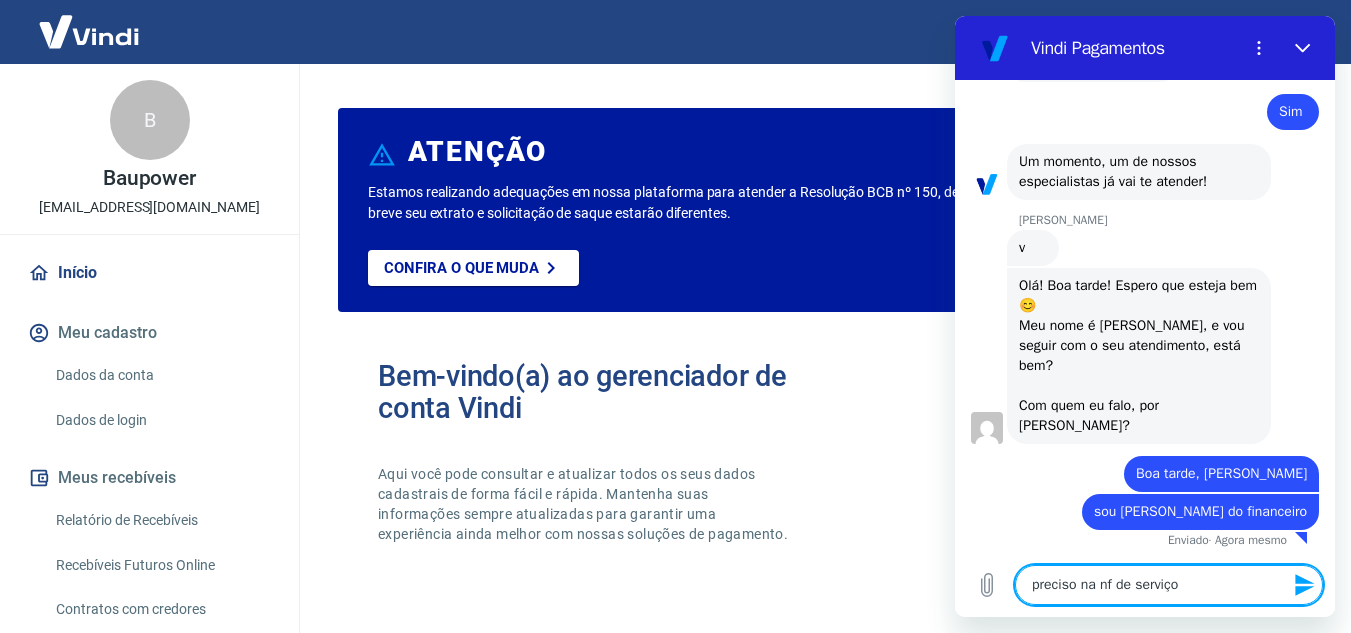 type on "preciso na nf de serviço" 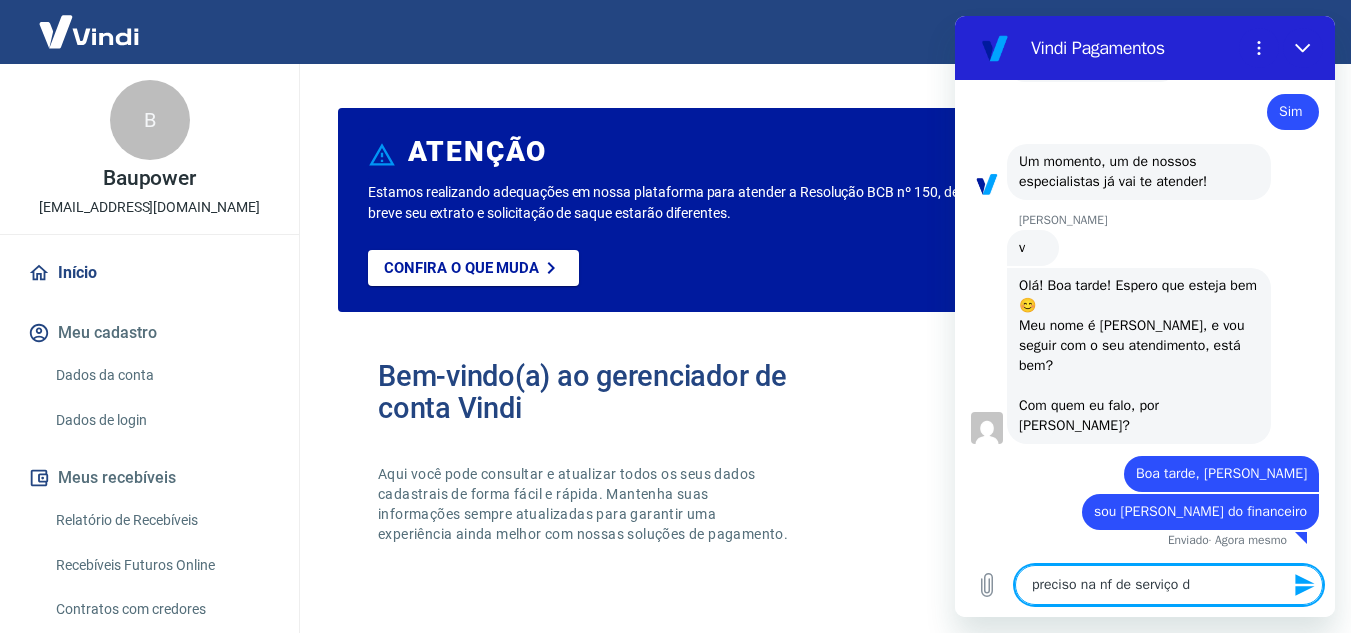 type on "preciso na nf de serviço de" 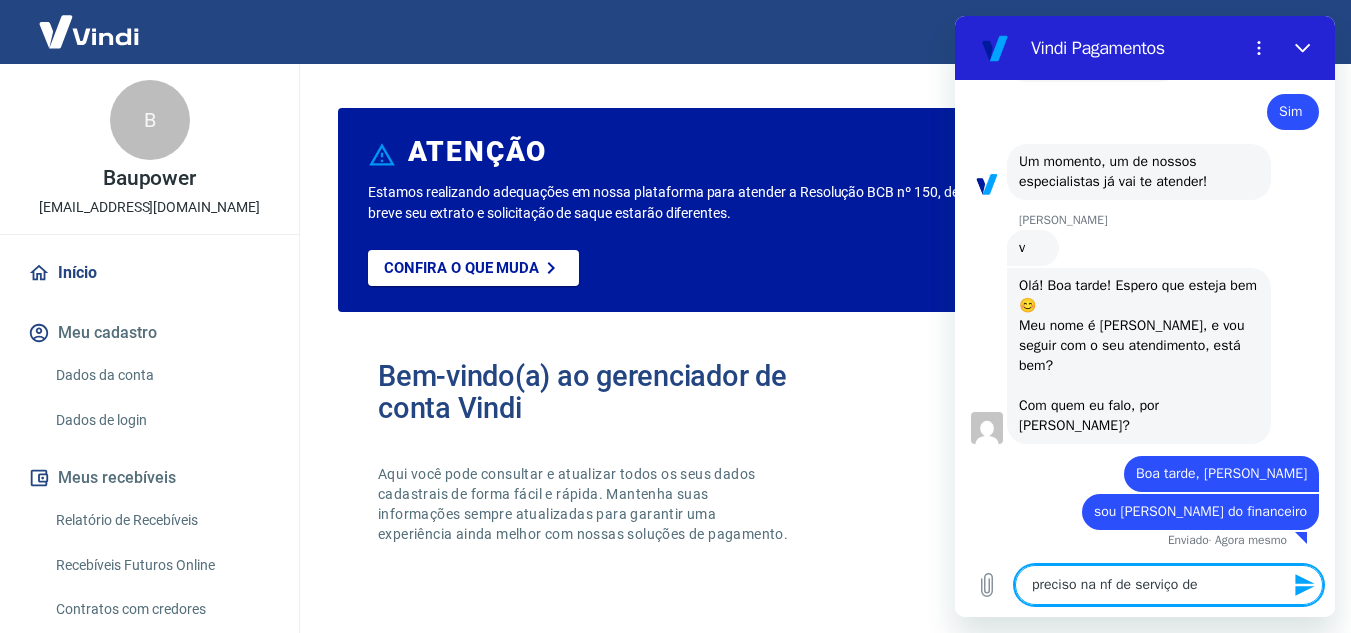 type on "preciso na nf de serviço de" 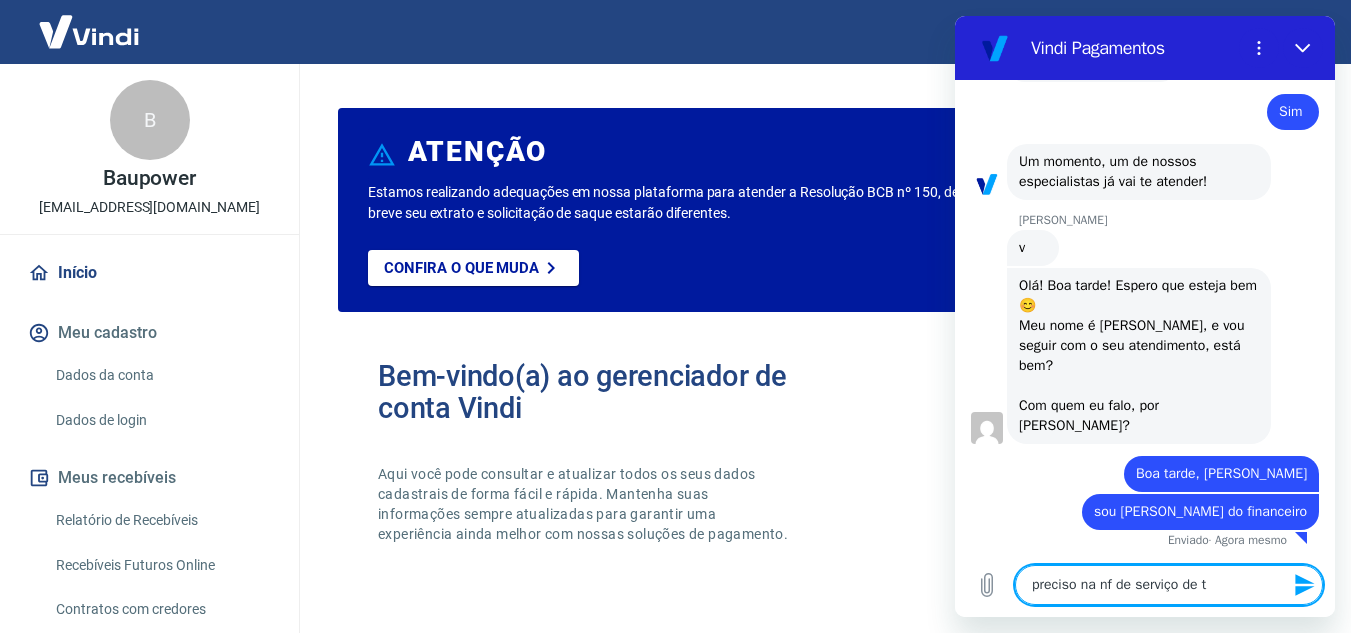 type on "preciso na nf de serviço de tx" 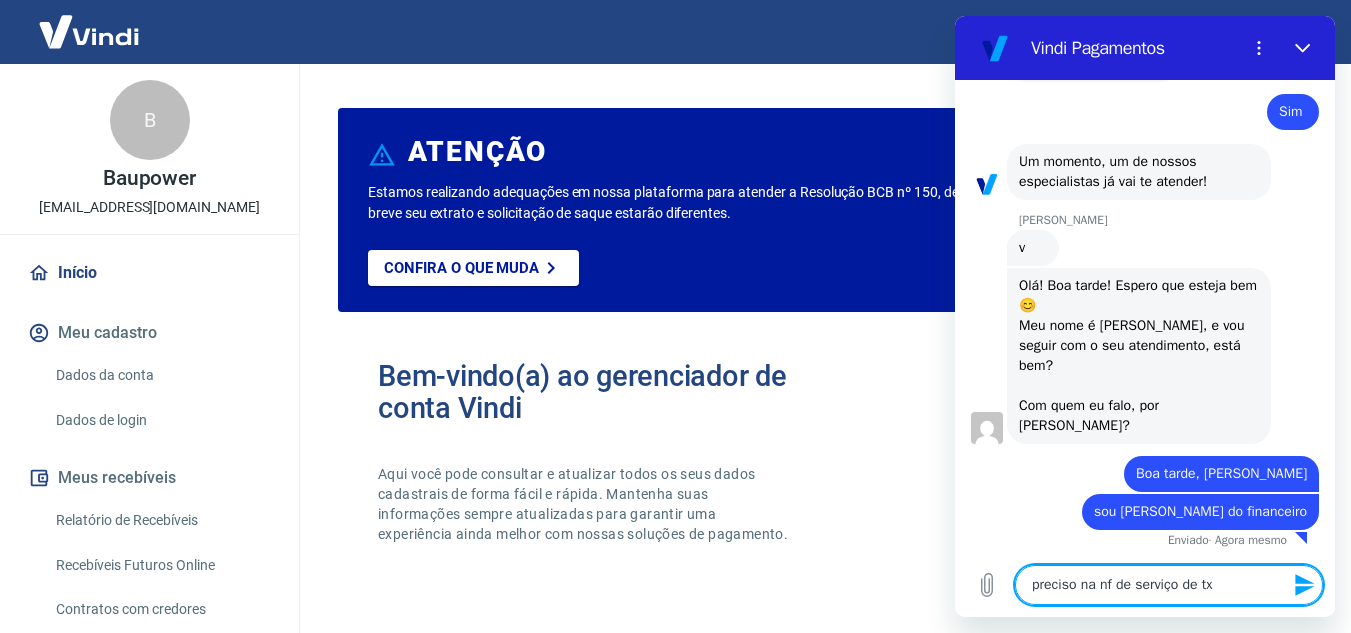 type on "preciso na nf de serviço de txa" 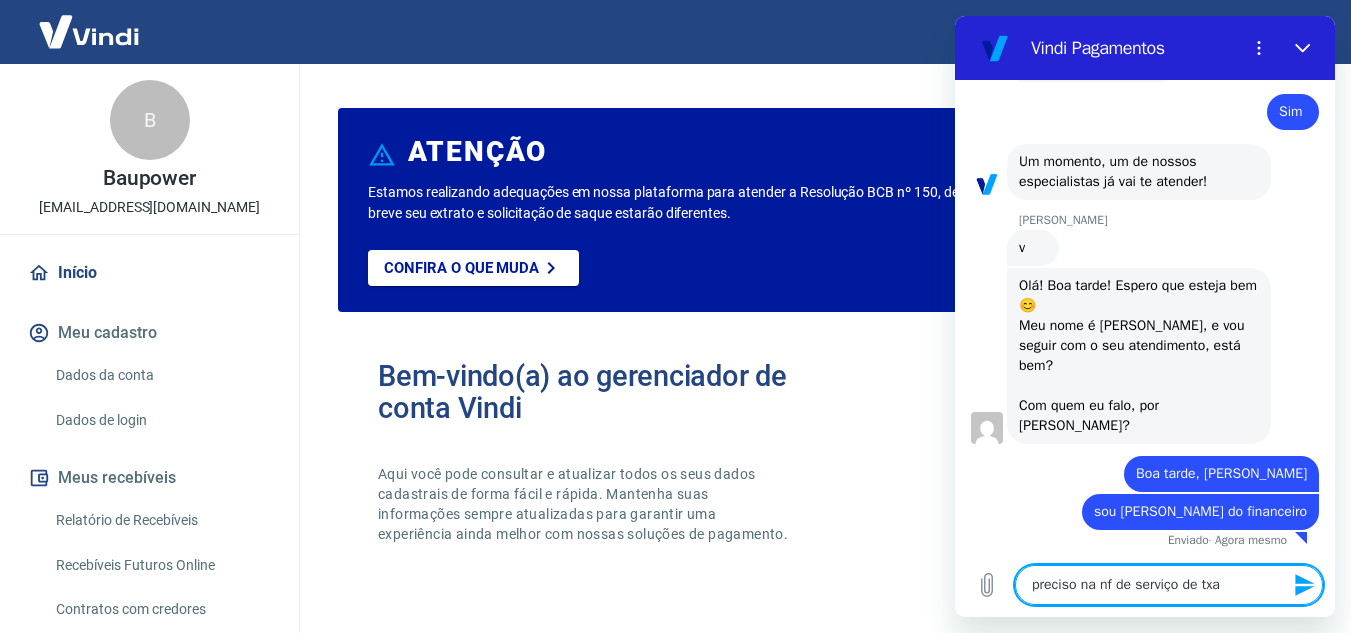 type on "preciso na nf de serviço de tx" 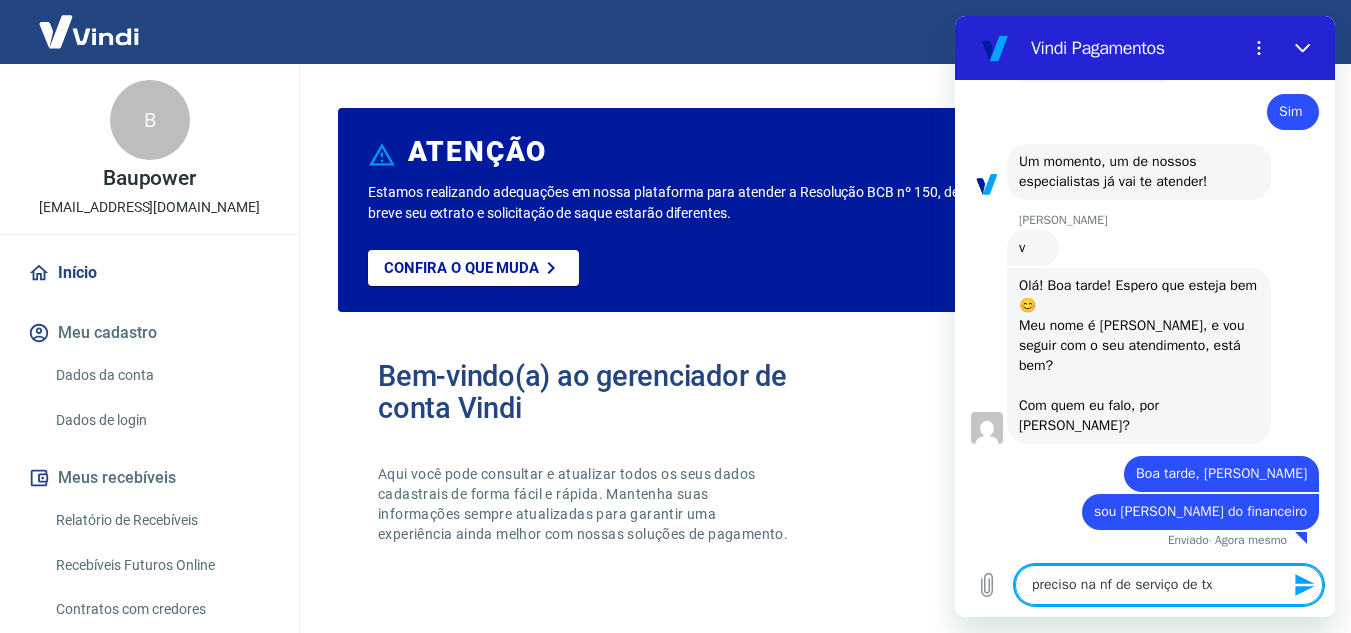 type on "preciso na nf de serviço de t" 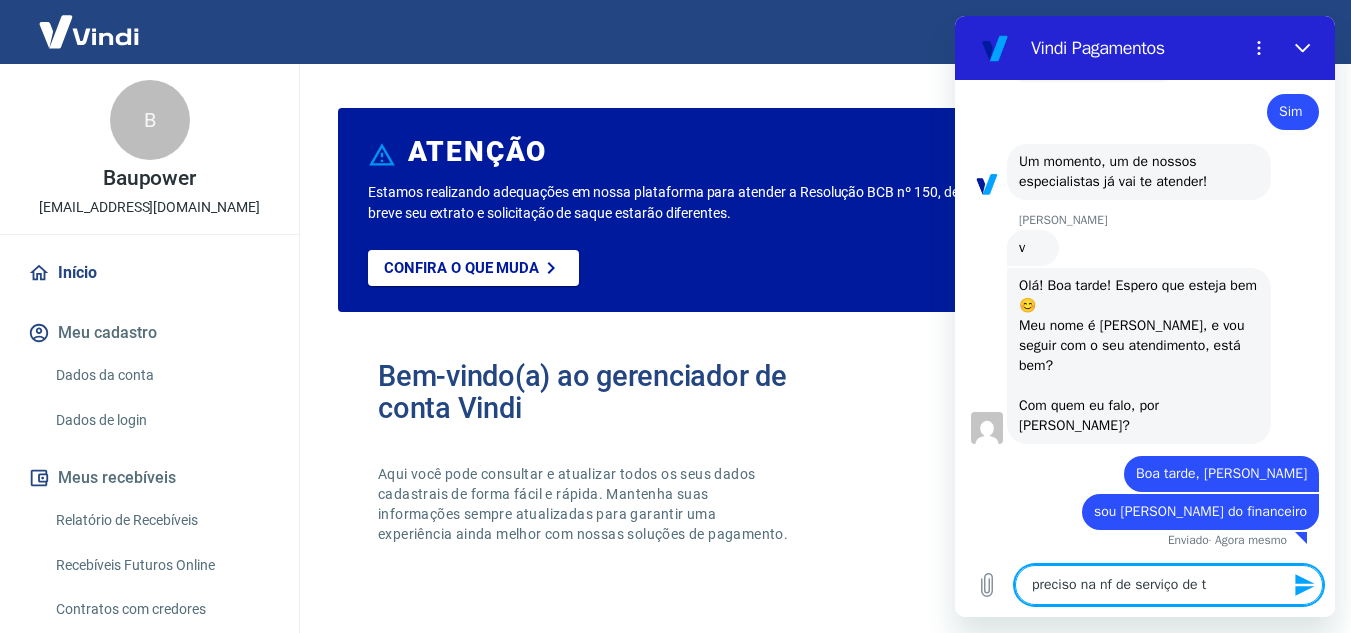 type on "preciso na nf de serviço de ta" 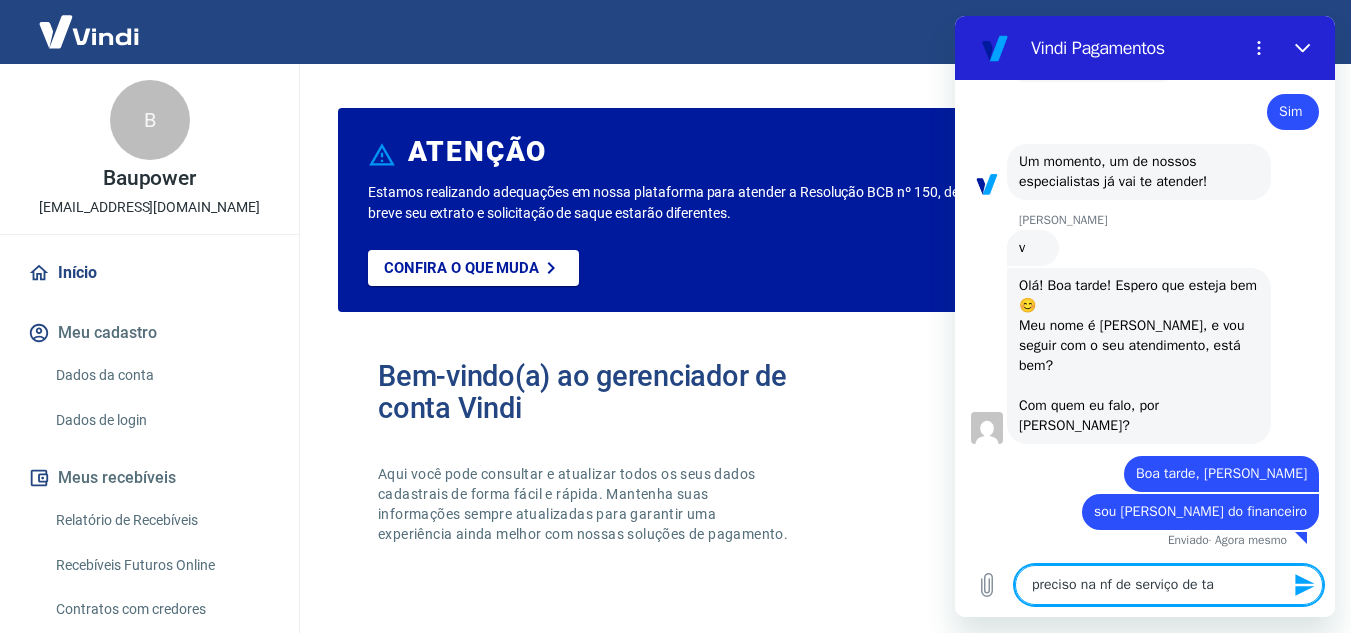 type on "preciso na nf de serviço de tax" 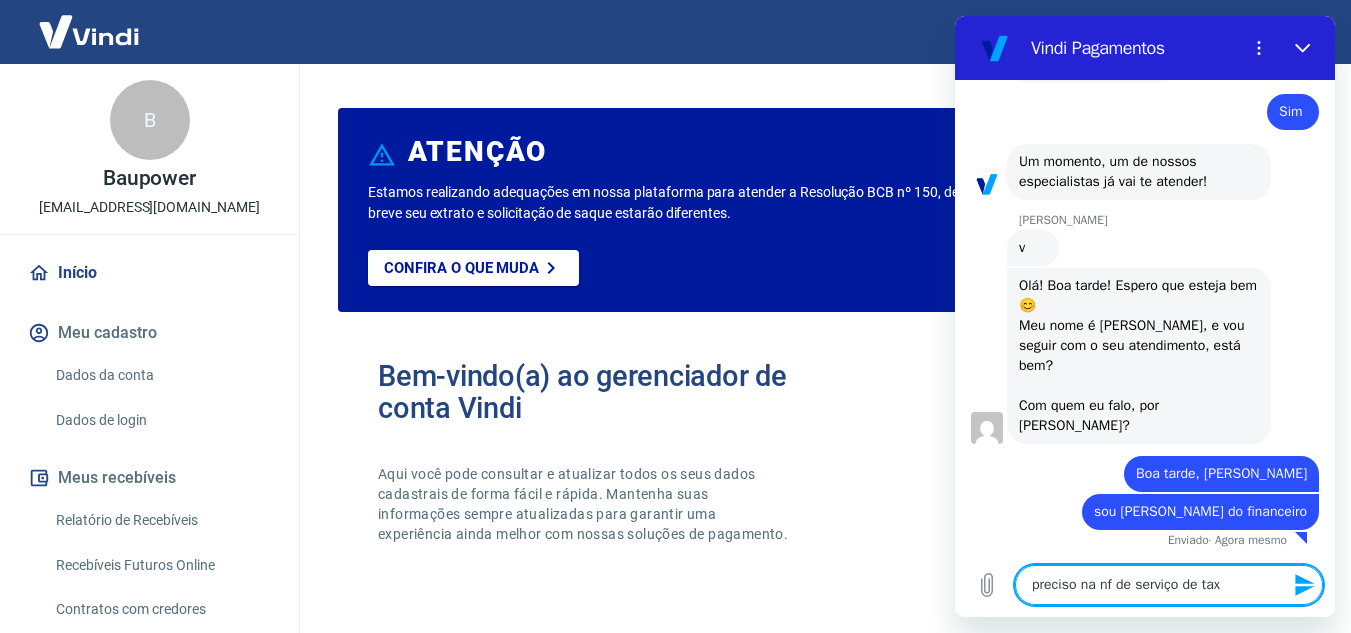 type on "preciso na nf de serviço de taxa" 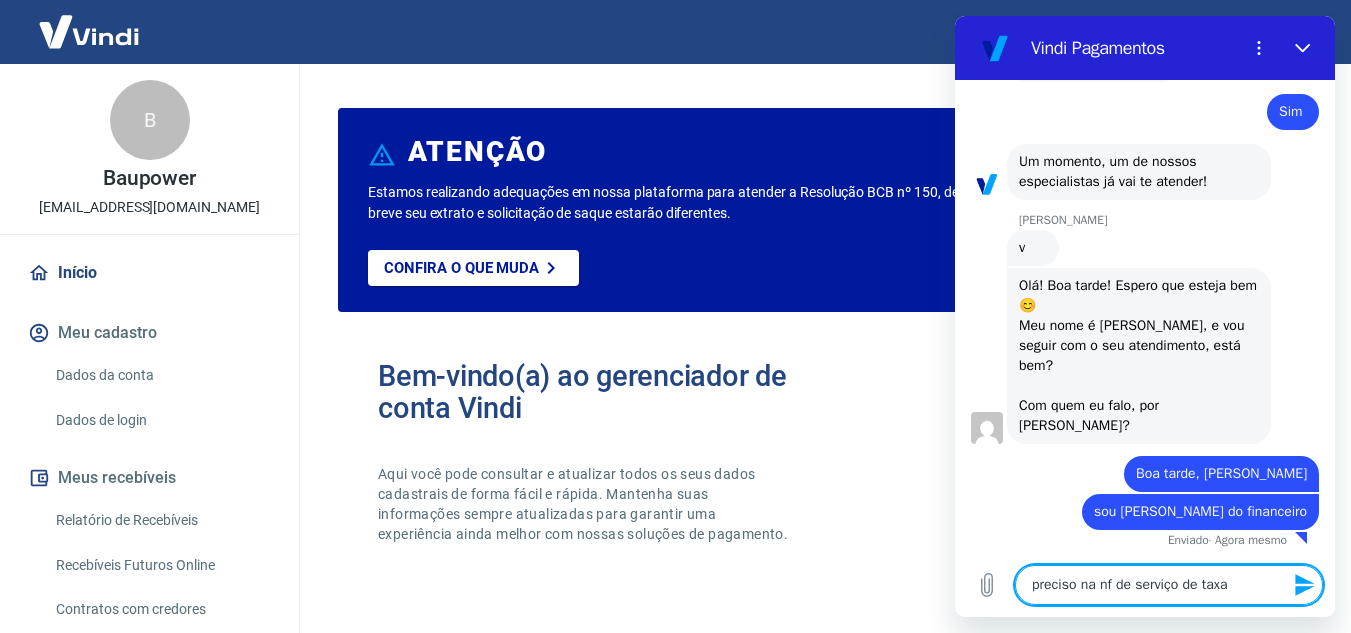type on "preciso na nf de serviço de taxas" 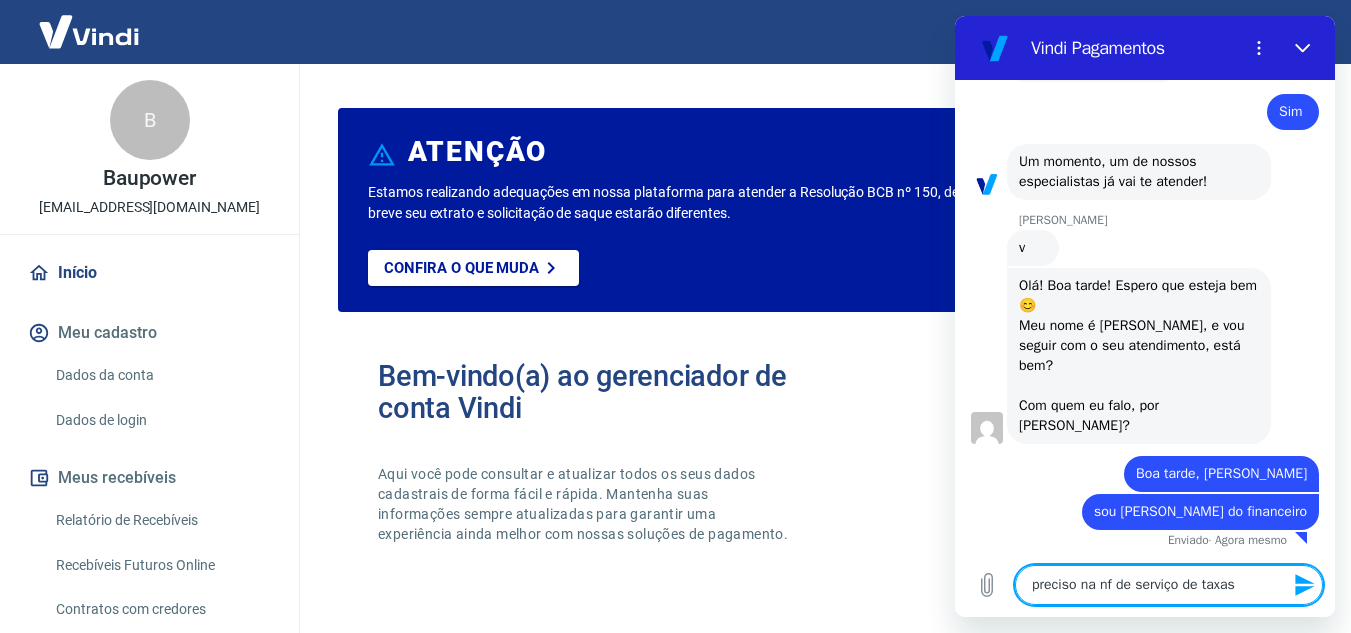 type on "preciso na nf de serviço de taxas" 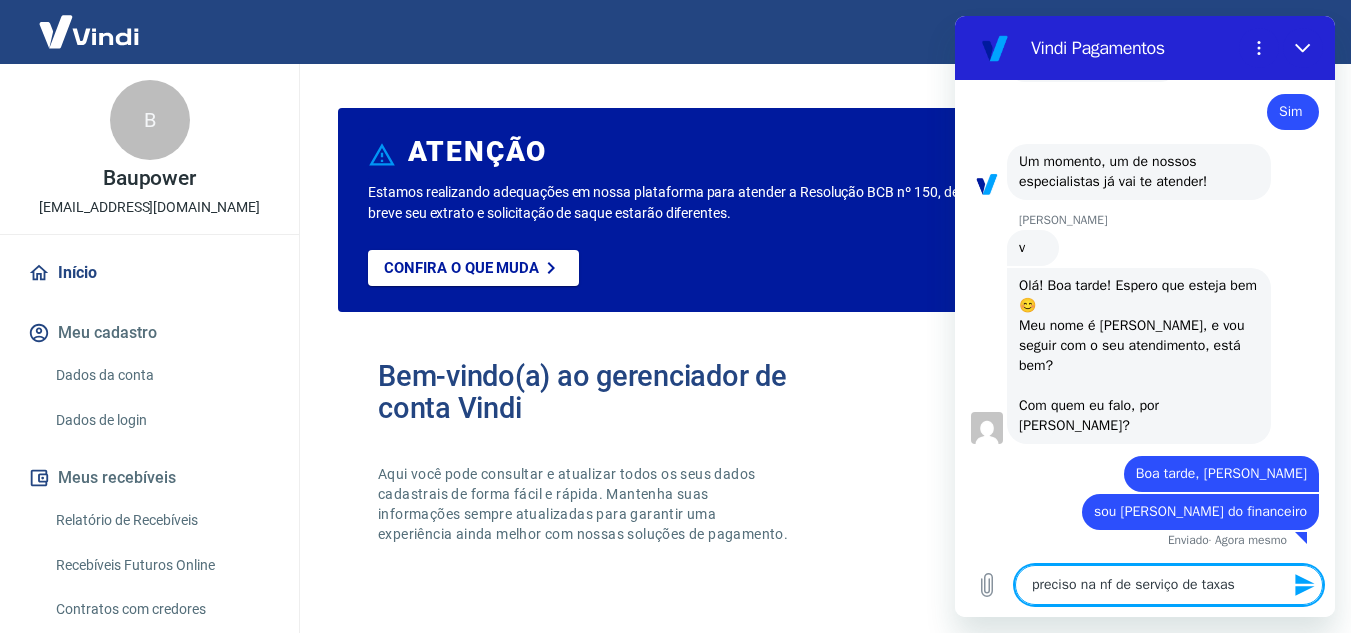 type 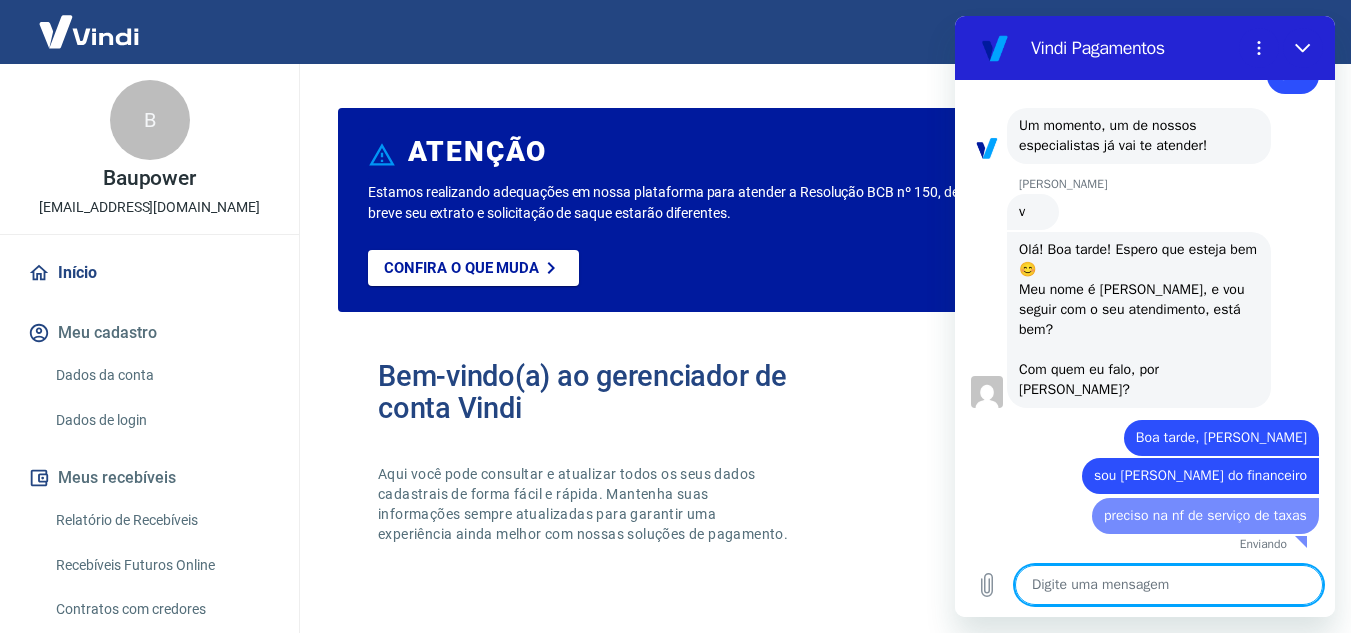 type on "x" 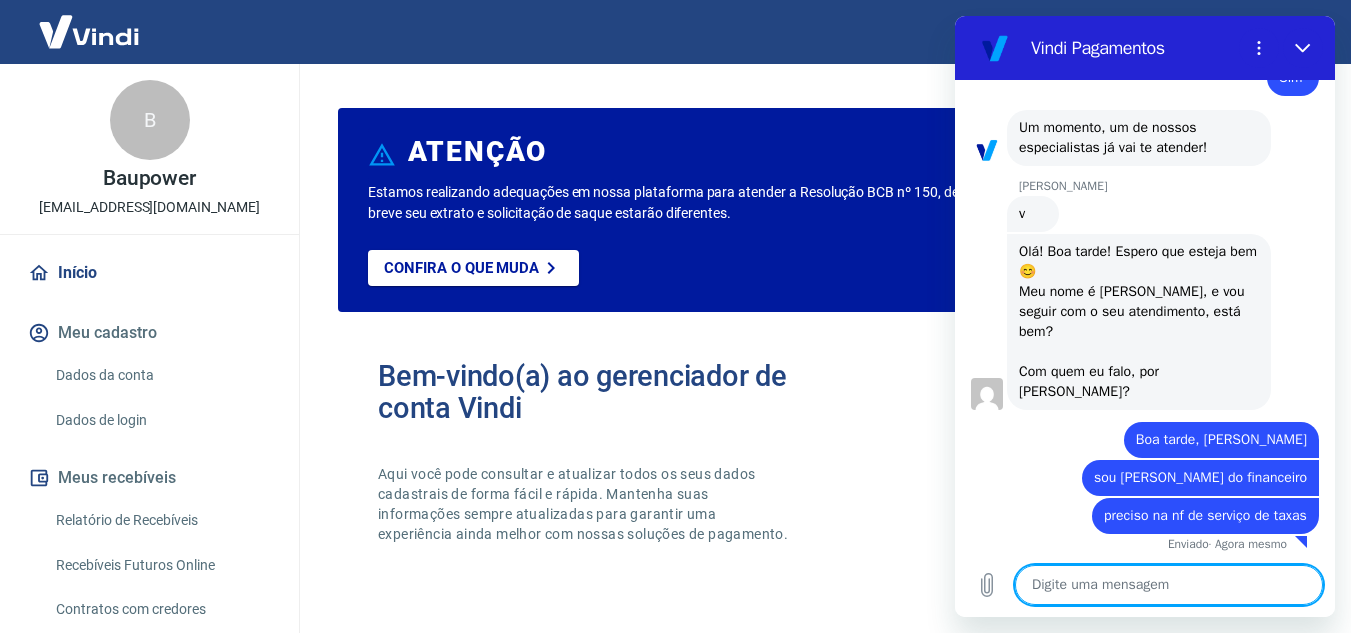 type on "P" 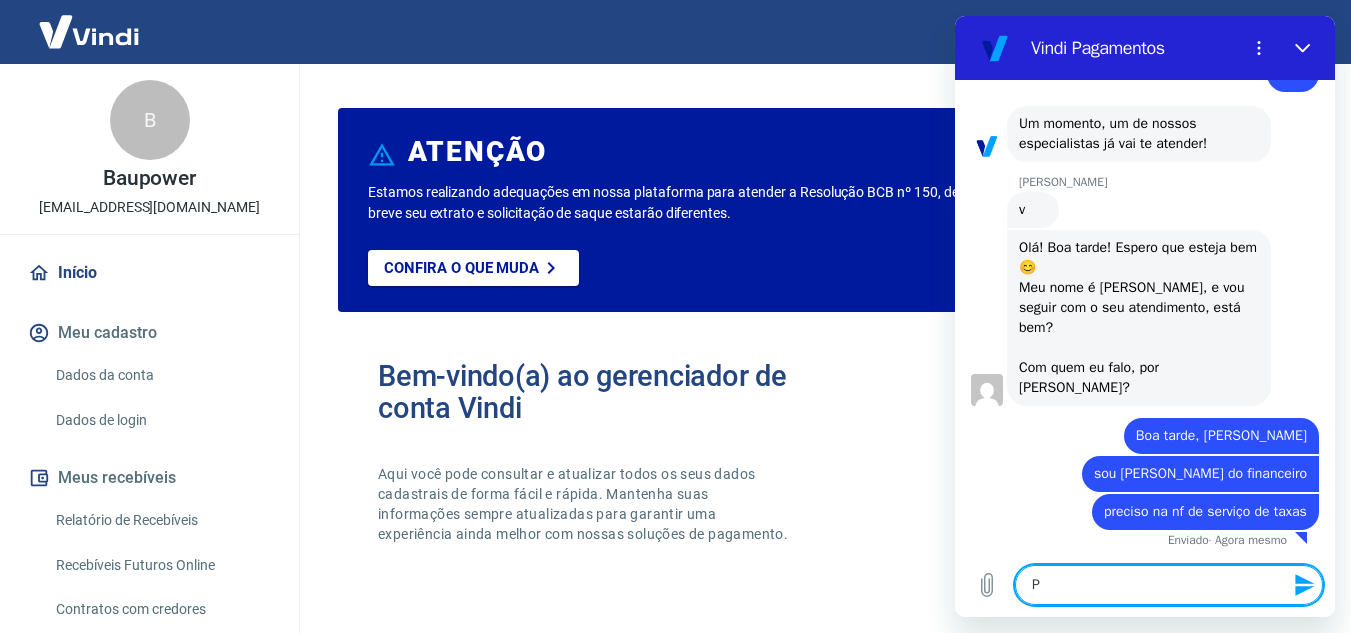 scroll, scrollTop: 3084, scrollLeft: 0, axis: vertical 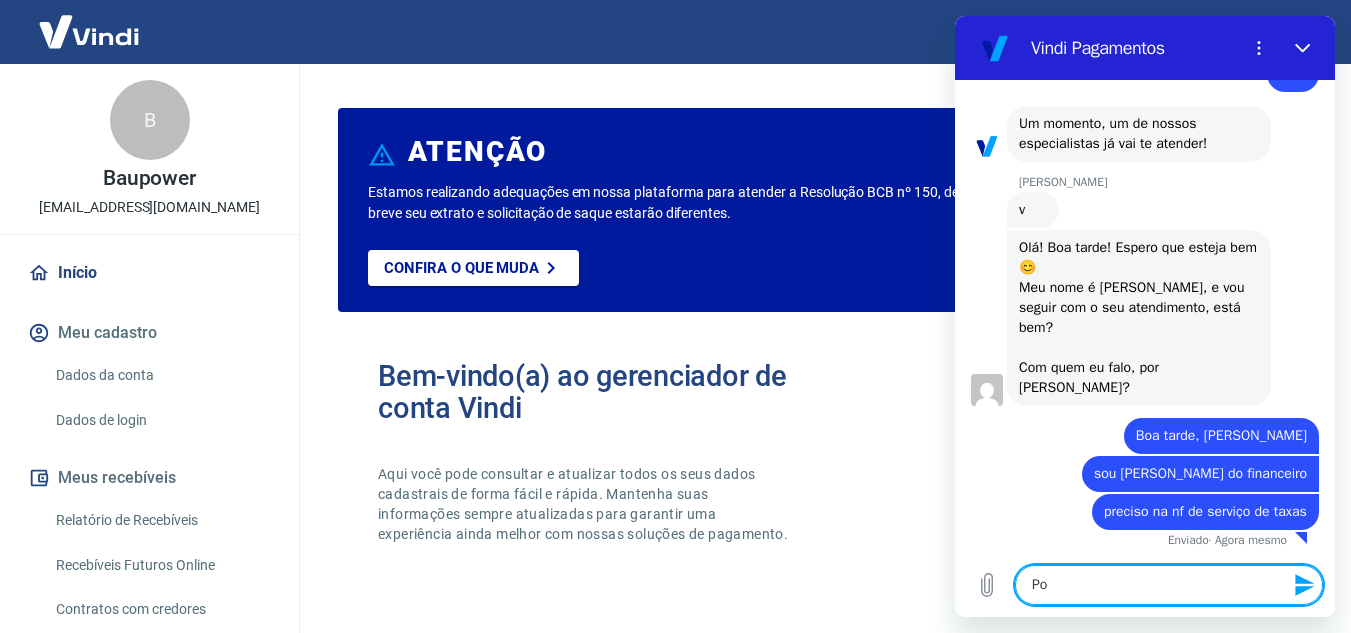 type on "Pod" 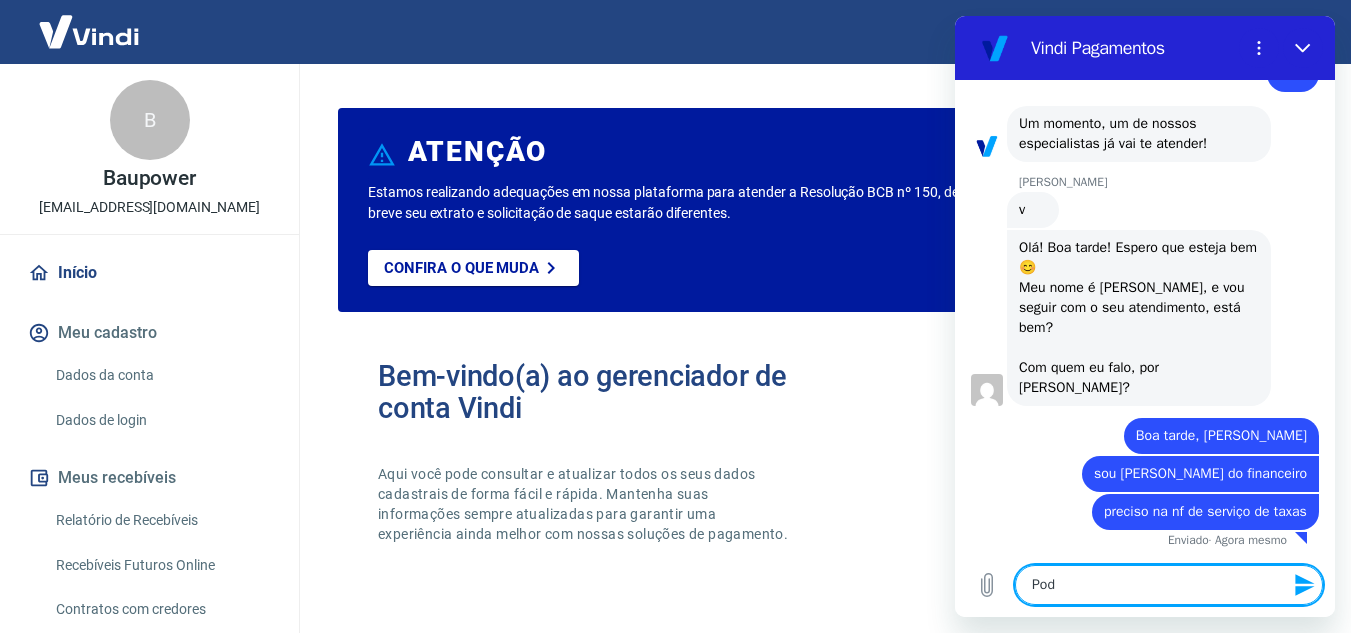 type on "Pode" 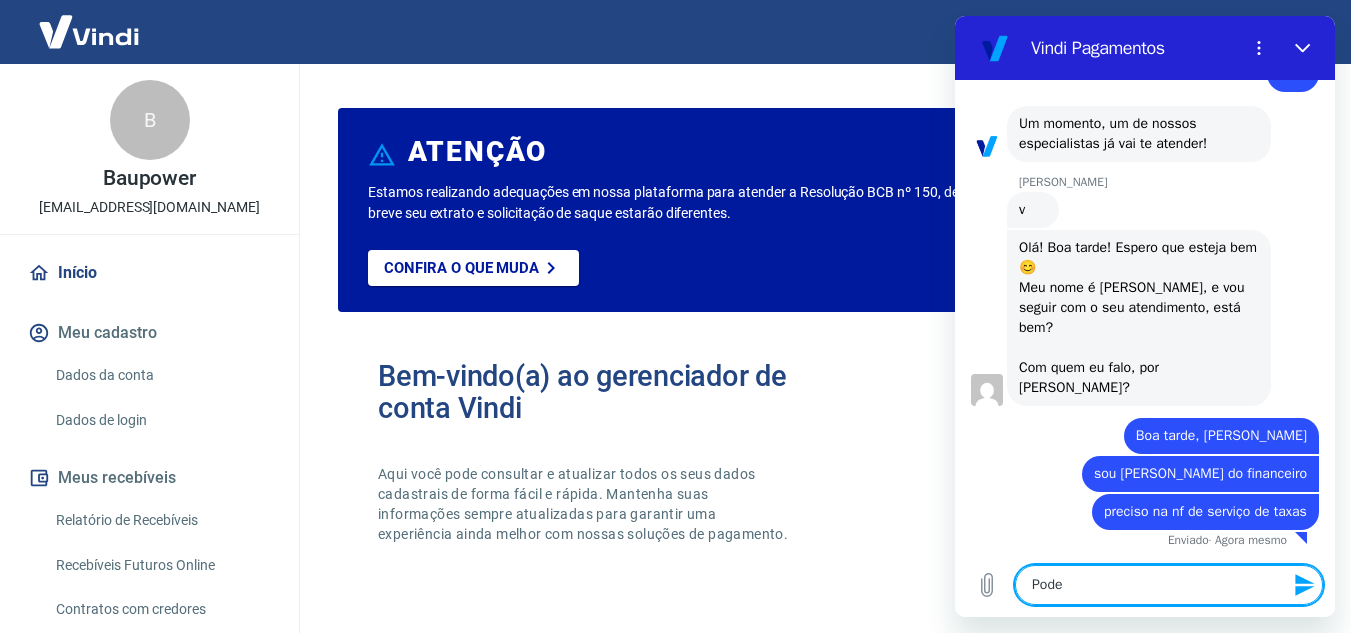 type on "Pode" 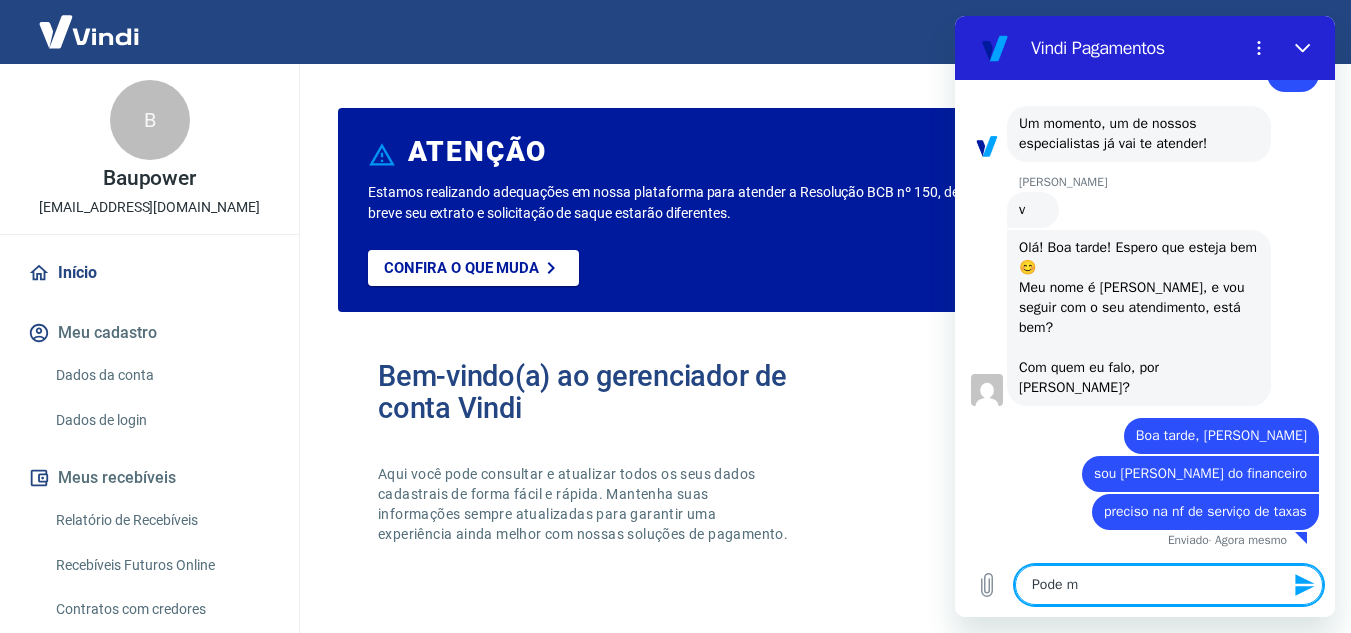 type on "x" 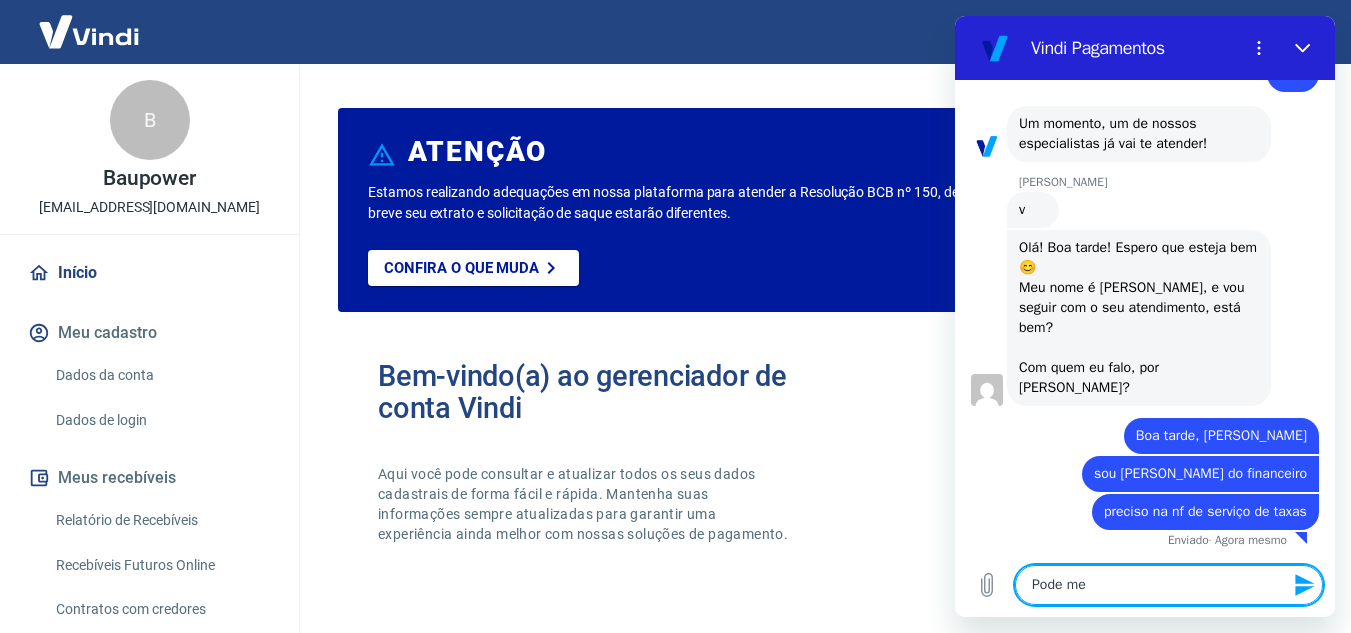 type on "Pode me" 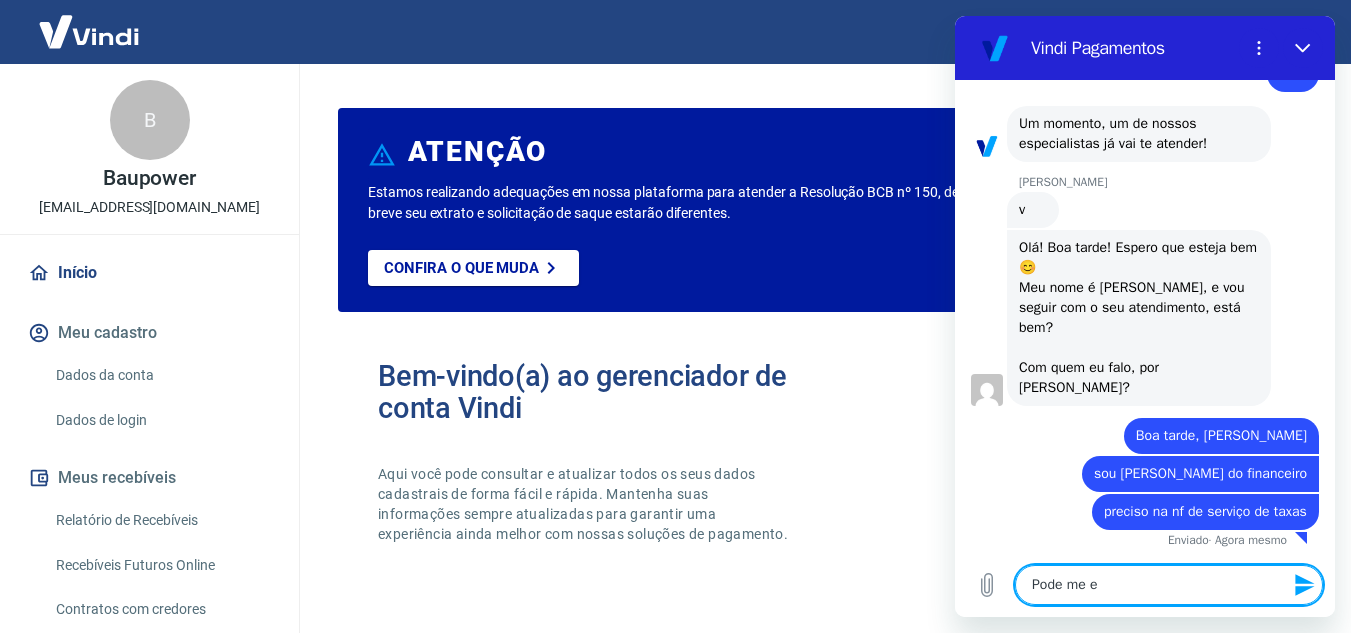 type 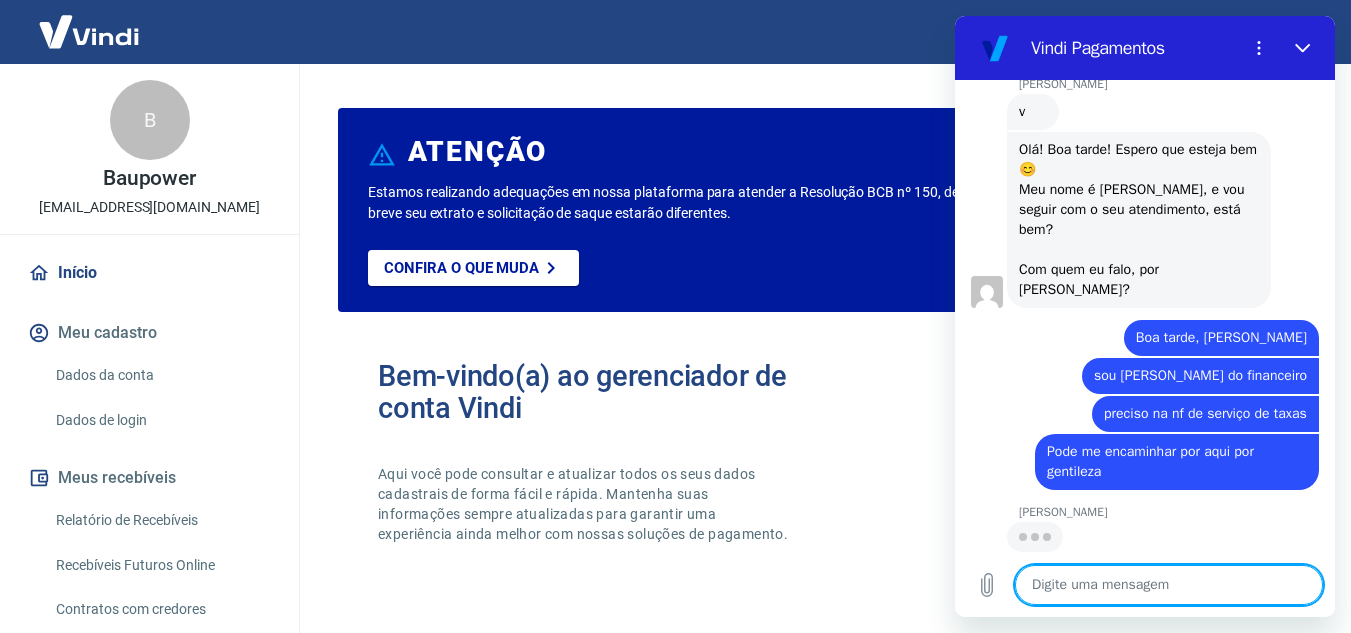 scroll, scrollTop: 3180, scrollLeft: 0, axis: vertical 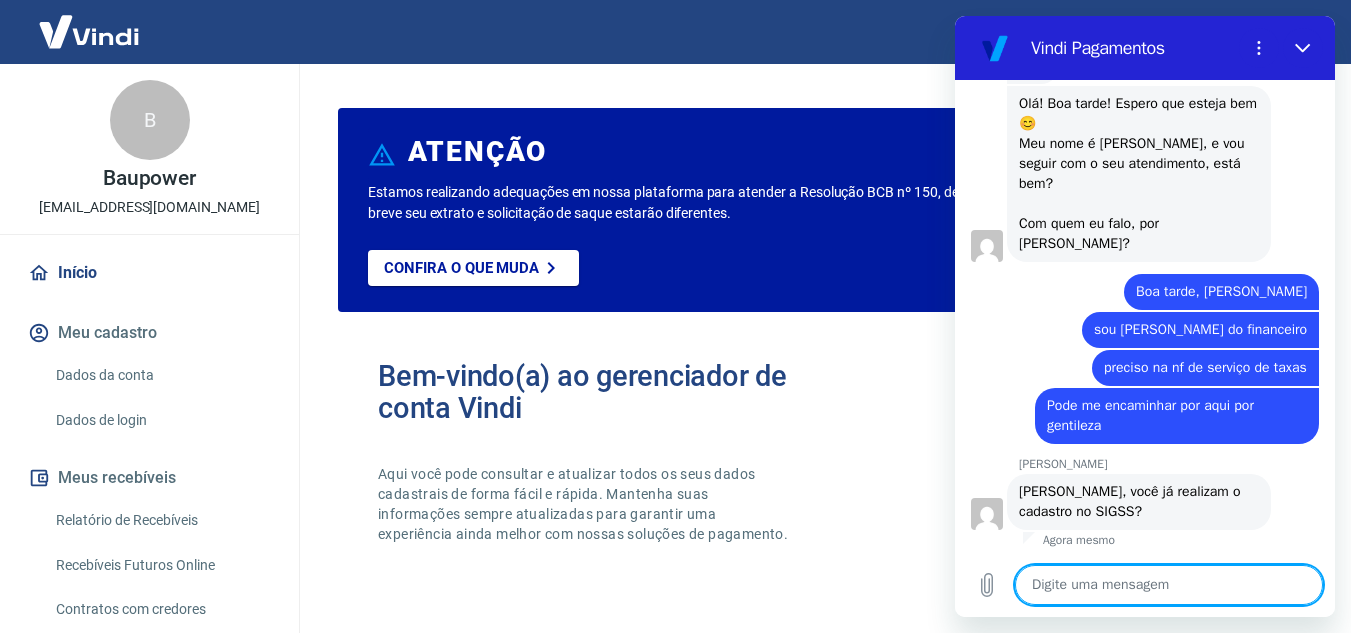 click at bounding box center (1169, 585) 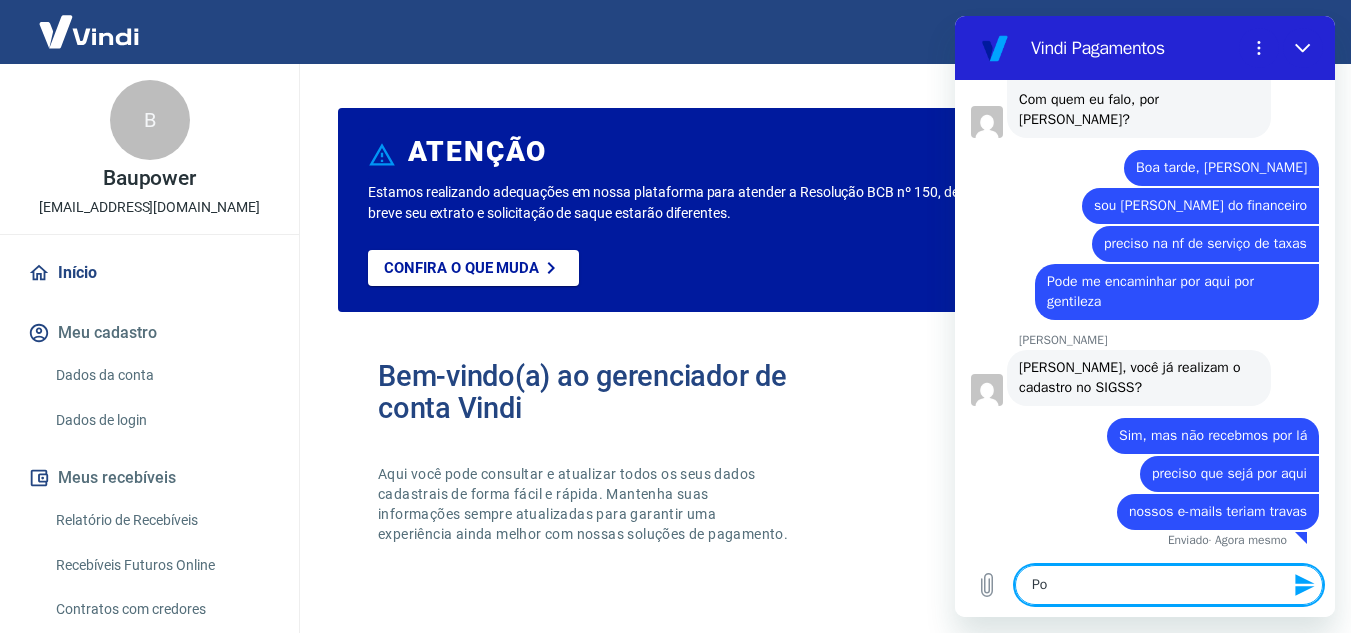 scroll, scrollTop: 3352, scrollLeft: 0, axis: vertical 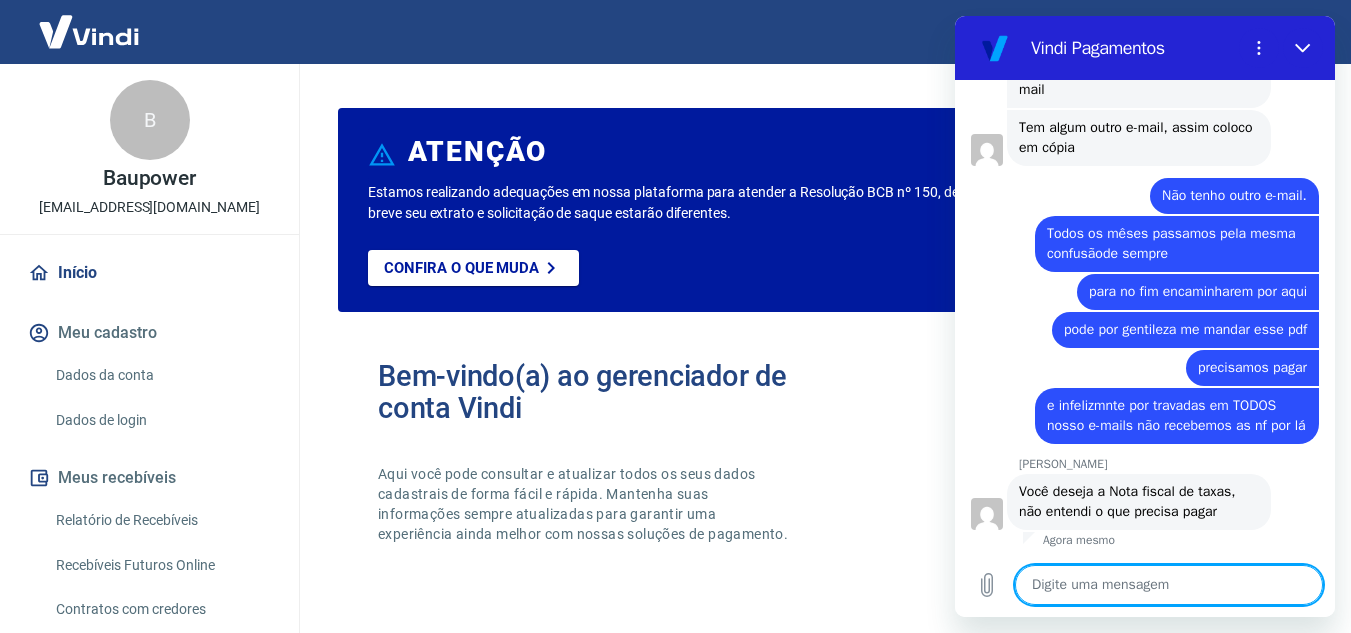 click at bounding box center (1169, 585) 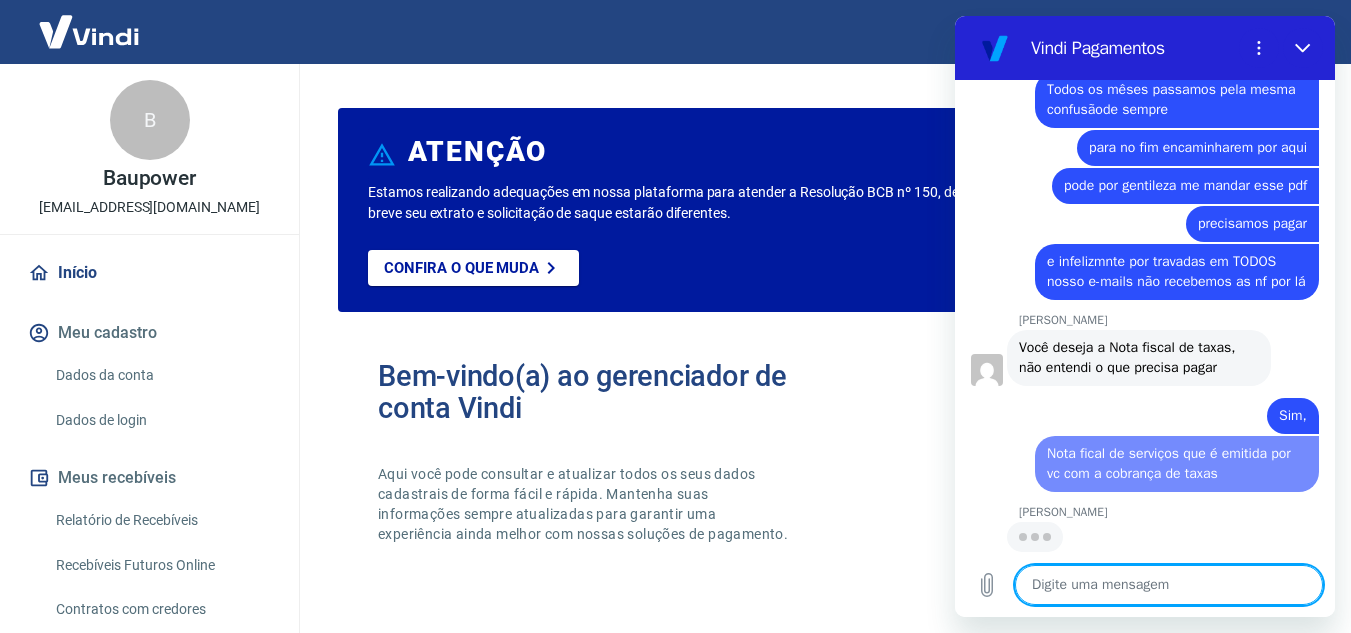 scroll, scrollTop: 4408, scrollLeft: 0, axis: vertical 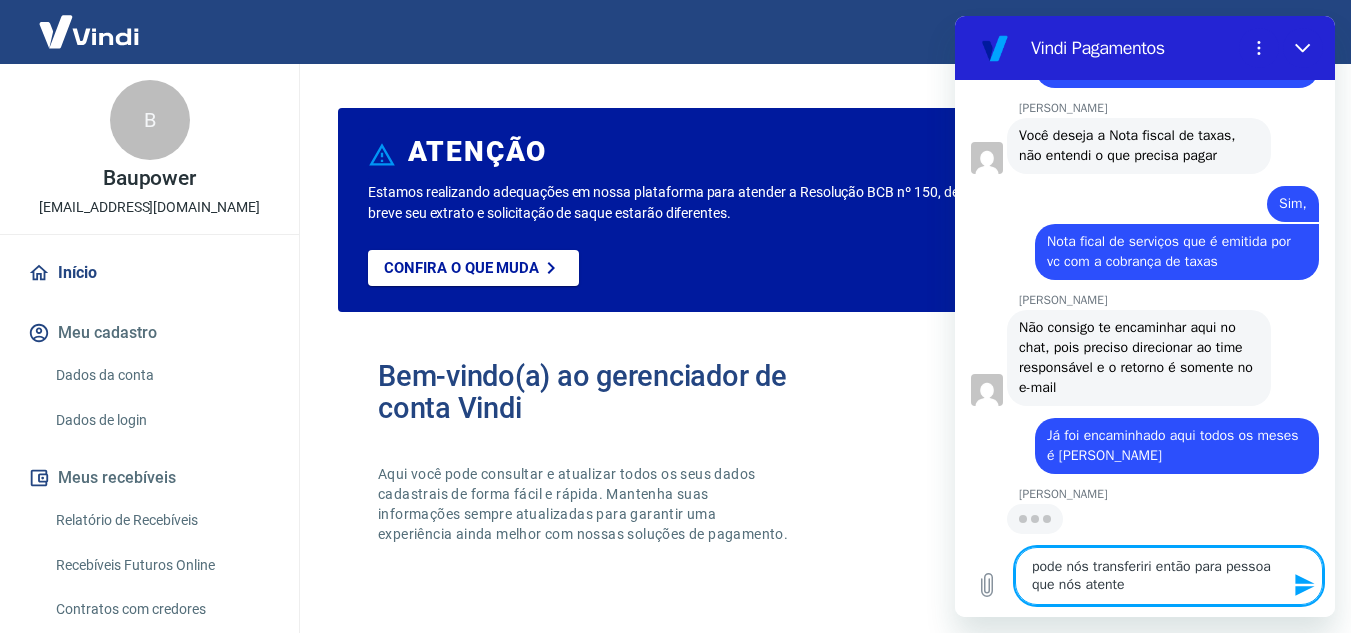 click on "Bem-vindo(a) ao gerenciador de conta Vindi Aqui você pode consultar e atualizar todos os seus dados cadastrais de forma fácil e rápida. Mantenha suas informações sempre atualizadas para garantir uma experiência ainda melhor com nossas soluções de pagamento." at bounding box center [820, 470] 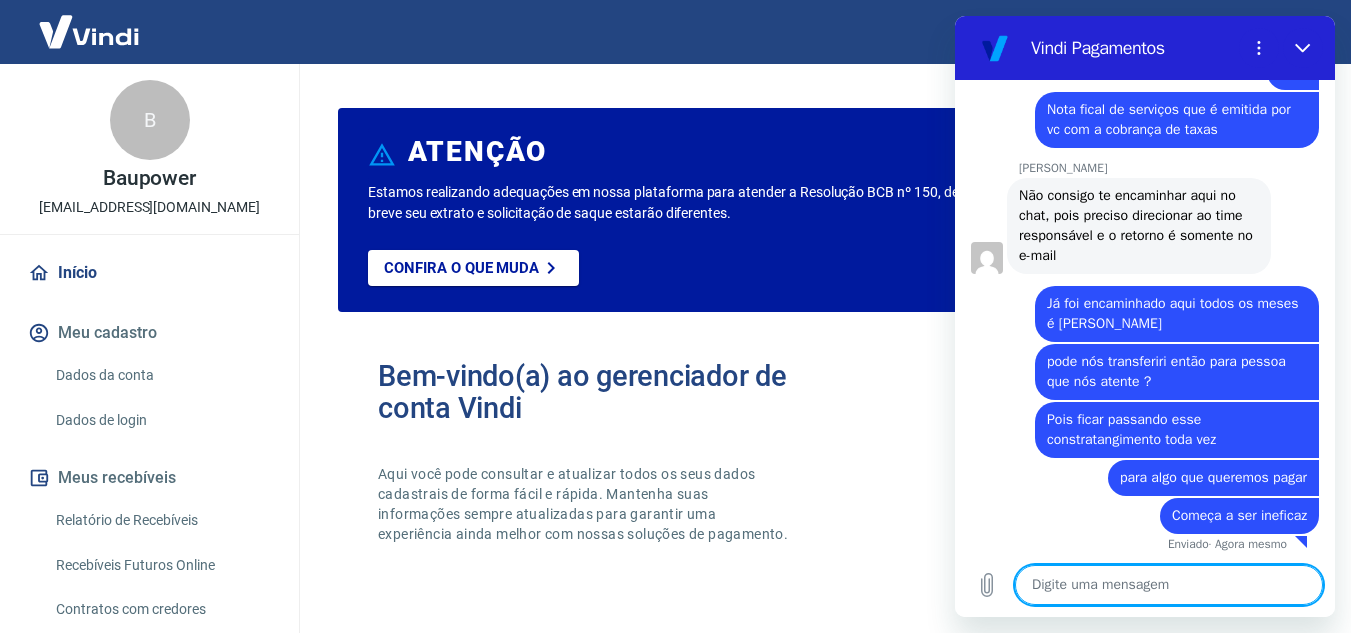 scroll, scrollTop: 4756, scrollLeft: 0, axis: vertical 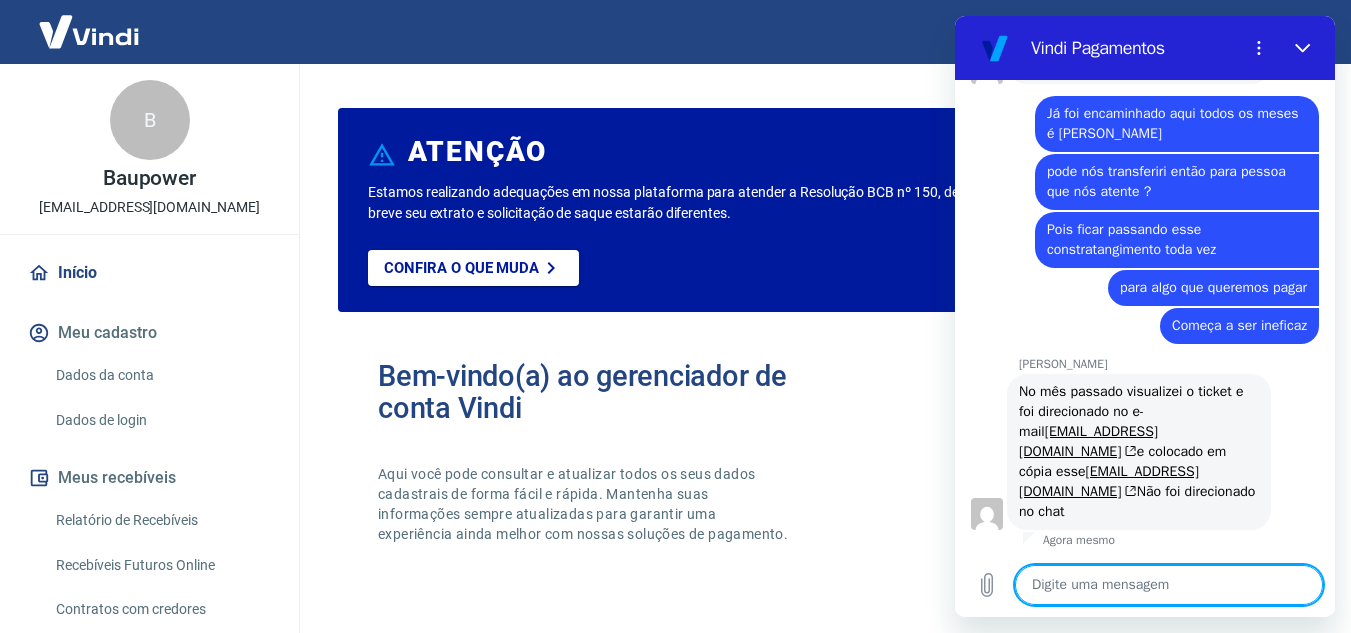 click at bounding box center [1169, 585] 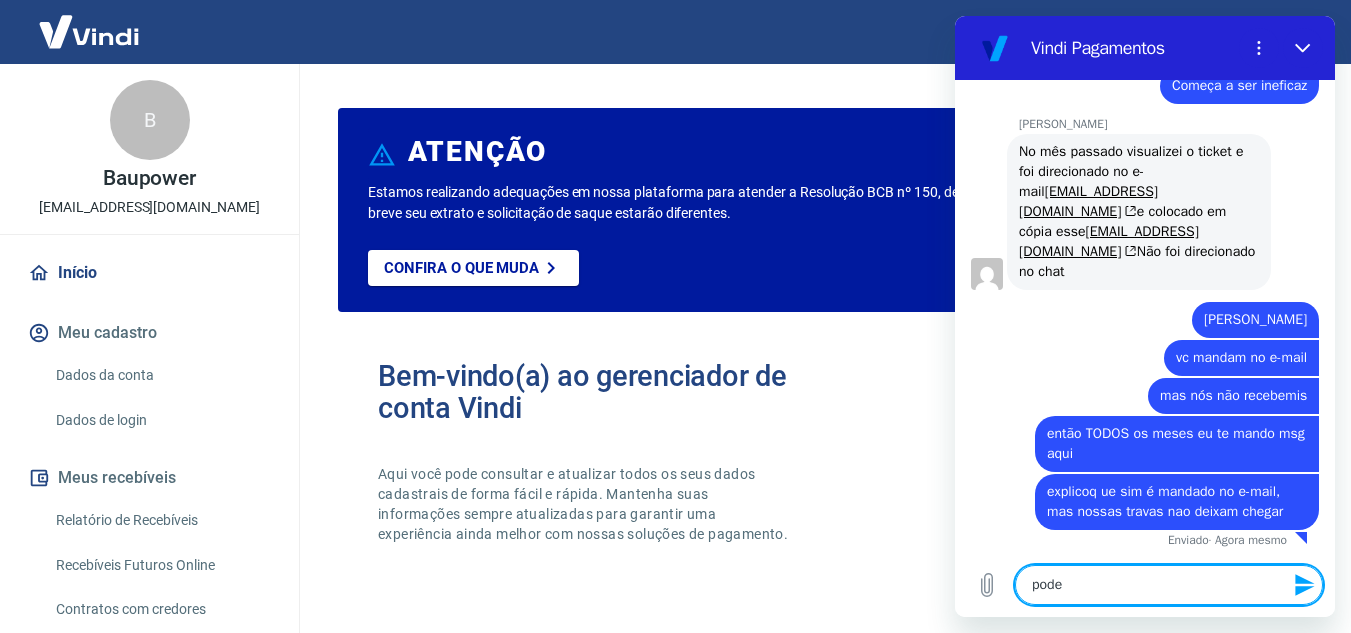 scroll, scrollTop: 5162, scrollLeft: 0, axis: vertical 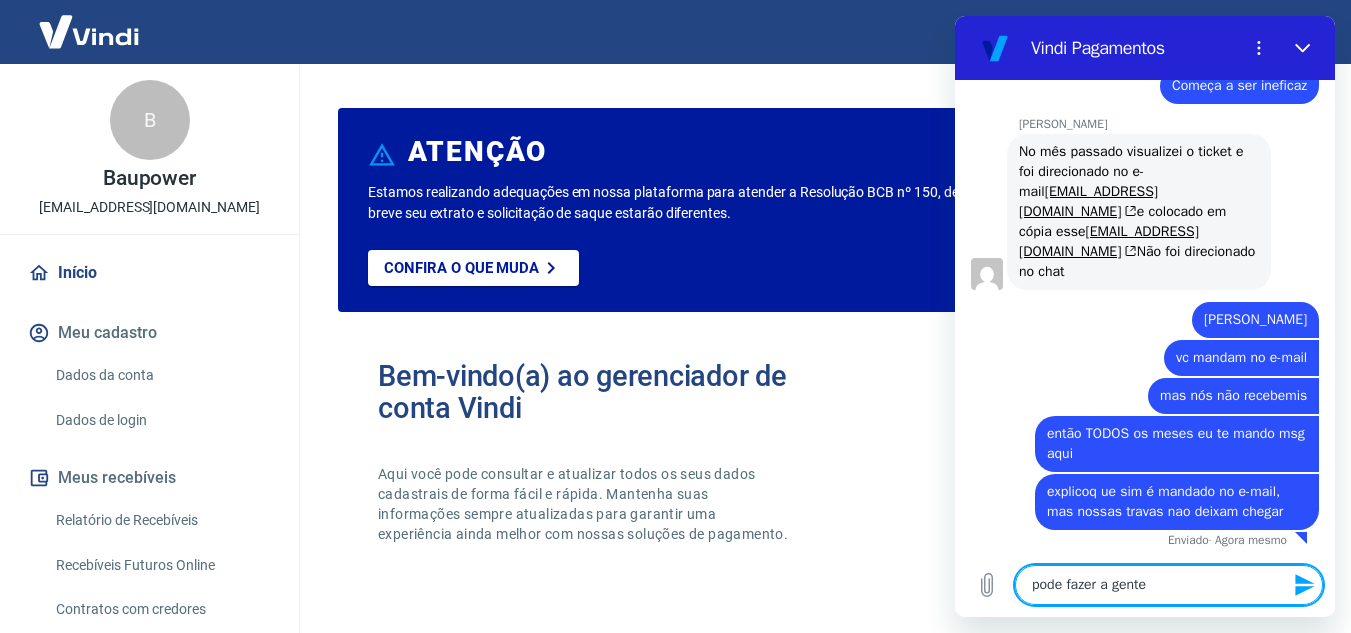 drag, startPoint x: 1171, startPoint y: 579, endPoint x: 782, endPoint y: 556, distance: 389.67935 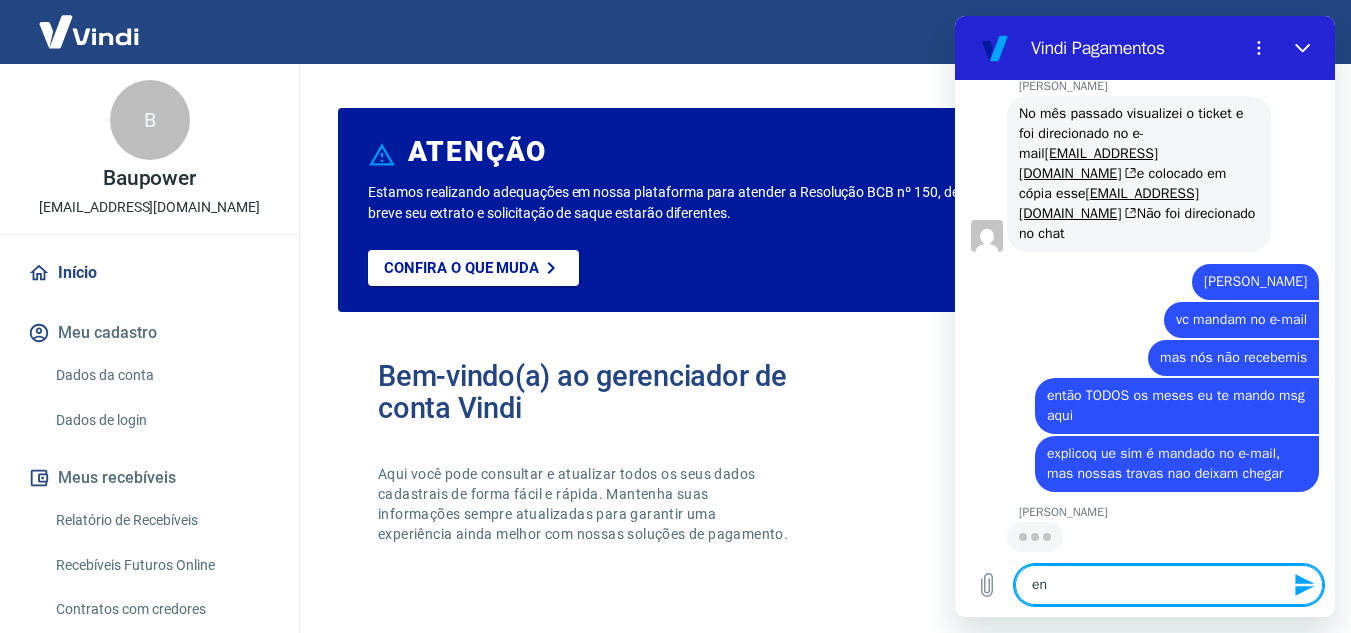 scroll, scrollTop: 5200, scrollLeft: 0, axis: vertical 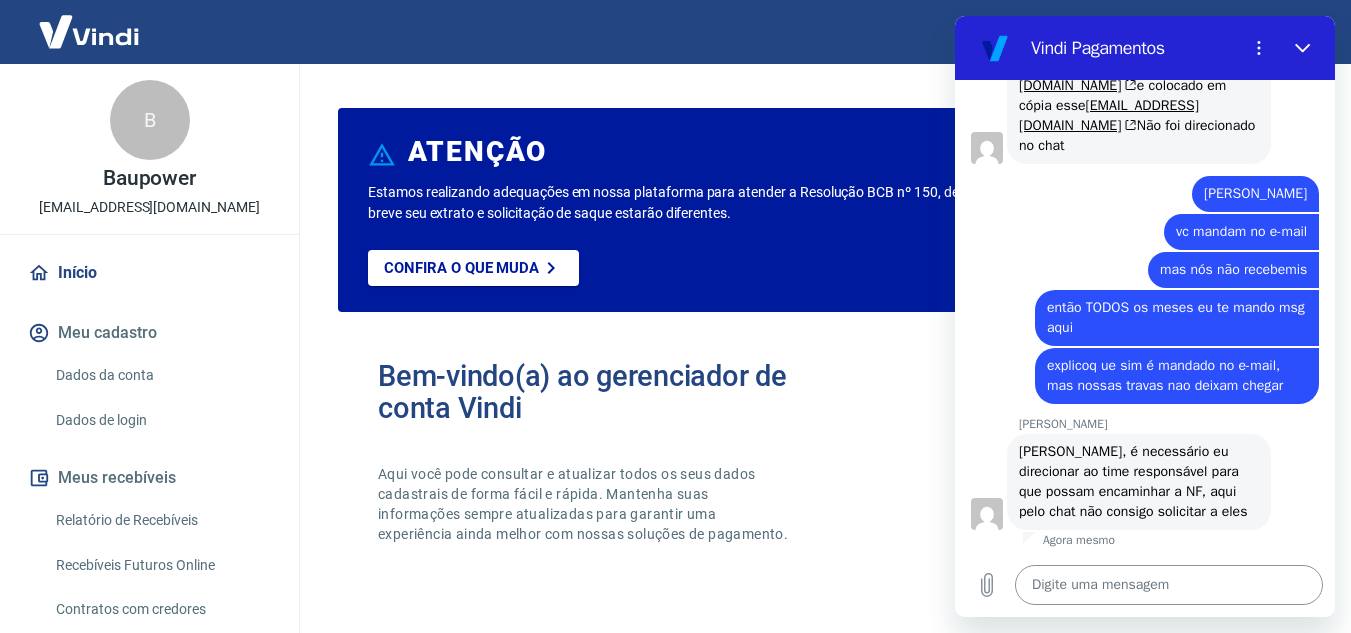 click at bounding box center [1169, 585] 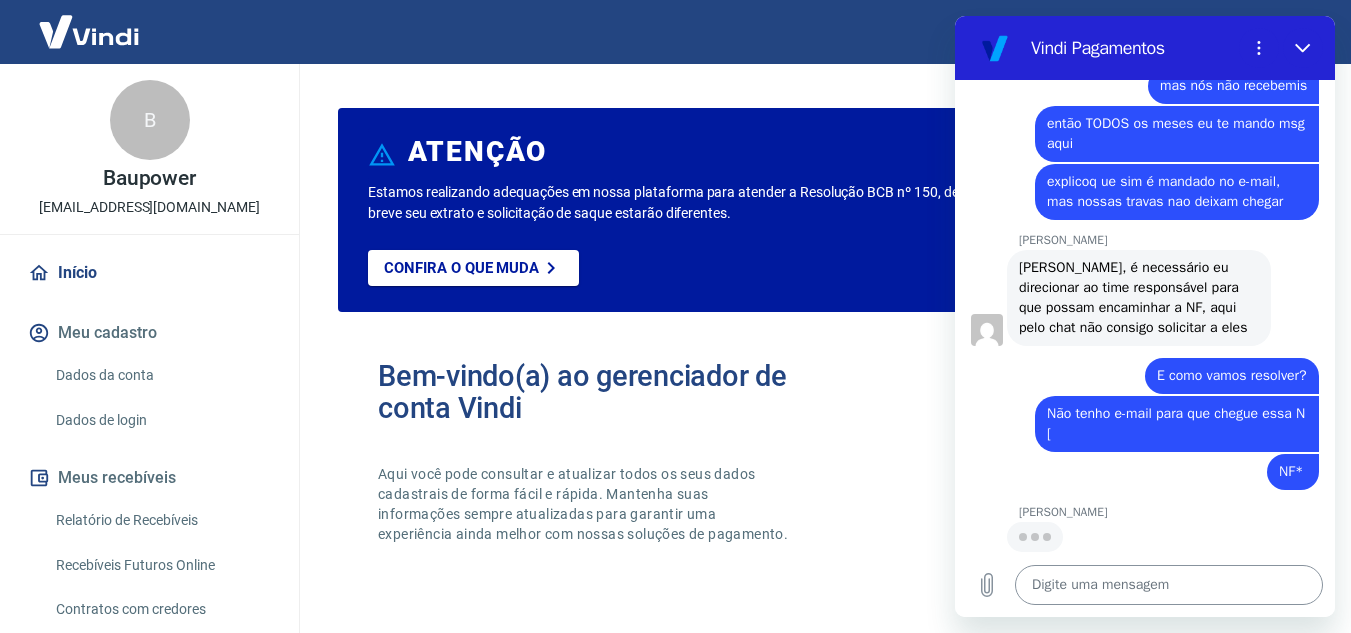 scroll, scrollTop: 5470, scrollLeft: 0, axis: vertical 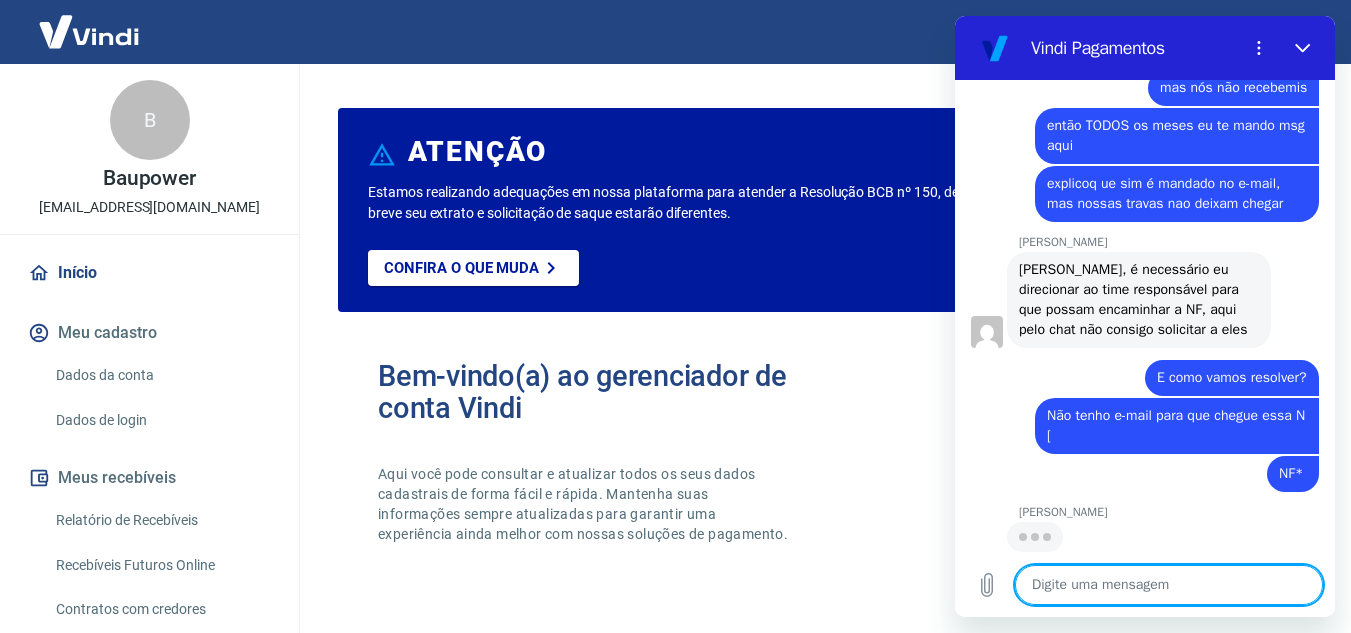 paste on "Todos os meses as notas não chegam para nós, precisamos da mesma para pagamento.
Chega a ser um constrangimento para nós ter que vim aqui implorar para pagar uma nf" 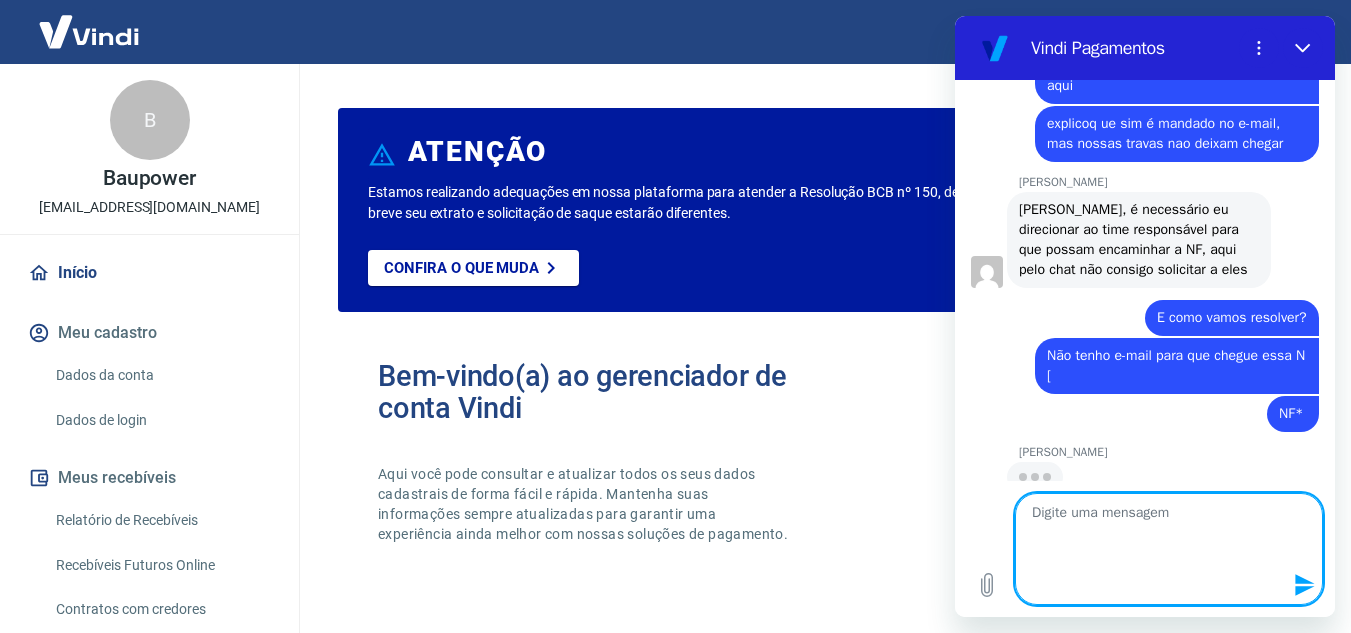 scroll, scrollTop: 0, scrollLeft: 0, axis: both 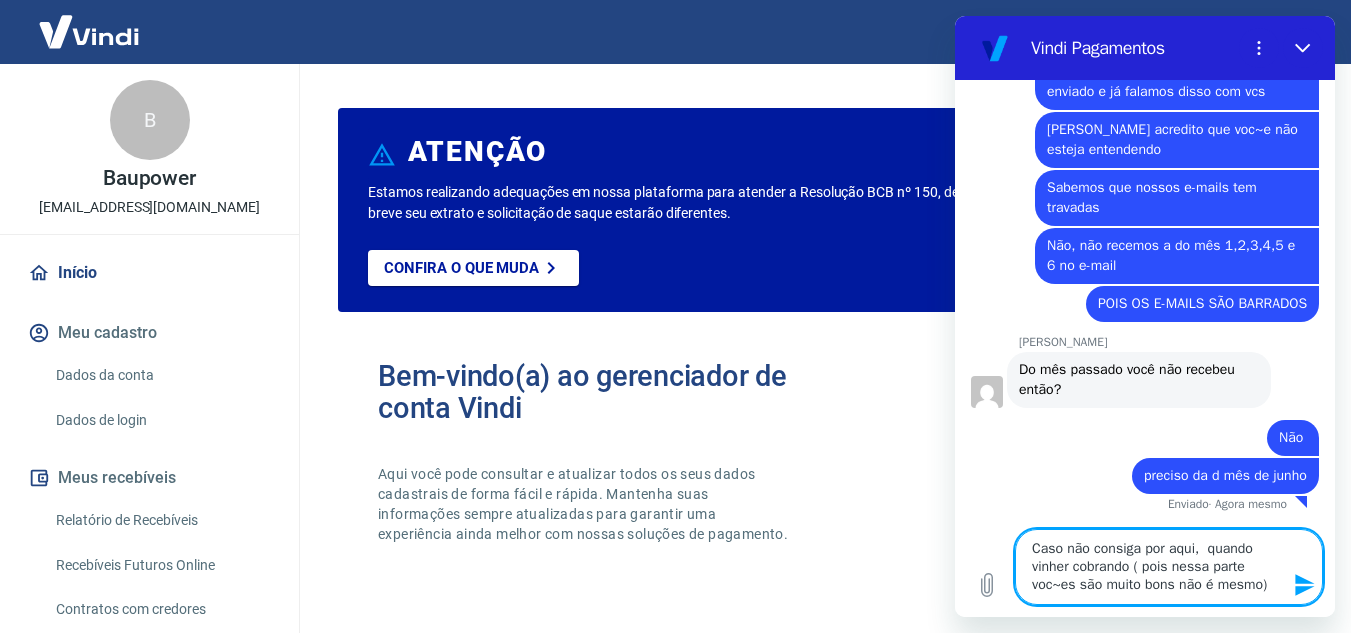 drag, startPoint x: 1051, startPoint y: 577, endPoint x: 1055, endPoint y: 589, distance: 12.649111 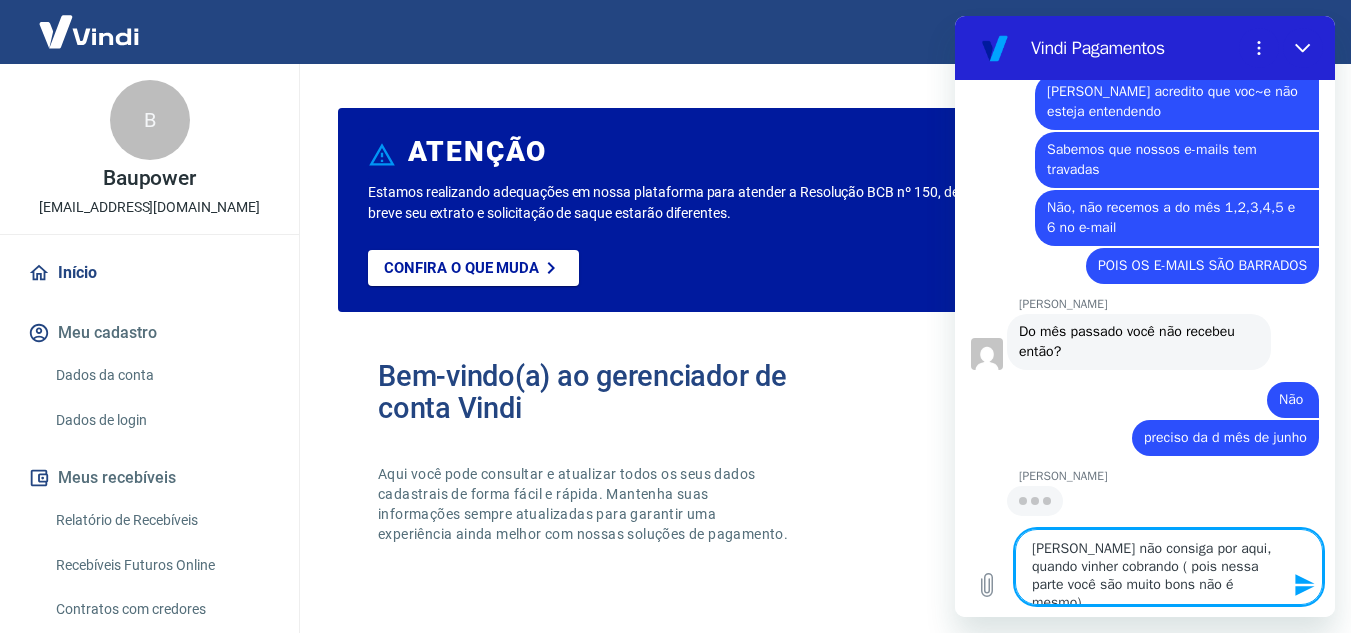 scroll, scrollTop: 6438, scrollLeft: 0, axis: vertical 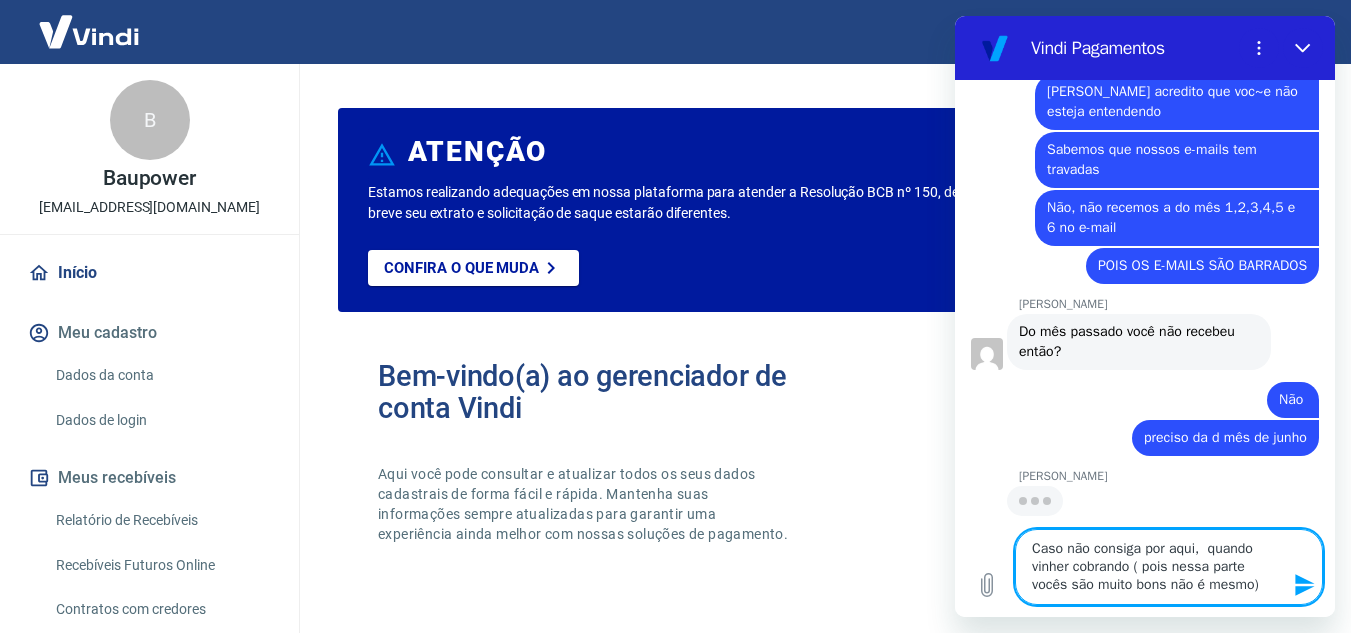 click on "Caso não consiga por aqui,  quando vinher cobrando ( pois nessa parte vocês são muito bons não é mesmo)" at bounding box center (1169, 567) 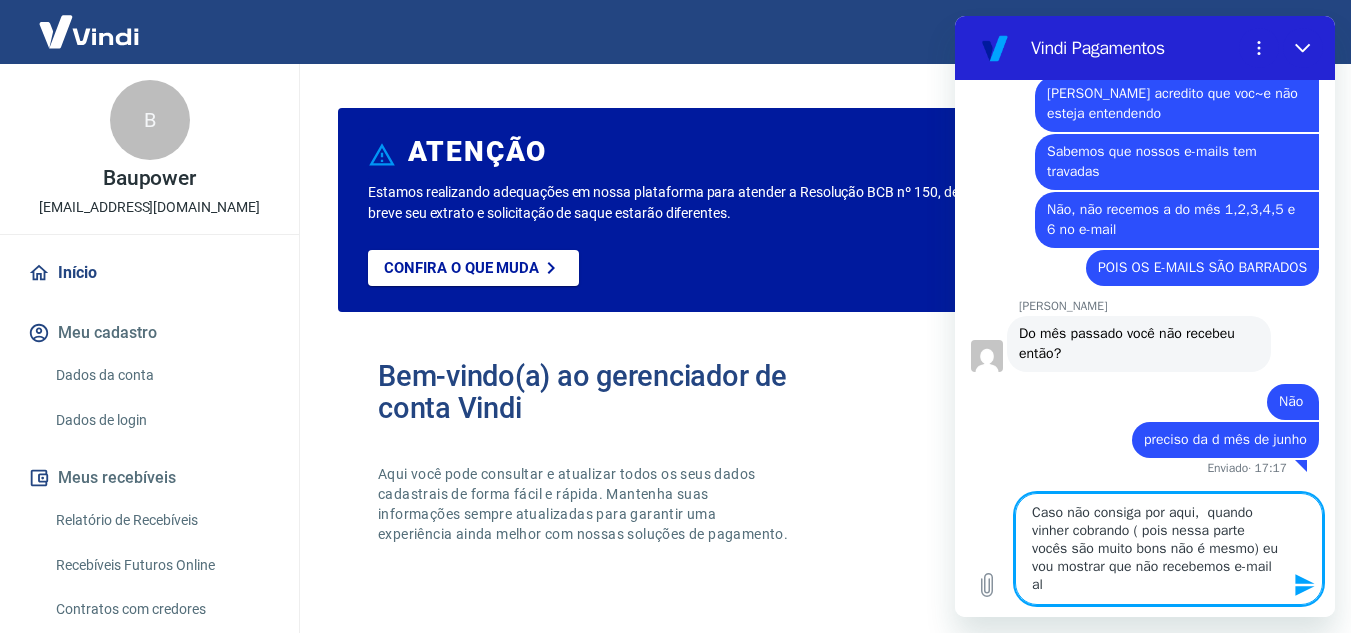 scroll, scrollTop: 6436, scrollLeft: 0, axis: vertical 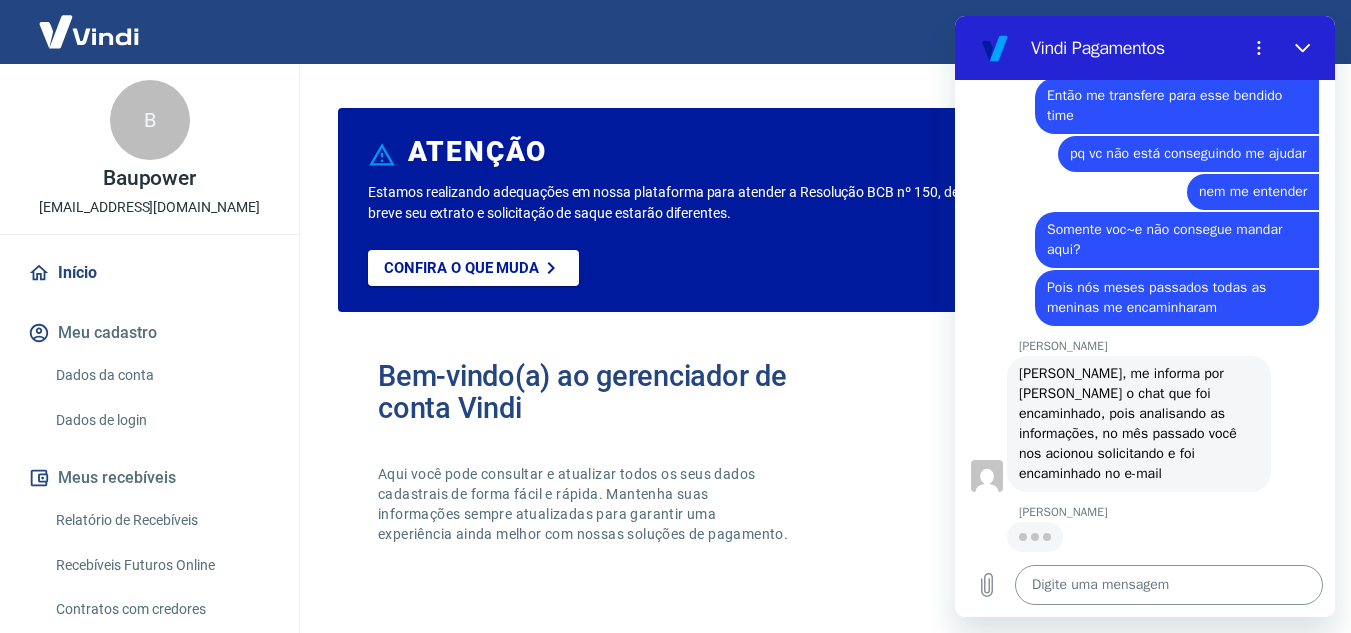 click at bounding box center (1169, 585) 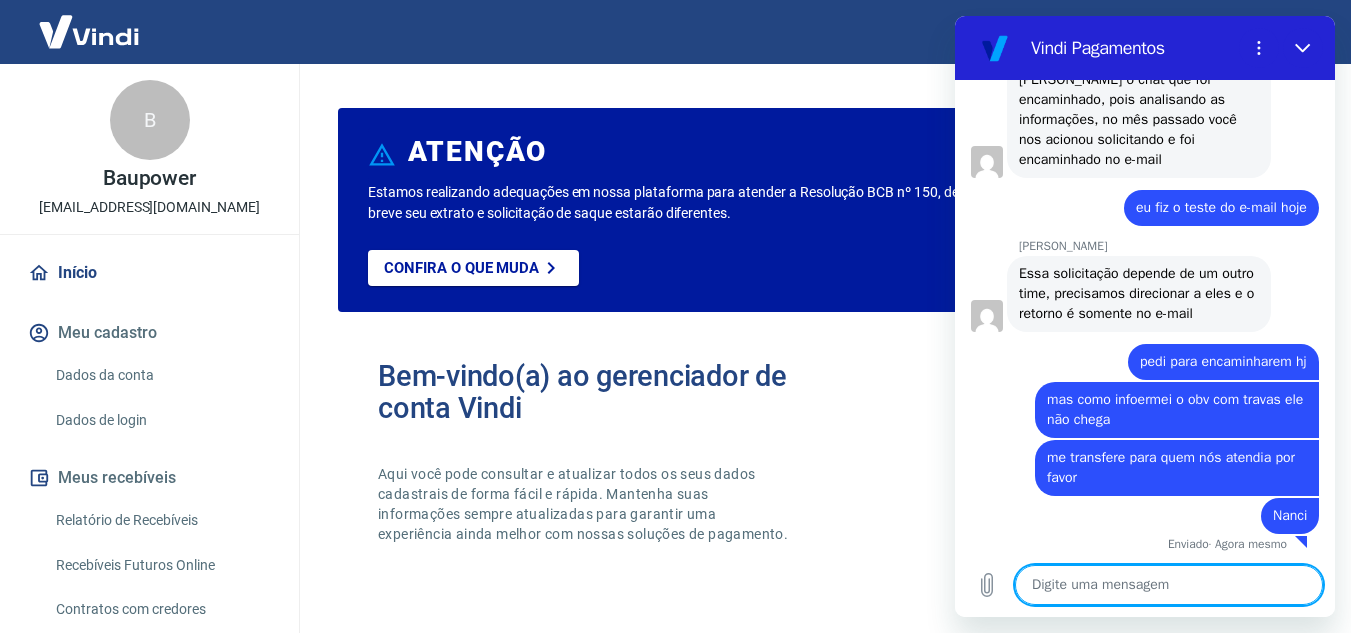 scroll, scrollTop: 7836, scrollLeft: 0, axis: vertical 